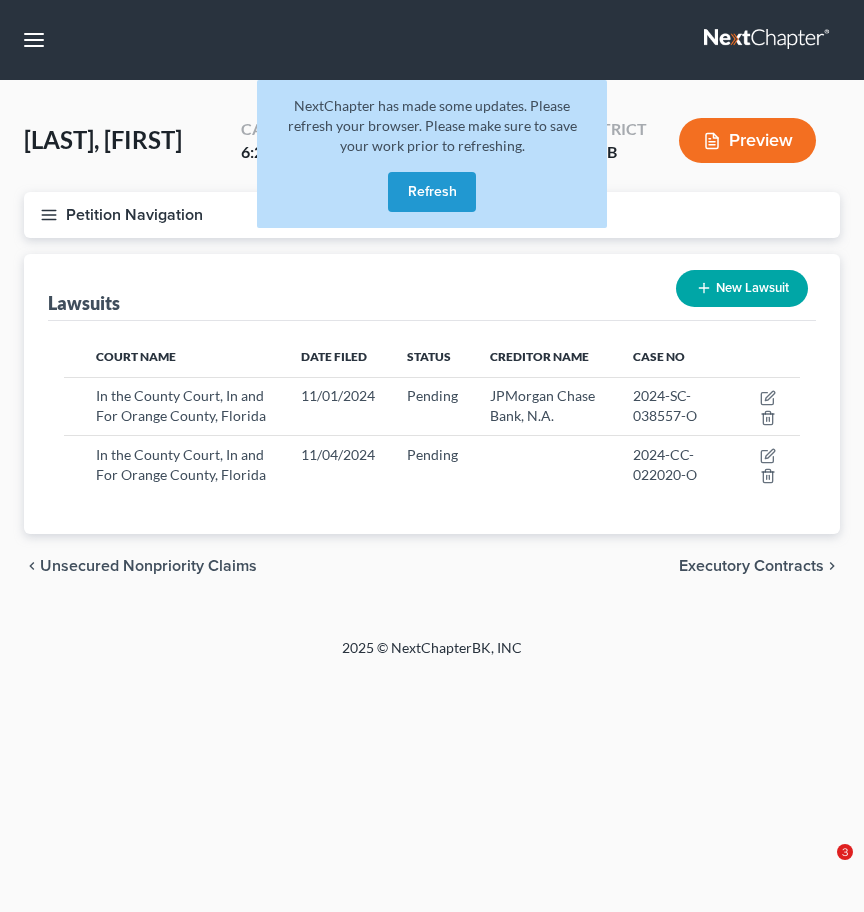 scroll, scrollTop: 0, scrollLeft: 0, axis: both 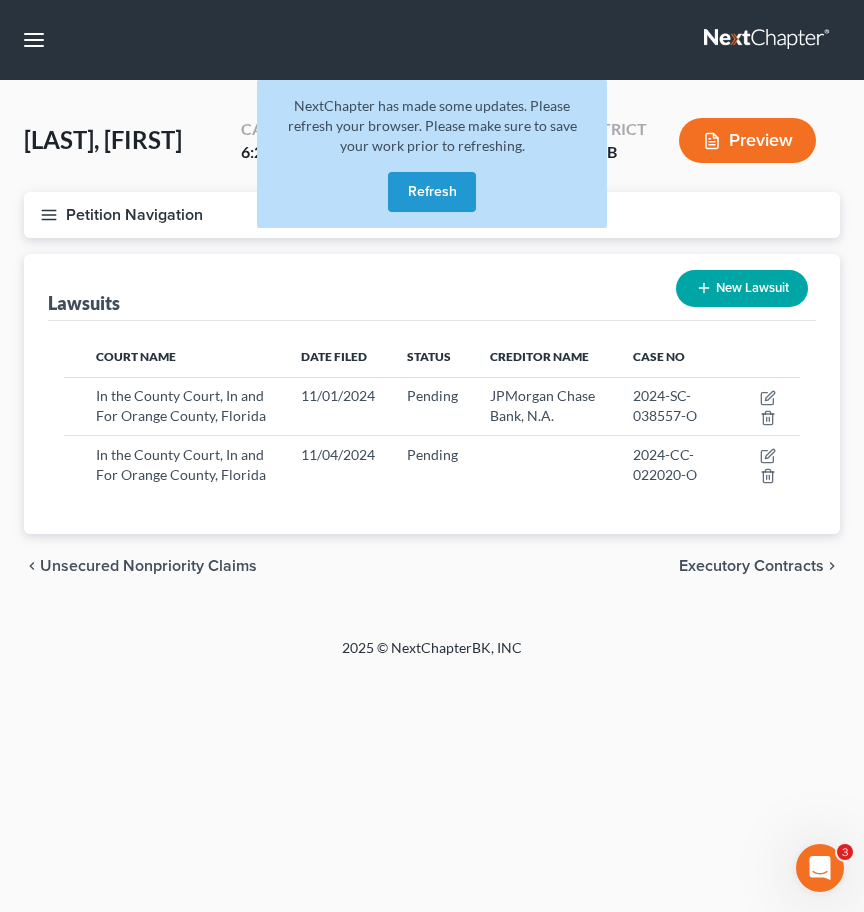 click on "Refresh" at bounding box center (432, 192) 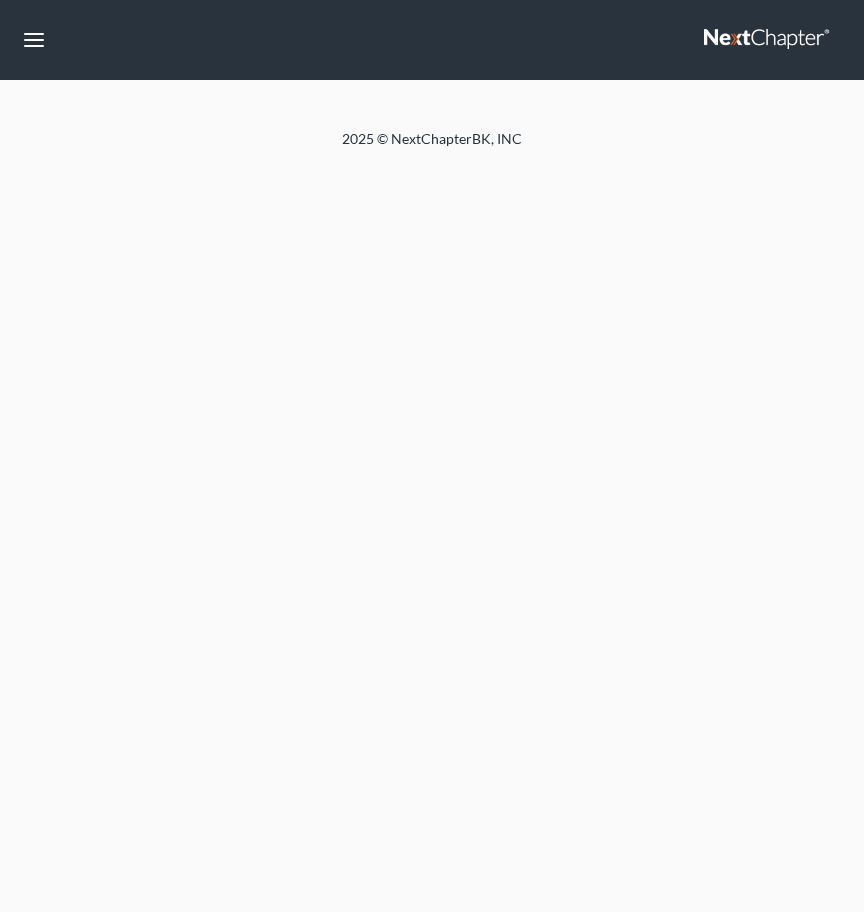 scroll, scrollTop: 0, scrollLeft: 0, axis: both 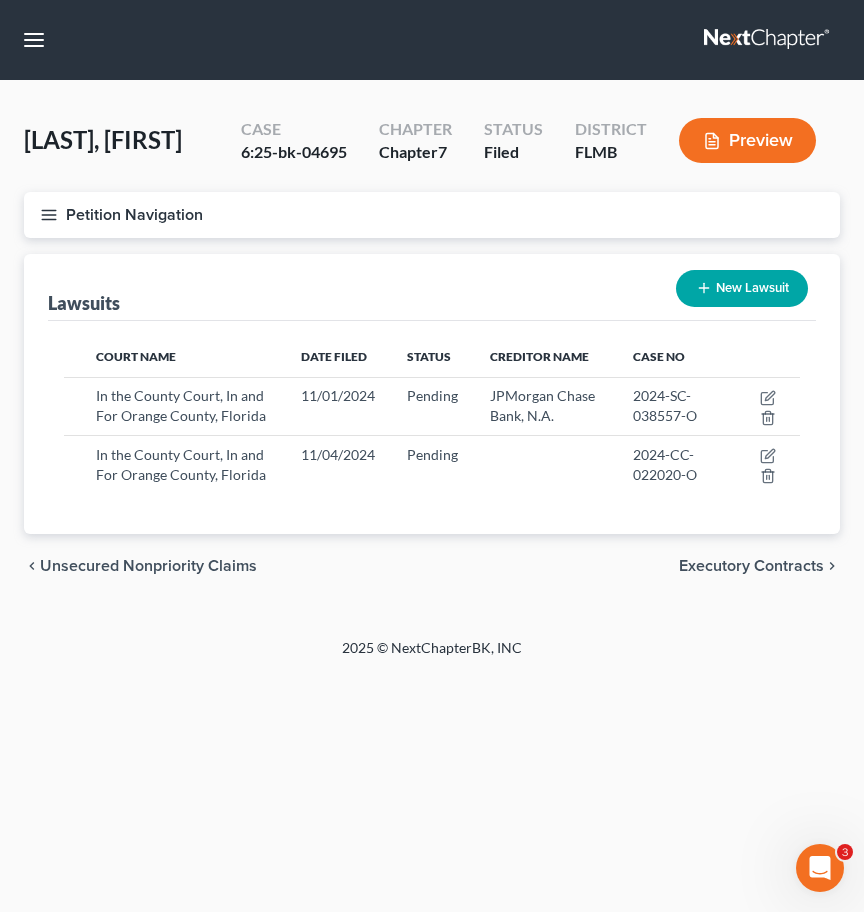 click at bounding box center (768, 40) 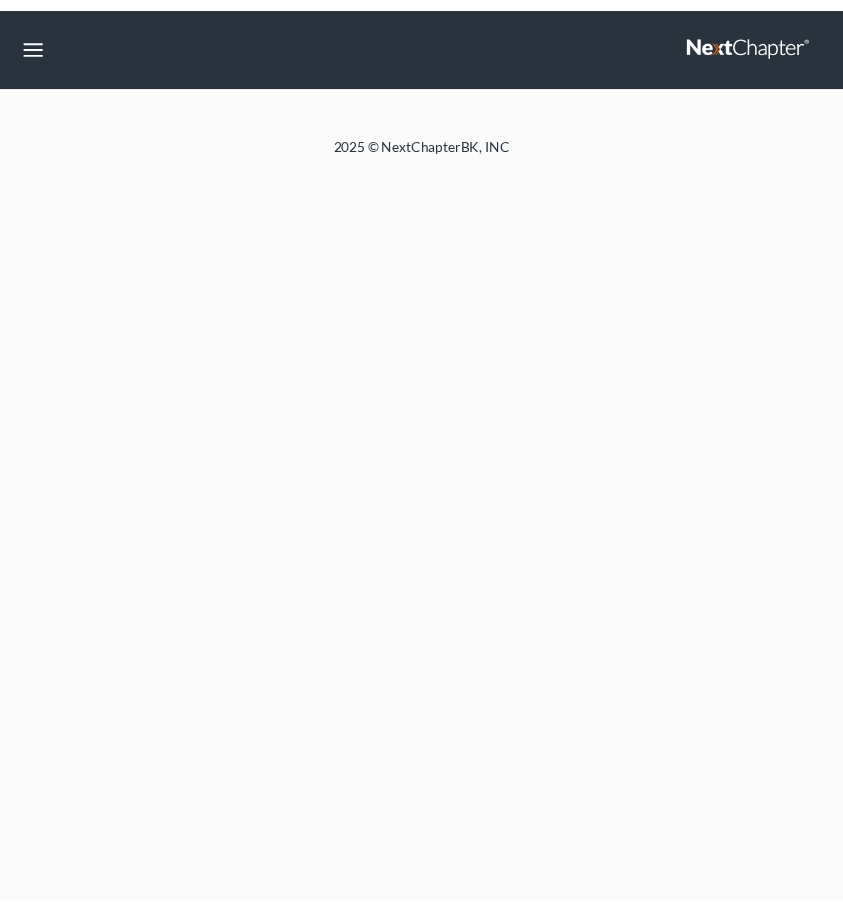 scroll, scrollTop: 0, scrollLeft: 0, axis: both 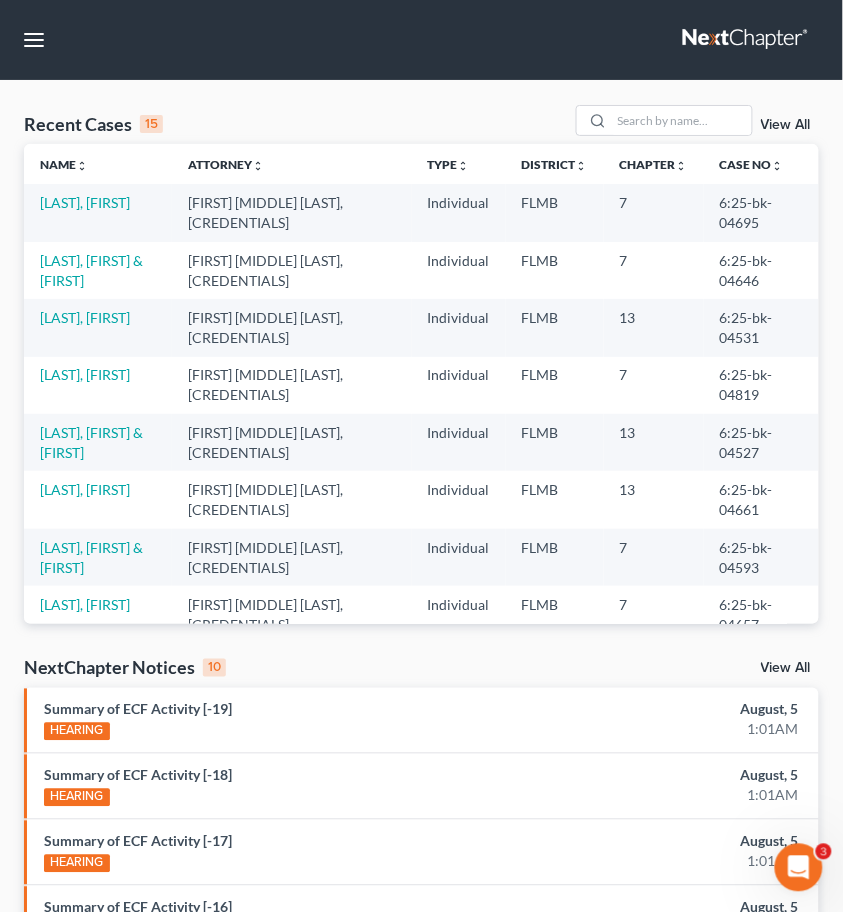 click on "View All" at bounding box center (786, 125) 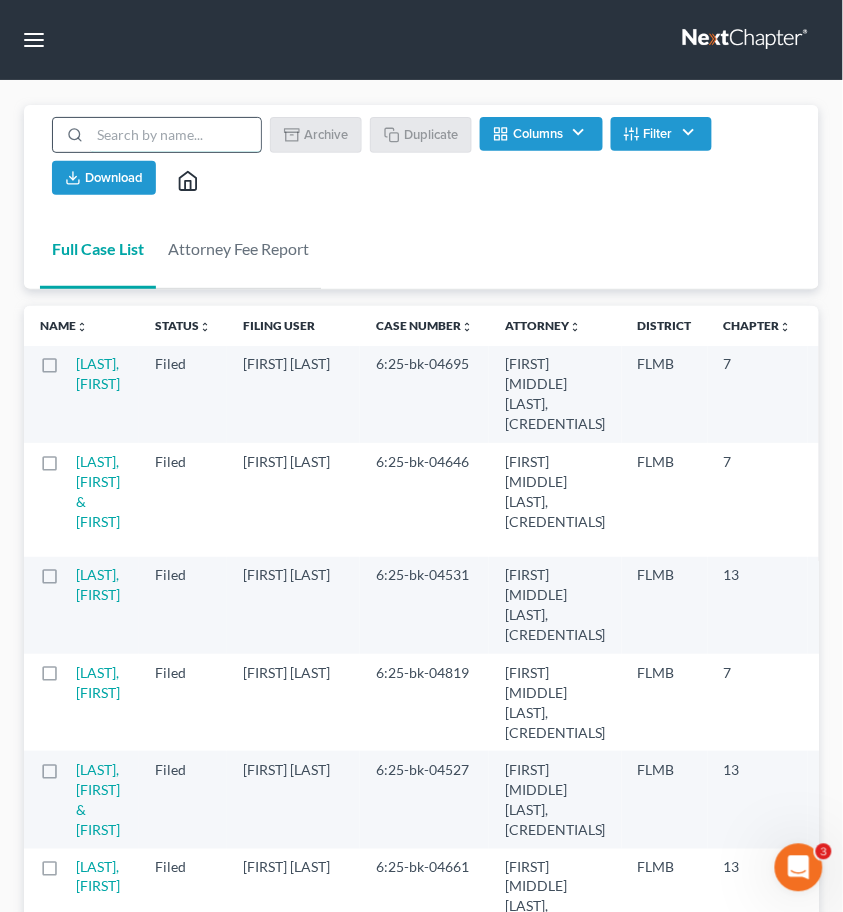 click at bounding box center (175, 135) 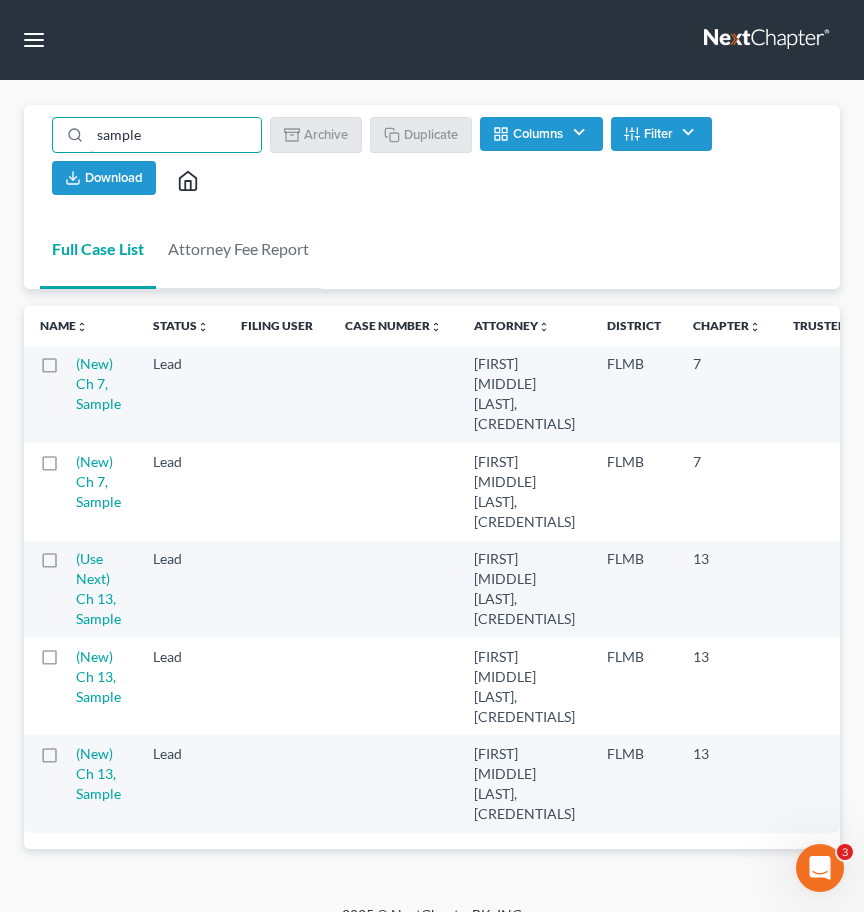 click at bounding box center [68, 369] 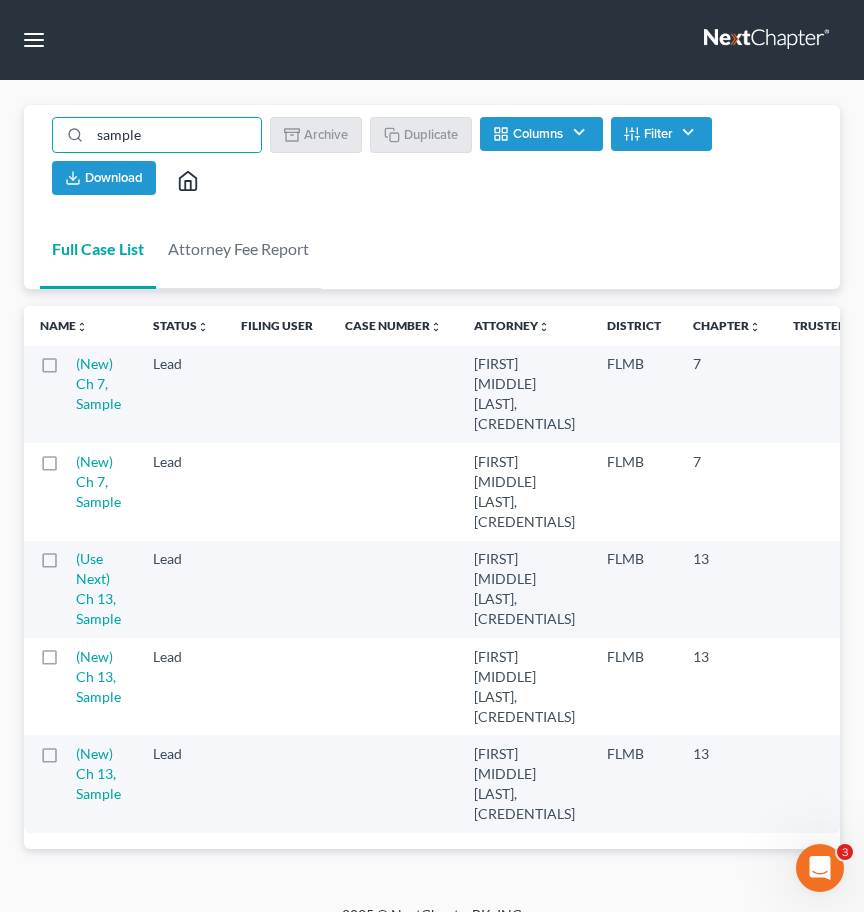 click at bounding box center (82, 360) 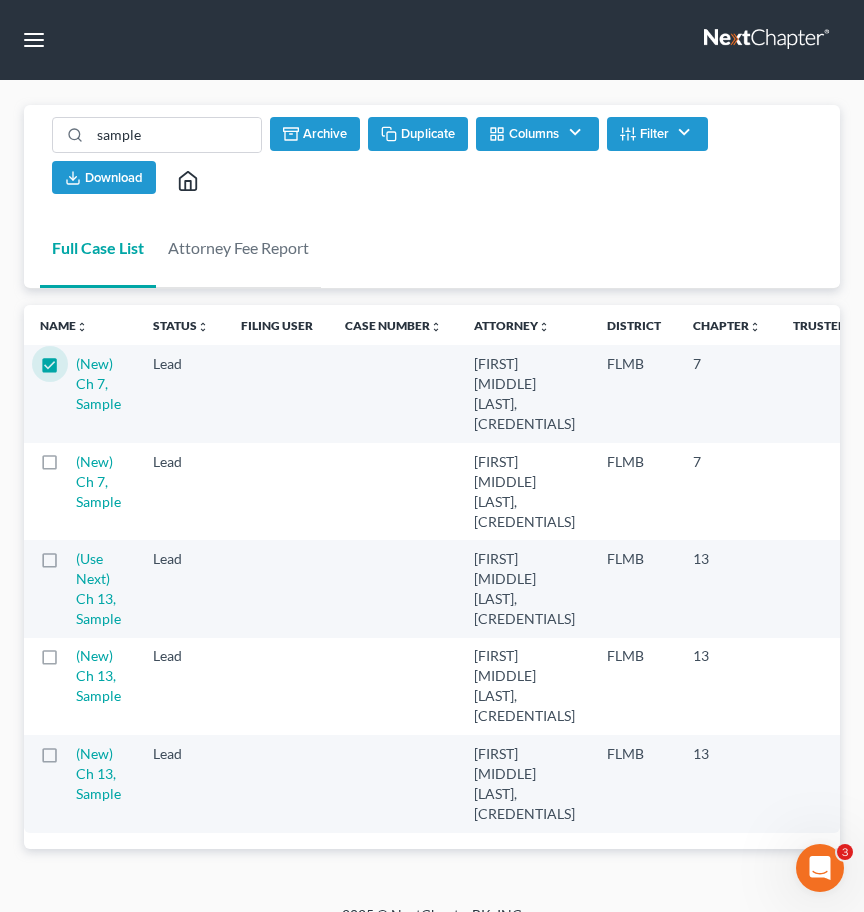 click at bounding box center (68, 369) 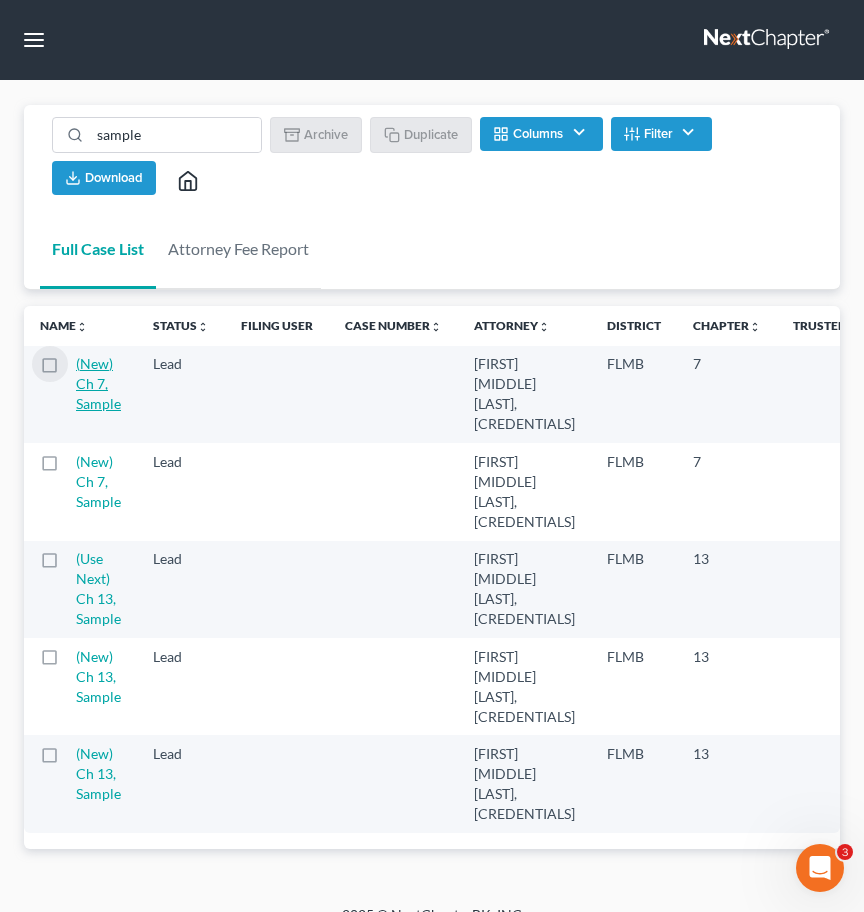click on "(New) Ch 7, Sample" at bounding box center (98, 383) 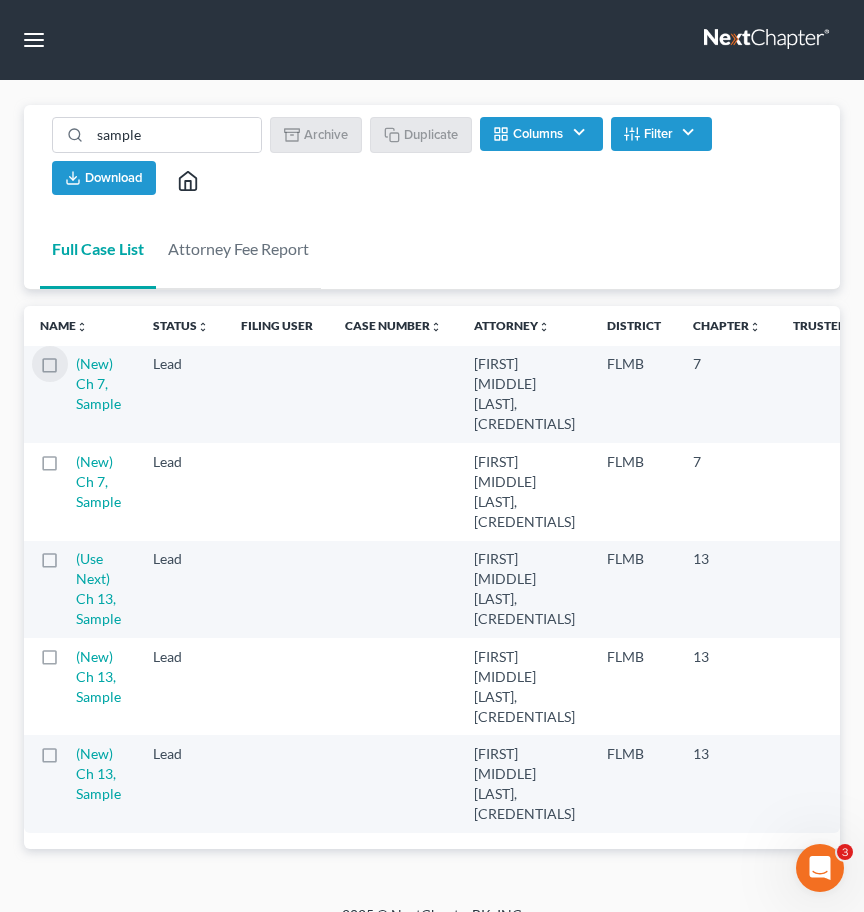 select on "4" 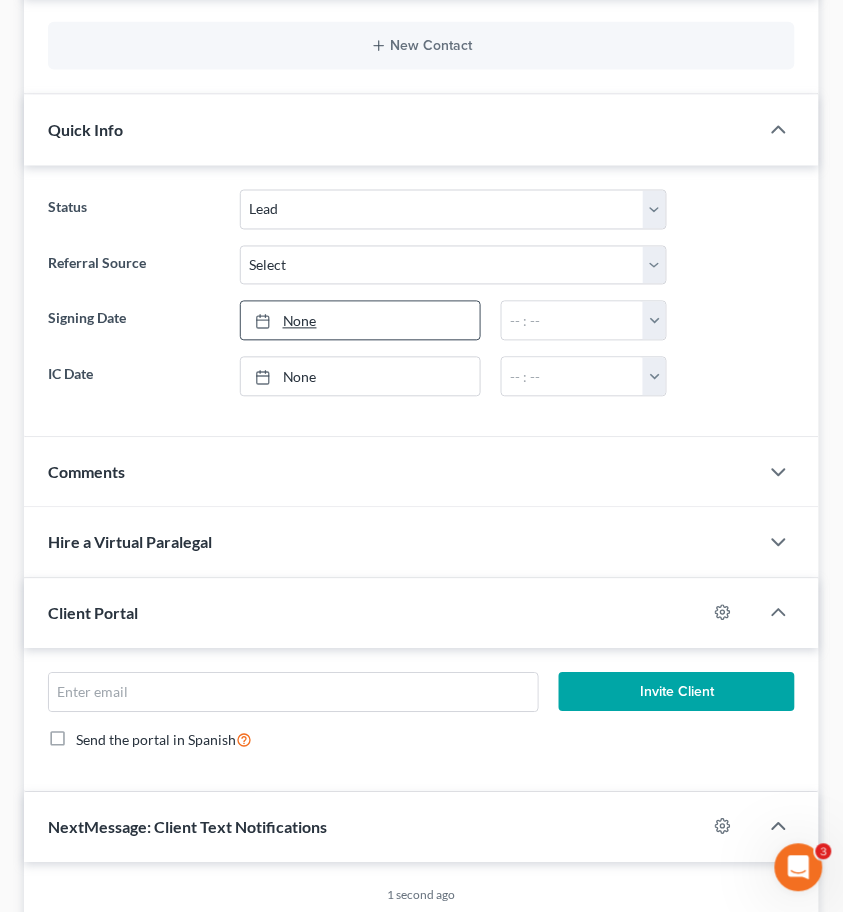 scroll, scrollTop: 0, scrollLeft: 0, axis: both 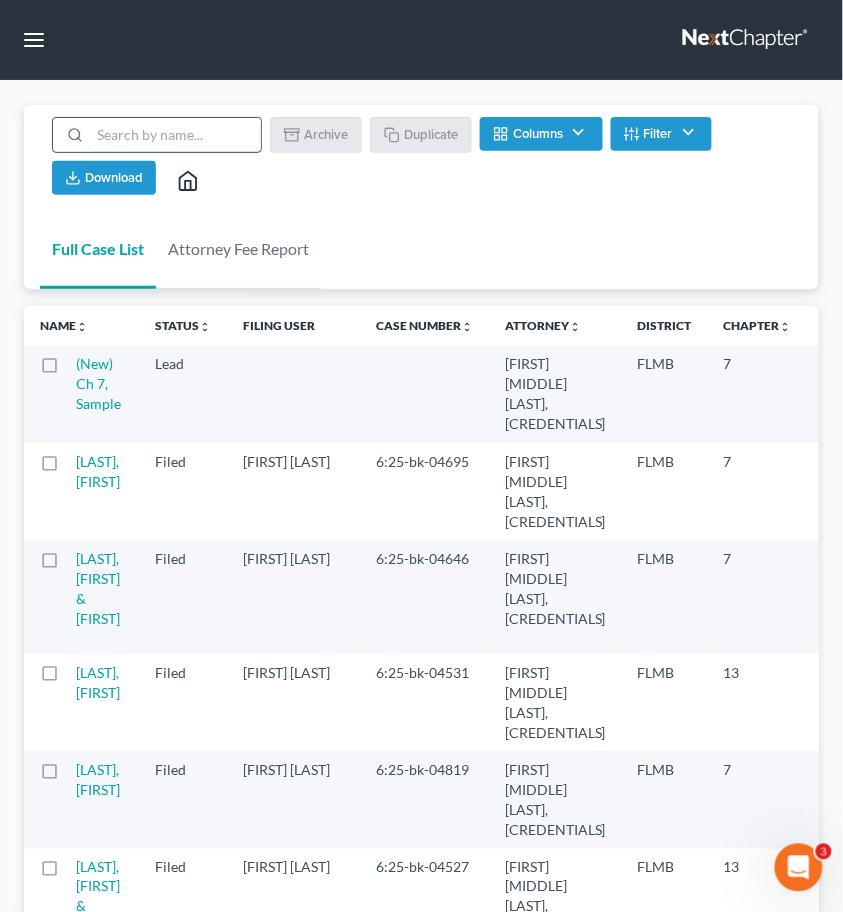 click at bounding box center (175, 135) 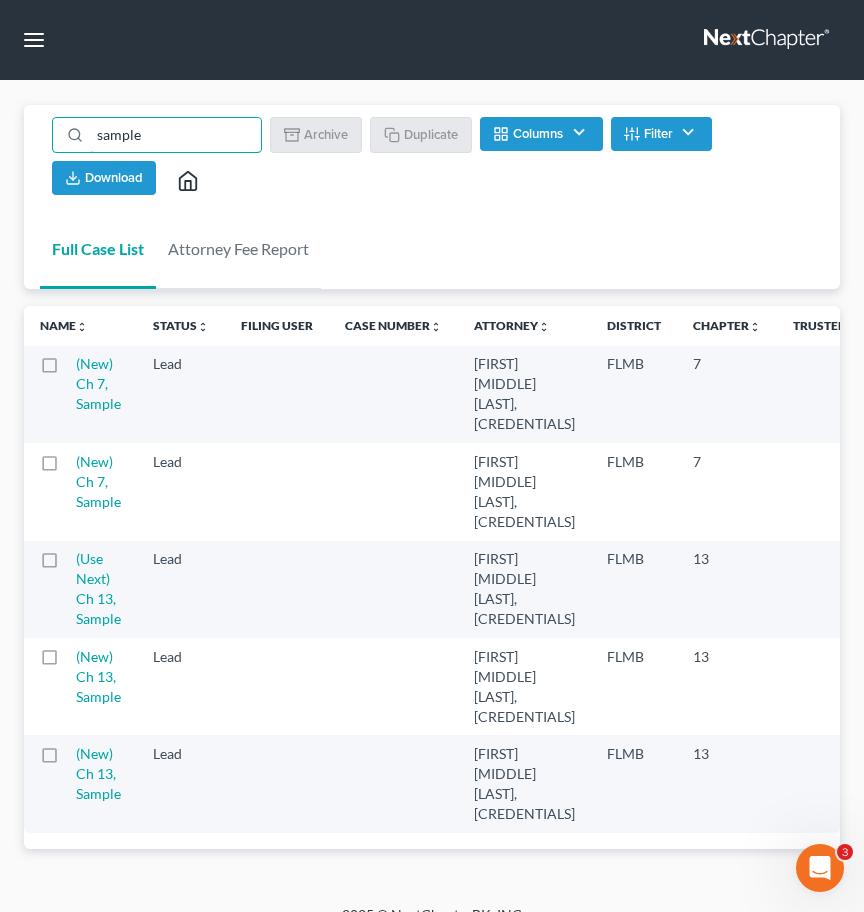 click at bounding box center [68, 467] 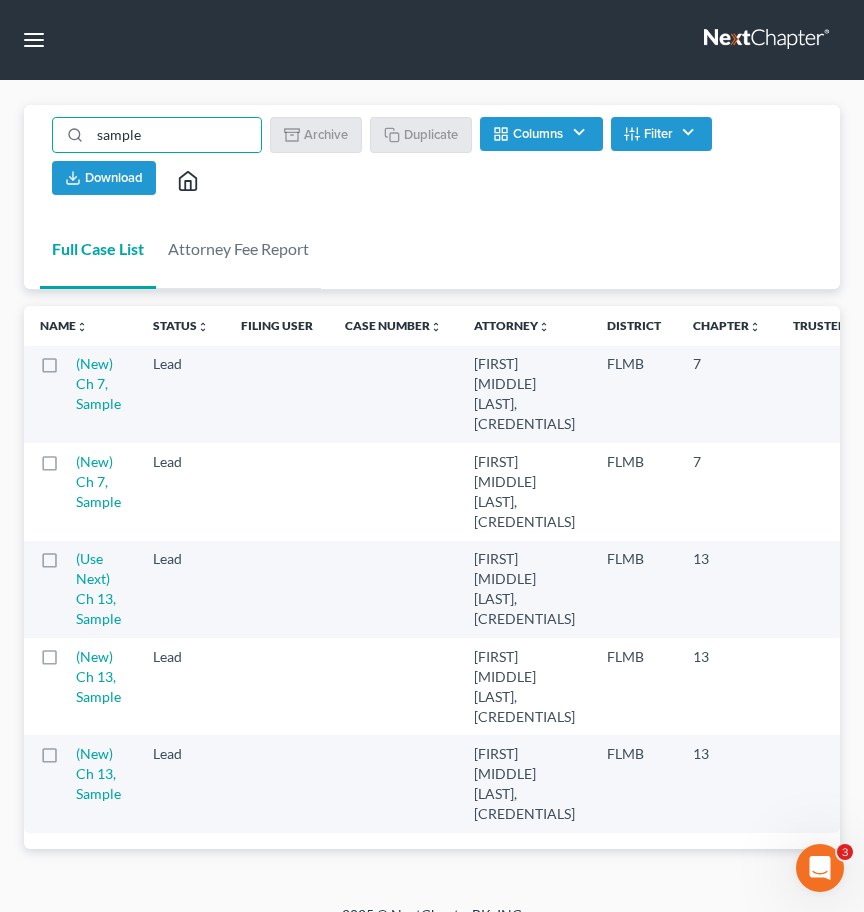 click at bounding box center (82, 458) 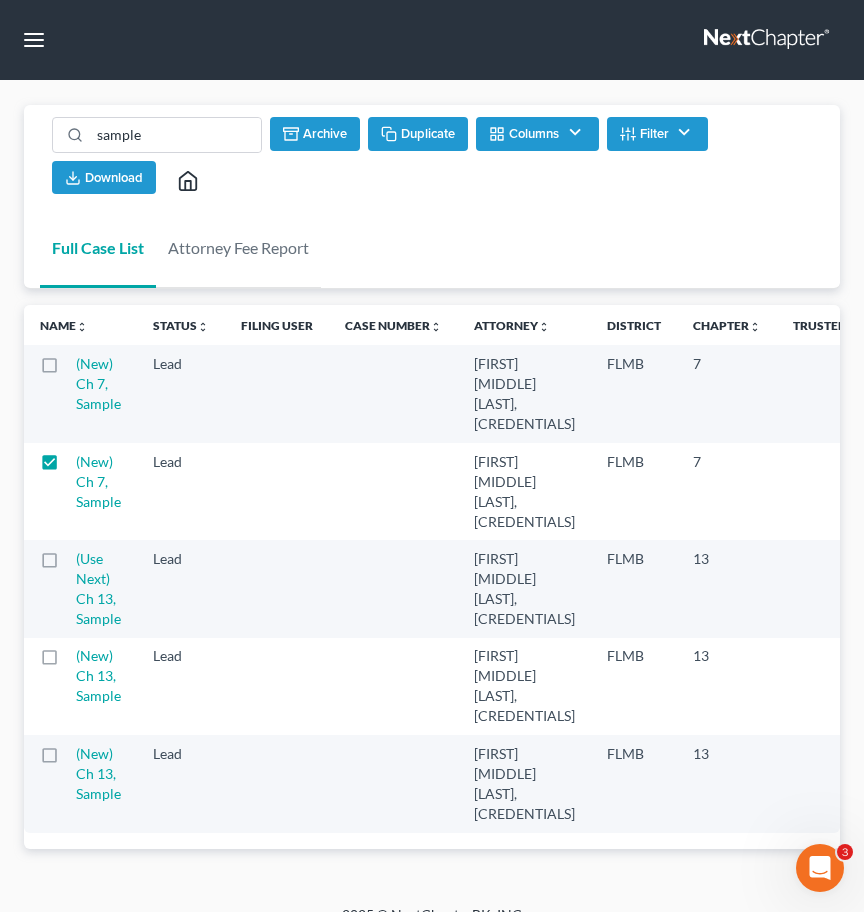 click on "Duplicate" at bounding box center [418, 134] 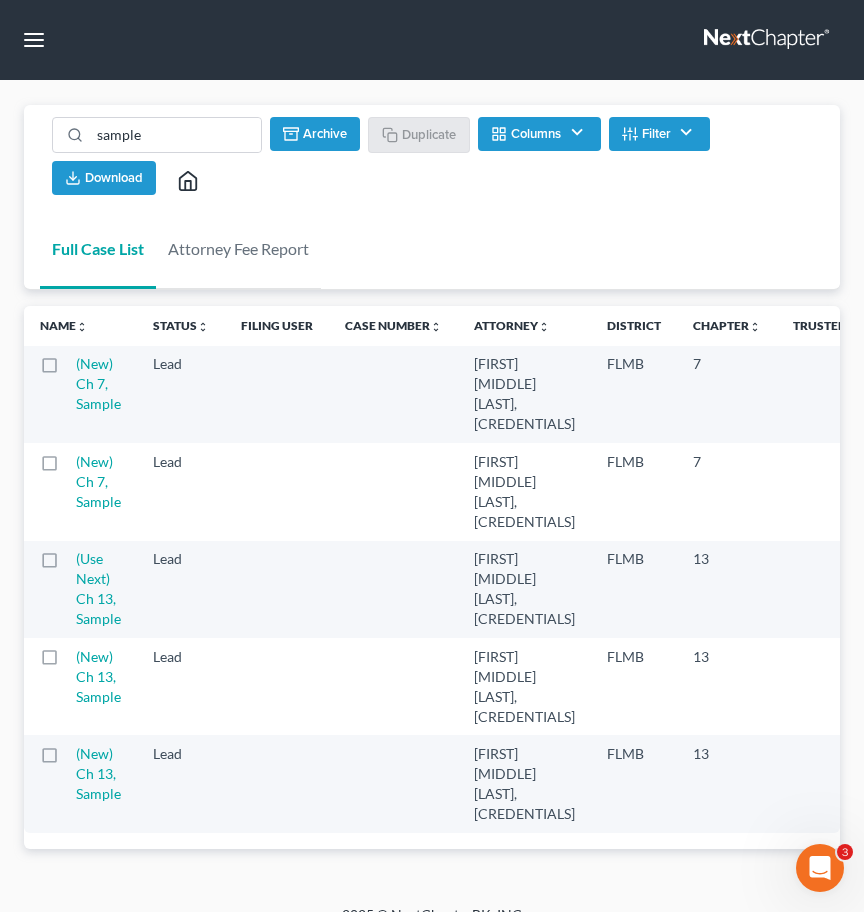 checkbox on "false" 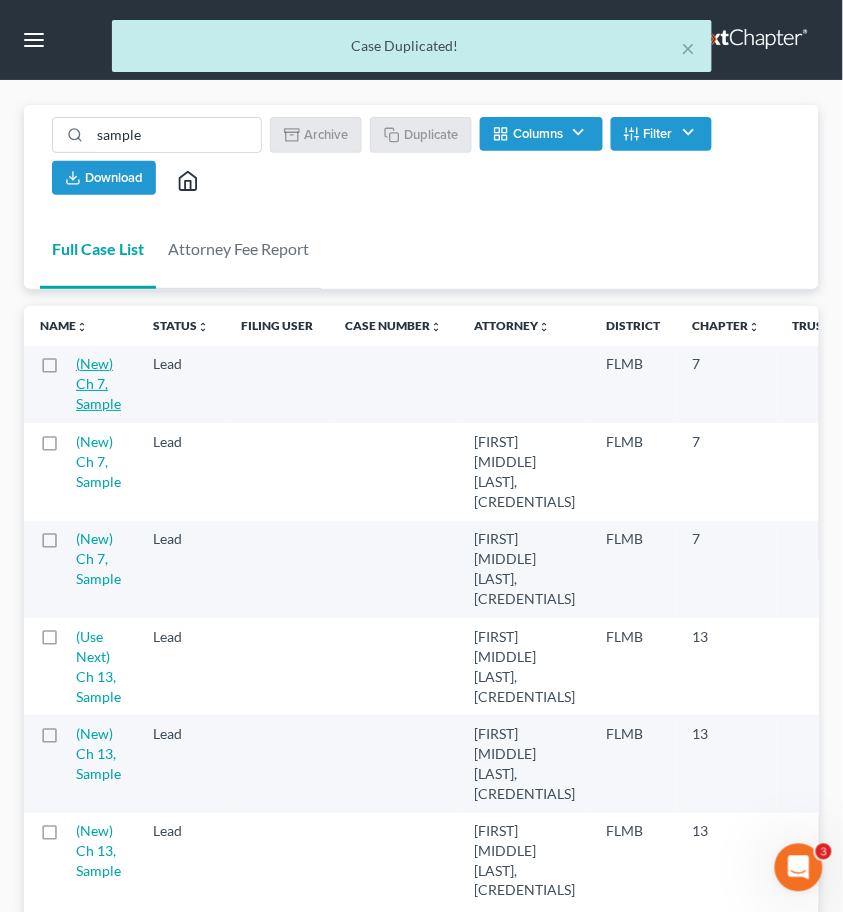 click on "(New) Ch 7, Sample" at bounding box center (98, 383) 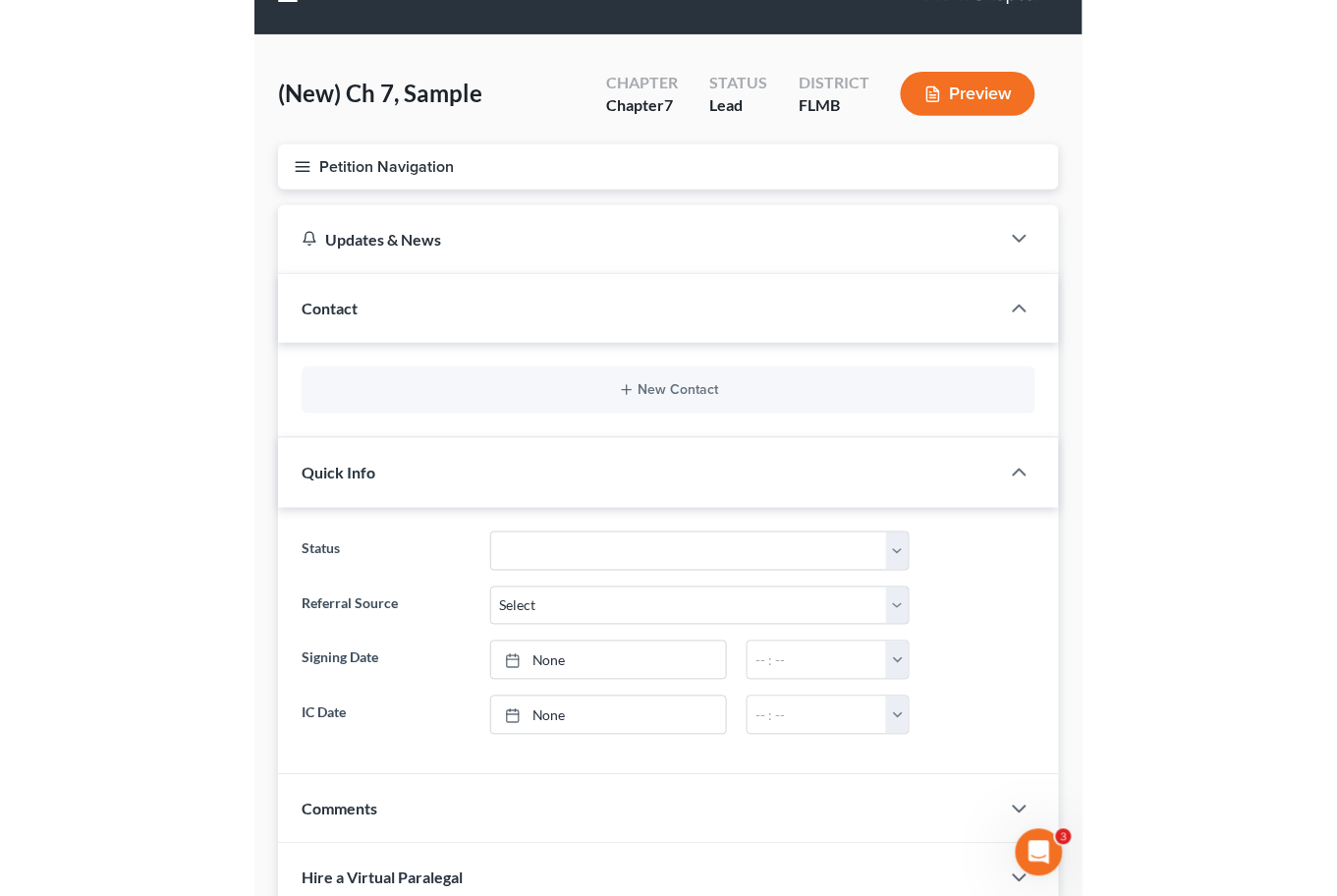 scroll, scrollTop: 0, scrollLeft: 0, axis: both 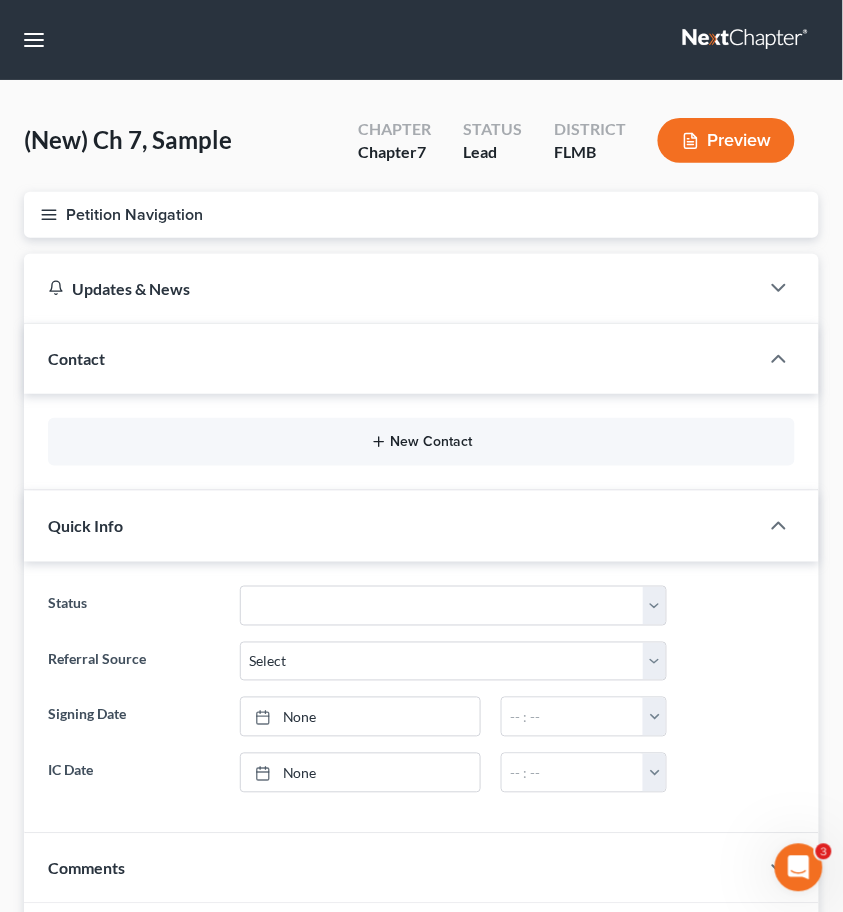 click on "New Contact" at bounding box center [421, 442] 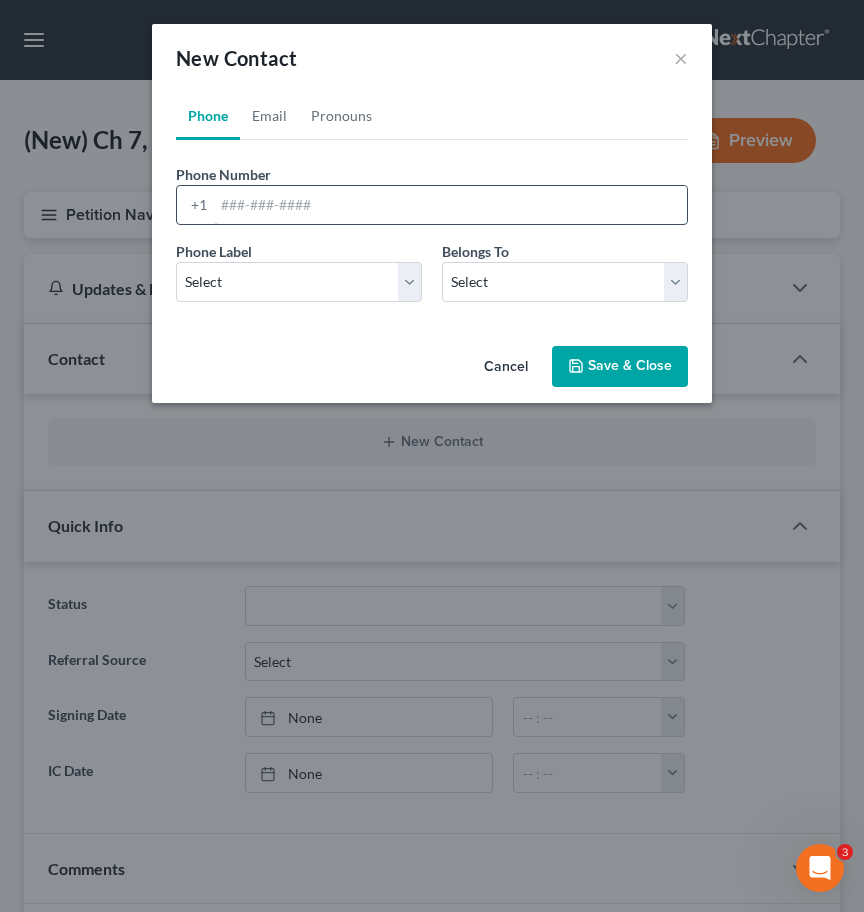 click at bounding box center [450, 205] 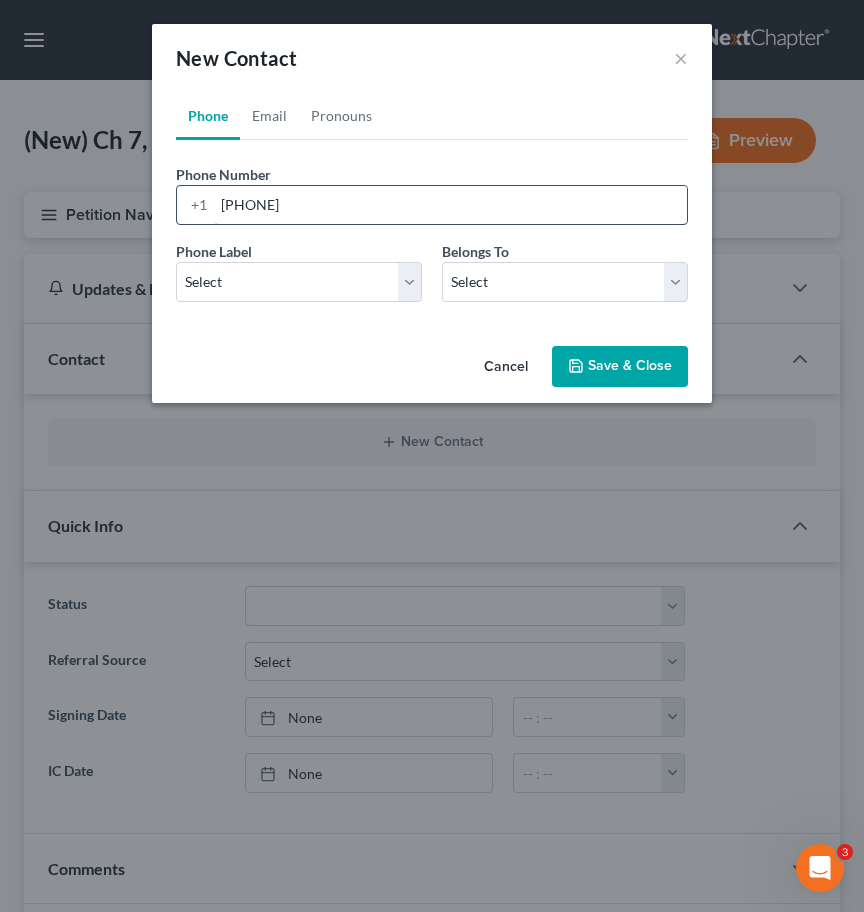 click on "3865763433" at bounding box center [450, 205] 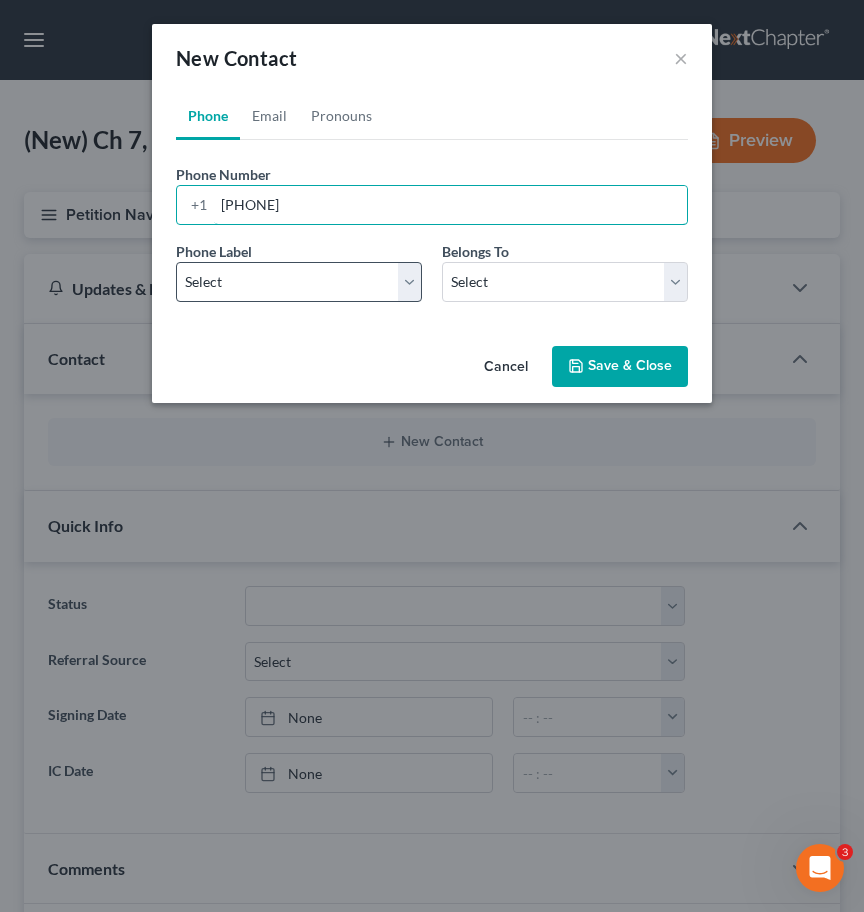 type on "386-576-3433" 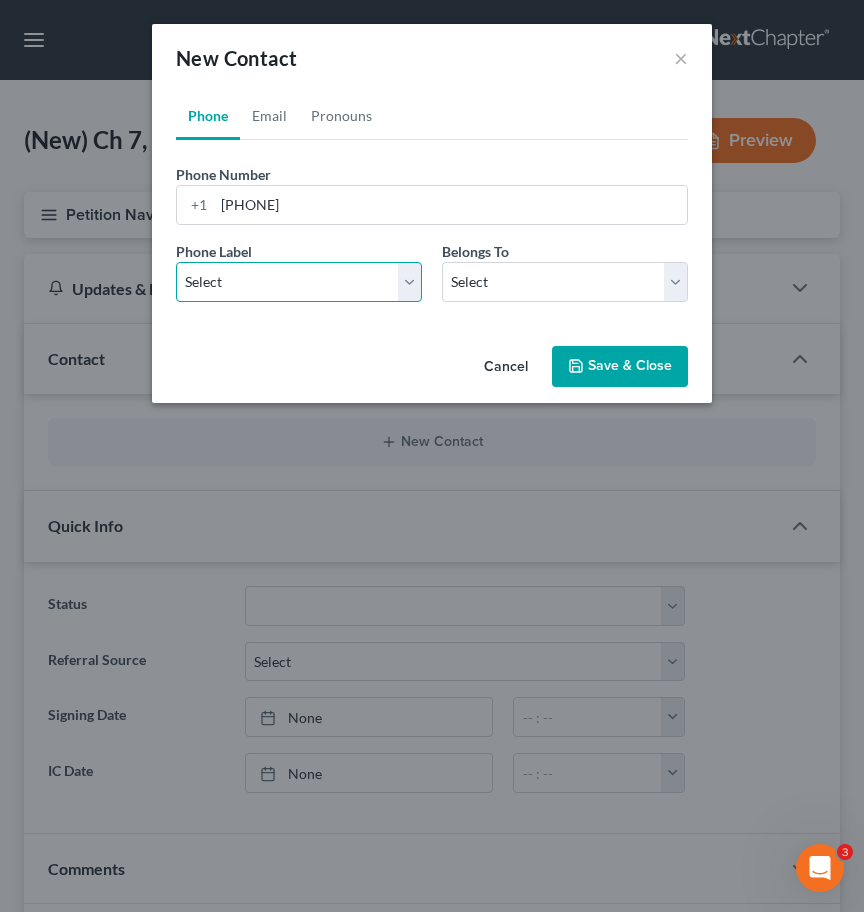 click on "Select Mobile Home Work Other" at bounding box center (299, 282) 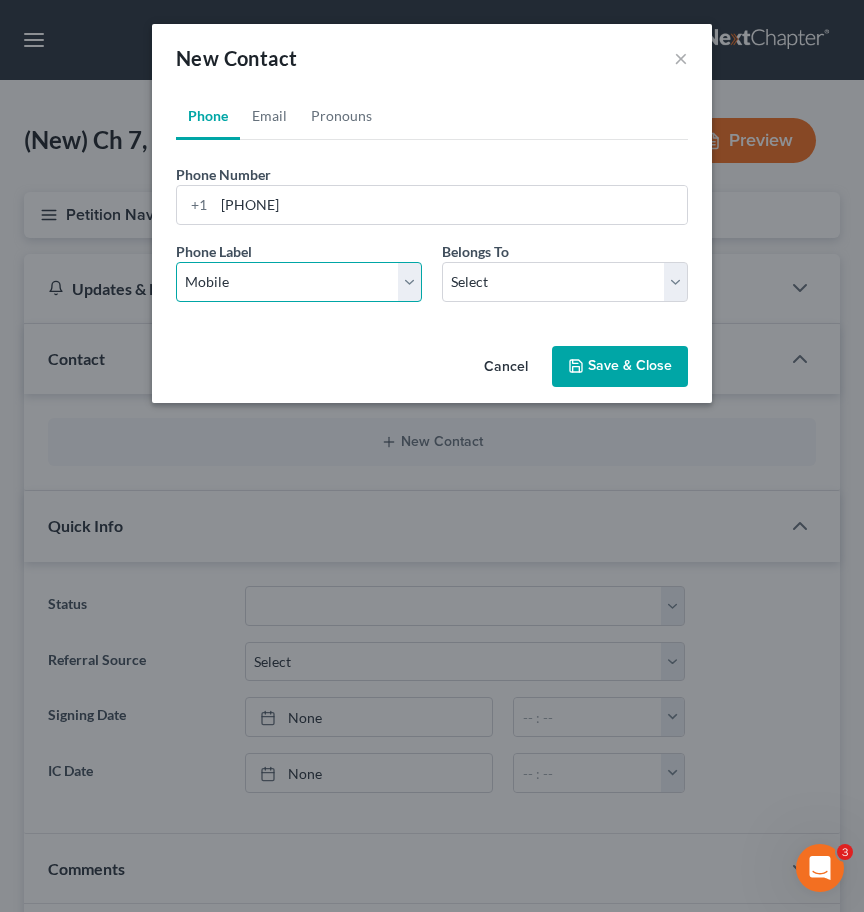 click on "Select Mobile Home Work Other" at bounding box center (299, 282) 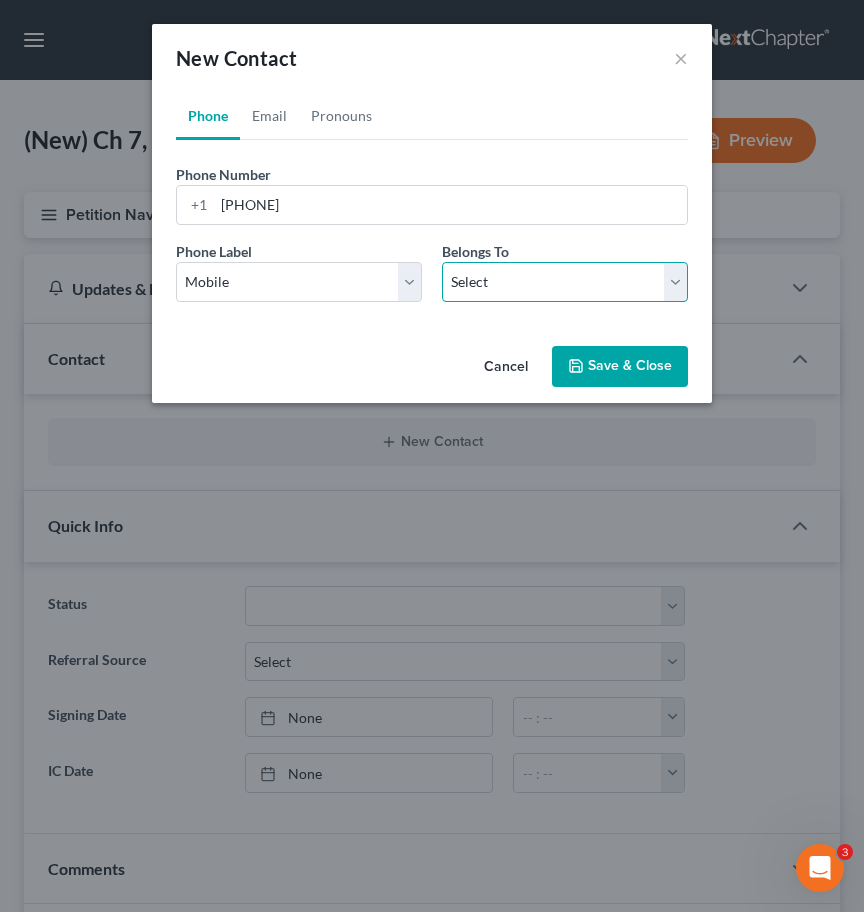 click on "Select Client Other" at bounding box center [565, 282] 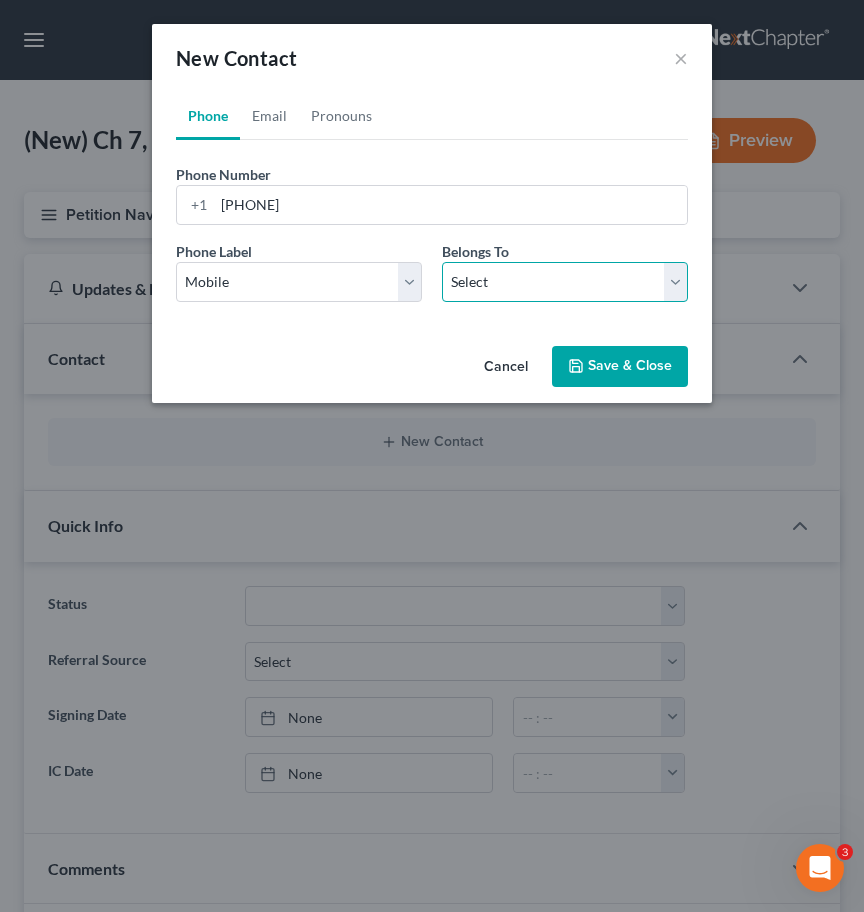 select on "0" 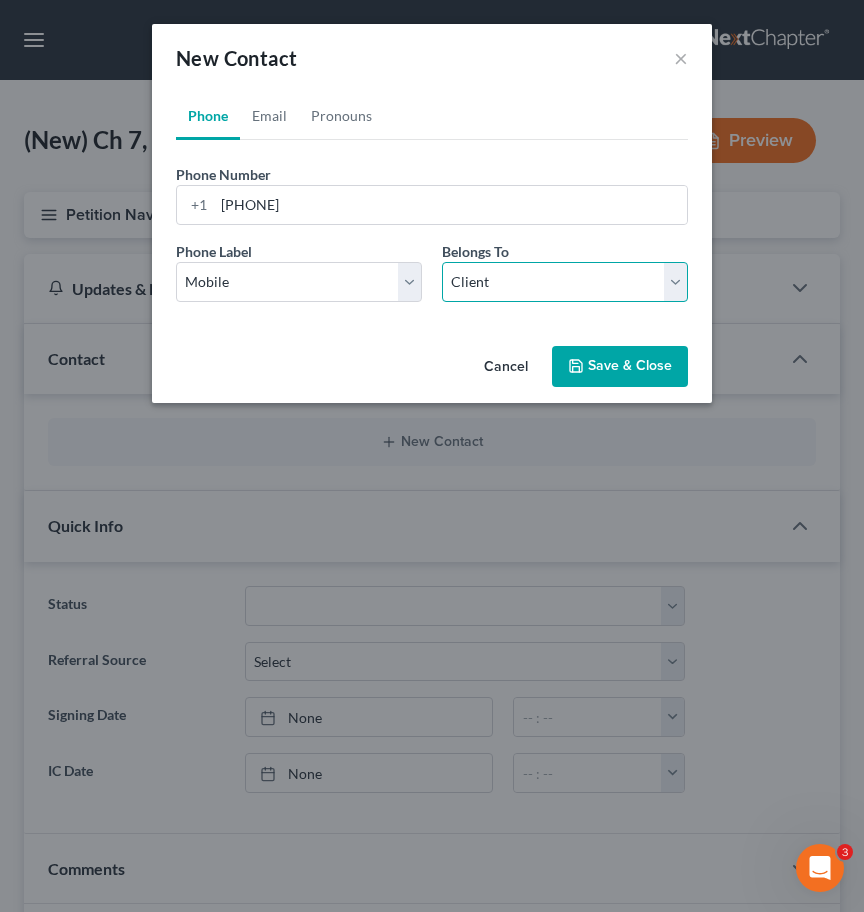 click on "Select Client Other" at bounding box center [565, 282] 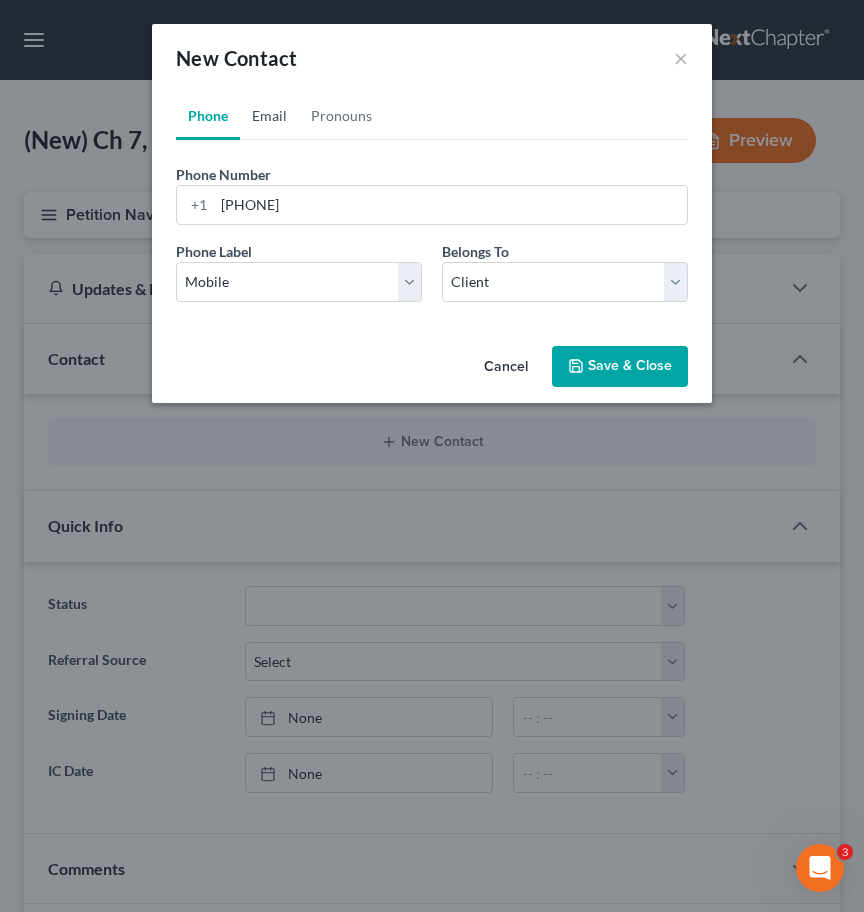 click on "Email" at bounding box center (269, 116) 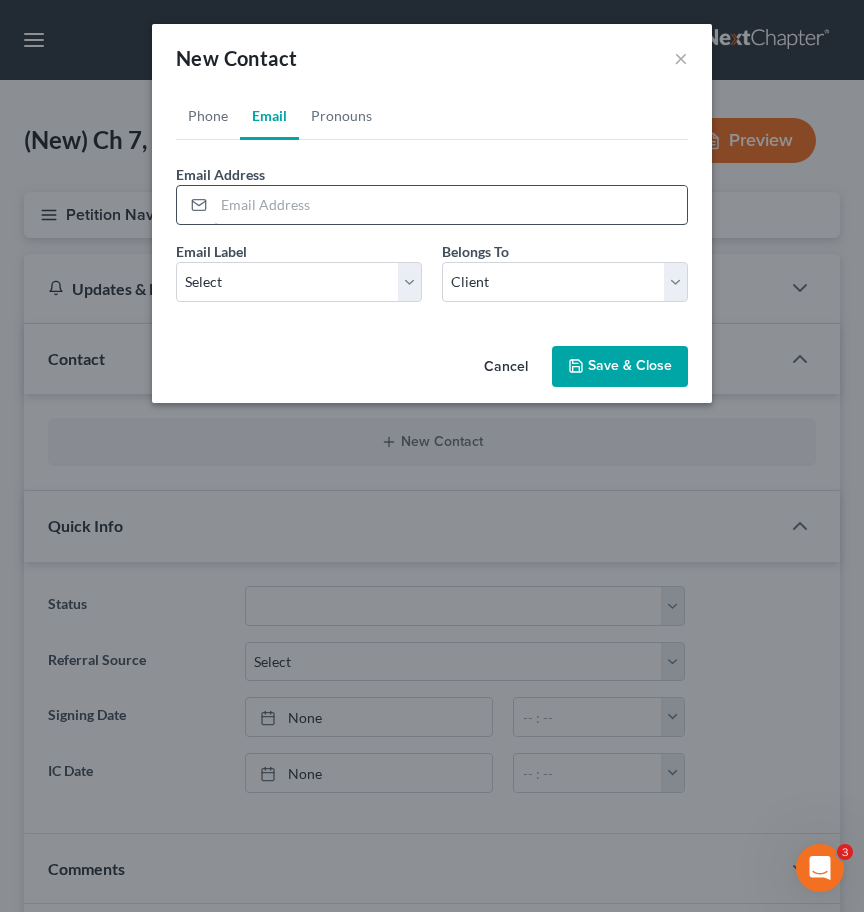 click at bounding box center [450, 205] 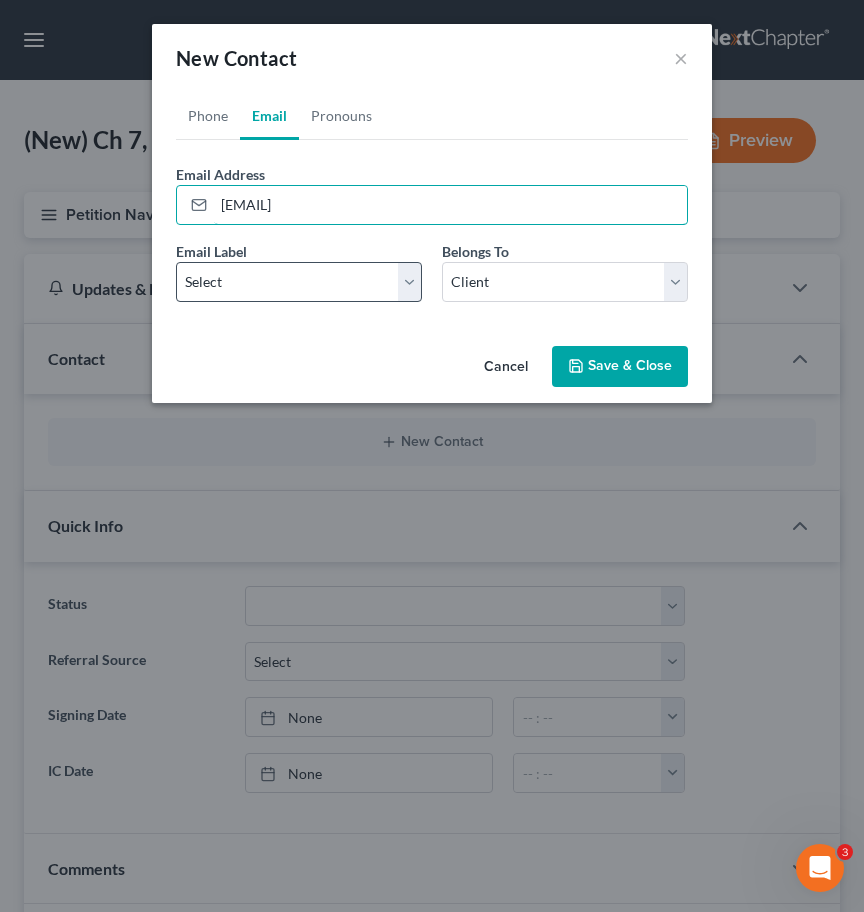 type on "[EMAIL]" 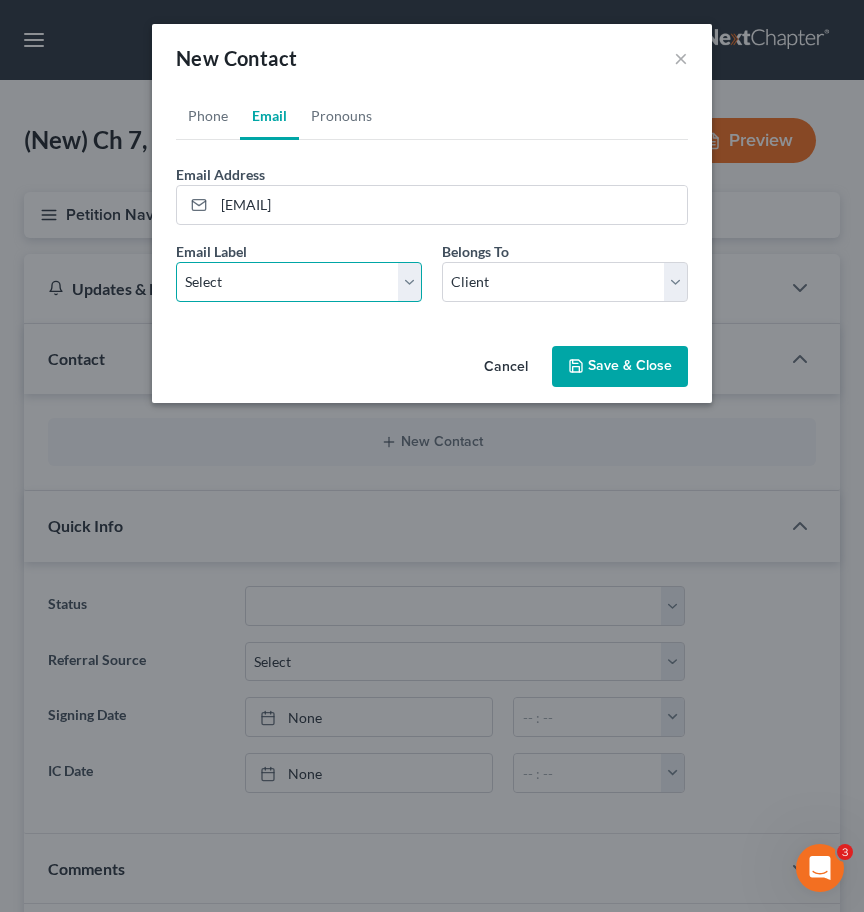 click on "Select Home Work Other" at bounding box center [299, 282] 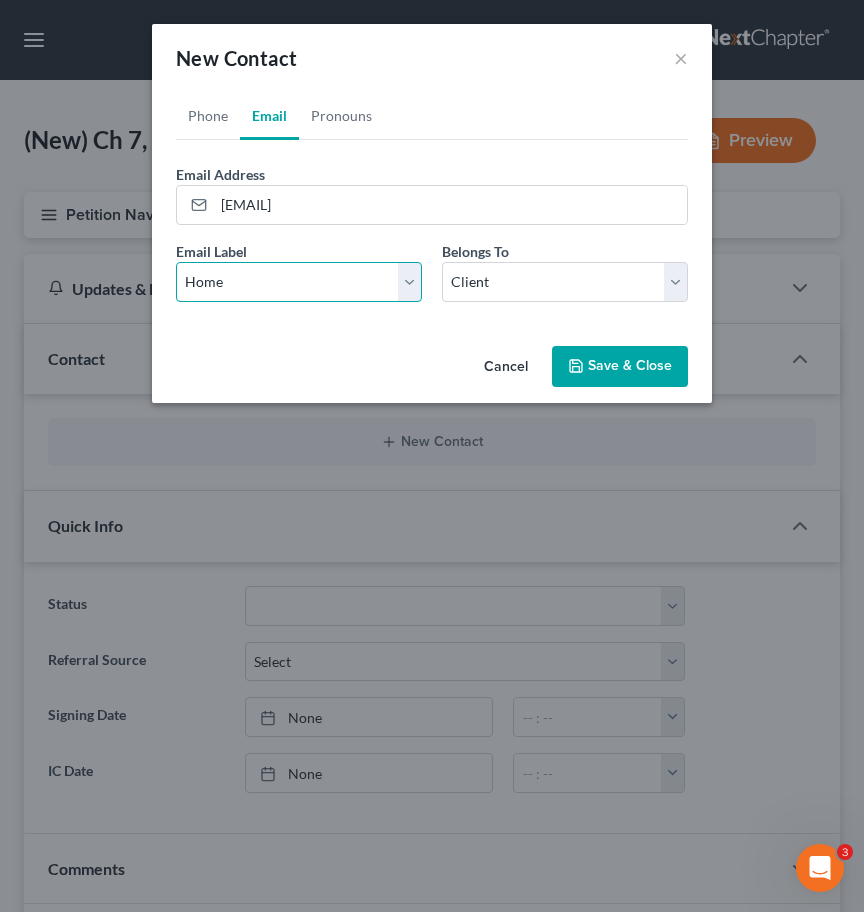click on "Select Home Work Other" at bounding box center [299, 282] 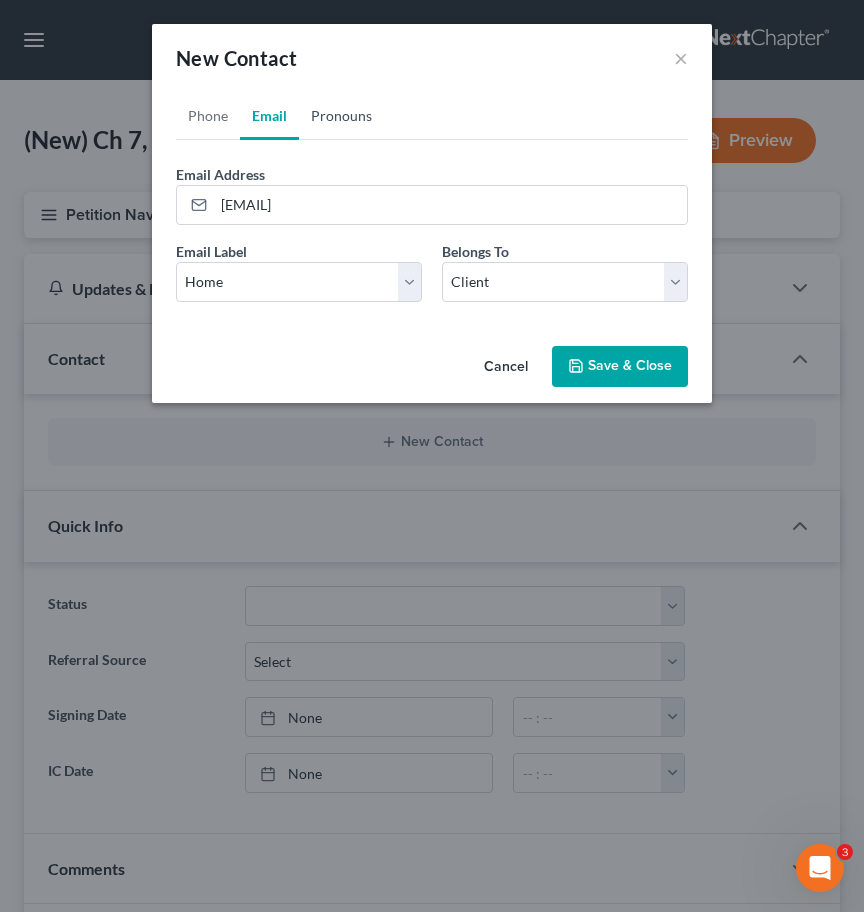 click on "Pronouns" at bounding box center [341, 116] 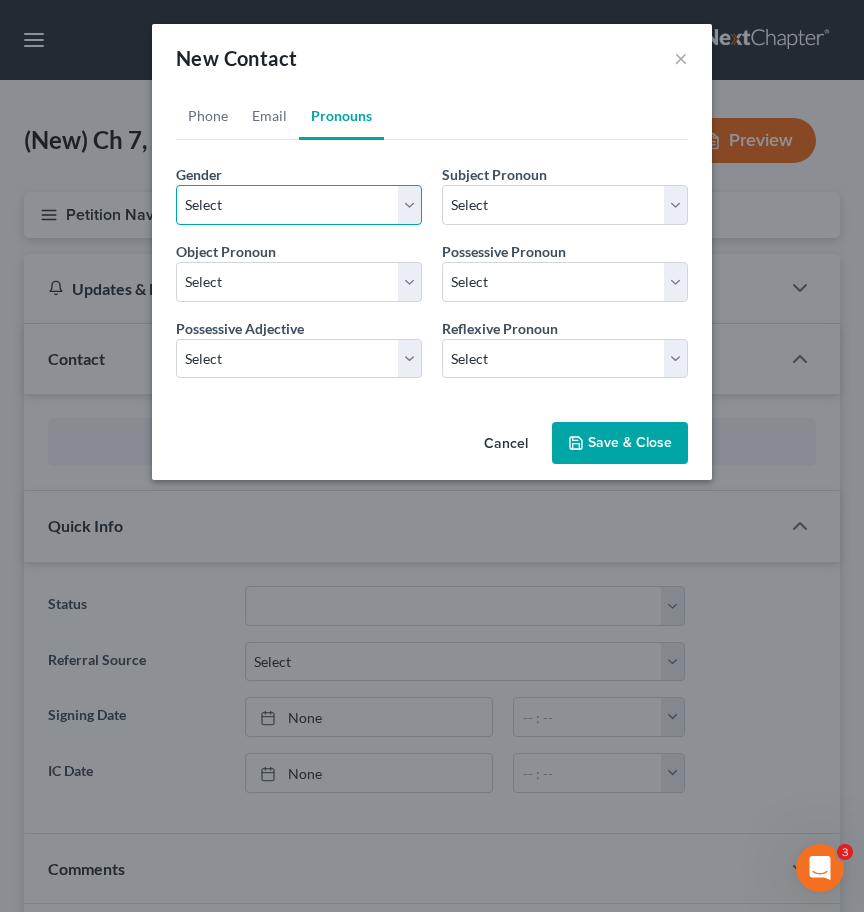 click on "Select Male Female Non Binary More Than One Person" at bounding box center (299, 205) 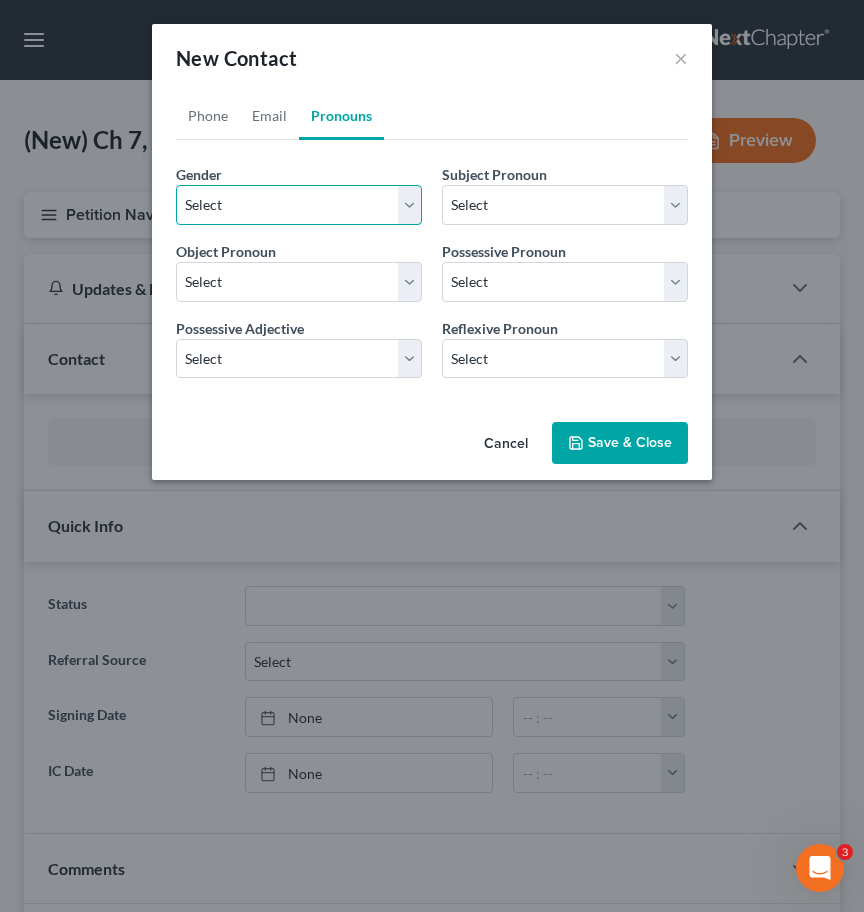 select on "1" 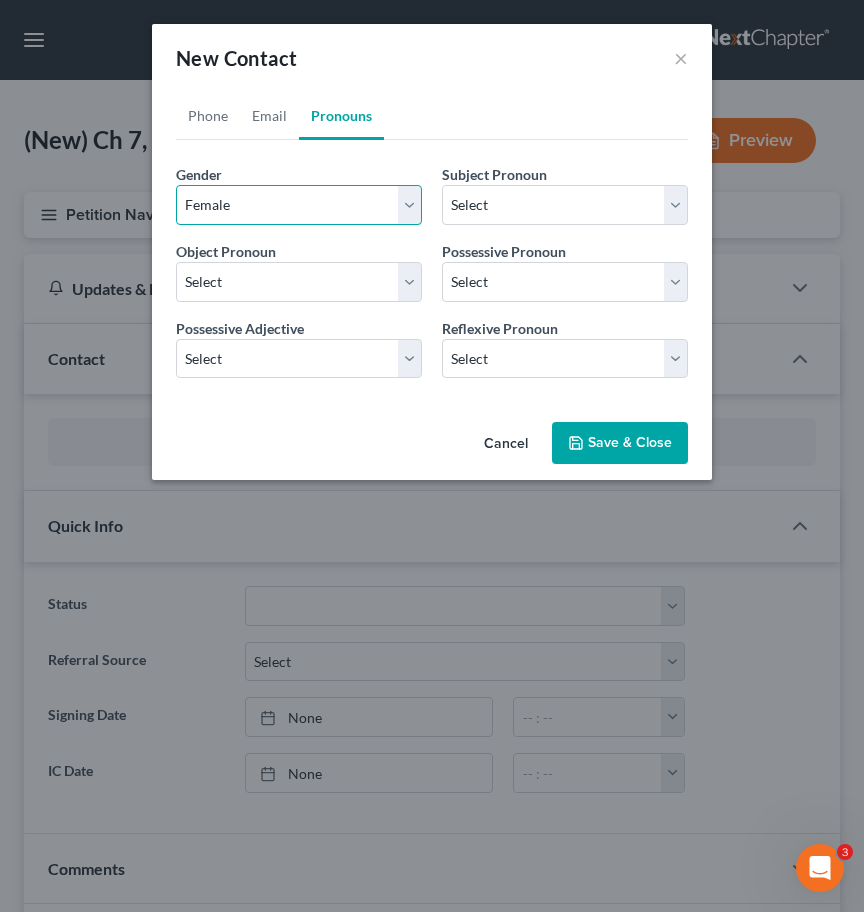 click on "Select Male Female Non Binary More Than One Person" at bounding box center [299, 205] 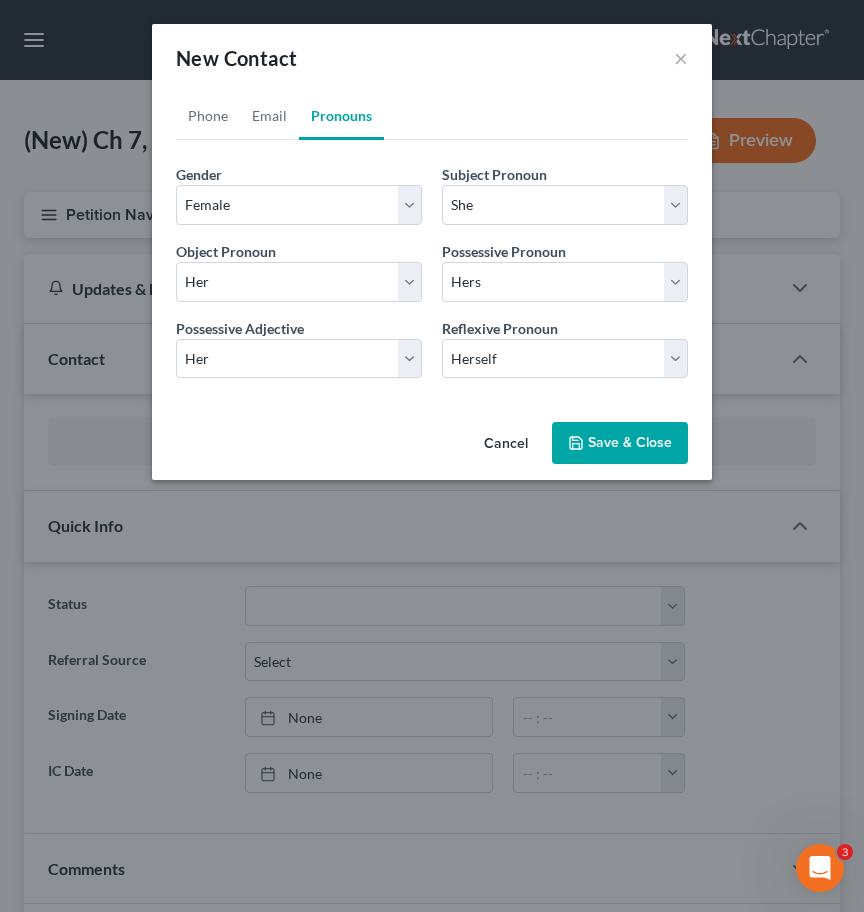 click on "Save & Close" at bounding box center (620, 443) 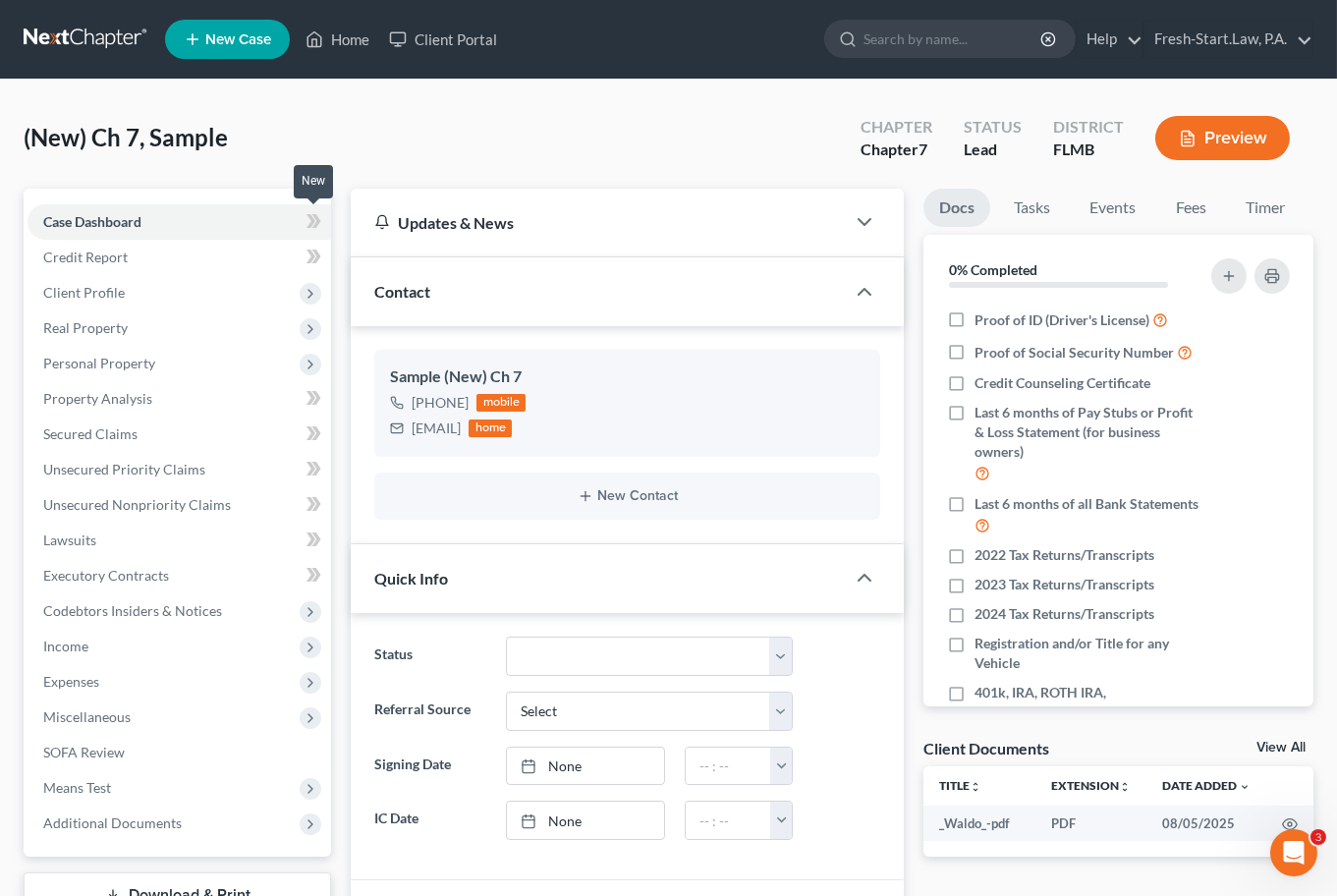 click 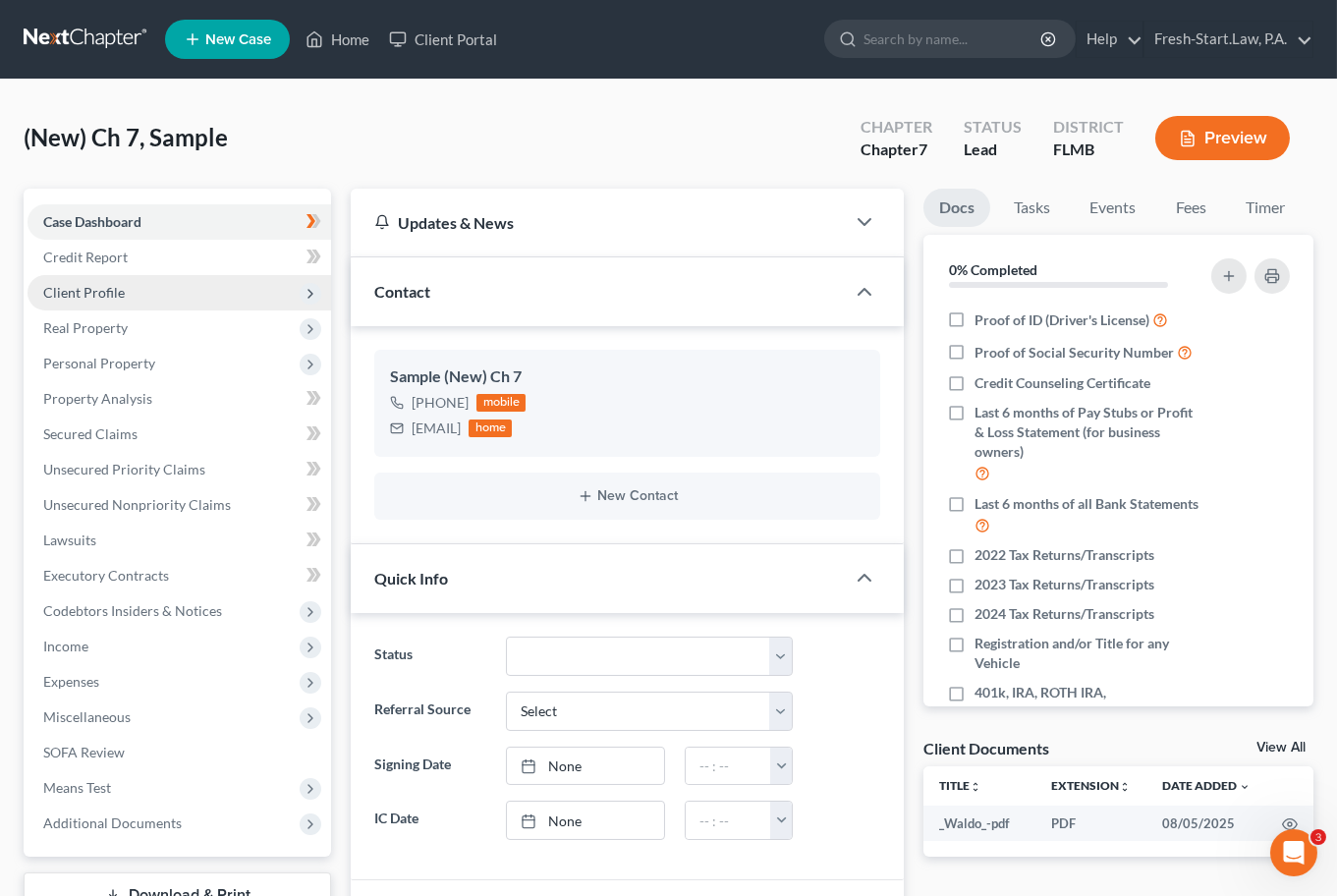 click on "Client Profile" at bounding box center (84, 292) 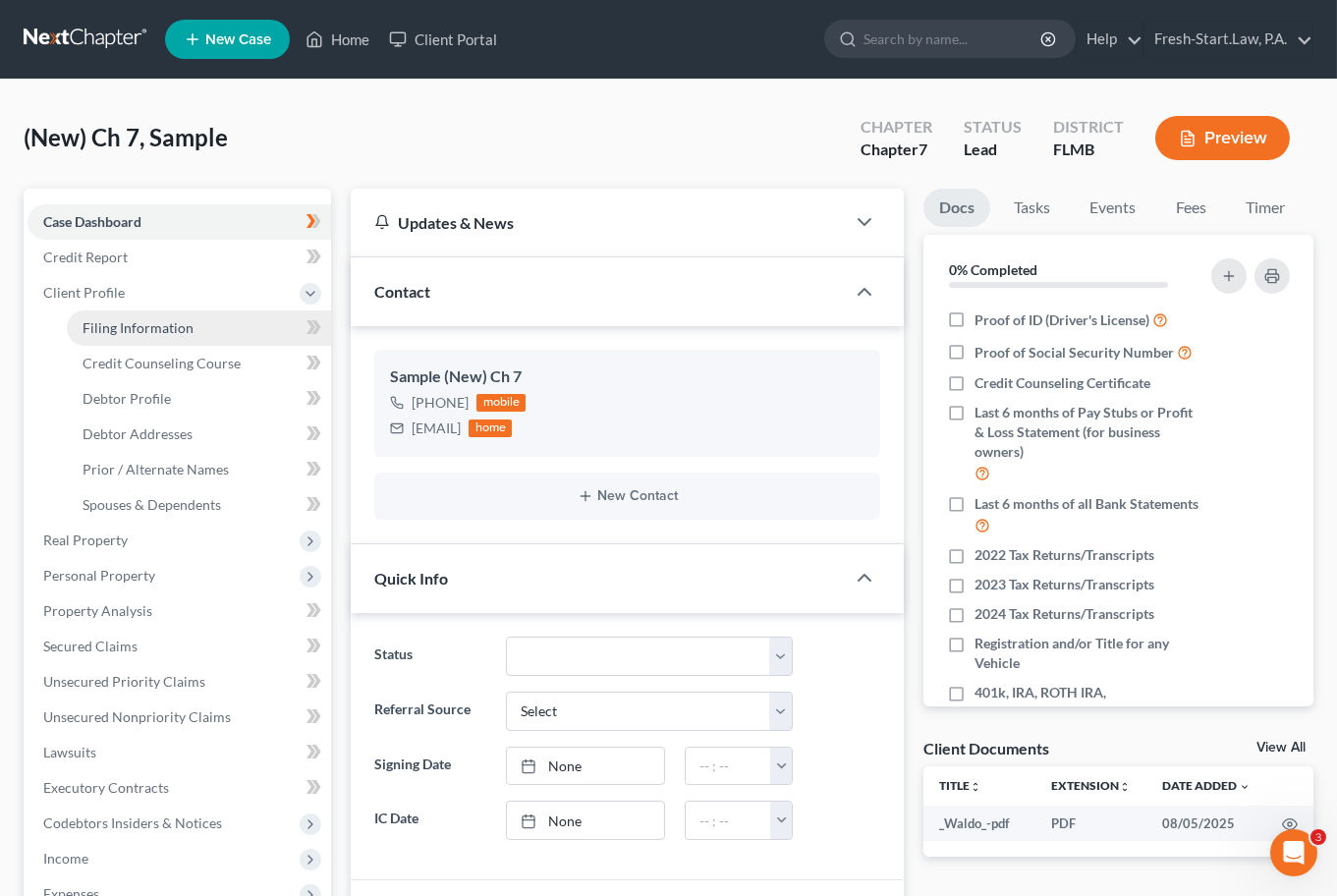 click on "Filing Information" at bounding box center [198, 328] 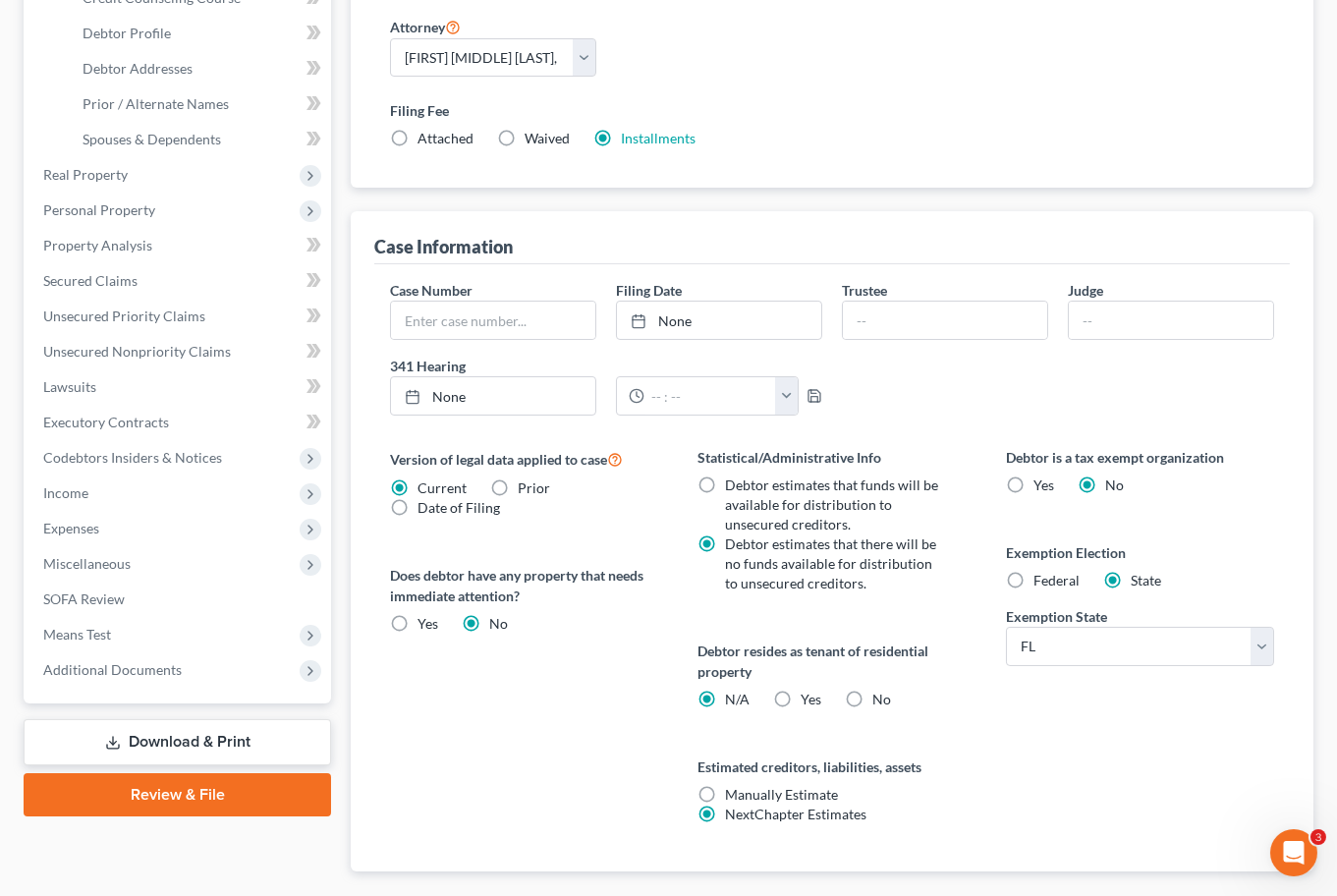 scroll, scrollTop: 393, scrollLeft: 0, axis: vertical 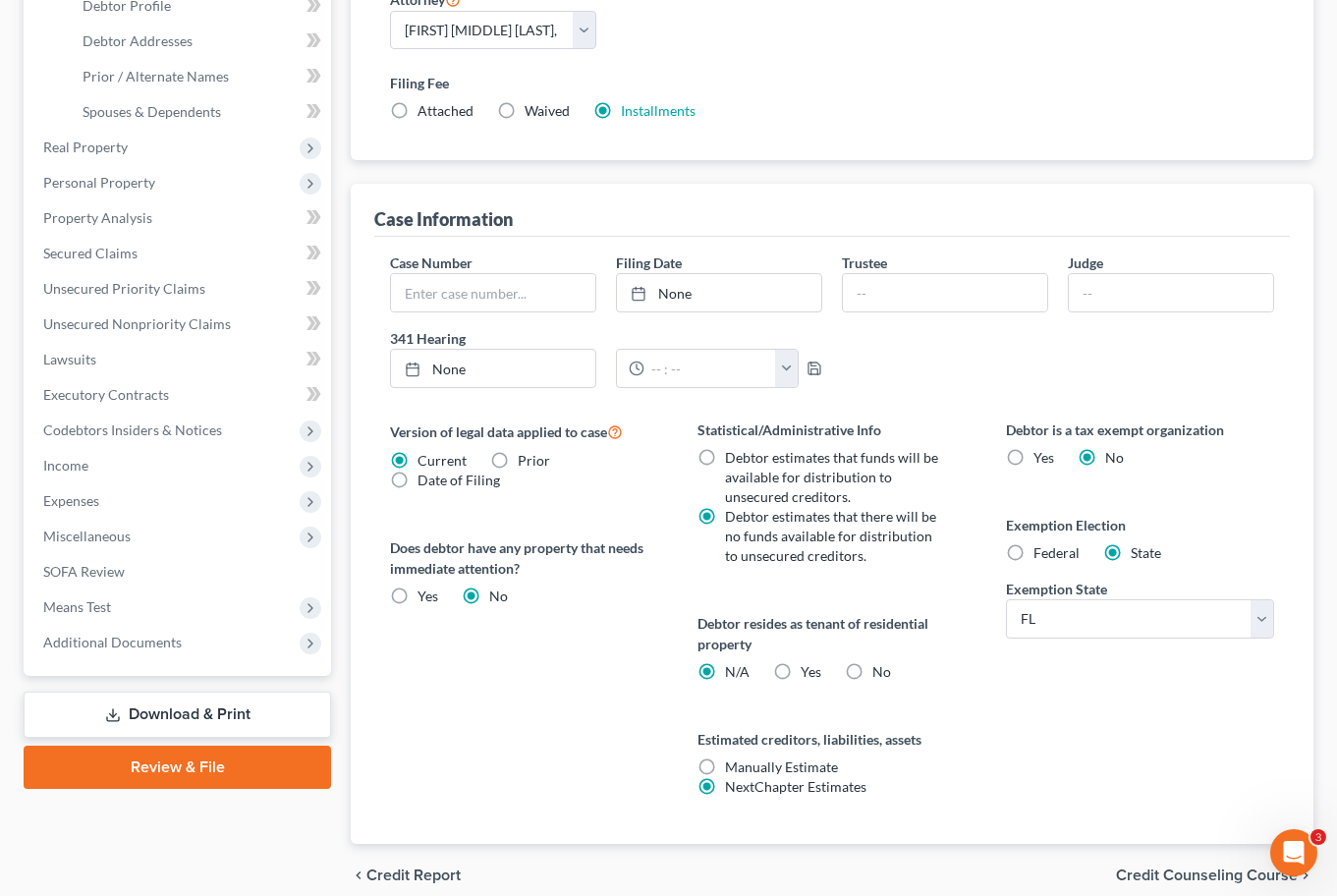 click on "Yes Yes" at bounding box center [810, 672] 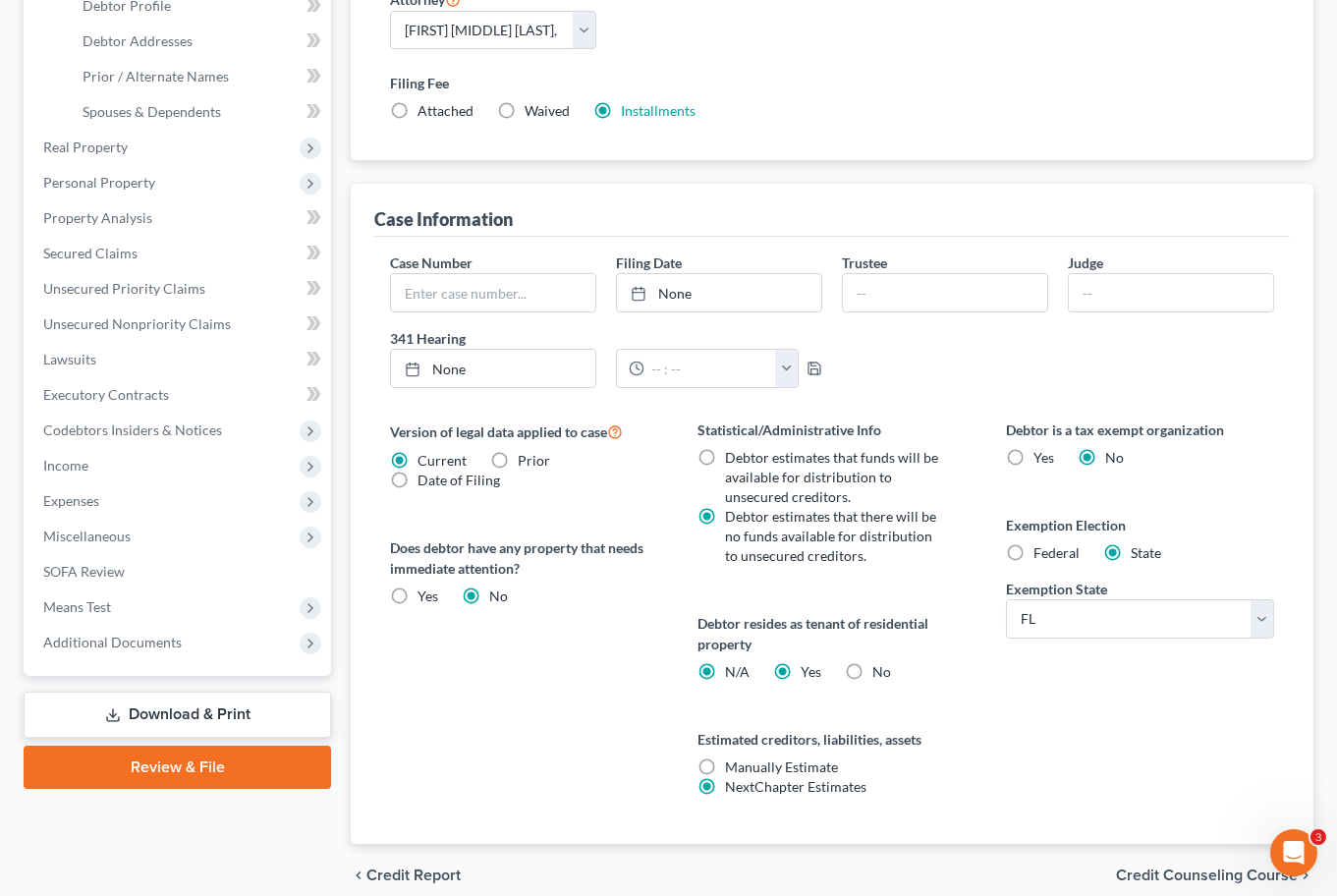 radio on "false" 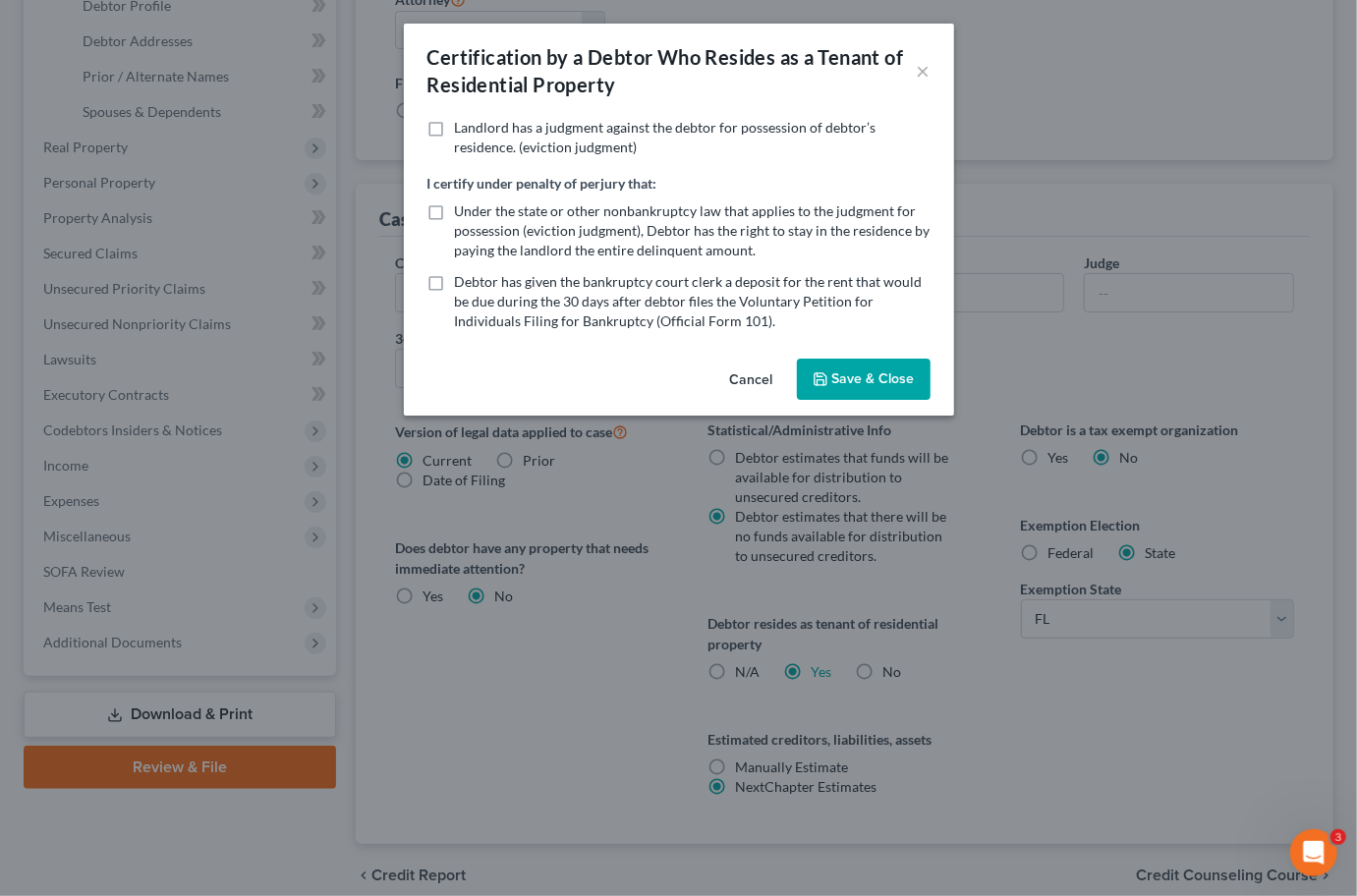 click on "Save & Close" at bounding box center [864, 379] 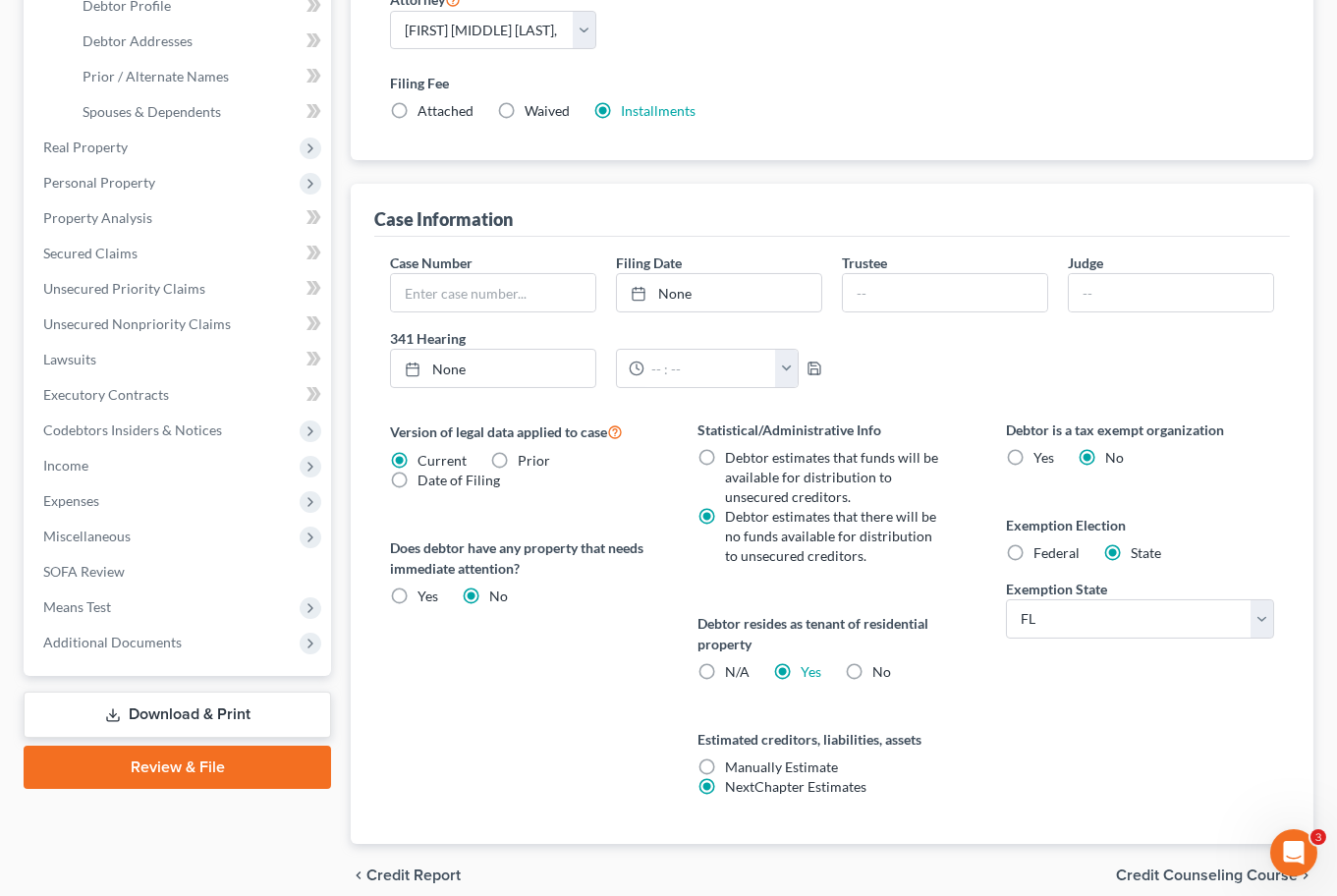 scroll, scrollTop: 0, scrollLeft: 0, axis: both 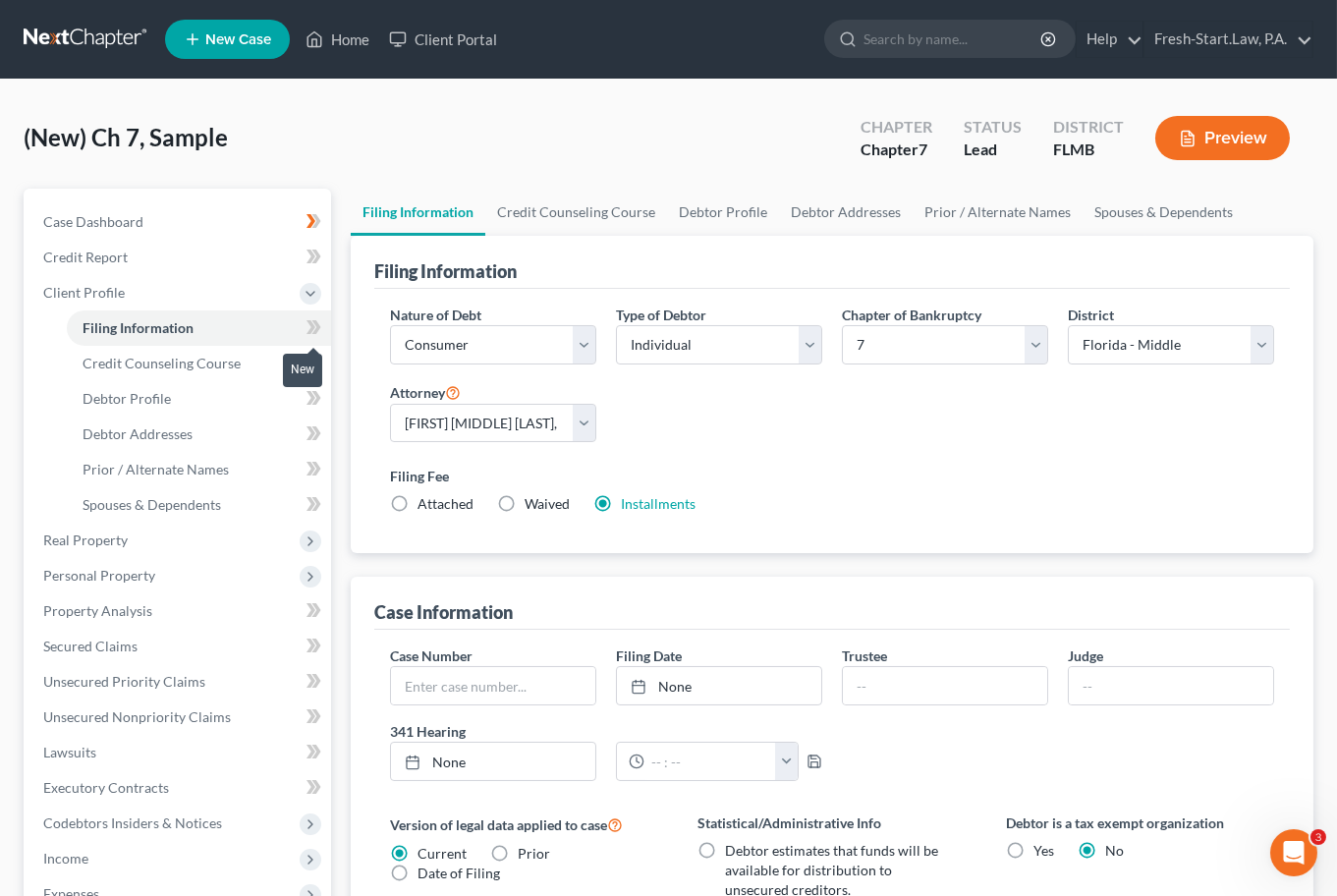 click 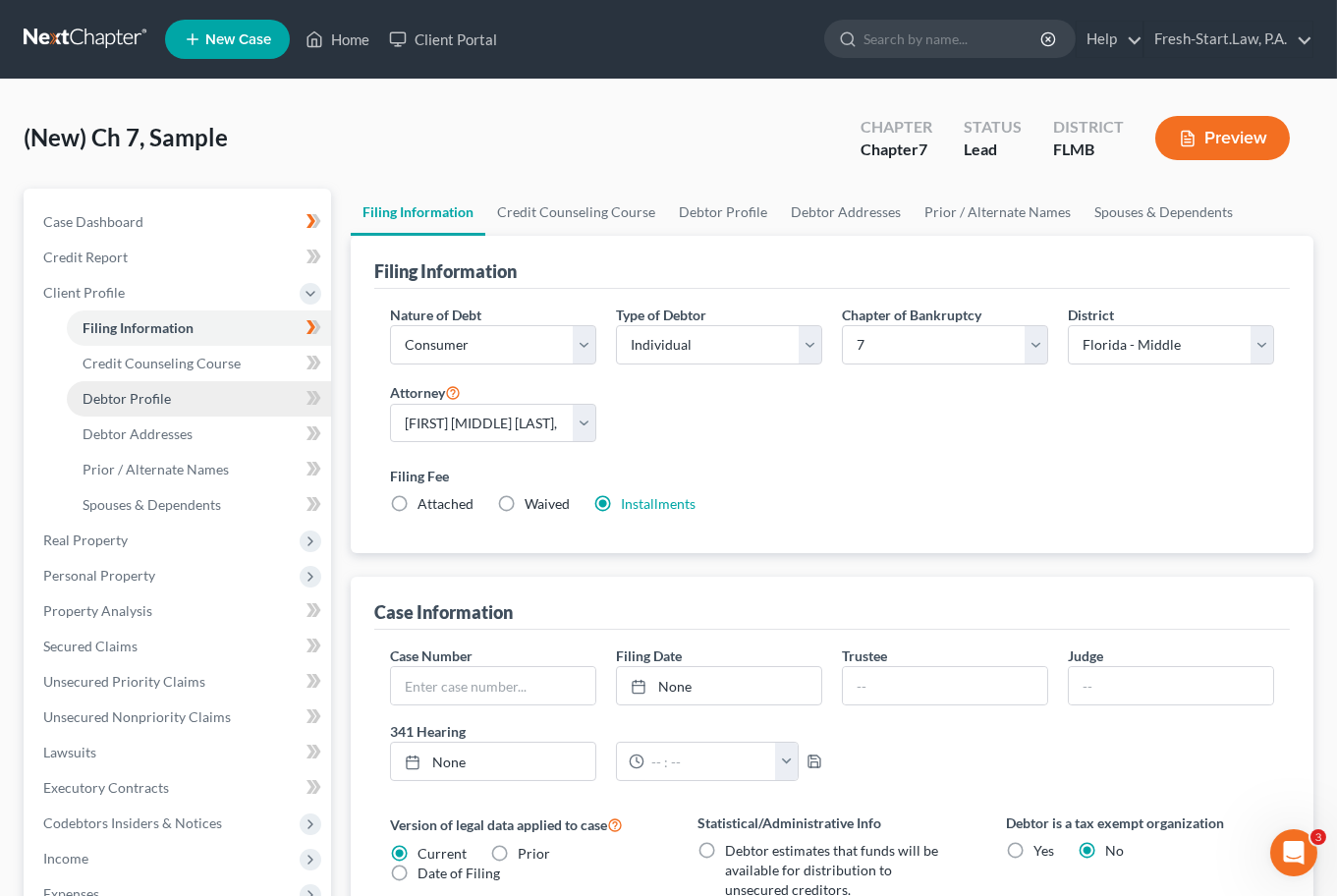 click on "Debtor Profile" at bounding box center [127, 398] 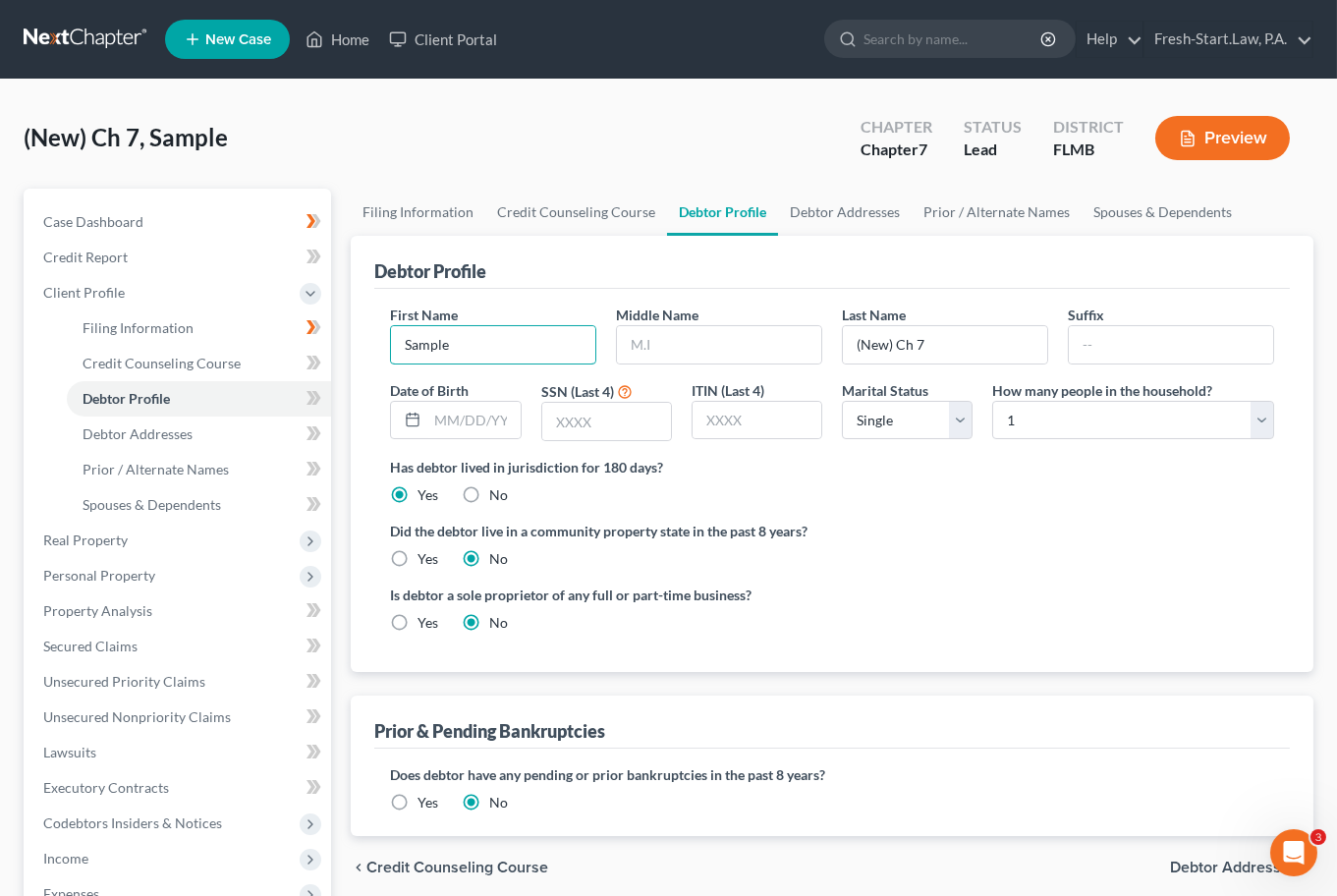 drag, startPoint x: 505, startPoint y: 334, endPoint x: 347, endPoint y: 351, distance: 158.91193 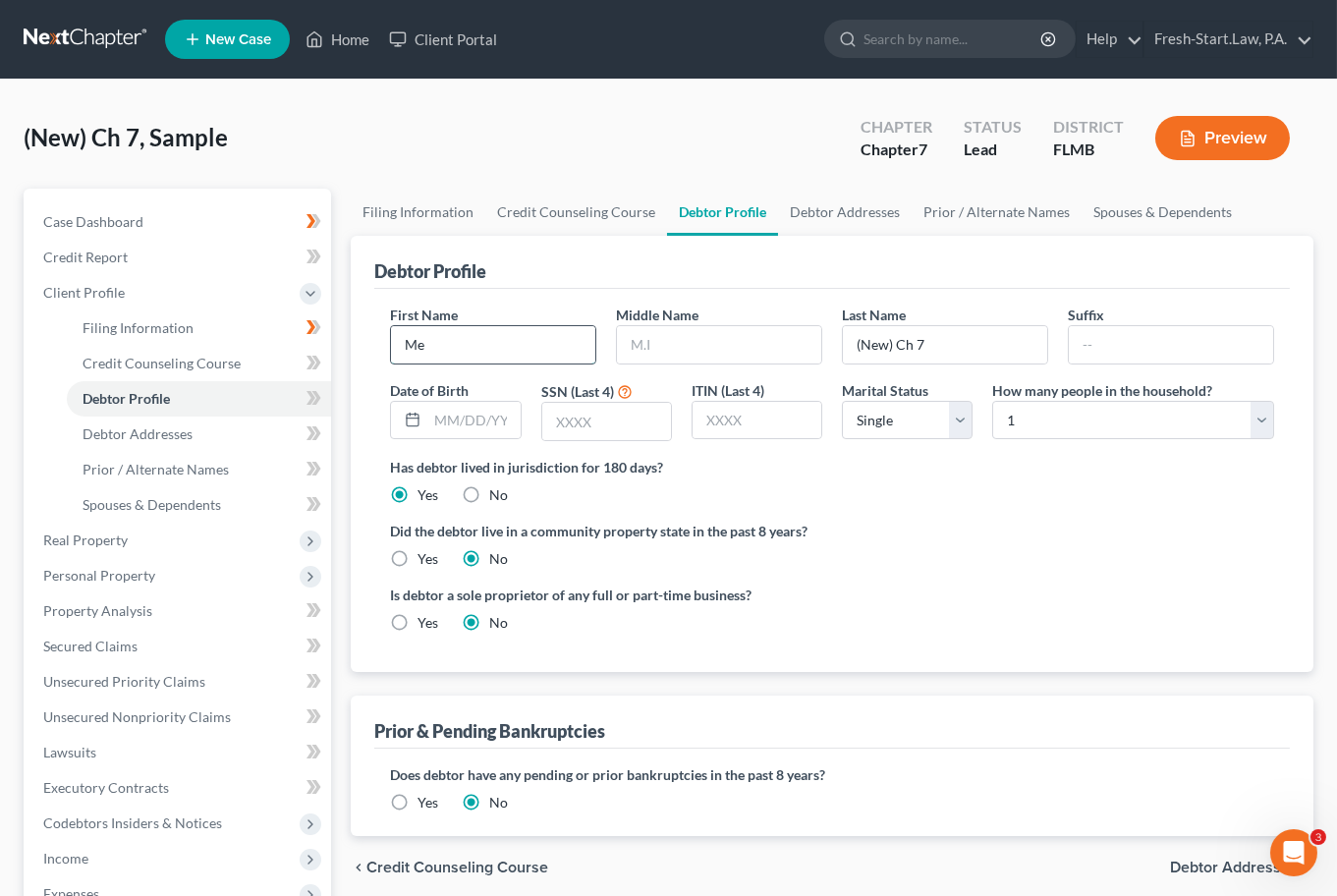click on "Me" at bounding box center [493, 345] 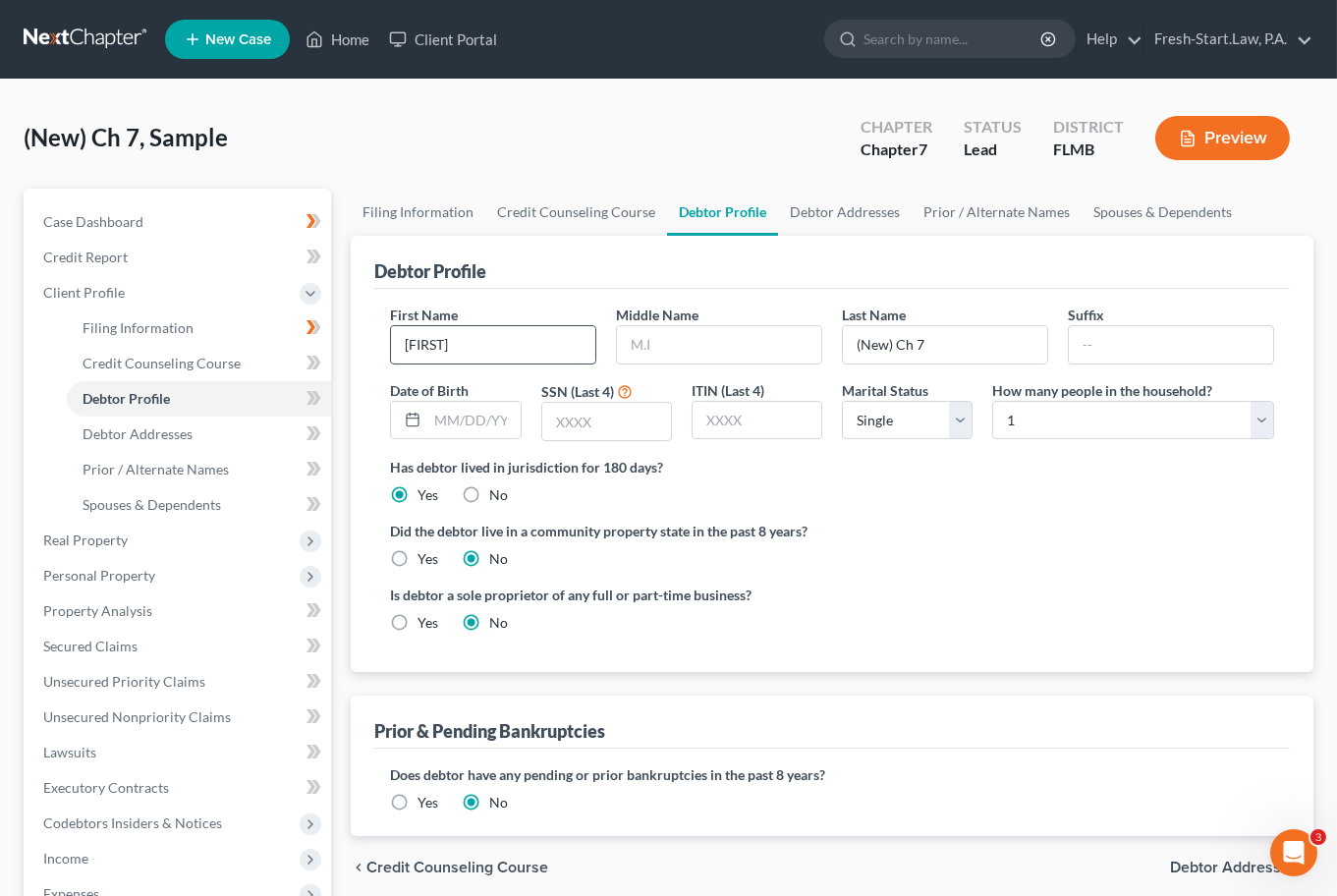 type on "Meghan" 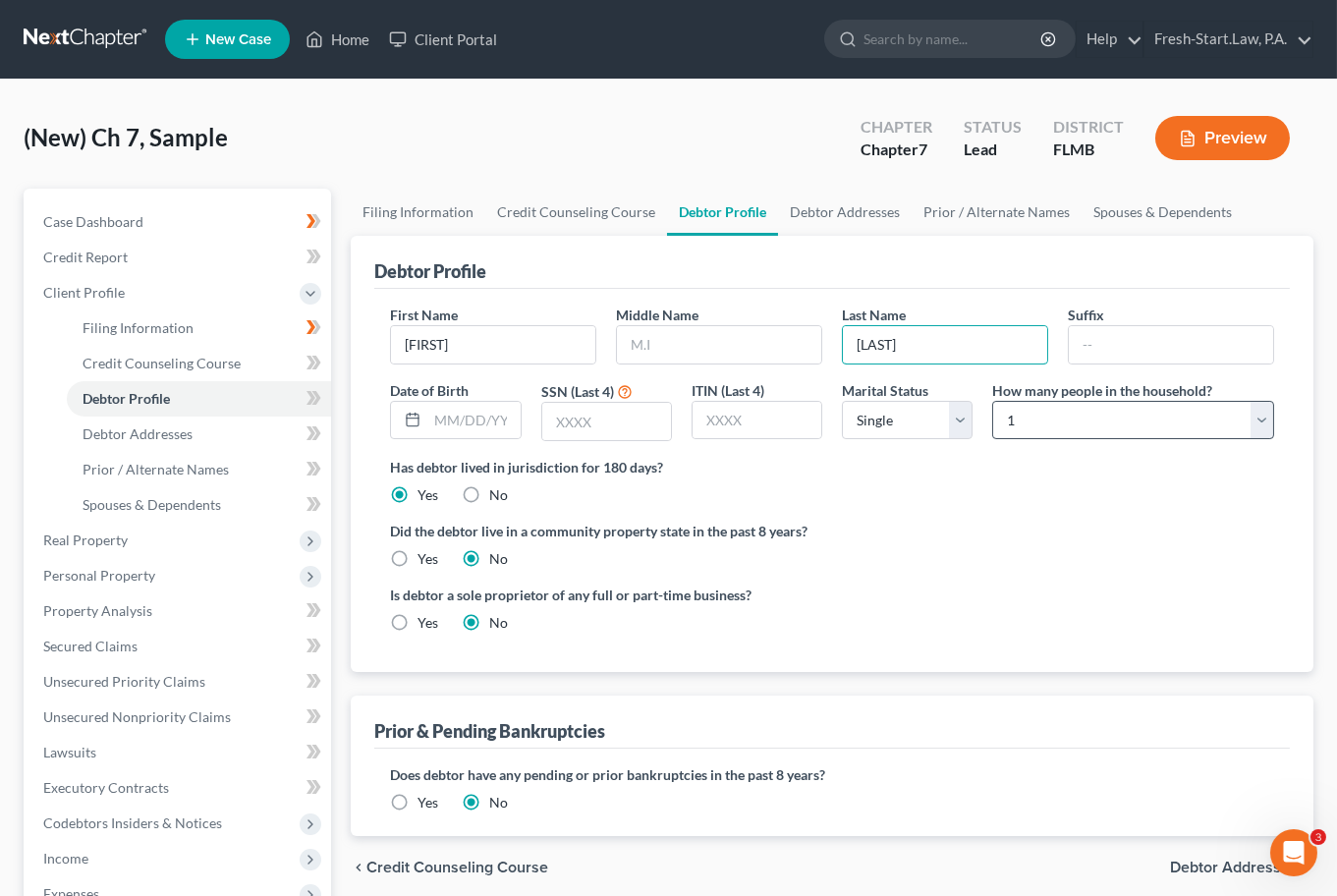type on "Presley" 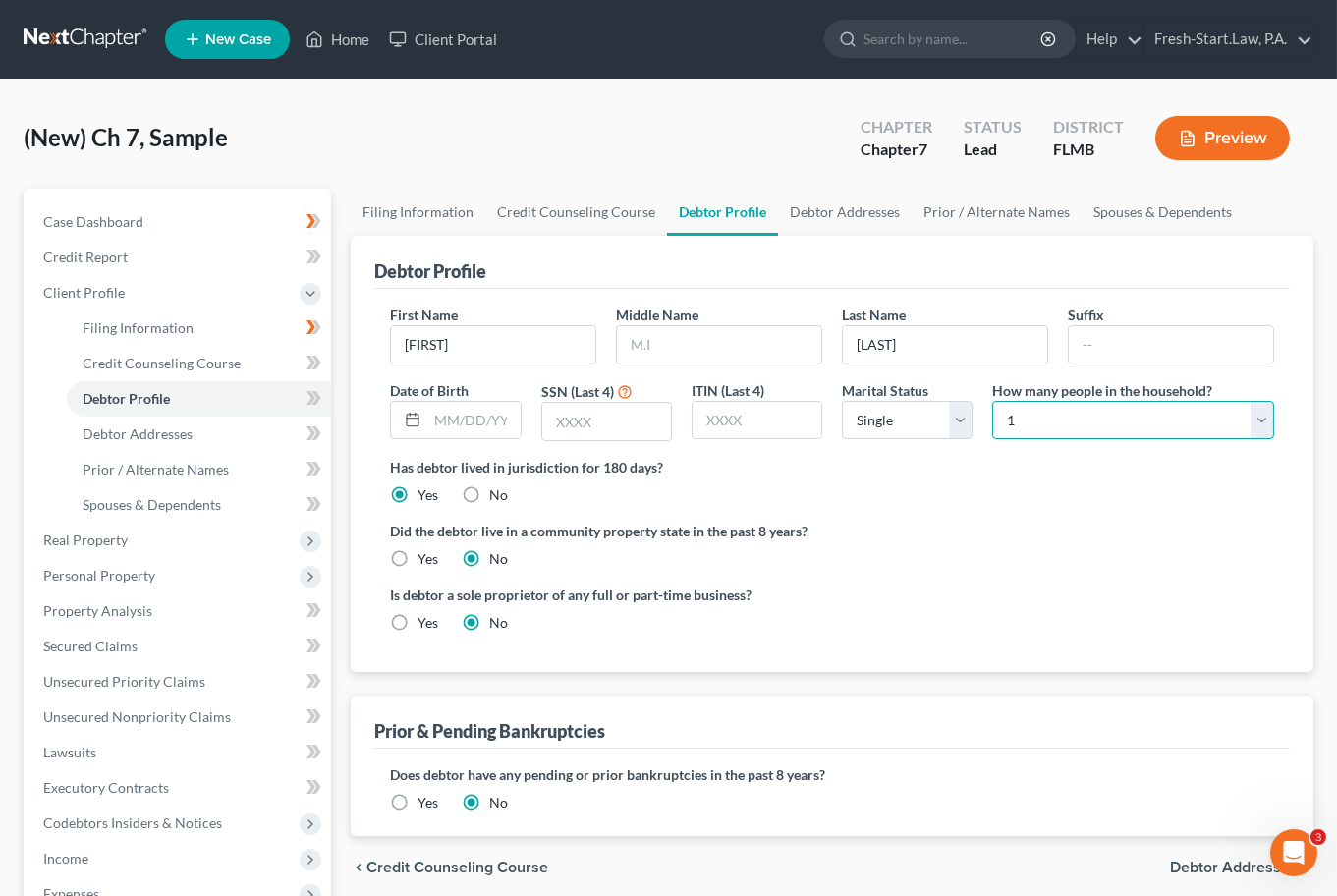 click on "Select 1 2 3 4 5 6 7 8 9 10 11 12 13 14 15 16 17 18 19 20" at bounding box center (1133, 420) 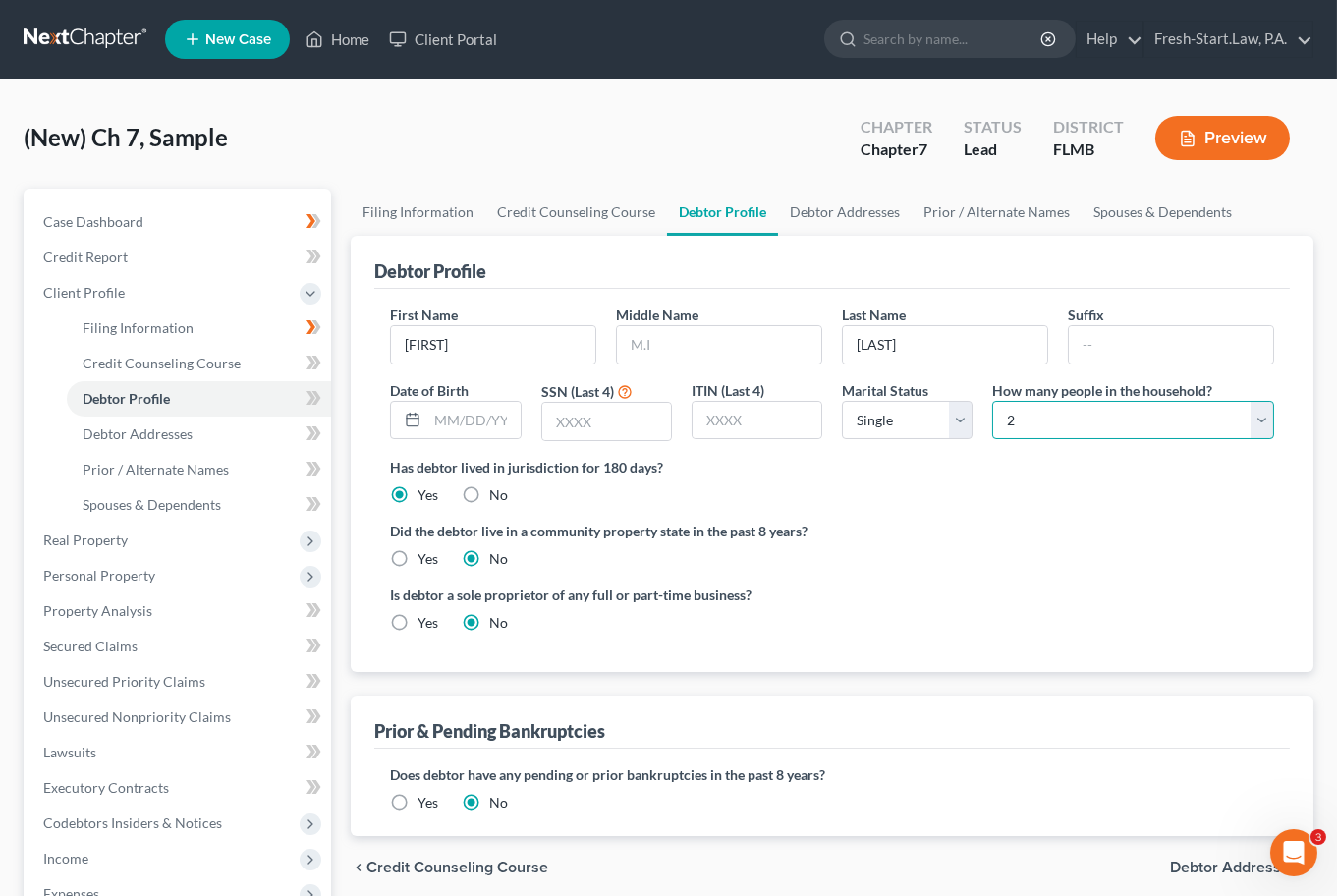 click on "Select 1 2 3 4 5 6 7 8 9 10 11 12 13 14 15 16 17 18 19 20" at bounding box center [1133, 420] 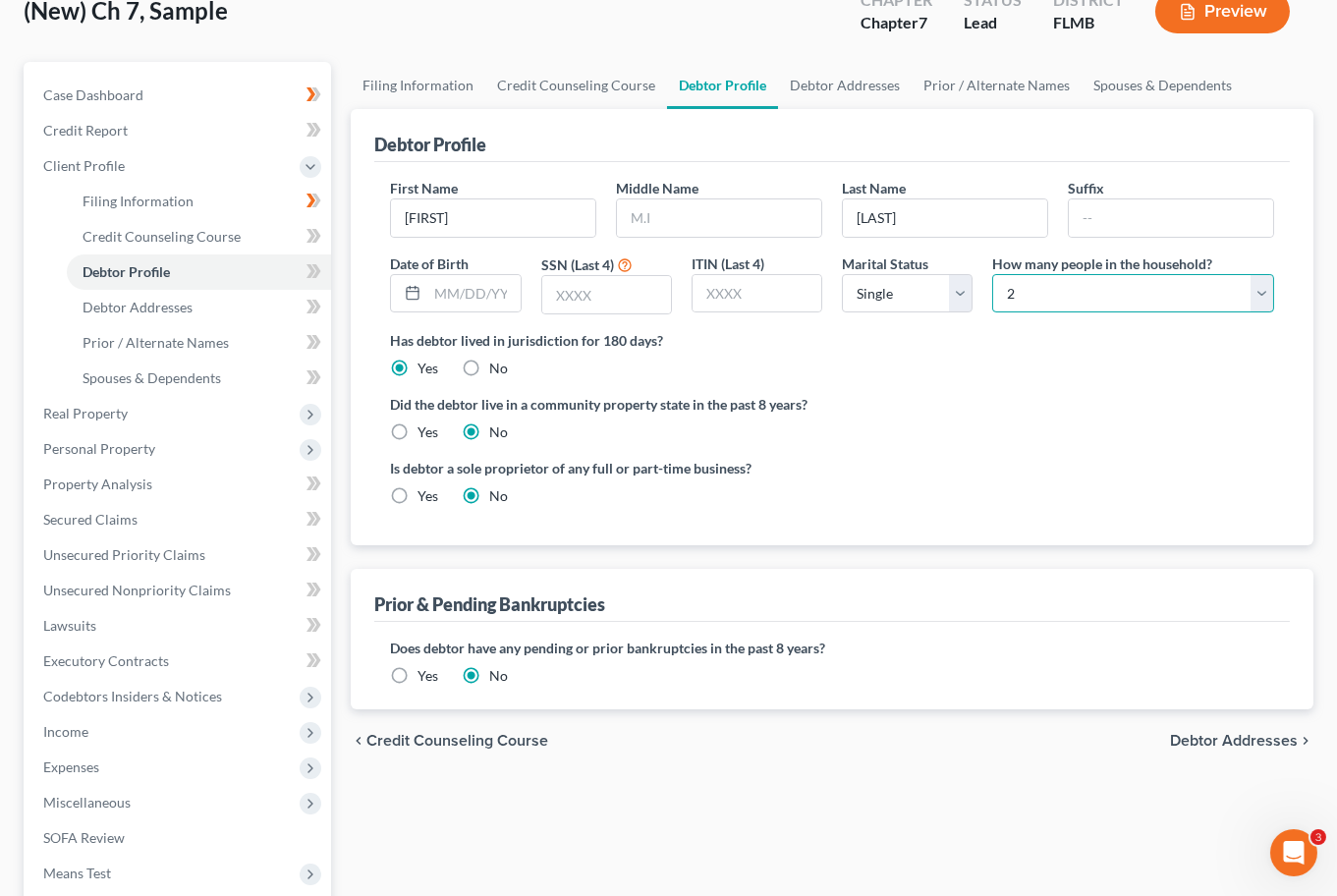 scroll, scrollTop: 0, scrollLeft: 0, axis: both 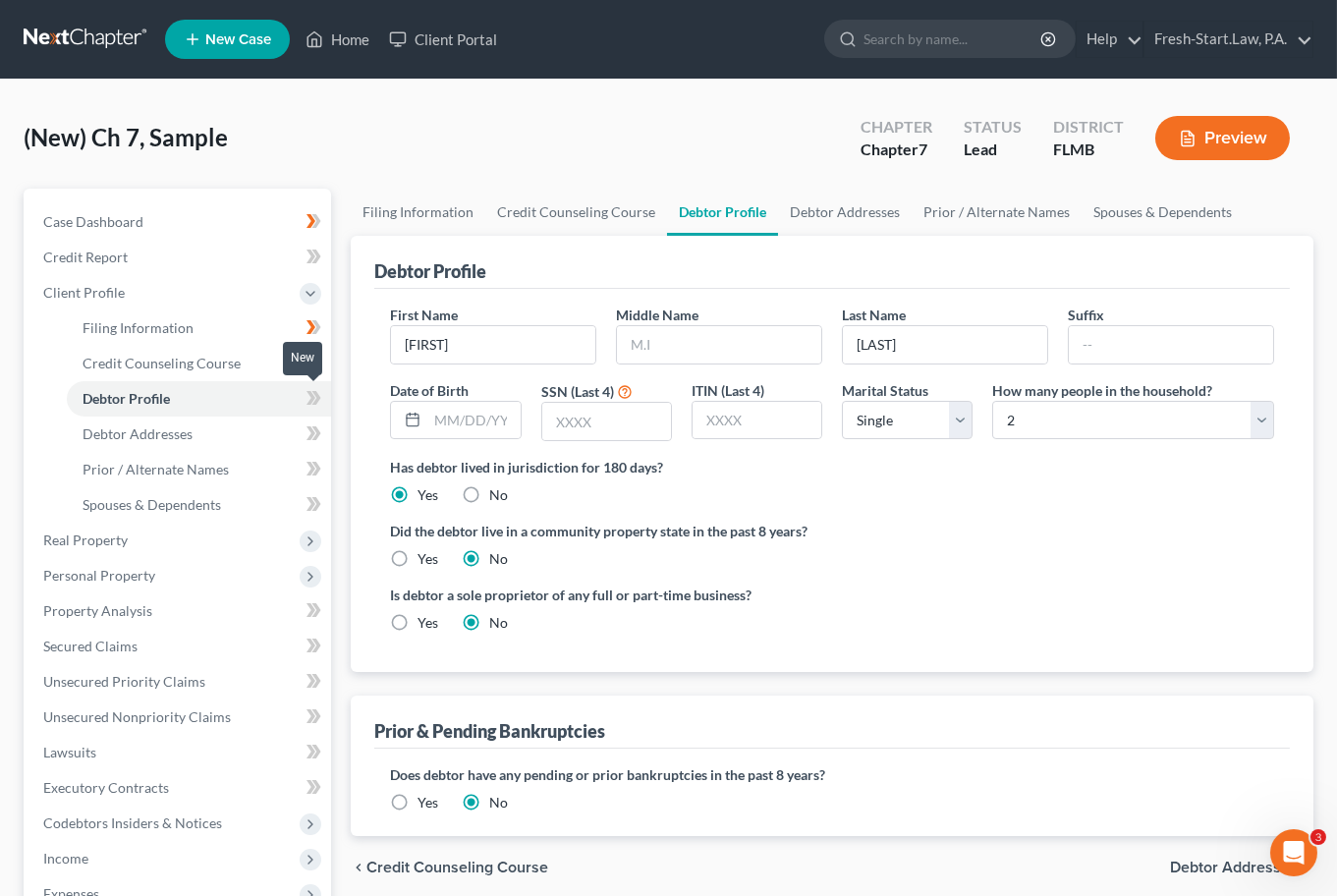 click 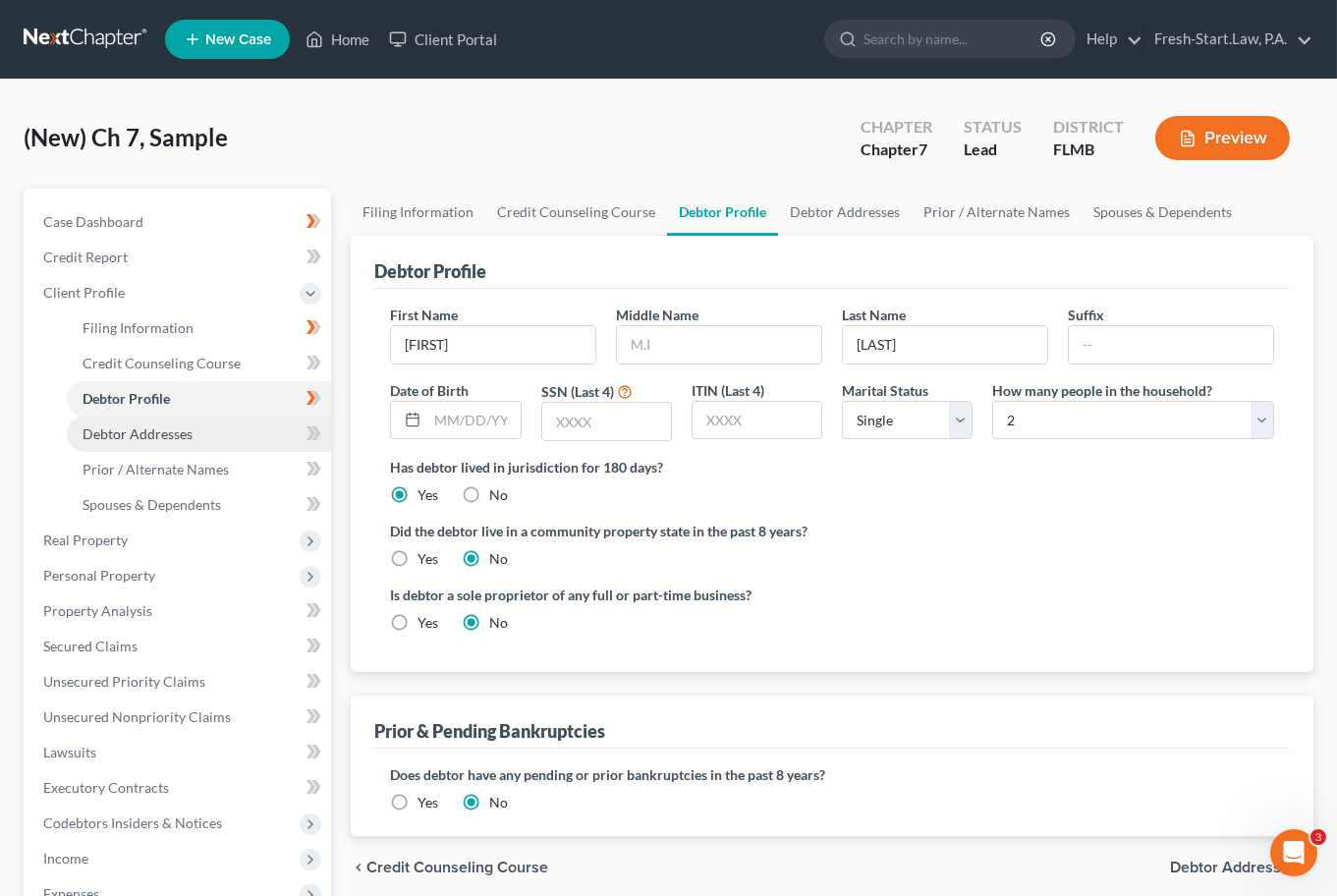 click on "Debtor Addresses" at bounding box center [138, 433] 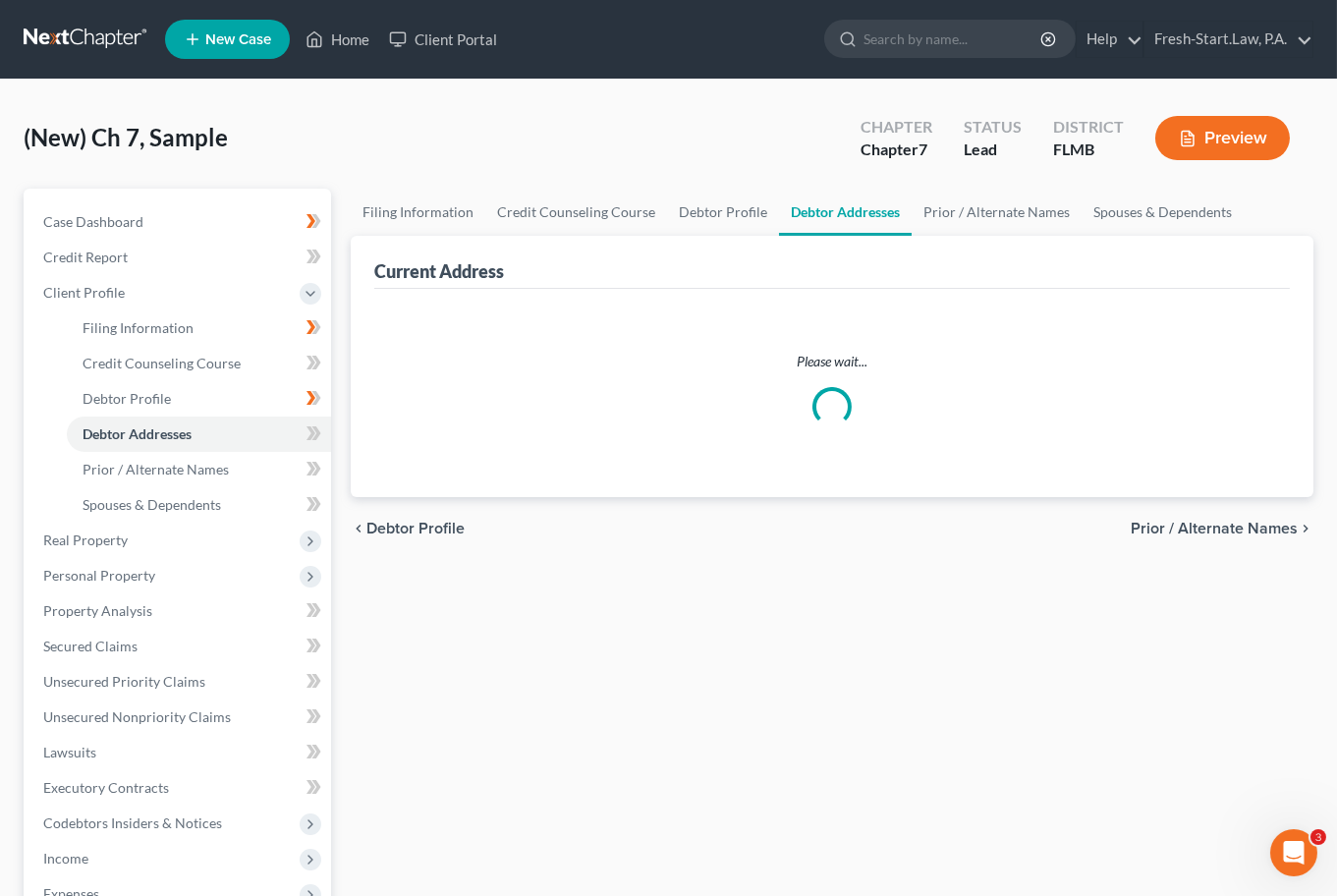 select on "0" 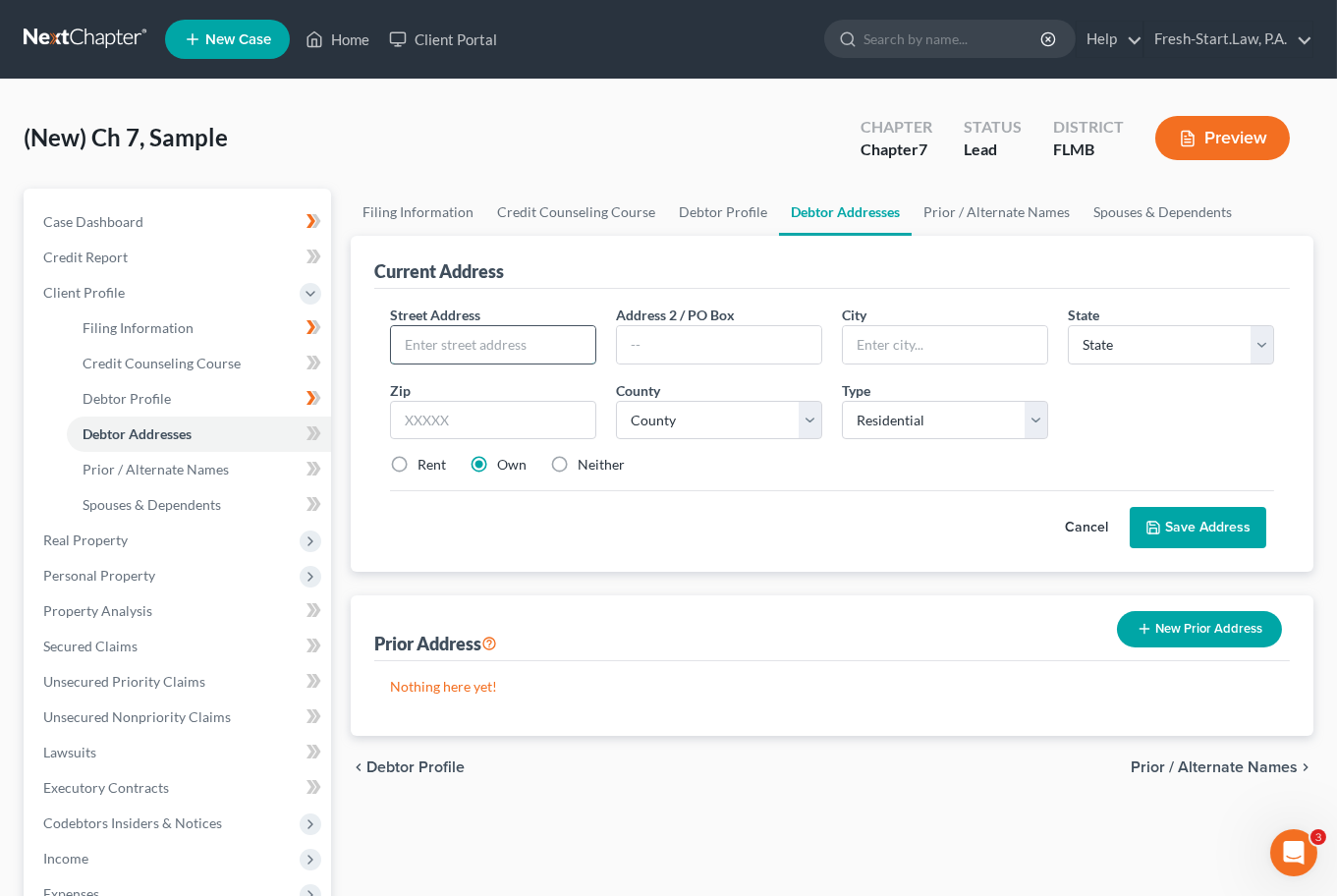 click at bounding box center (493, 345) 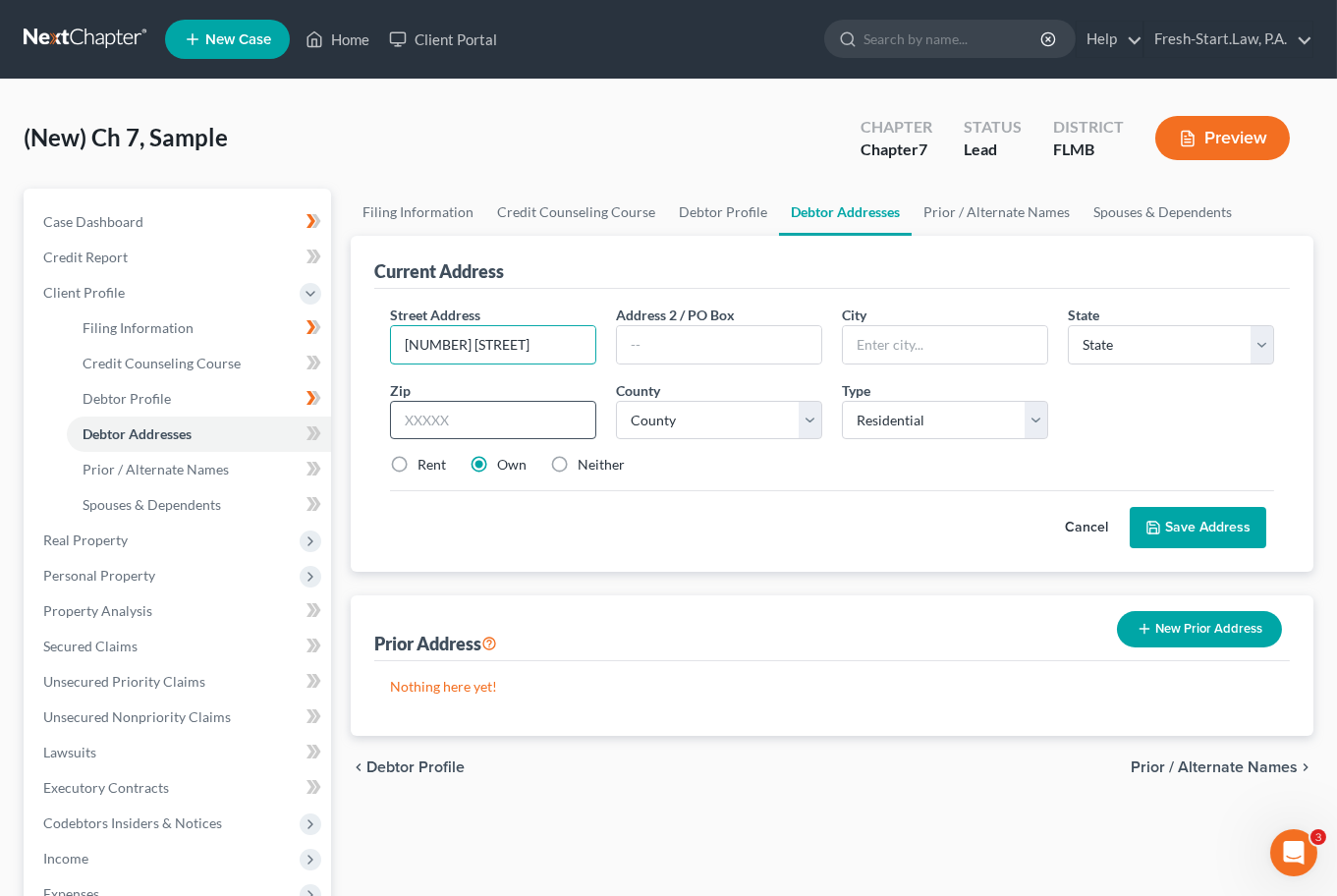 type on "12203 Lymestone Ct" 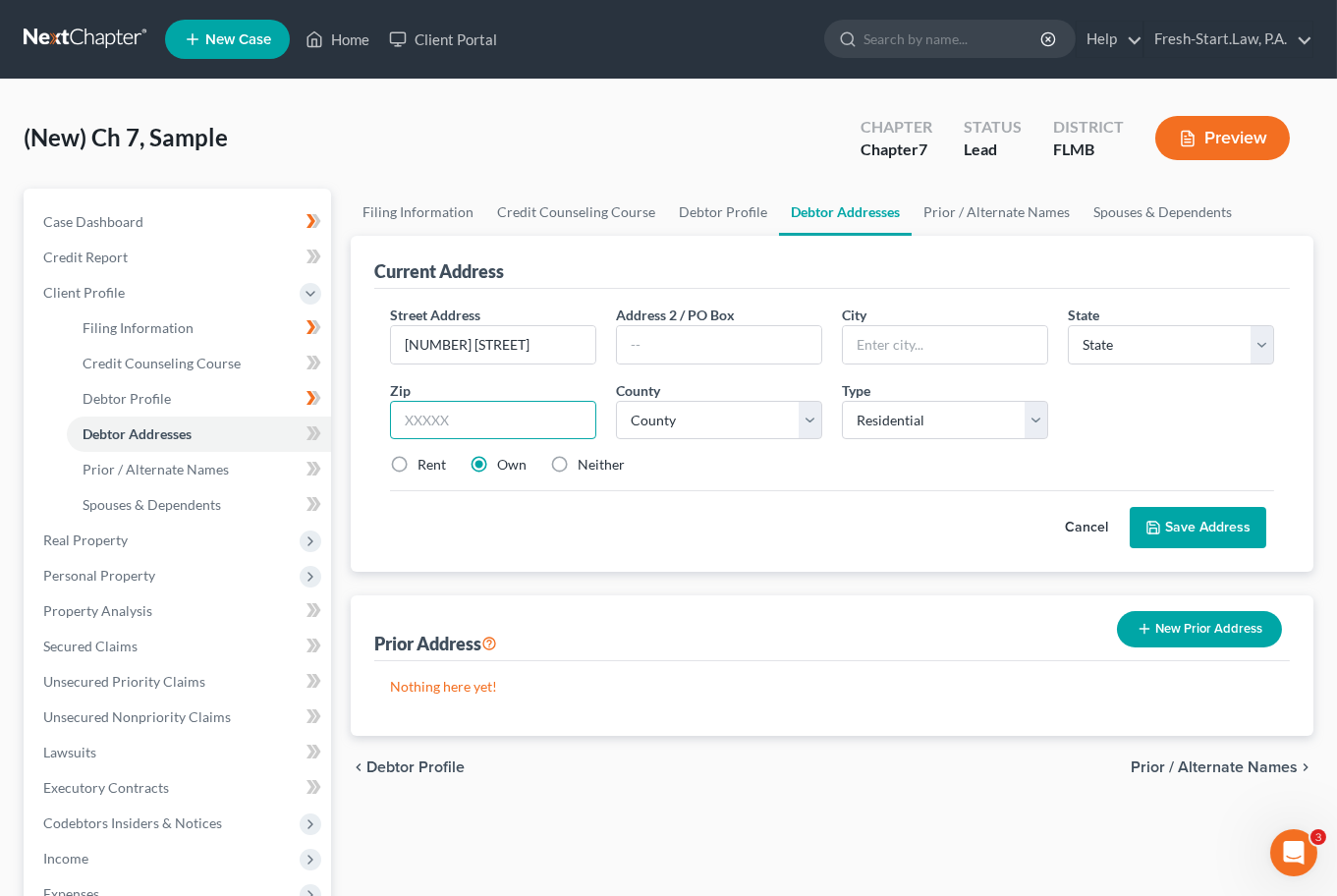click at bounding box center [493, 420] 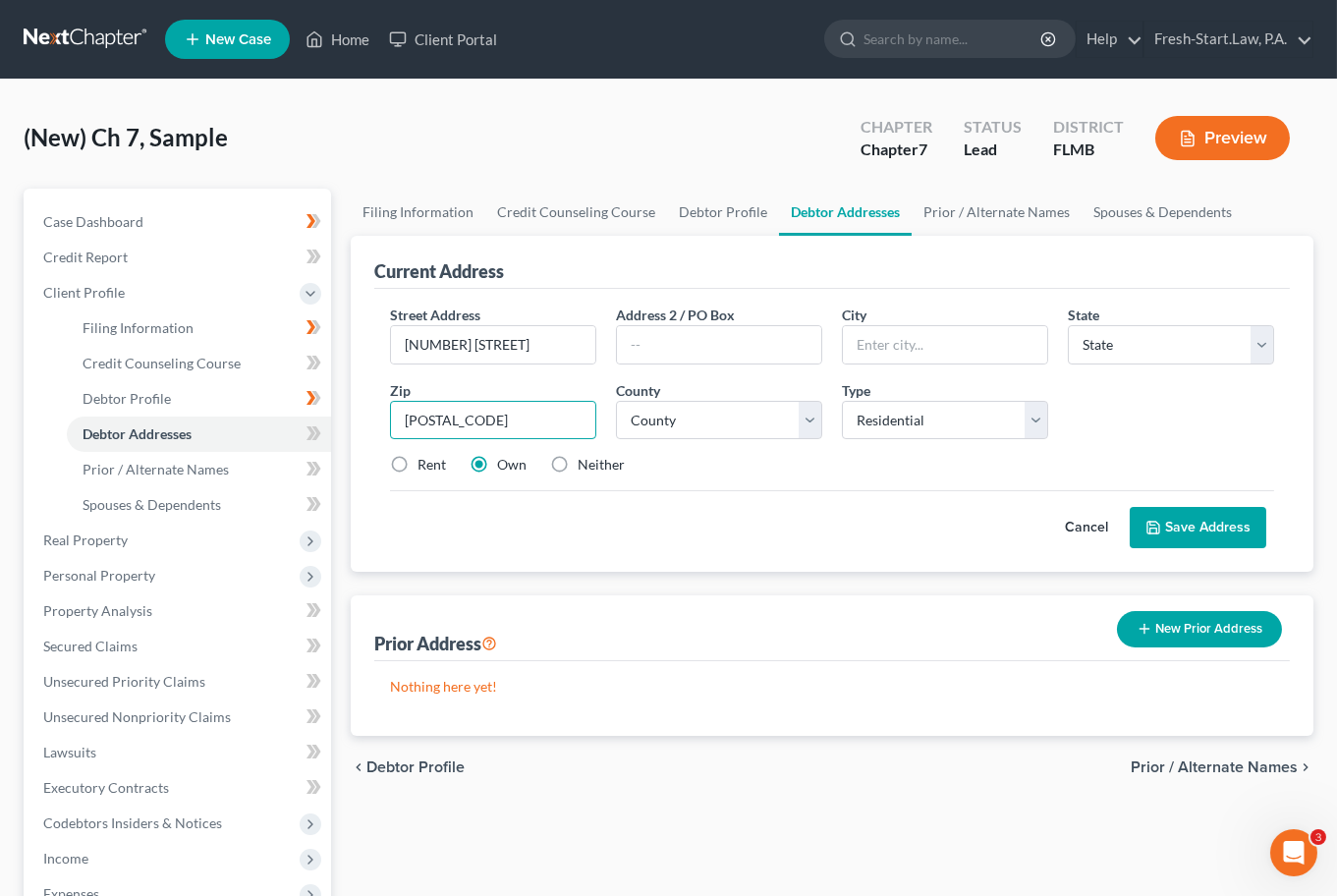 type on "32168" 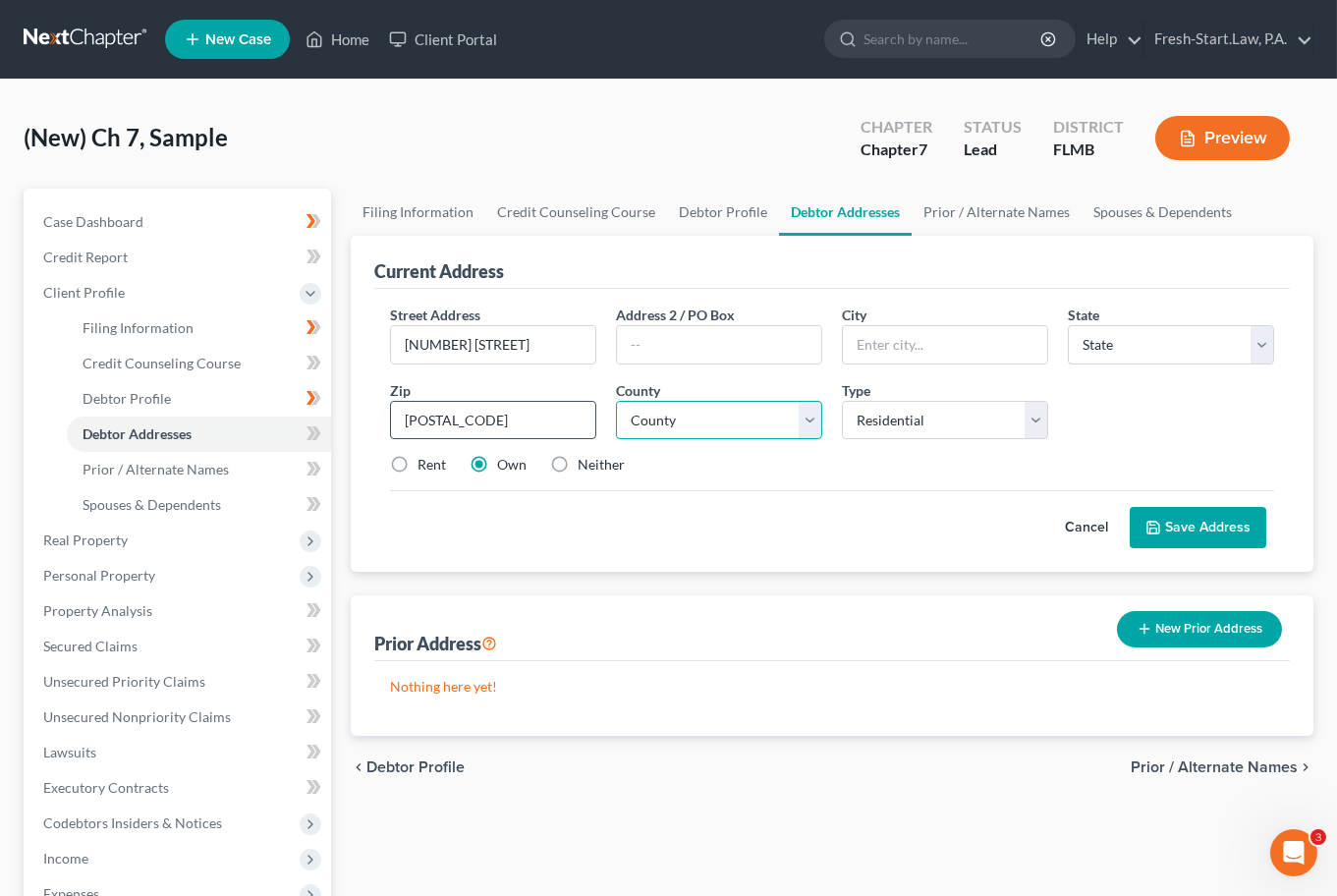 type on "New Smyrna Beach" 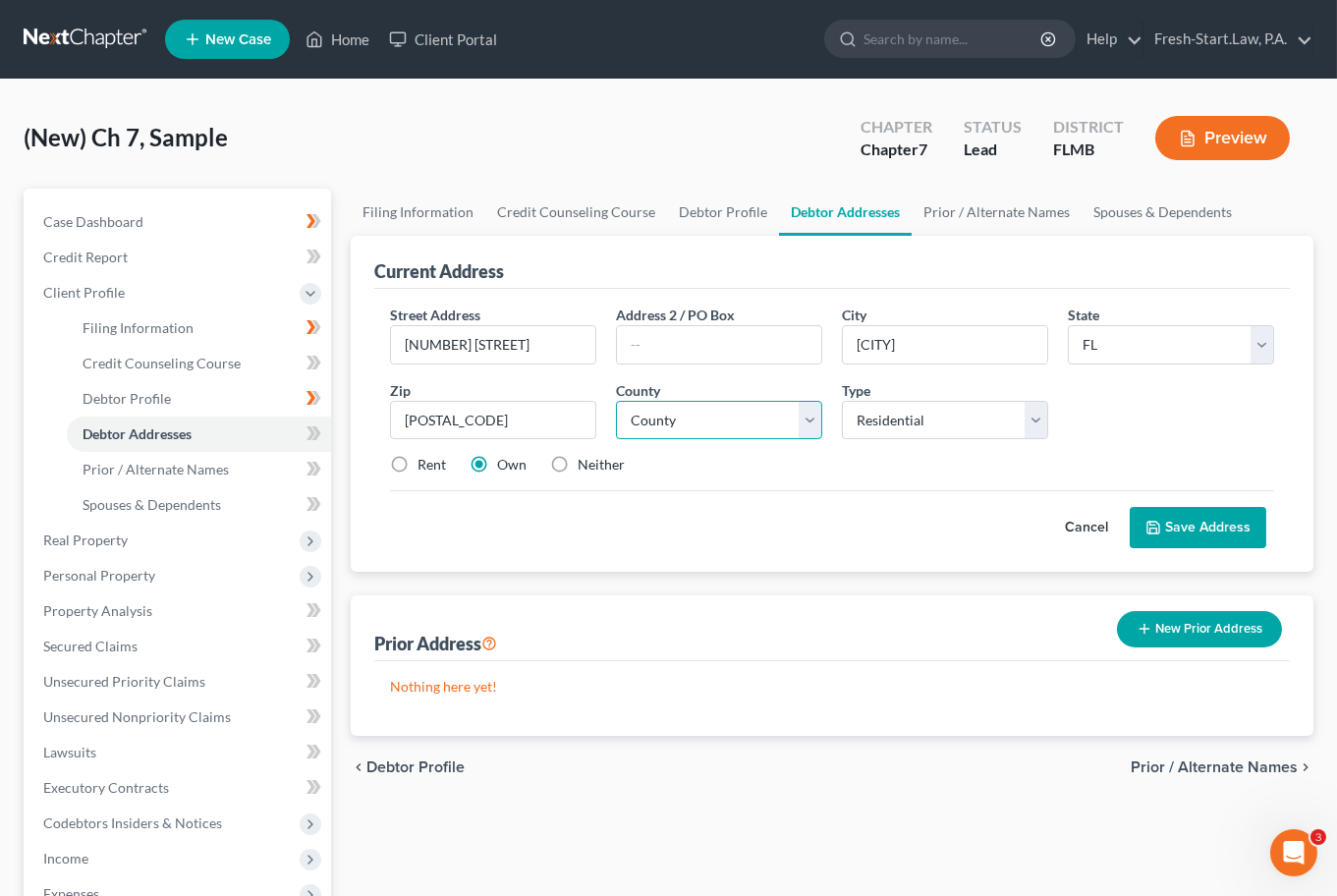 click on "County Alachua County Baker County Bay County Bradford County Brevard County Broward County Calhoun County Charlotte County Citrus County Clay County Collier County Columbia County DeSoto County Dixie County Duval County Escambia County Flagler County Franklin County Gadsden County Gilchrist County Glades County Gulf County Hamilton County Hardee County Hendry County Hernando County Highlands County Hillsborough County Holmes County Indian River County Jackson County Jefferson County Lafayette County Lake County Lee County Leon County Levy County Liberty County Madison County Manatee County Marion County Martin County Miami-Dade County Monroe County Nassau County Okaloosa County Okeechobee County Orange County Osceola County Palm Beach County Pasco County Pinellas County Polk County Putnam County Santa Rosa County Sarasota County Seminole County St. Johns County St. Lucie County Sumter County Suwannee County Taylor County Union County Volusia County Wakulla County Walton County Washington County" at bounding box center (719, 420) 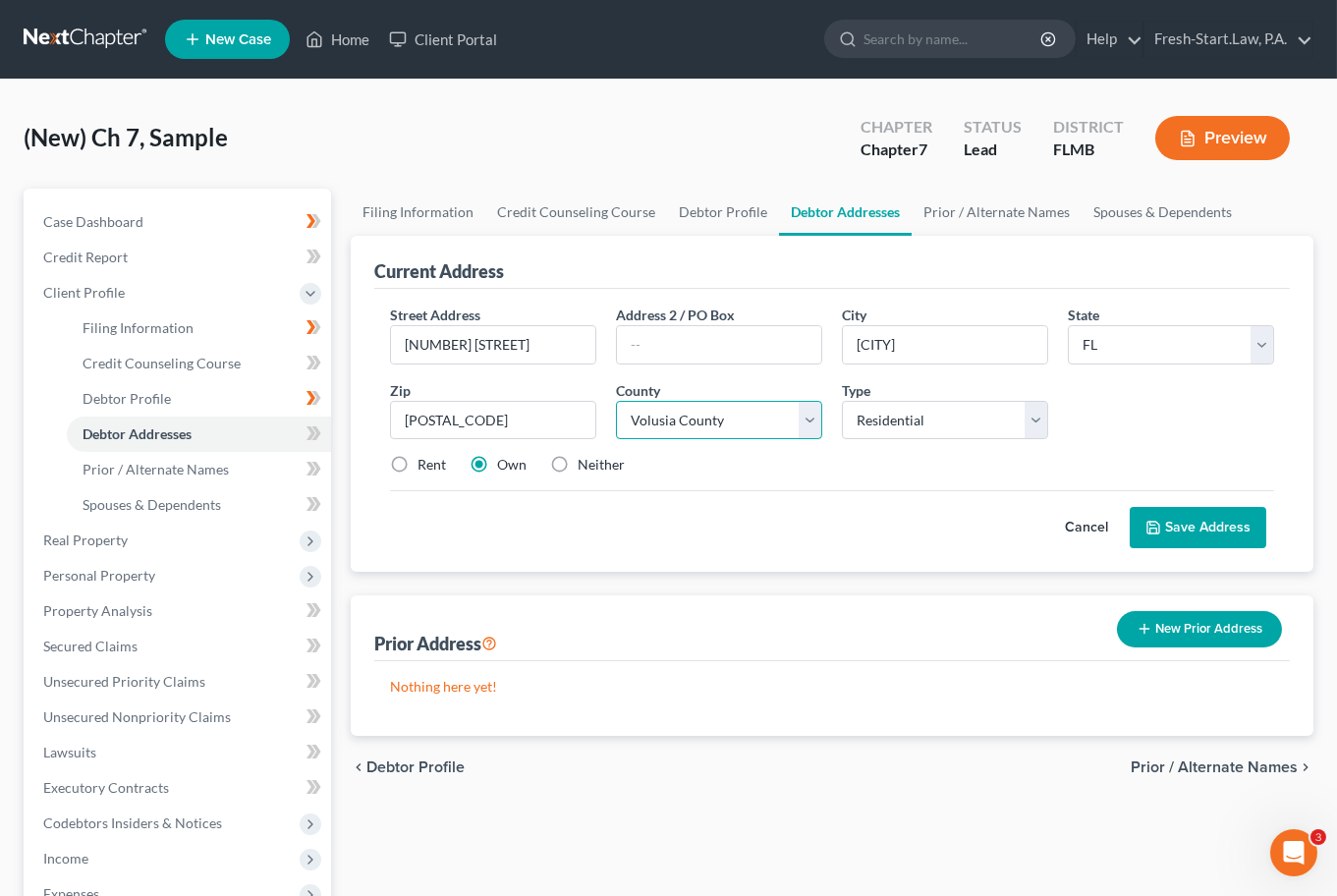 click on "County Alachua County Baker County Bay County Bradford County Brevard County Broward County Calhoun County Charlotte County Citrus County Clay County Collier County Columbia County DeSoto County Dixie County Duval County Escambia County Flagler County Franklin County Gadsden County Gilchrist County Glades County Gulf County Hamilton County Hardee County Hendry County Hernando County Highlands County Hillsborough County Holmes County Indian River County Jackson County Jefferson County Lafayette County Lake County Lee County Leon County Levy County Liberty County Madison County Manatee County Marion County Martin County Miami-Dade County Monroe County Nassau County Okaloosa County Okeechobee County Orange County Osceola County Palm Beach County Pasco County Pinellas County Polk County Putnam County Santa Rosa County Sarasota County Seminole County St. Johns County St. Lucie County Sumter County Suwannee County Taylor County Union County Volusia County Wakulla County Walton County Washington County" at bounding box center (719, 420) 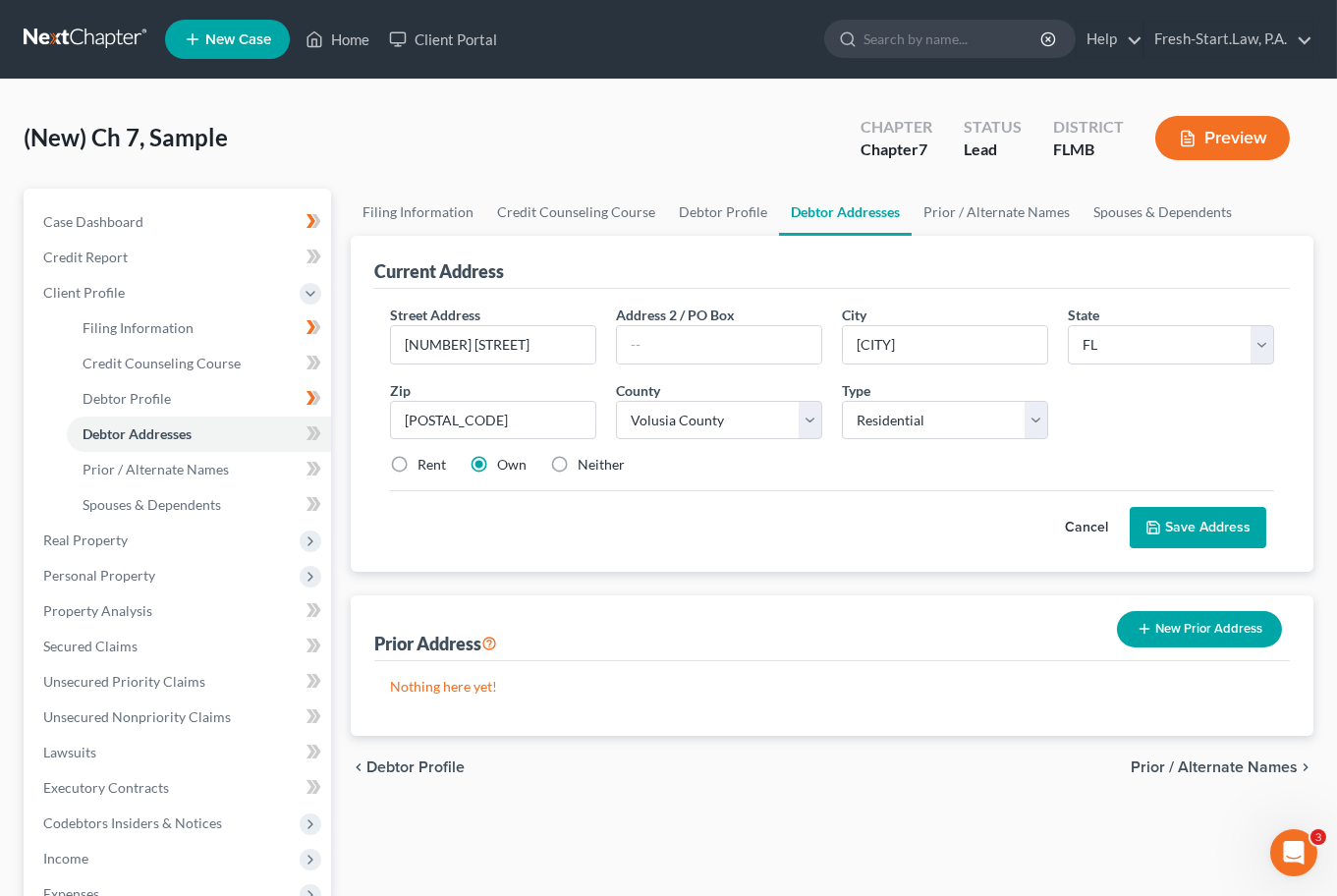 click on "Rent" at bounding box center (431, 465) 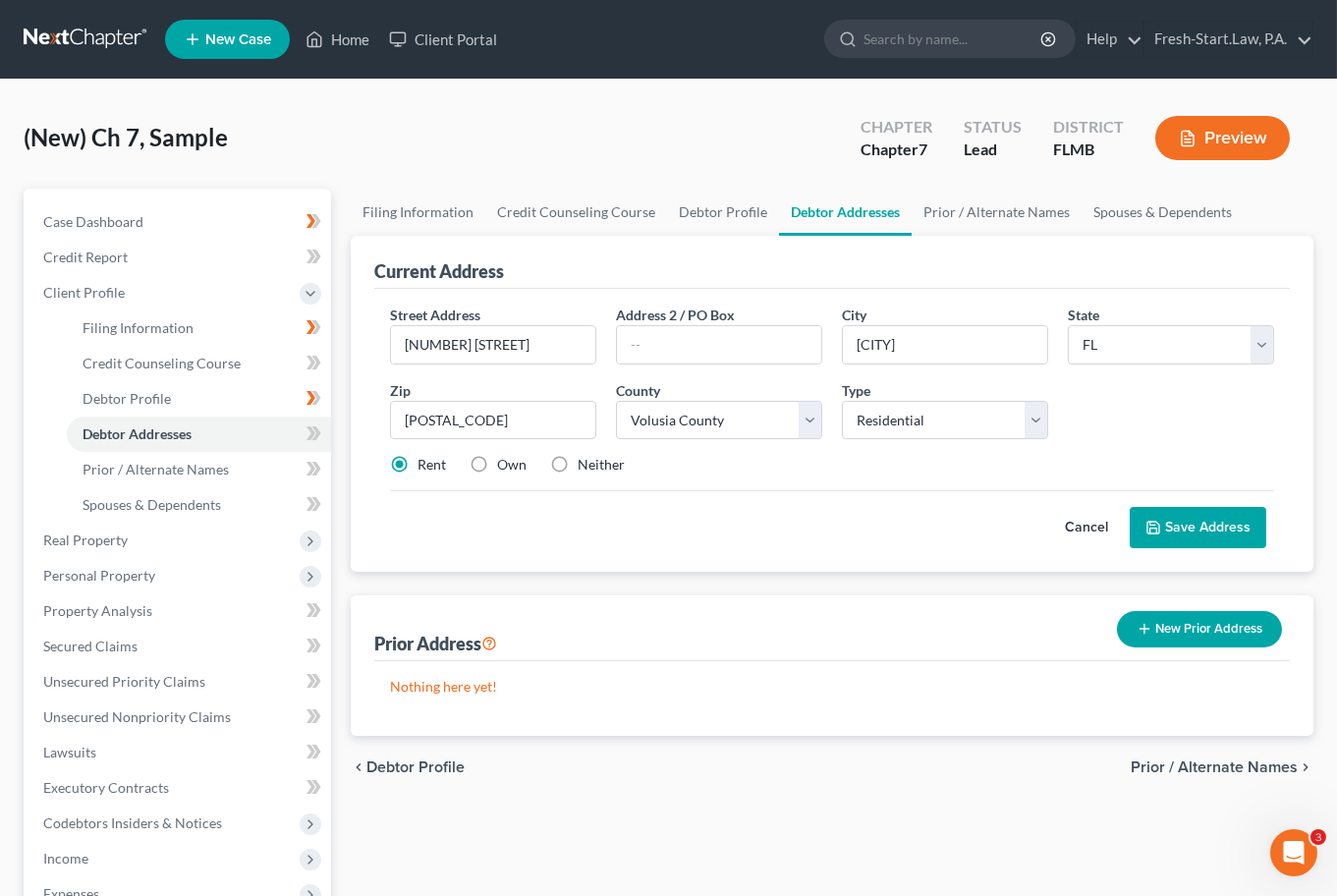 click on "Save Address" at bounding box center (1198, 528) 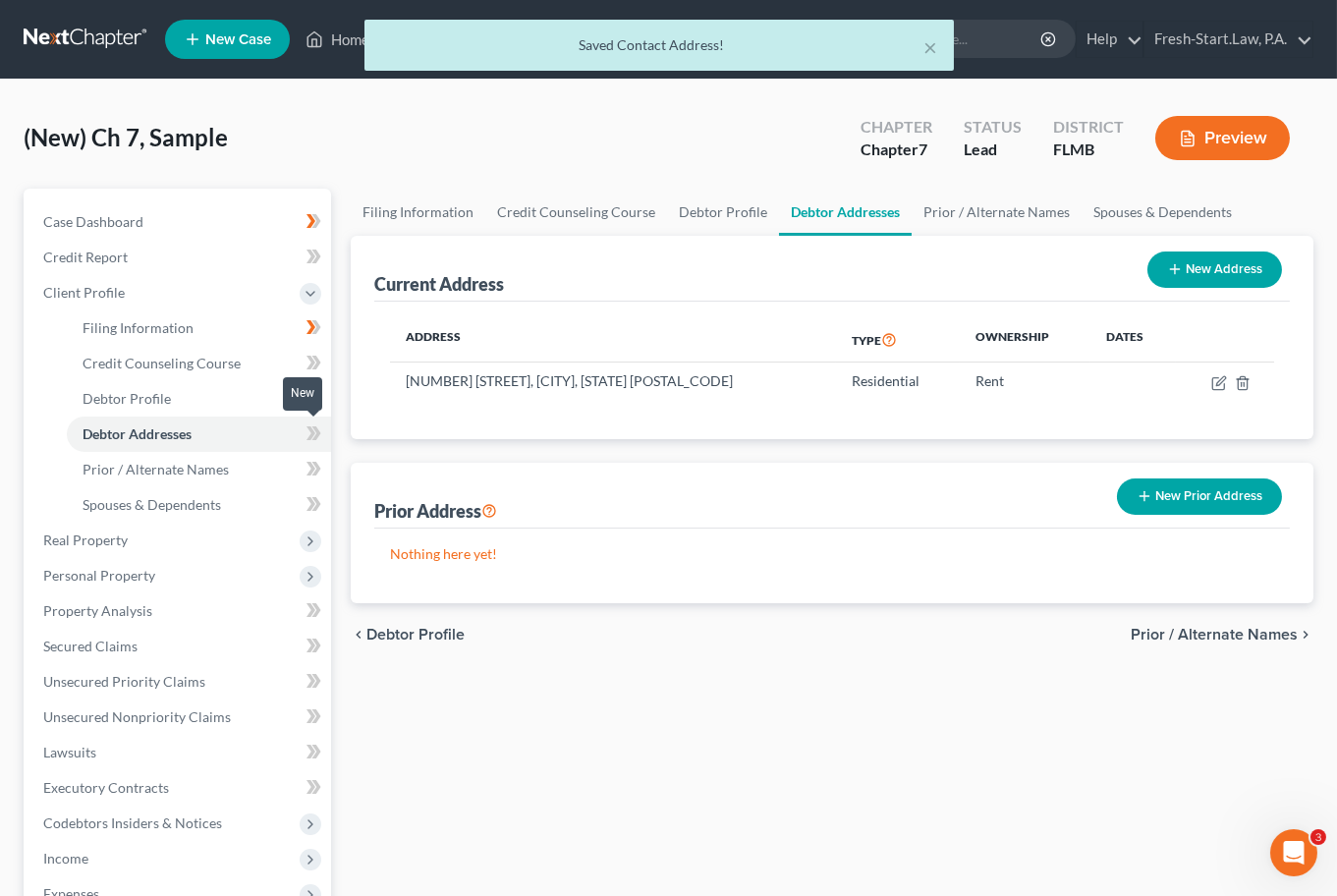 click at bounding box center [313, 436] 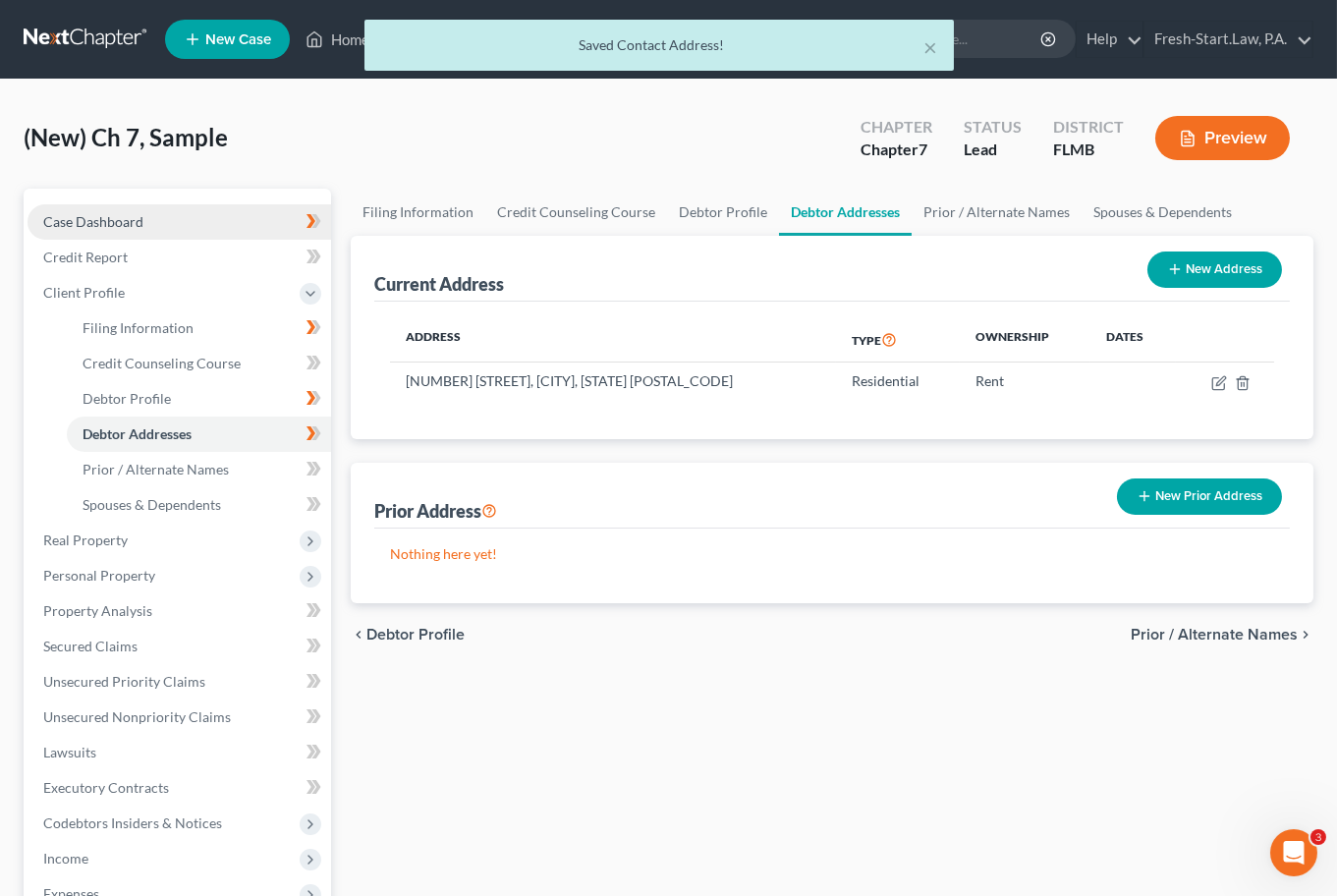 click on "Case Dashboard" at bounding box center [93, 221] 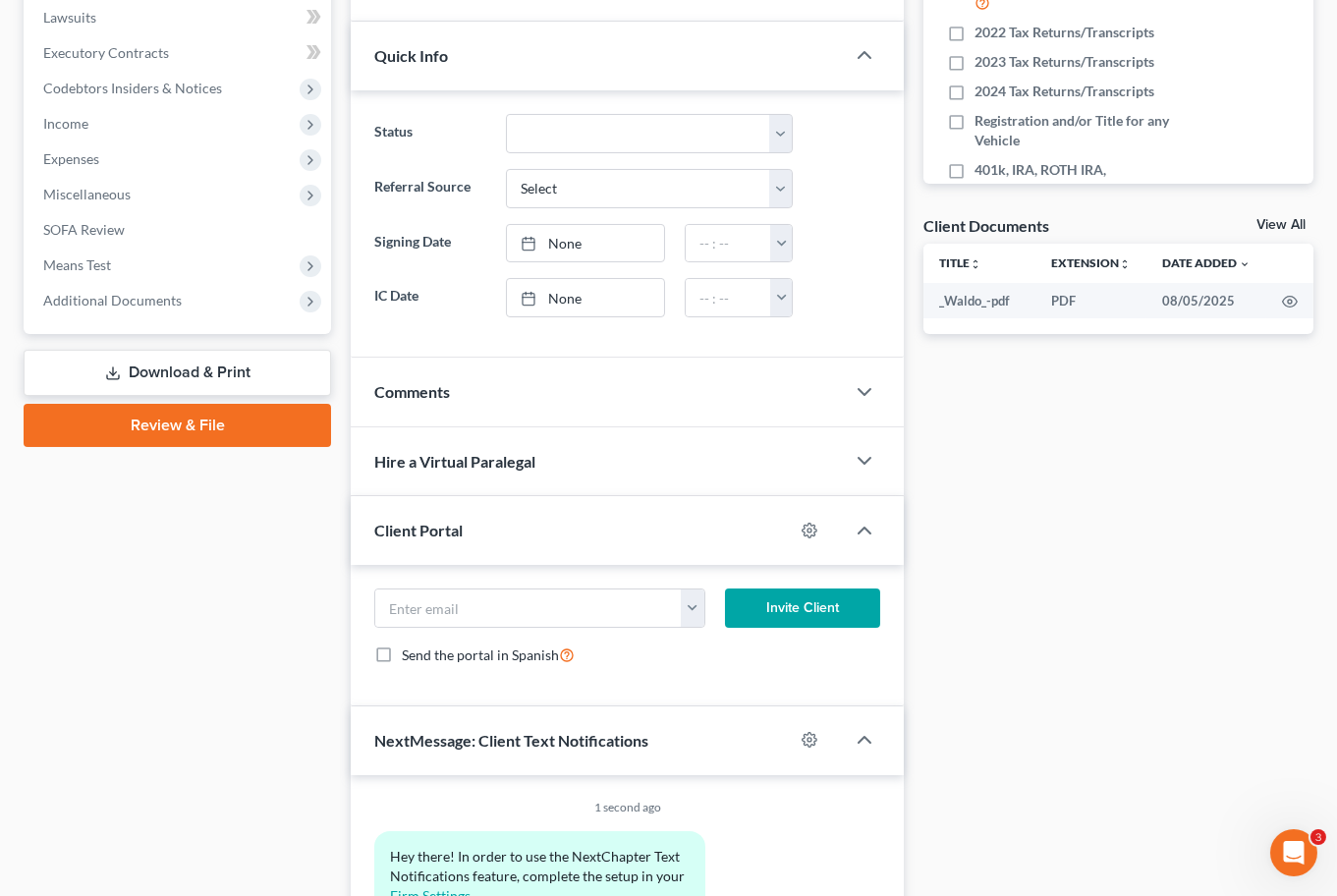 scroll, scrollTop: 524, scrollLeft: 0, axis: vertical 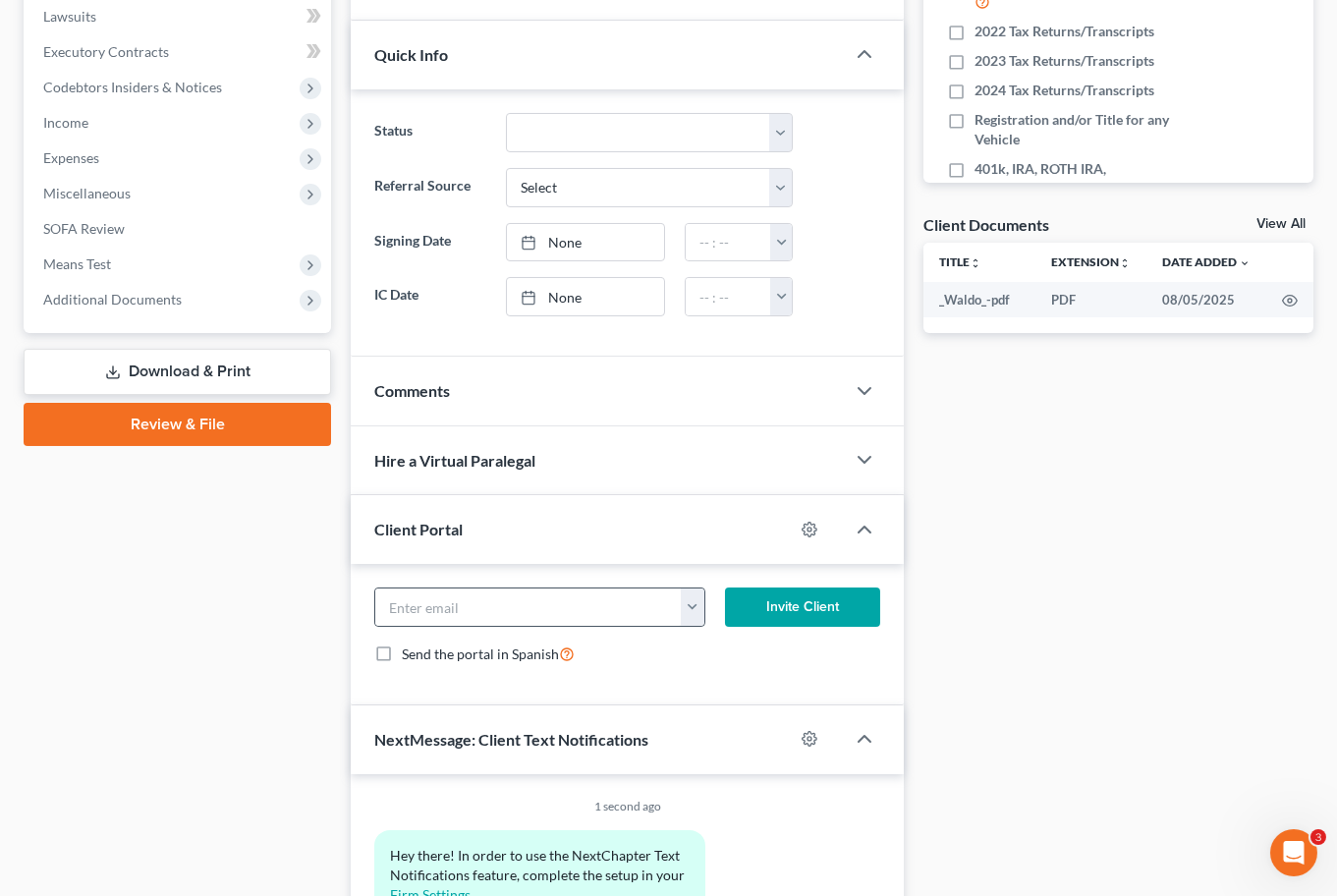 click at bounding box center (693, 607) 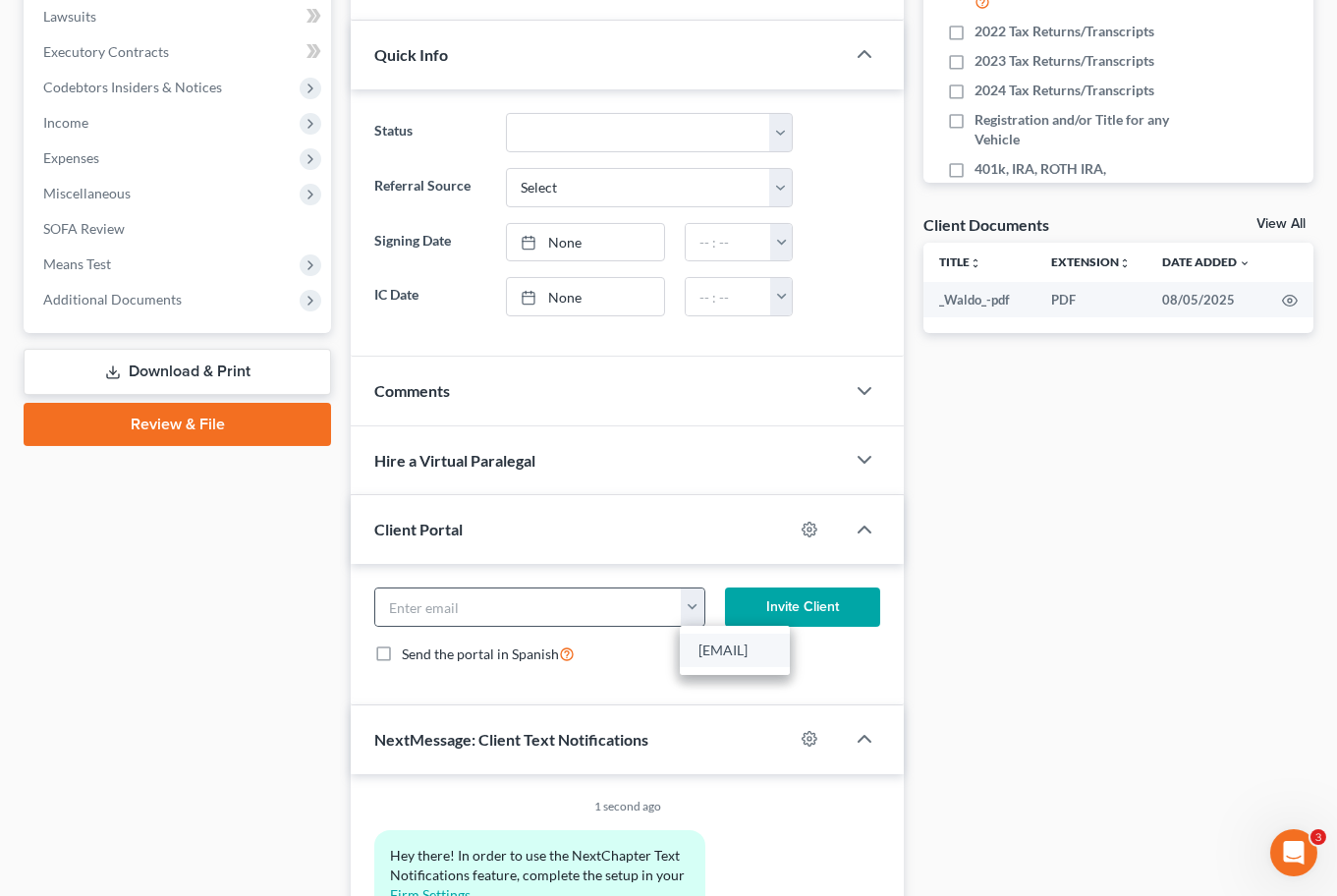 click on "[EMAIL]" at bounding box center (735, 650) 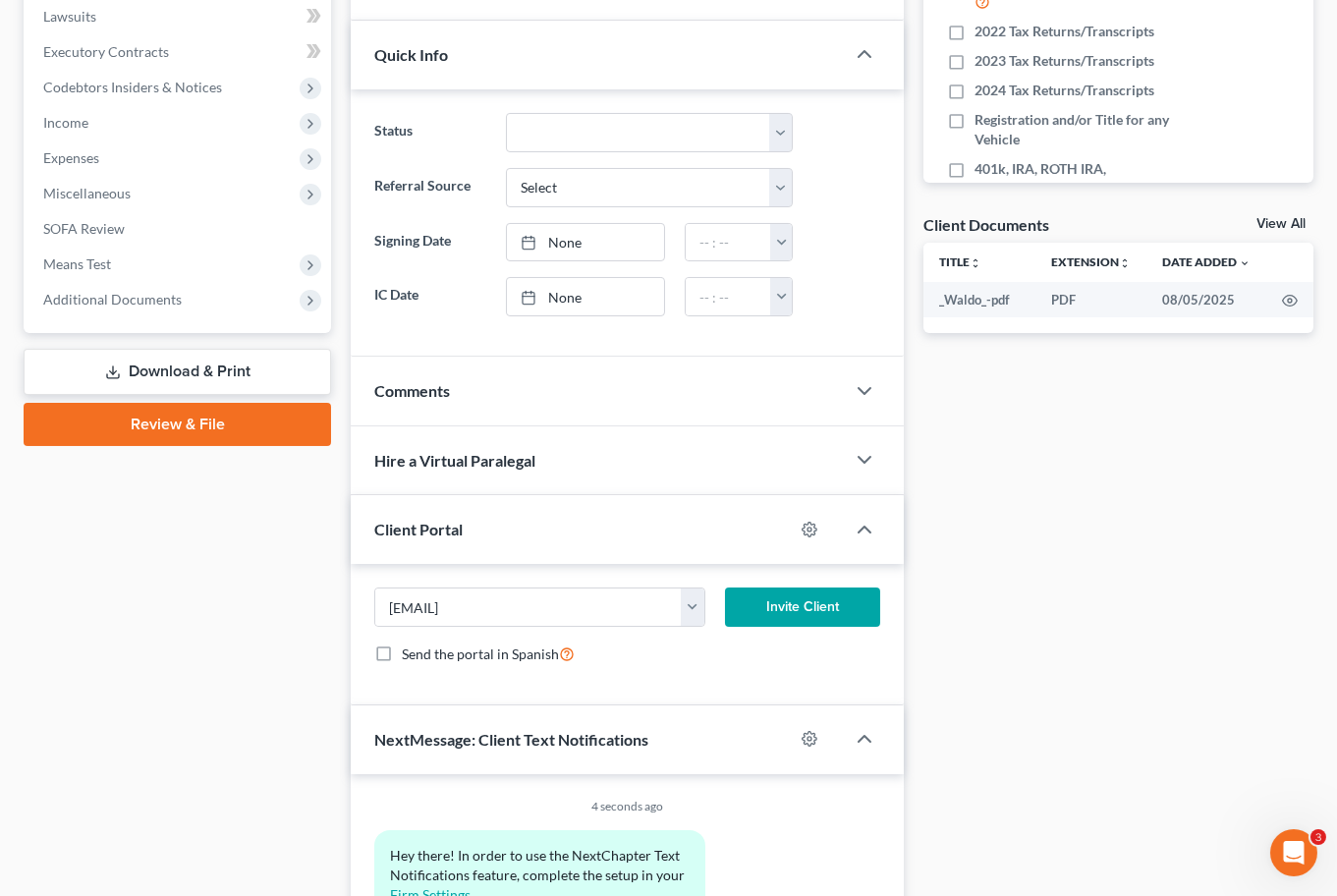 click on "Invite Client" at bounding box center [803, 607] 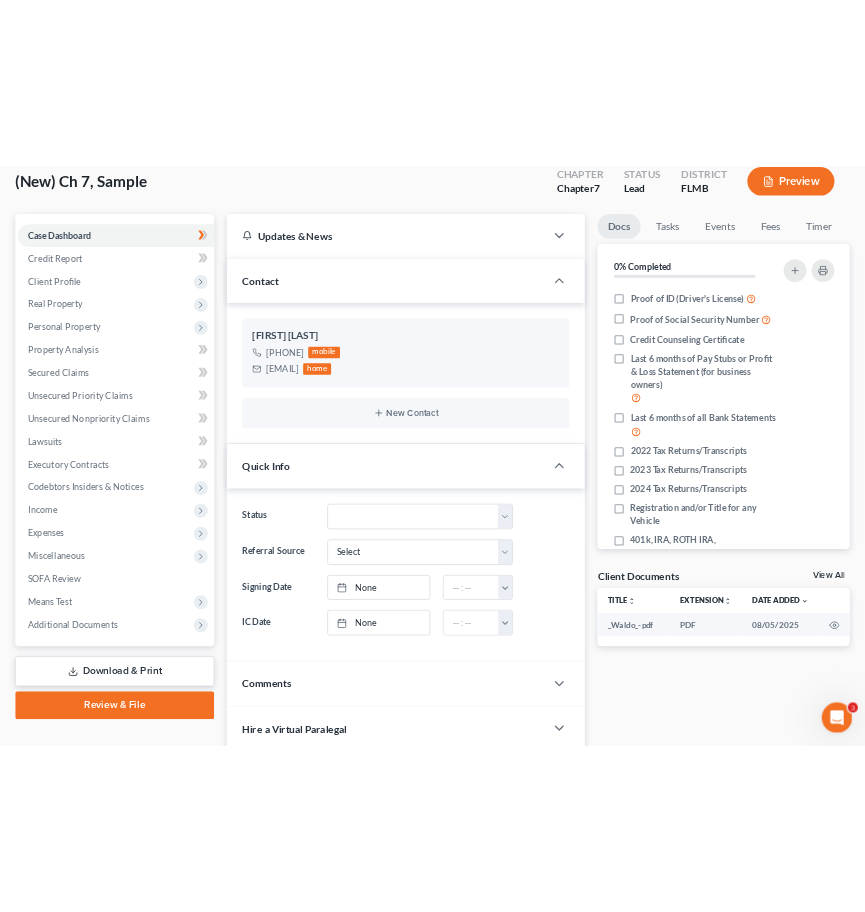 scroll, scrollTop: 0, scrollLeft: 0, axis: both 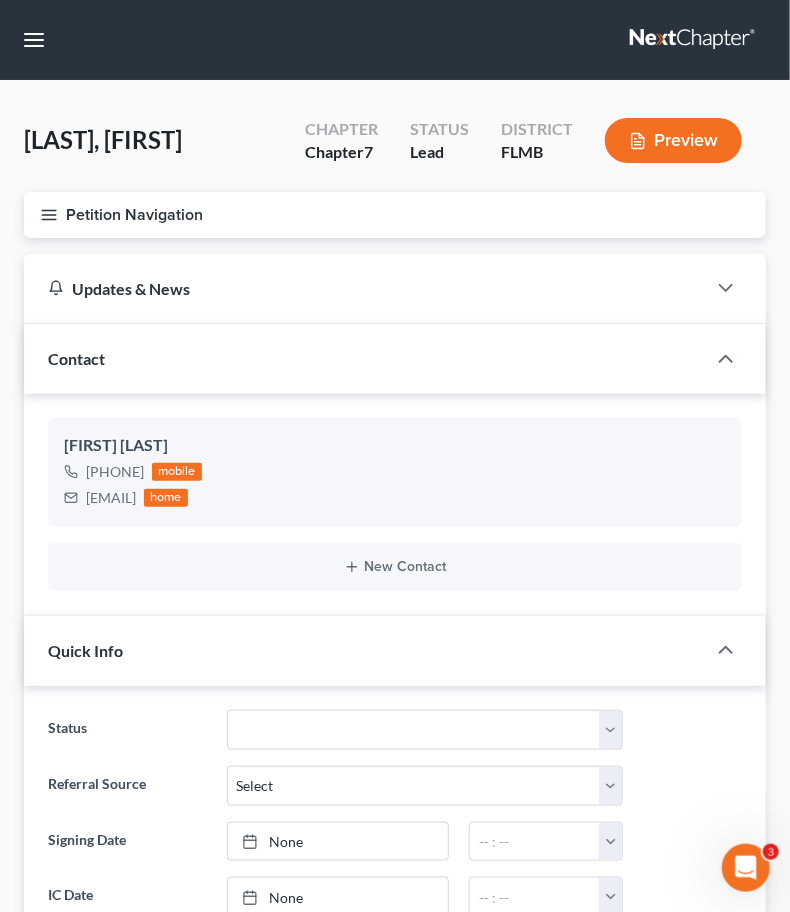 click at bounding box center (694, 40) 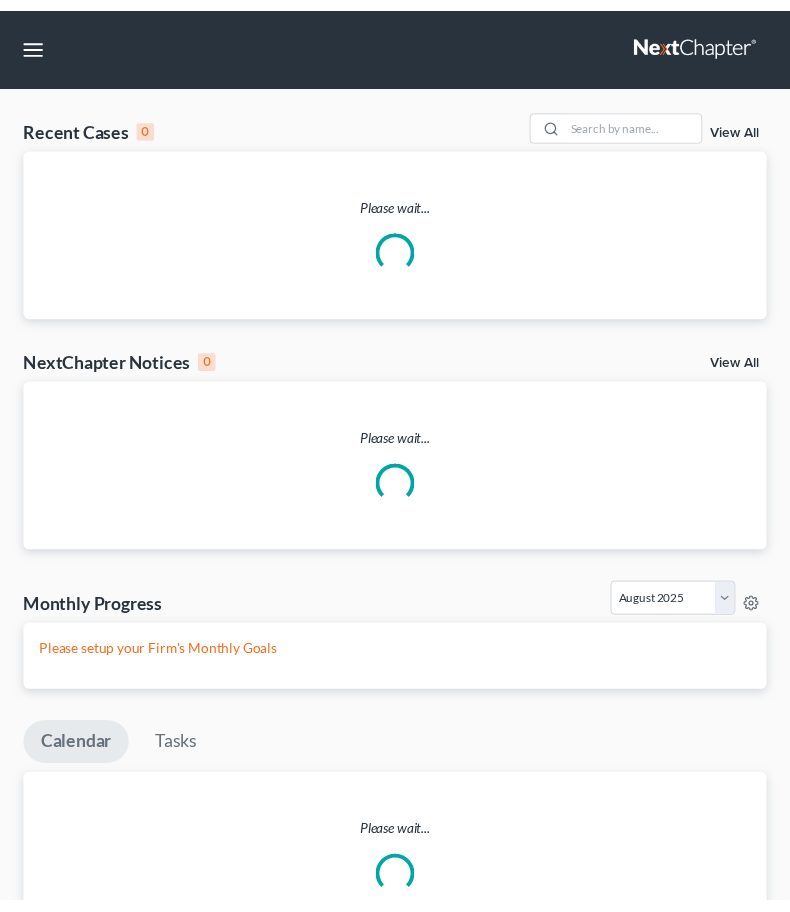 scroll, scrollTop: 0, scrollLeft: 0, axis: both 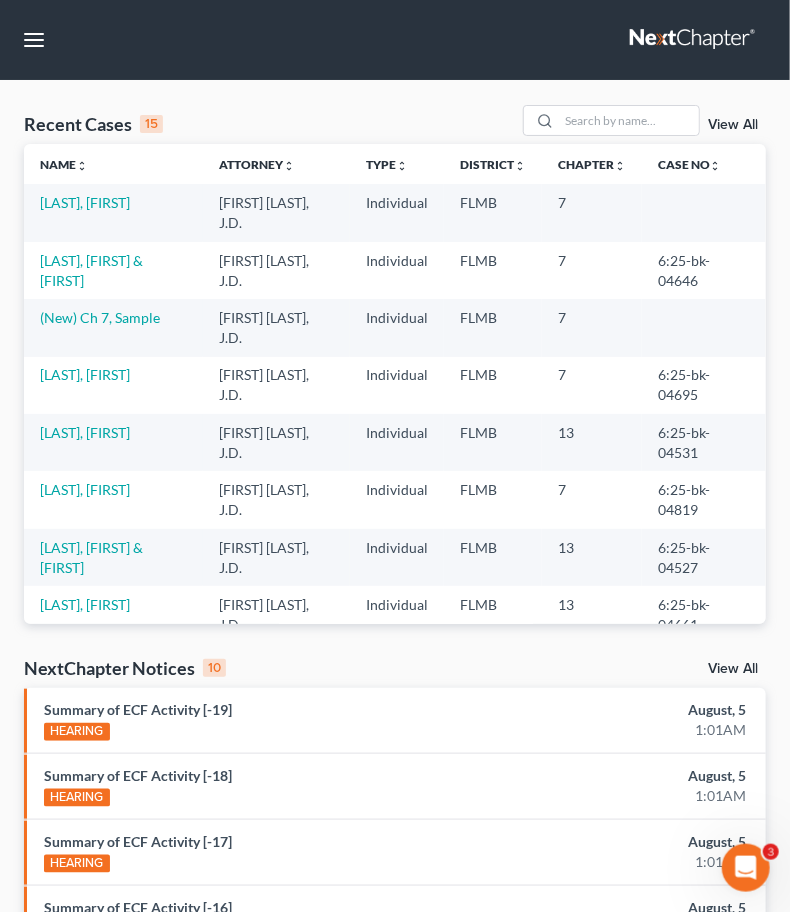 click on "View All" at bounding box center [733, 125] 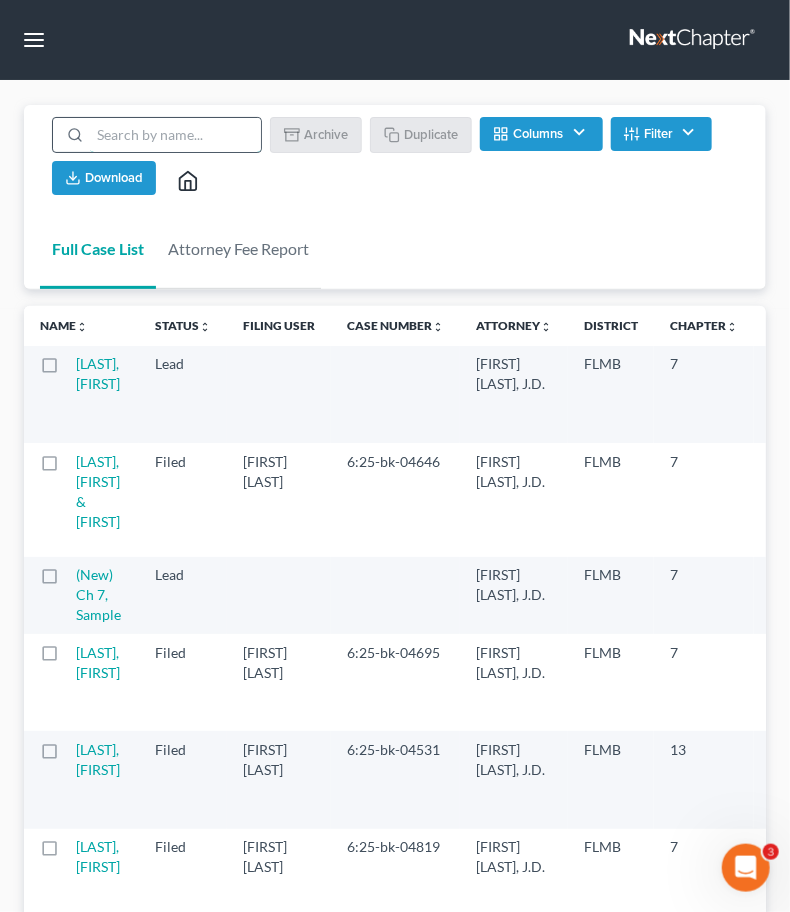 click at bounding box center (175, 135) 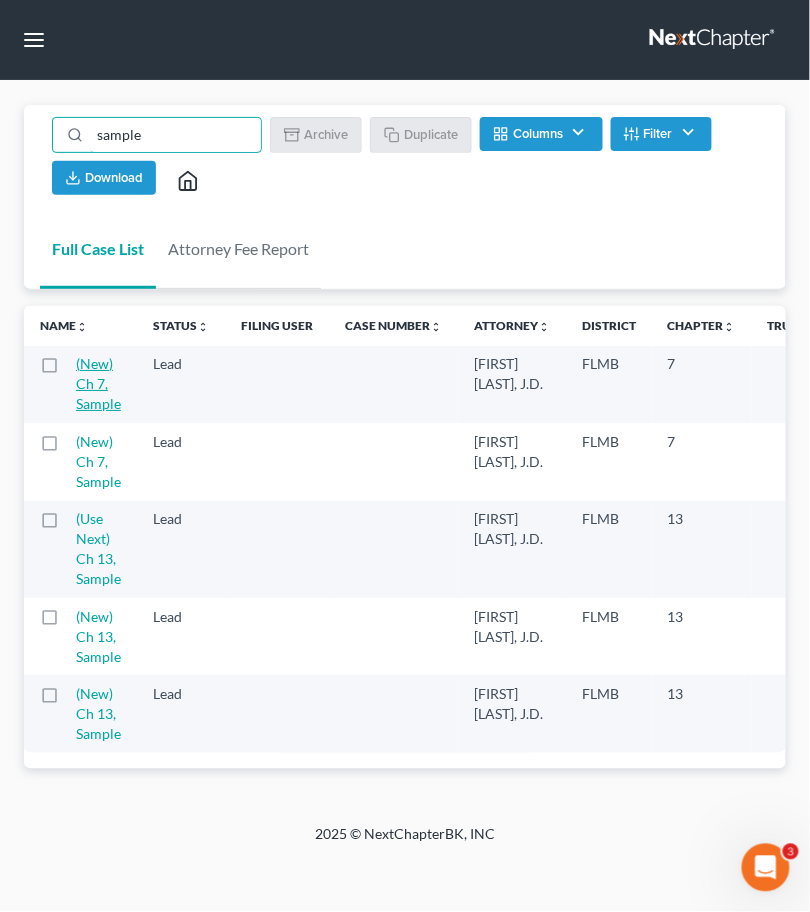 click on "(New) Ch 7, Sample" at bounding box center [98, 383] 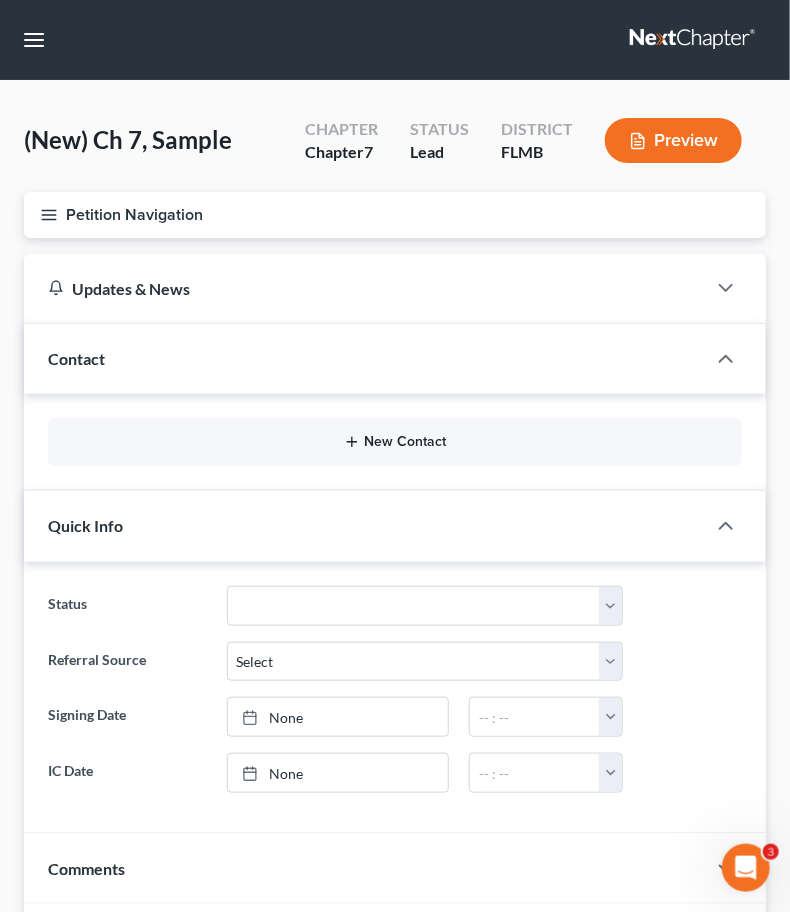 click on "New Contact" at bounding box center [395, 442] 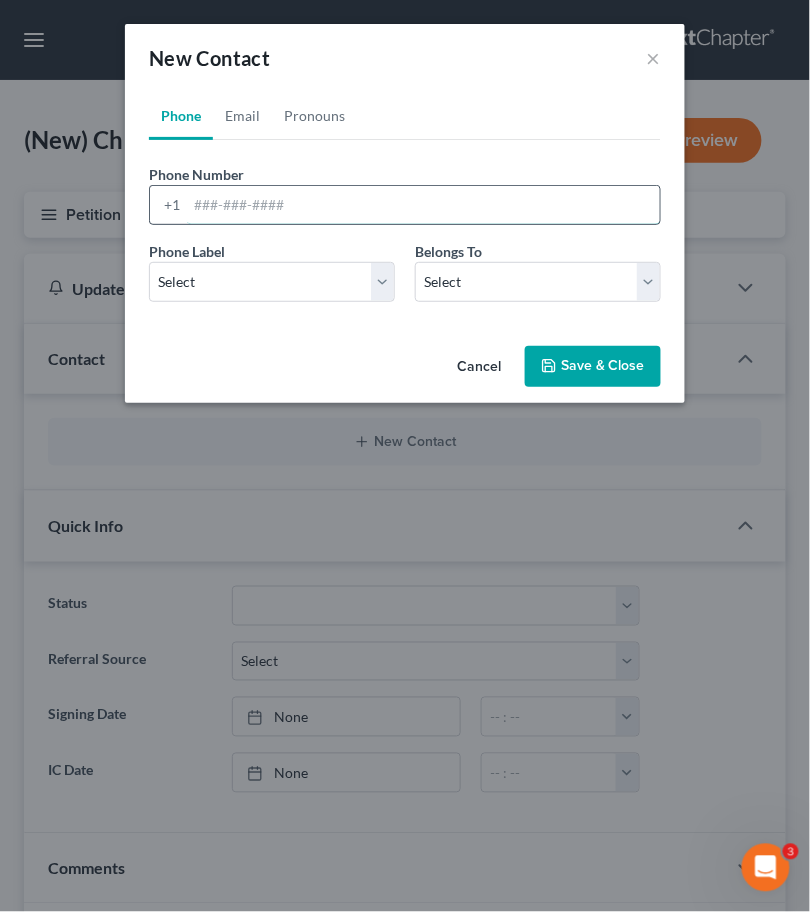 click at bounding box center (423, 205) 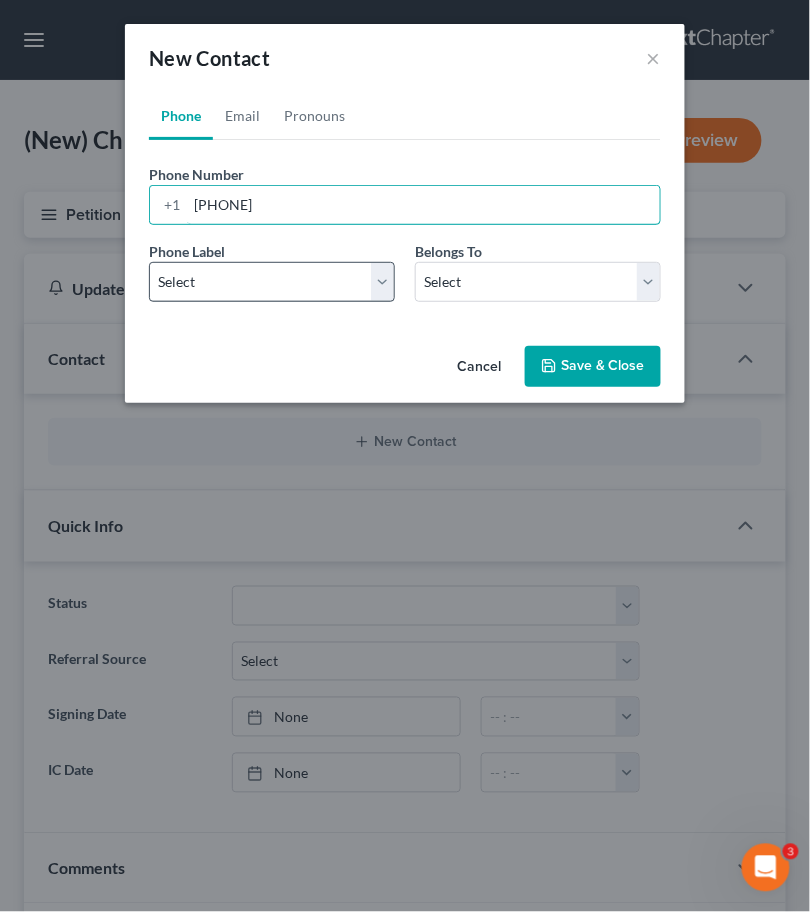 type on "352-460-3520" 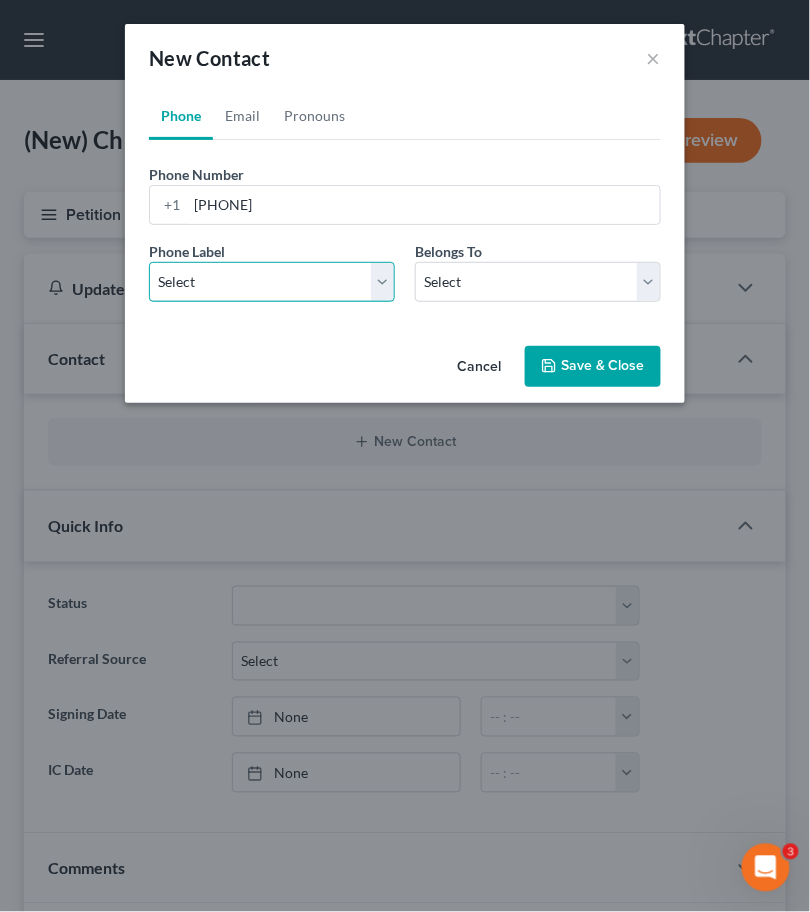 click on "Select Mobile Home Work Other" at bounding box center [272, 282] 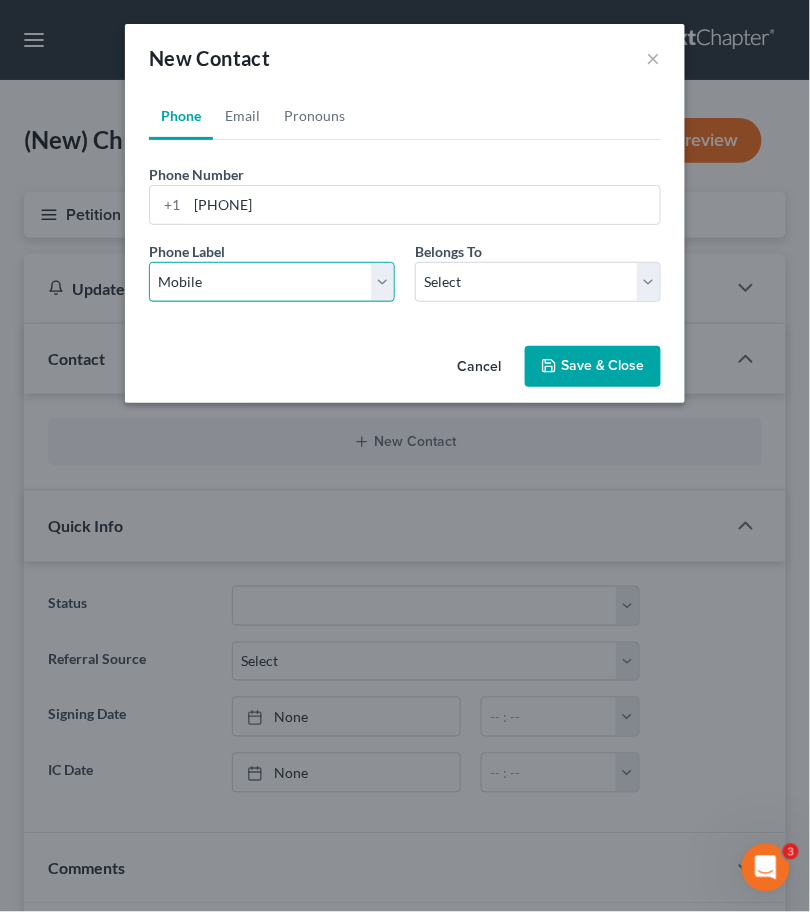 click on "Select Mobile Home Work Other" at bounding box center (272, 282) 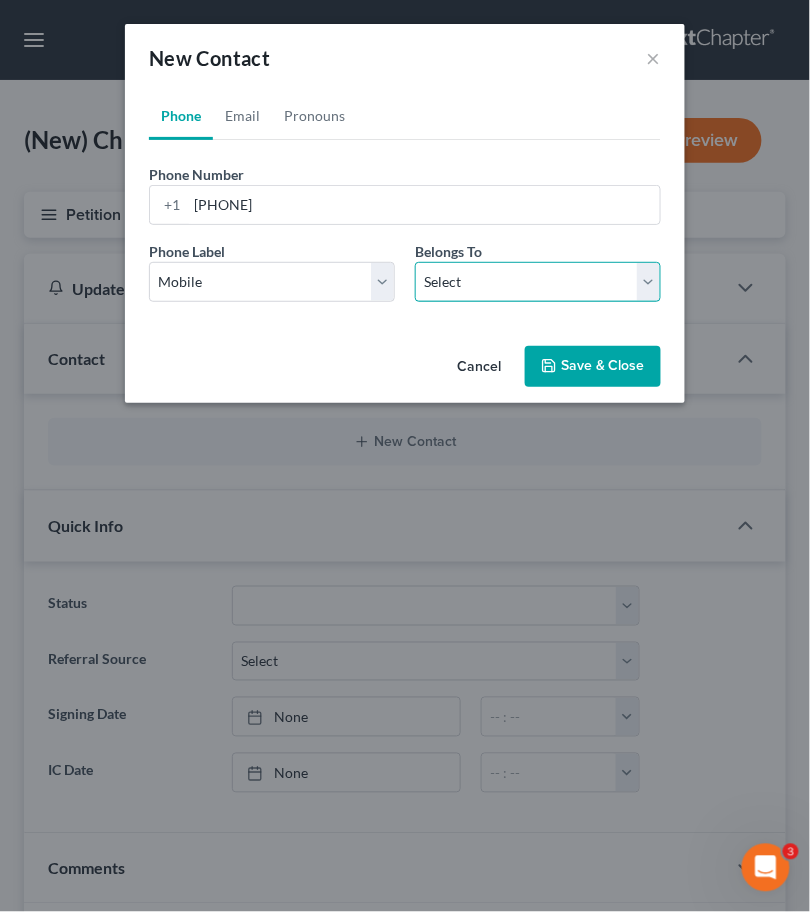 click on "Select Client Other" at bounding box center (538, 282) 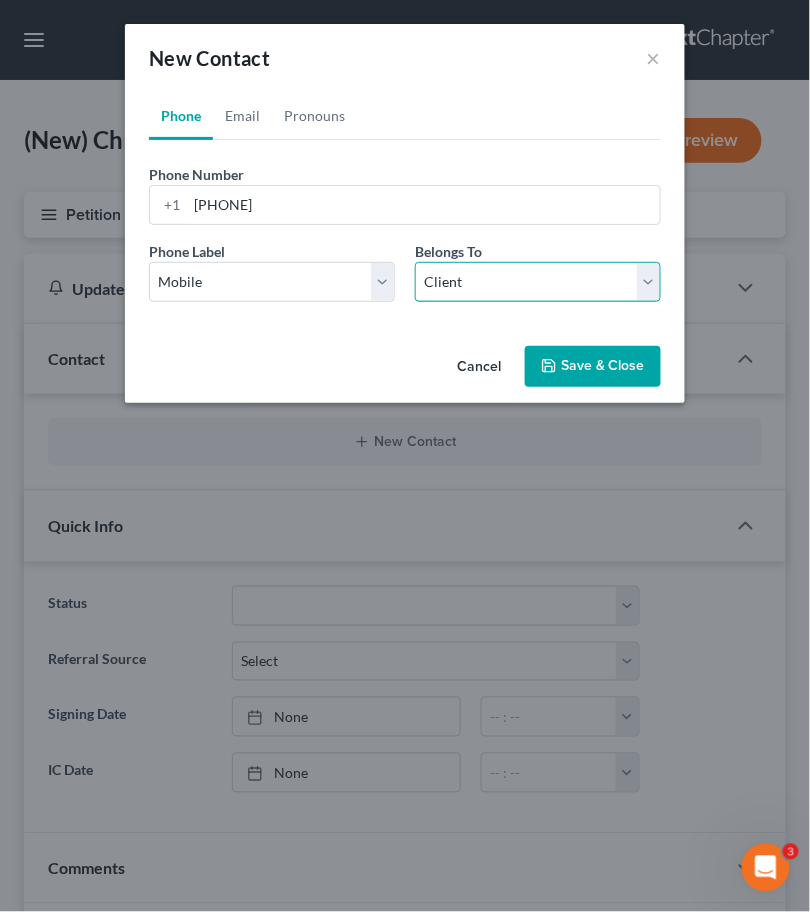 click on "Select Client Other" at bounding box center (538, 282) 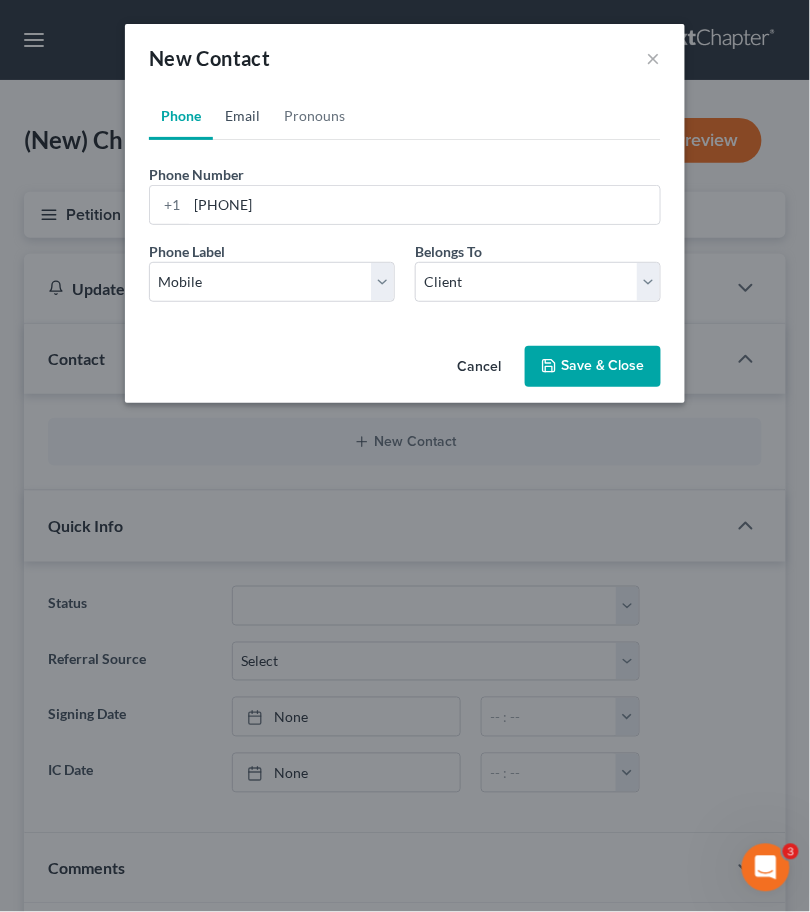 click on "Email" at bounding box center [242, 116] 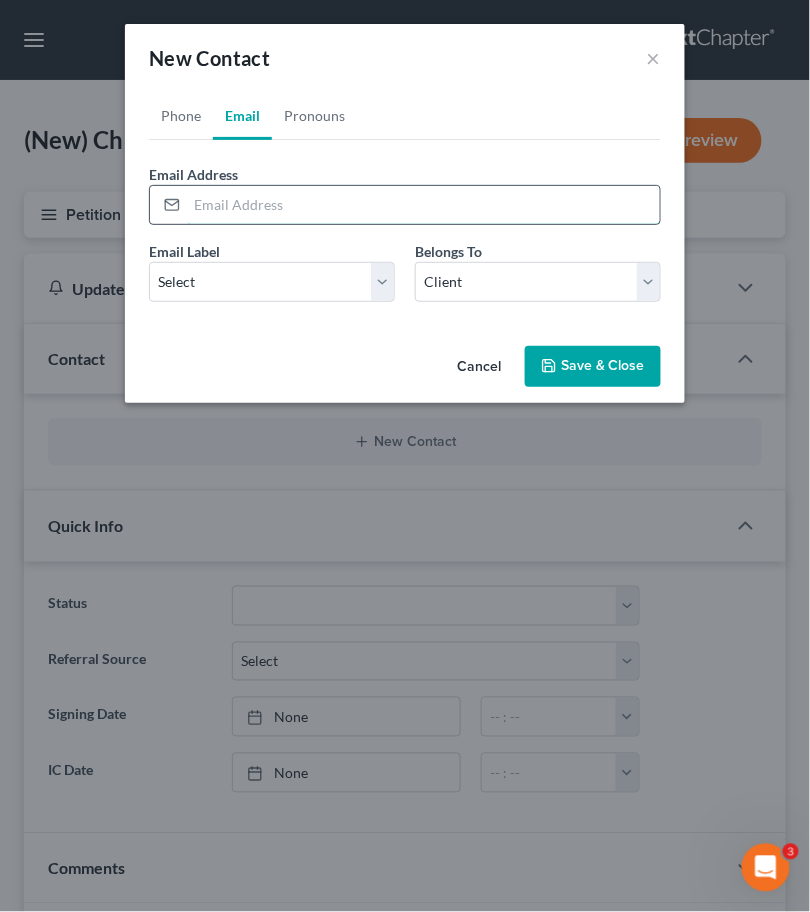 click at bounding box center (423, 205) 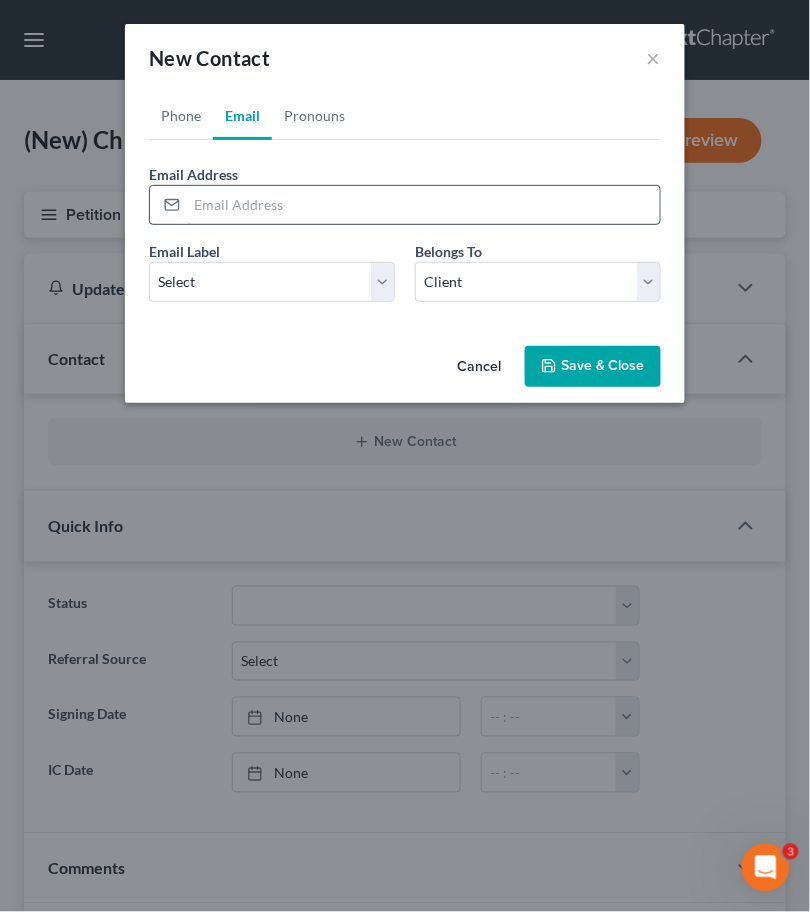 paste on "[EMAIL]" 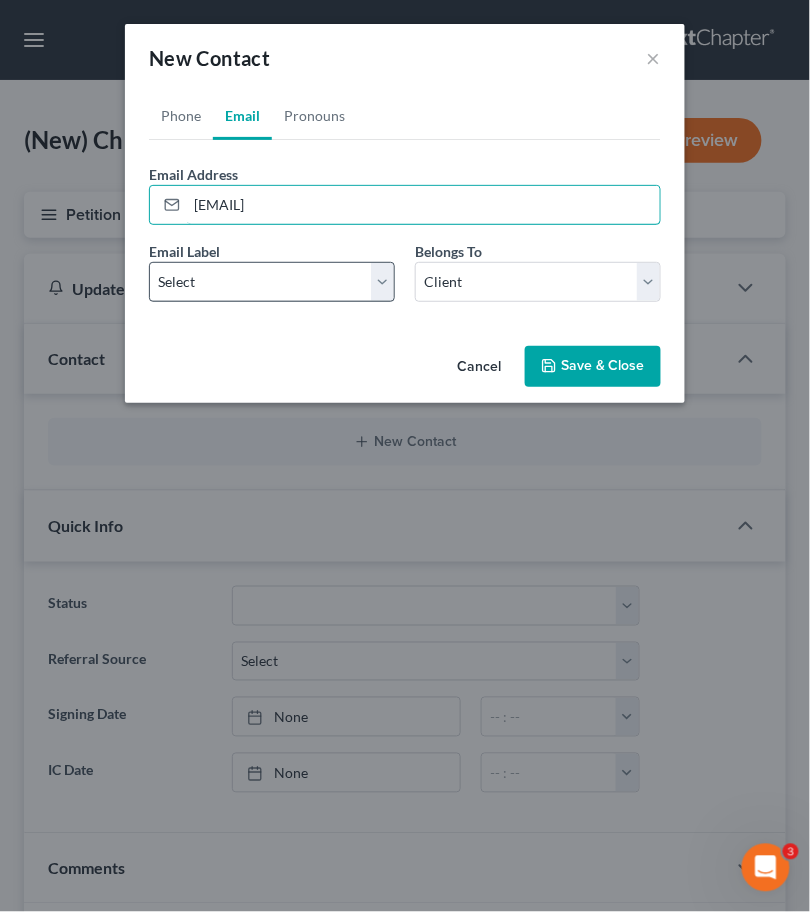 type on "[EMAIL]" 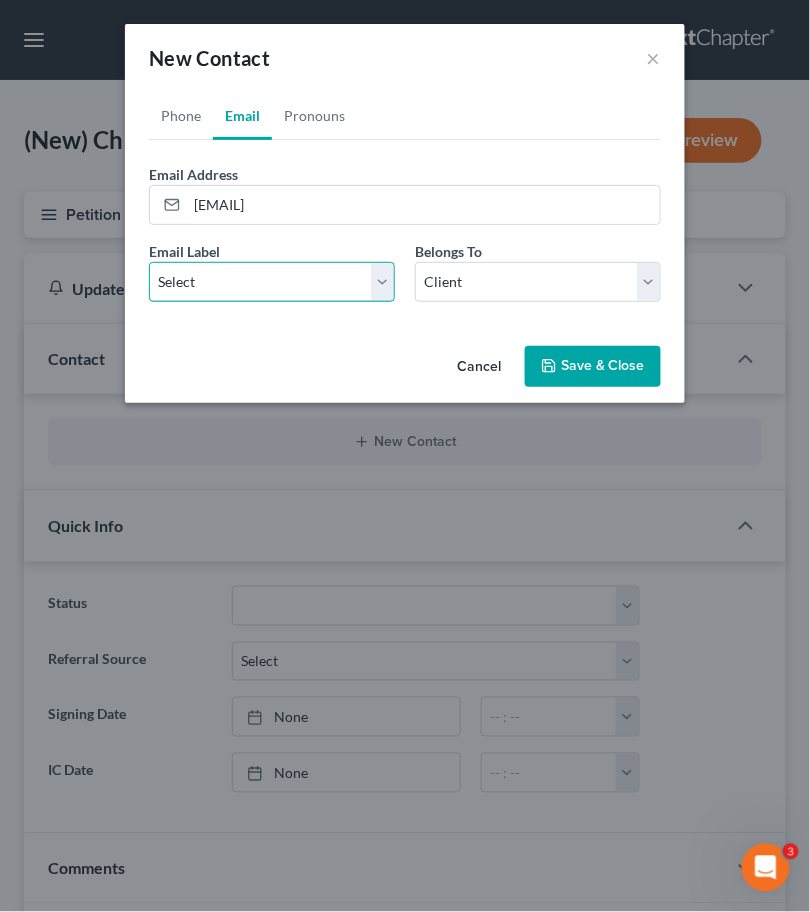click on "Select Home Work Other" at bounding box center [272, 282] 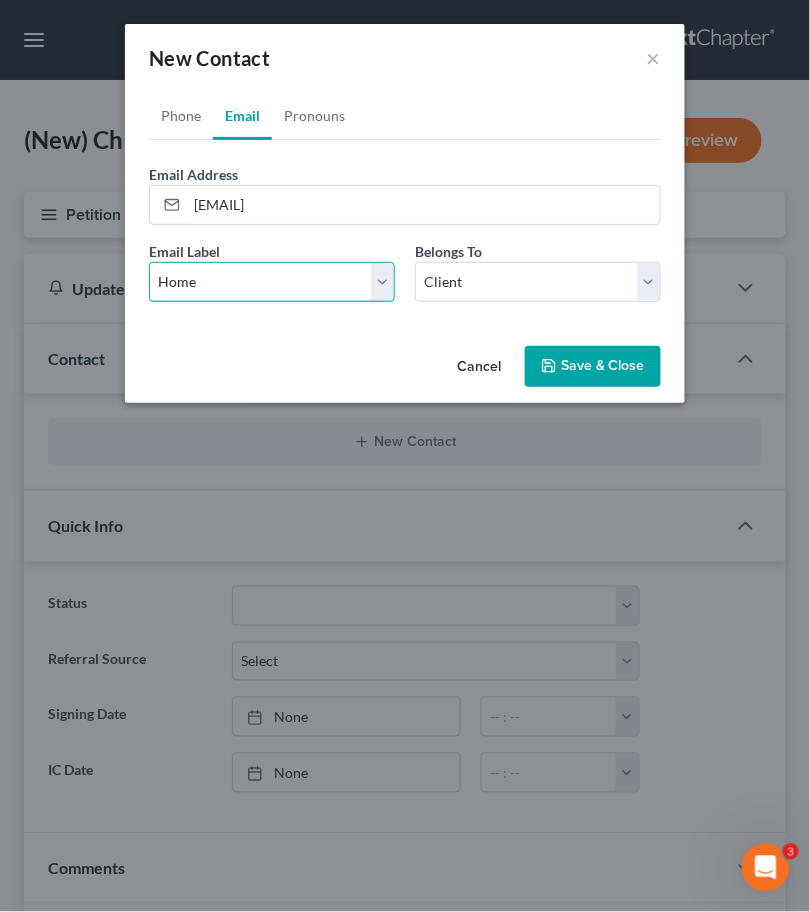 click on "Select Home Work Other" at bounding box center [272, 282] 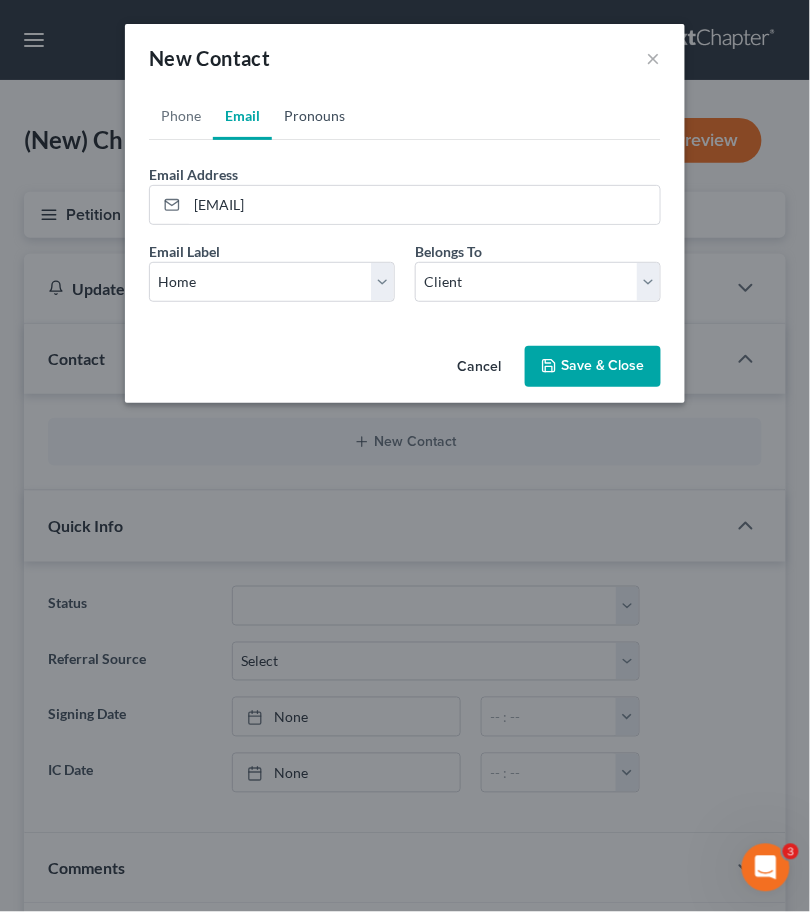 click on "Pronouns" at bounding box center (314, 116) 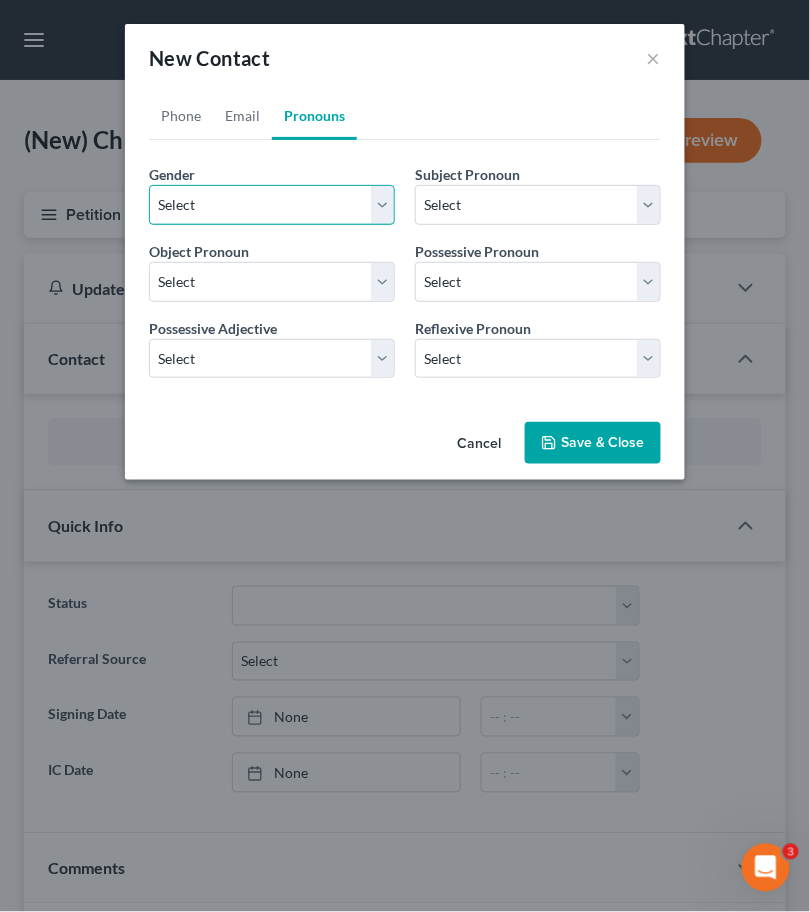 click on "Select Male Female Non Binary More Than One Person" at bounding box center (272, 205) 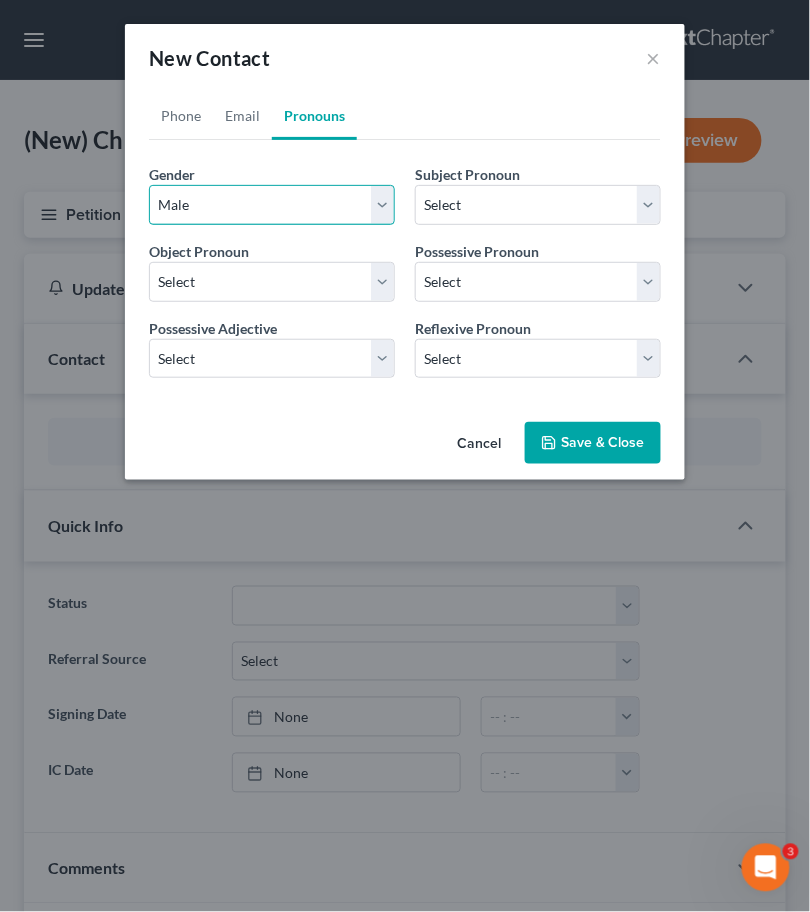 click on "Select Male Female Non Binary More Than One Person" at bounding box center (272, 205) 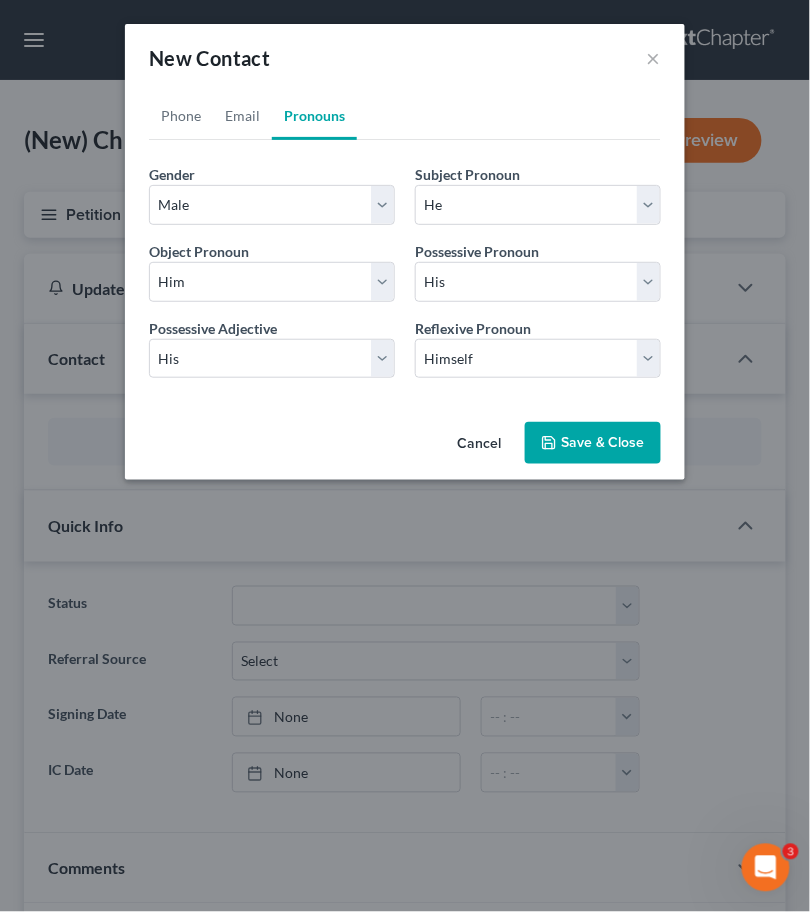 click on "Save & Close" at bounding box center [593, 443] 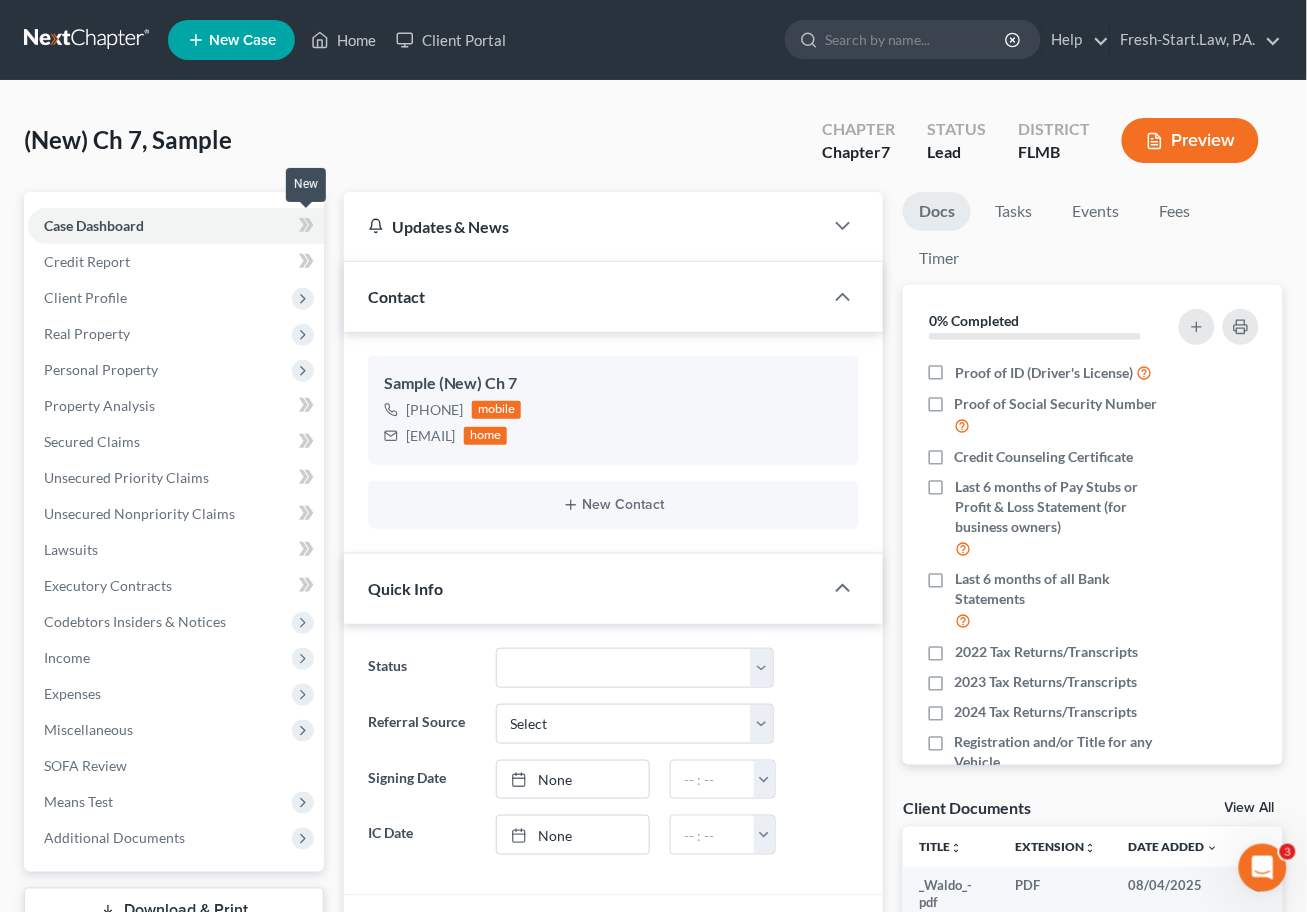 click 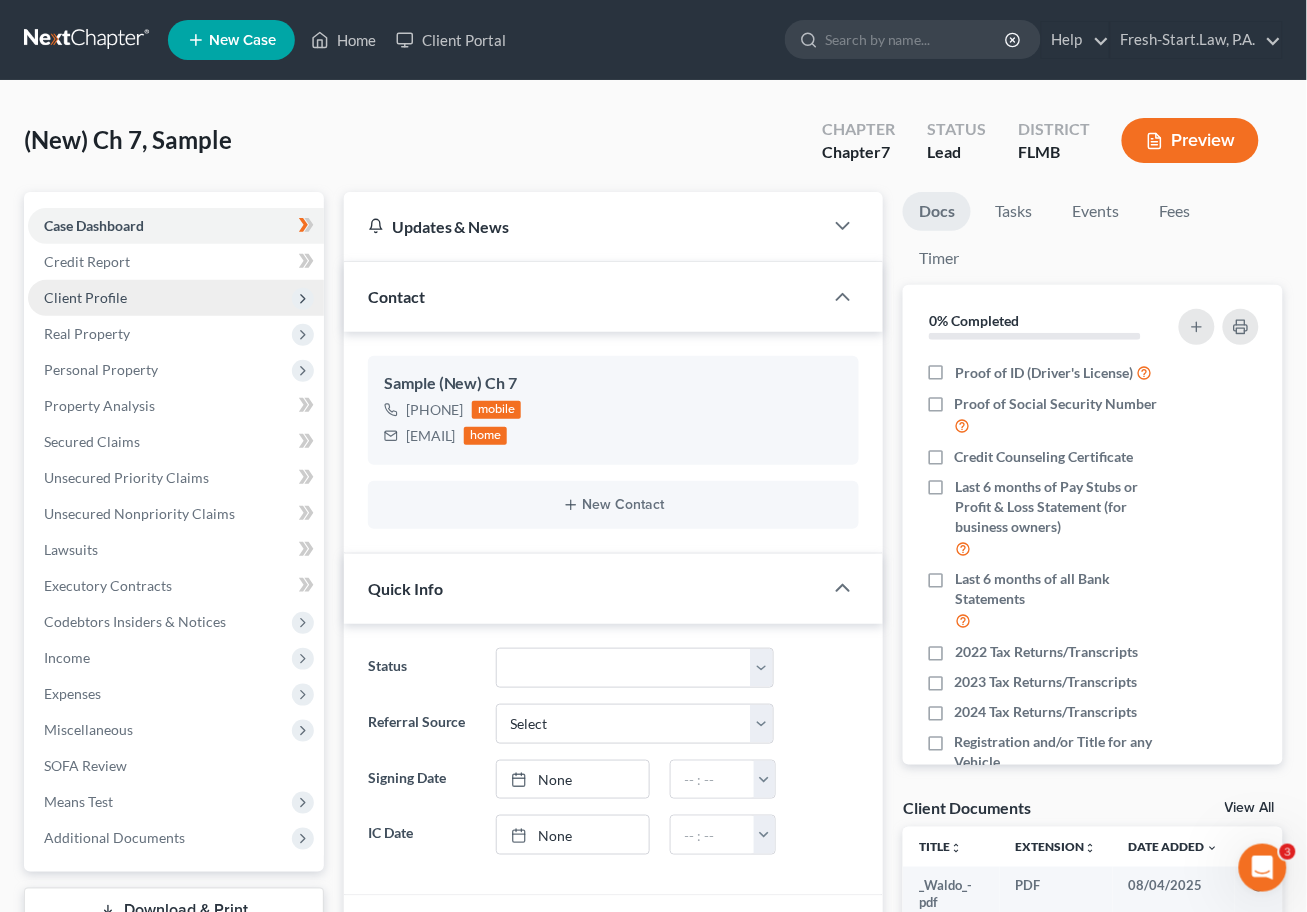 click on "Client Profile" at bounding box center [85, 297] 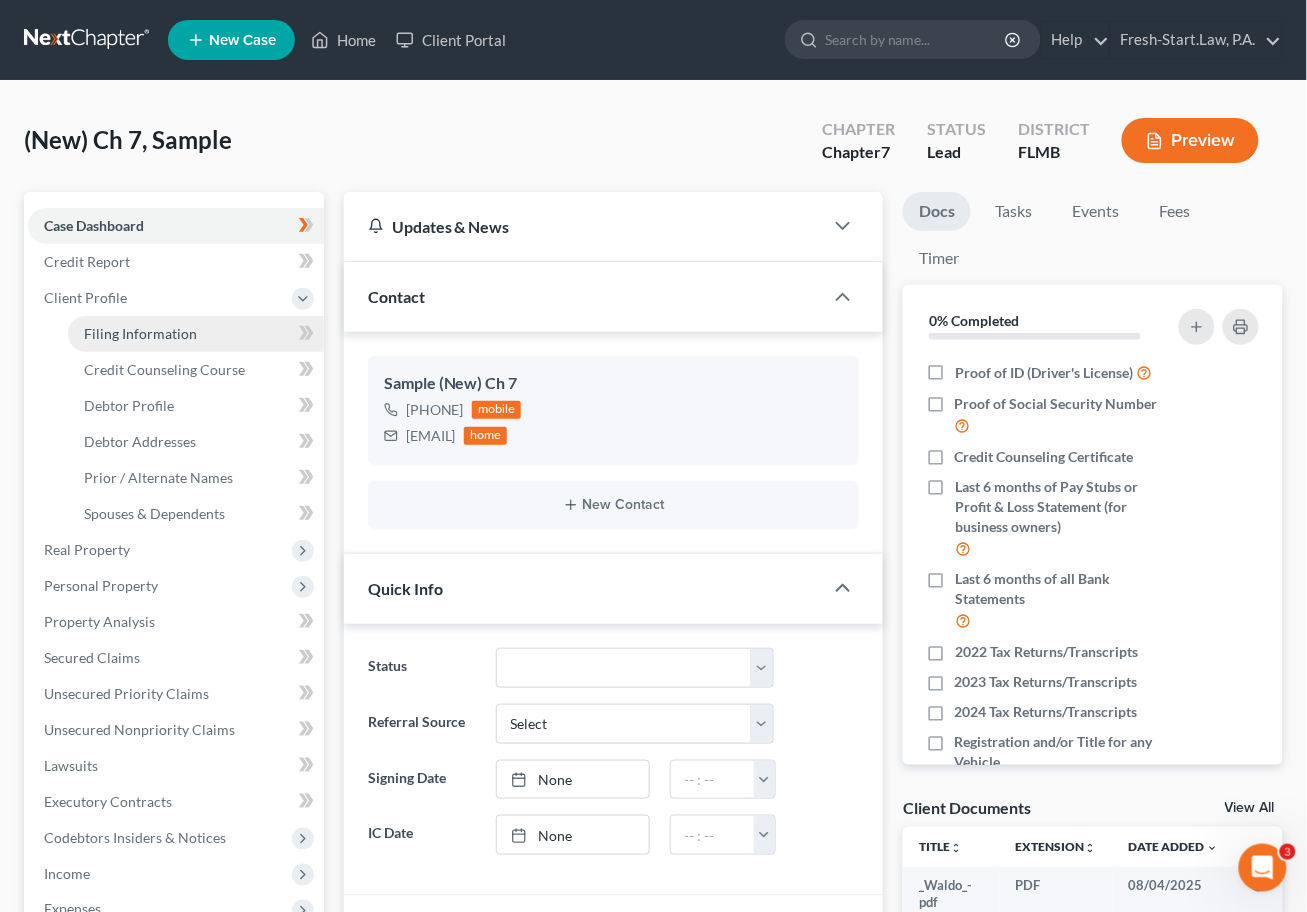 click on "Filing Information" at bounding box center (140, 333) 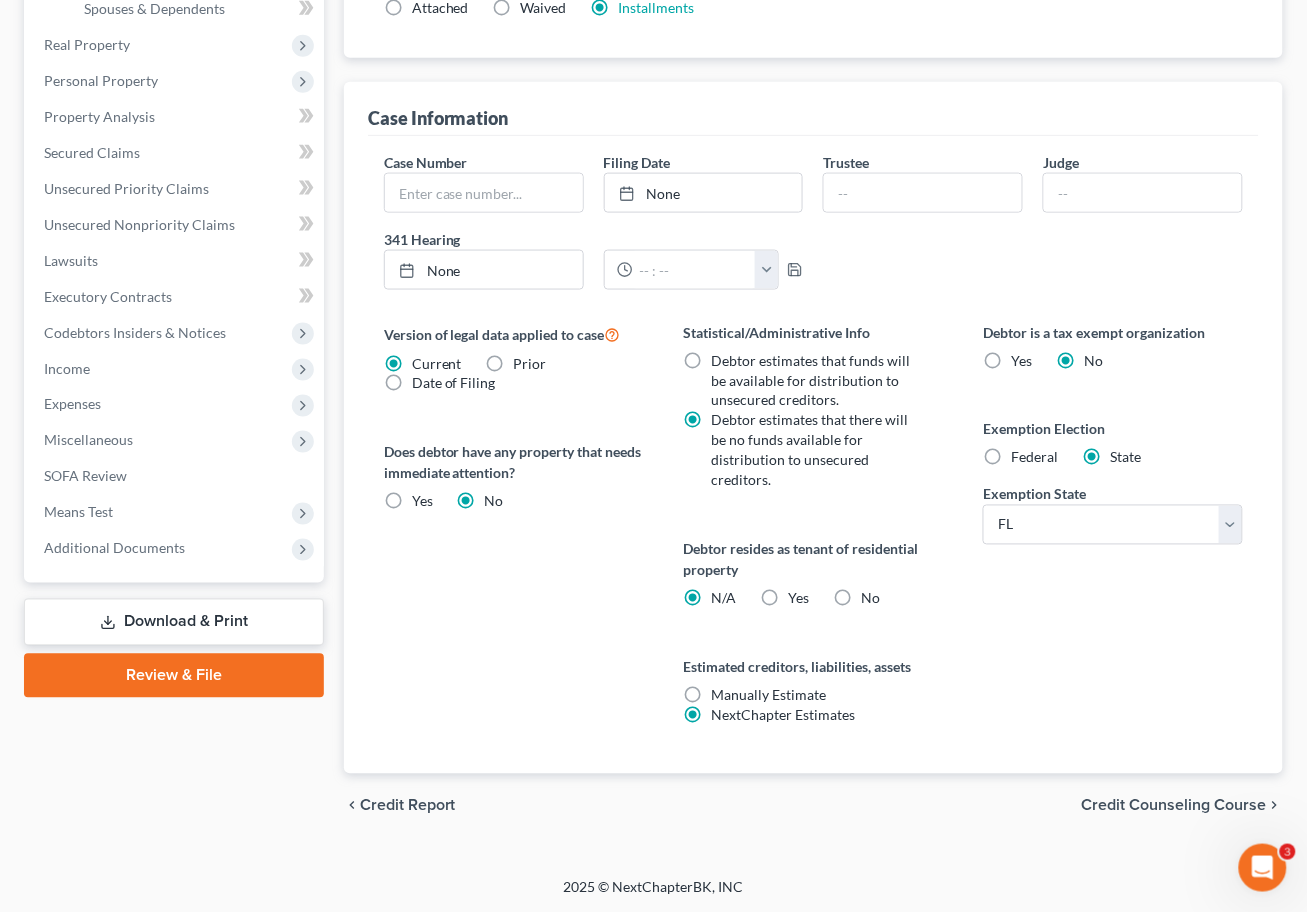 scroll, scrollTop: 506, scrollLeft: 0, axis: vertical 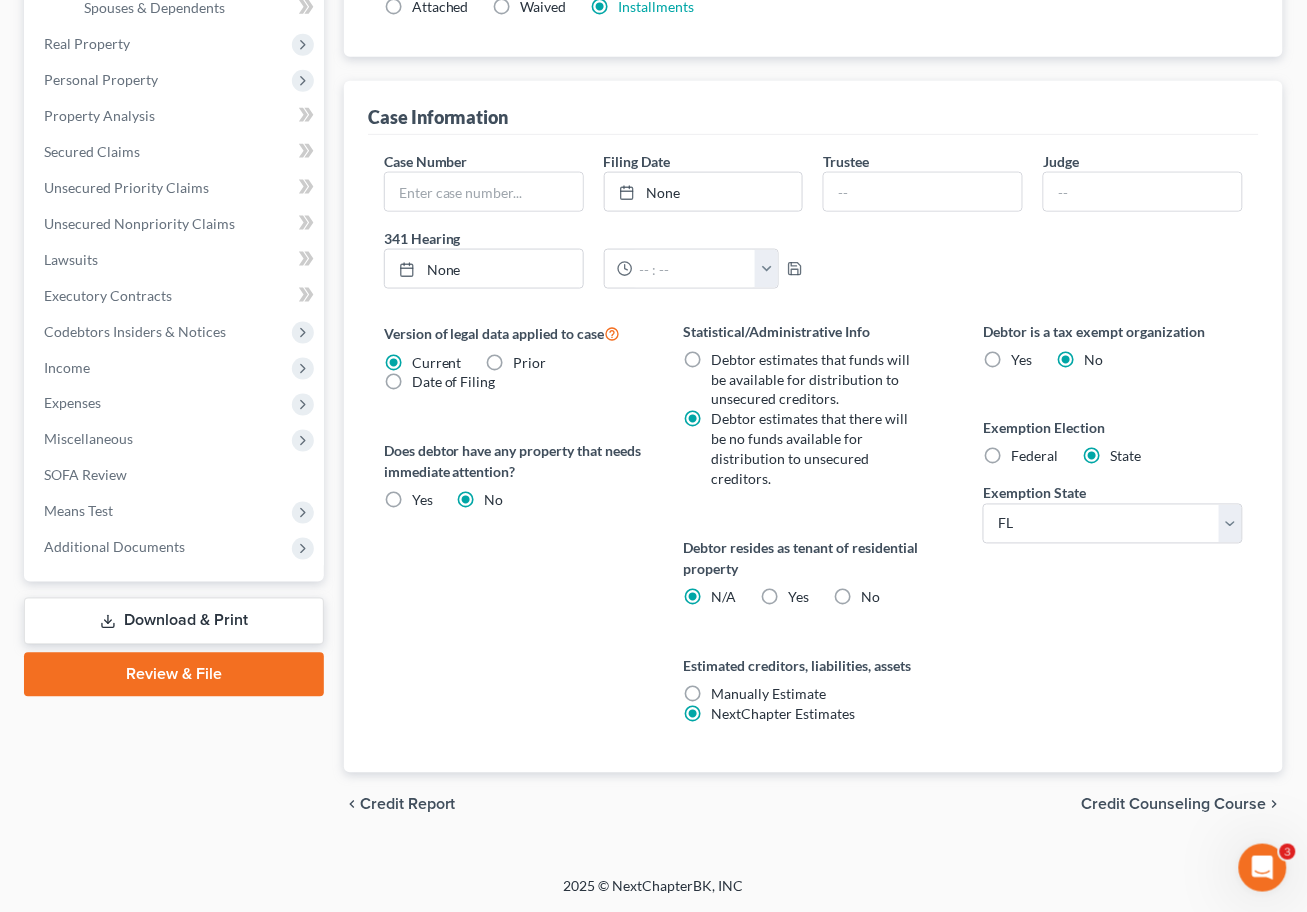 click on "Yes Yes" at bounding box center [798, 598] 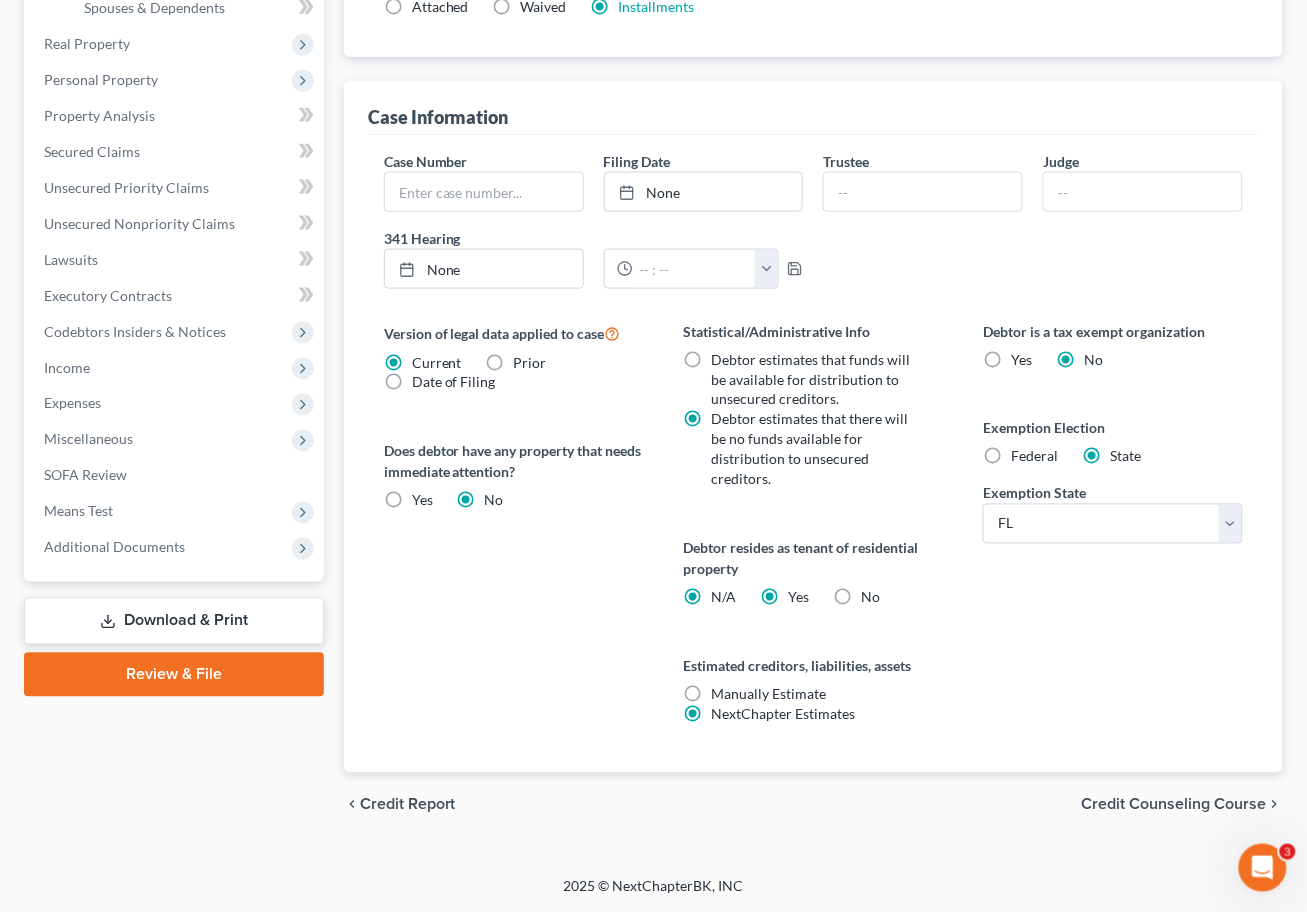 radio on "false" 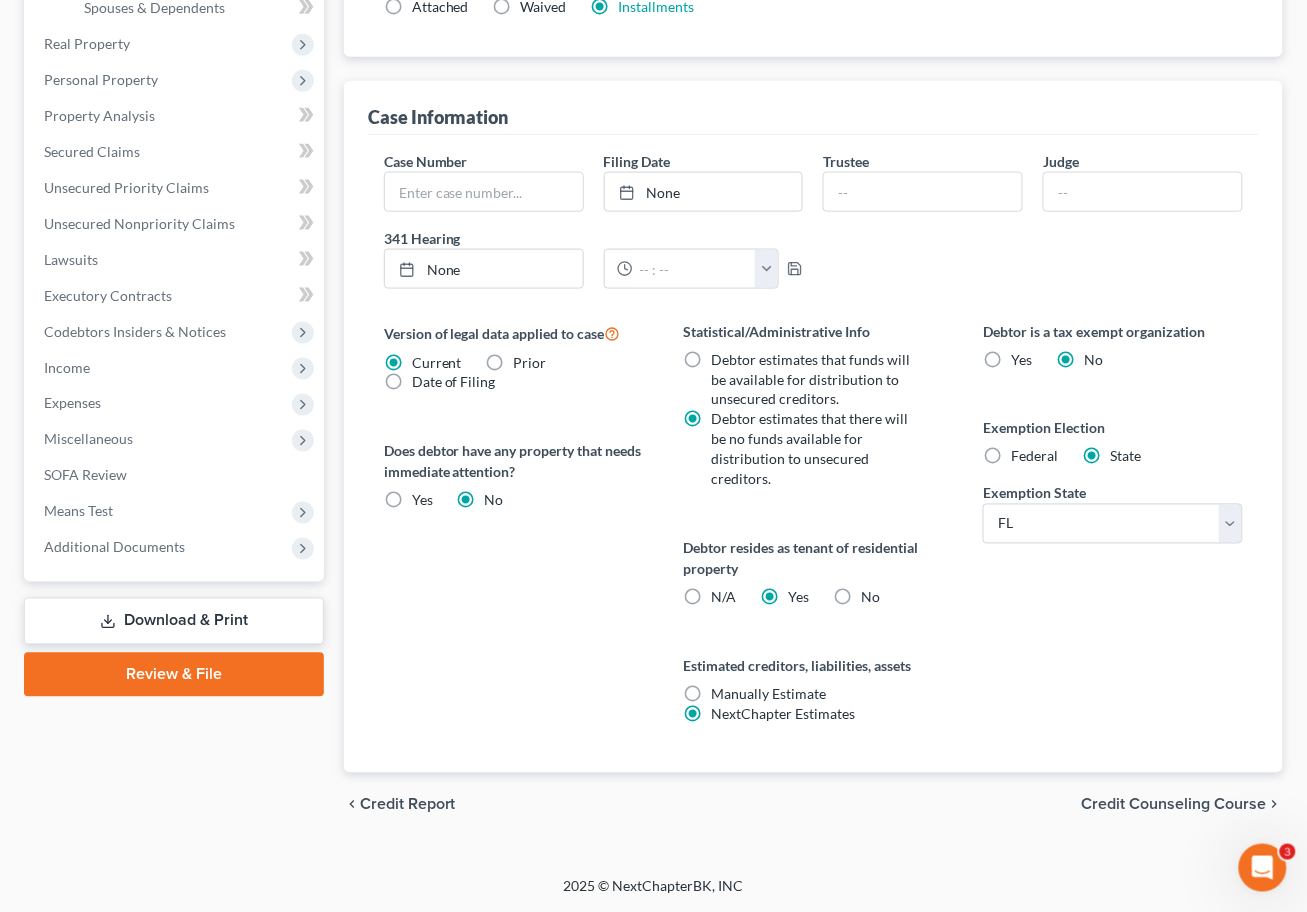 scroll, scrollTop: 486, scrollLeft: 0, axis: vertical 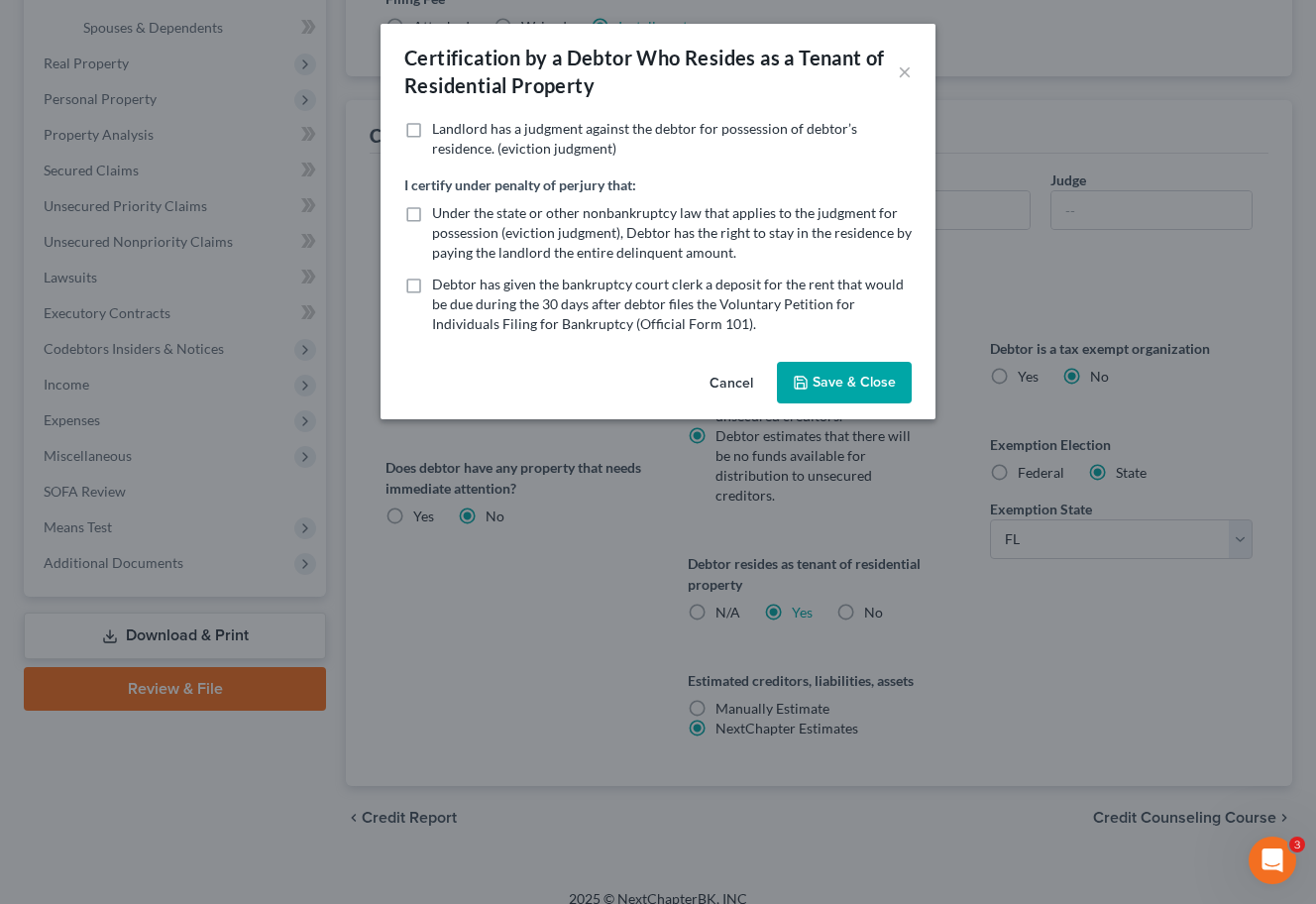 click on "Save & Close" at bounding box center [844, 383] 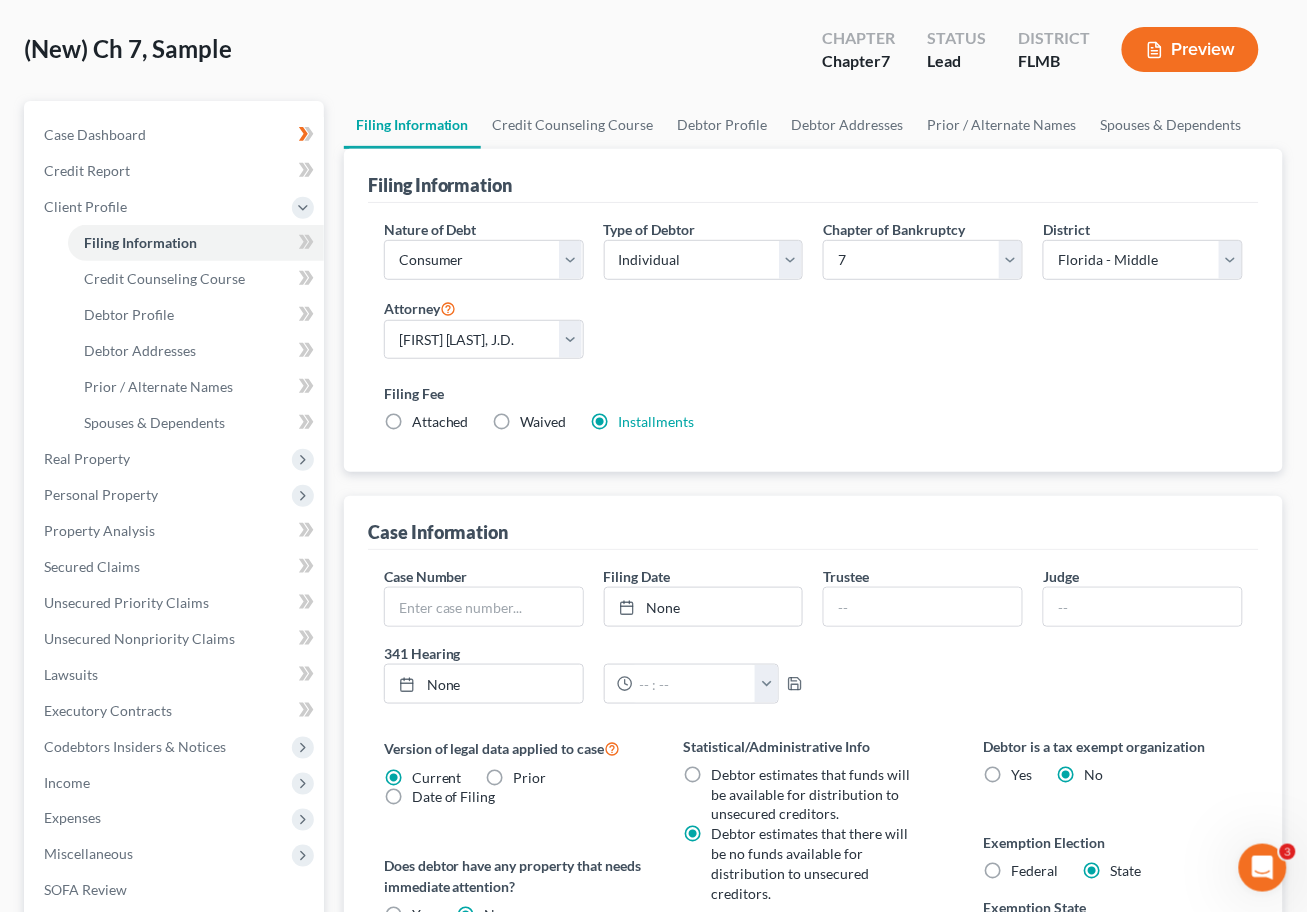 scroll, scrollTop: 86, scrollLeft: 0, axis: vertical 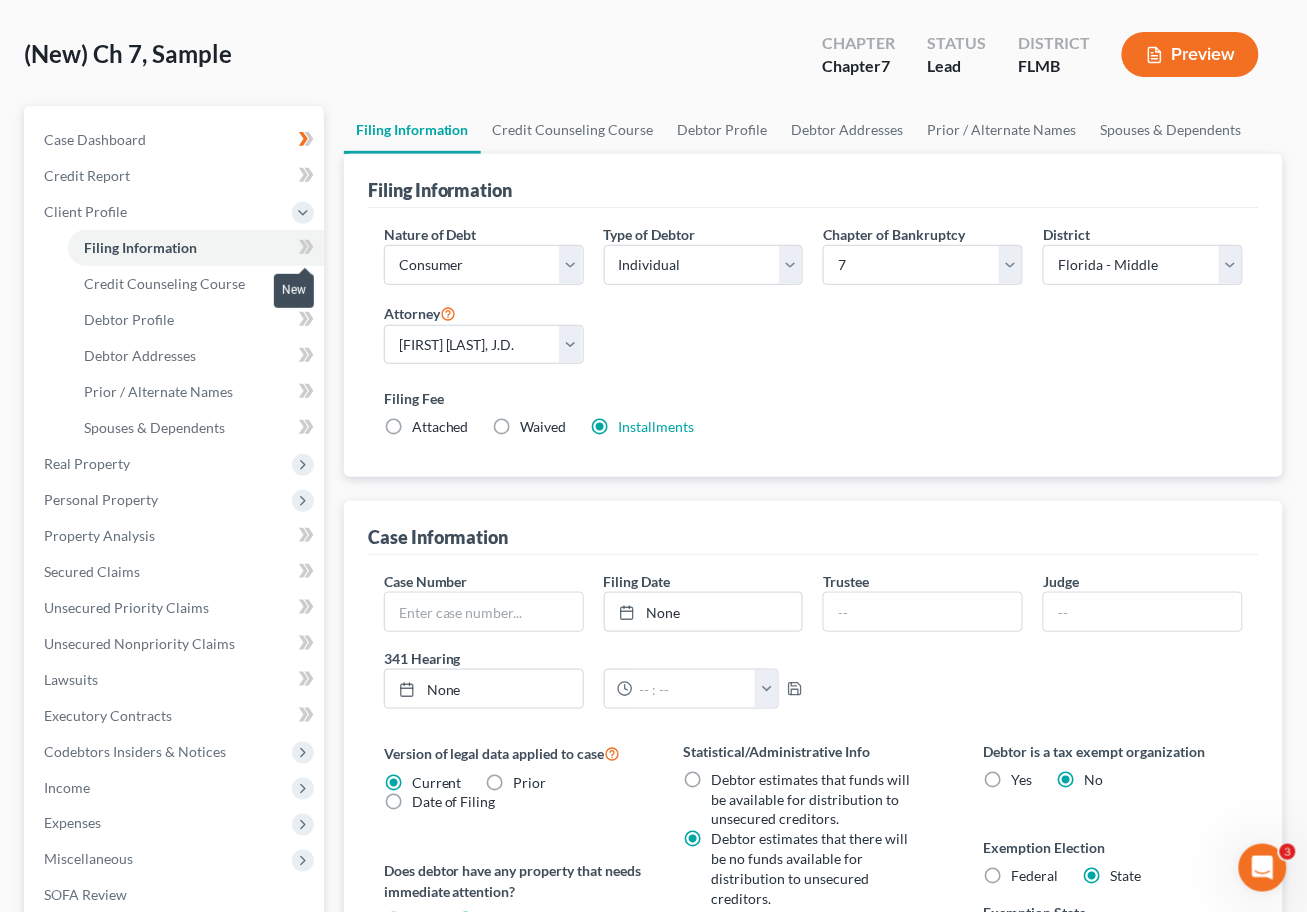 click 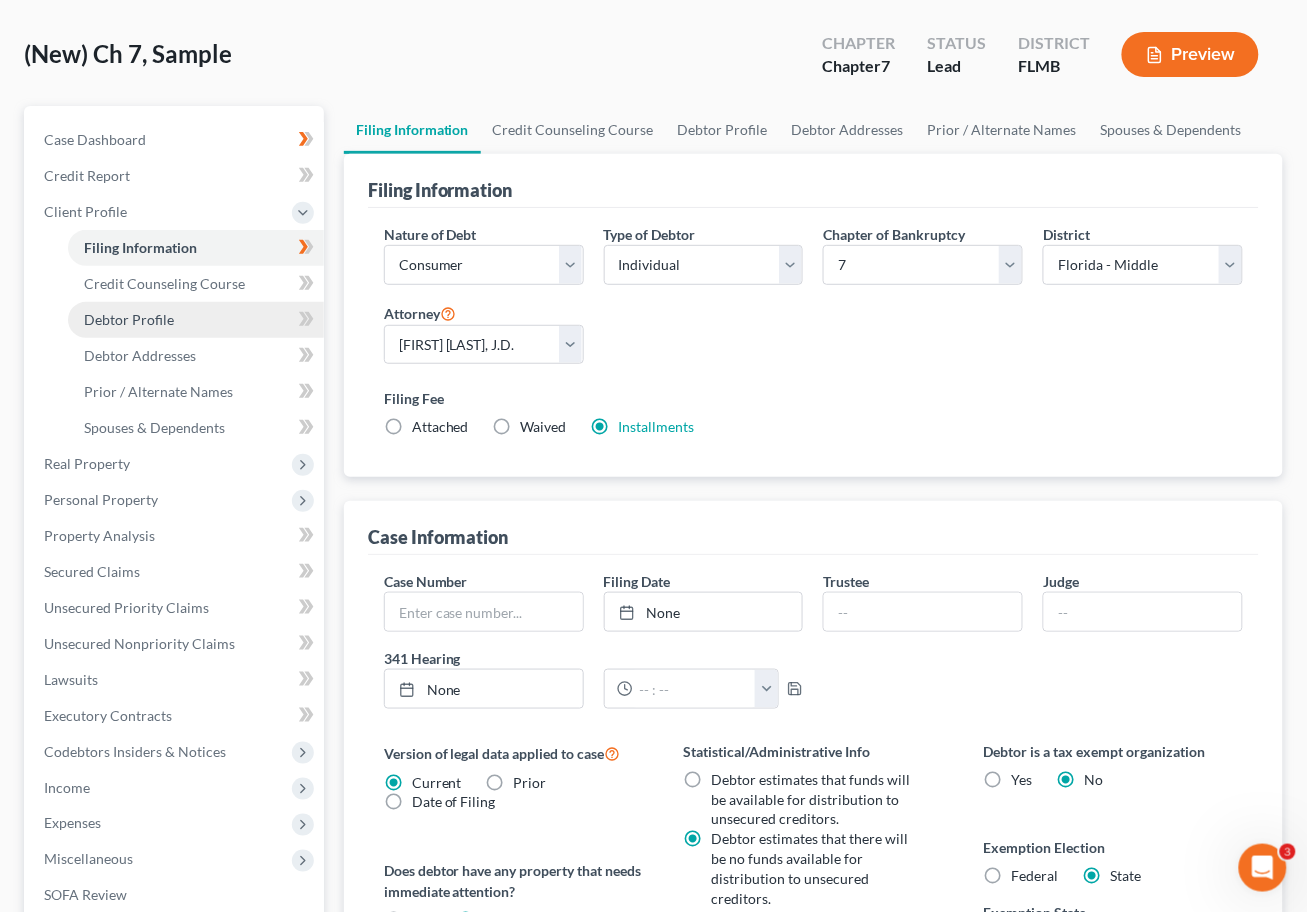 click on "Debtor Profile" at bounding box center (196, 320) 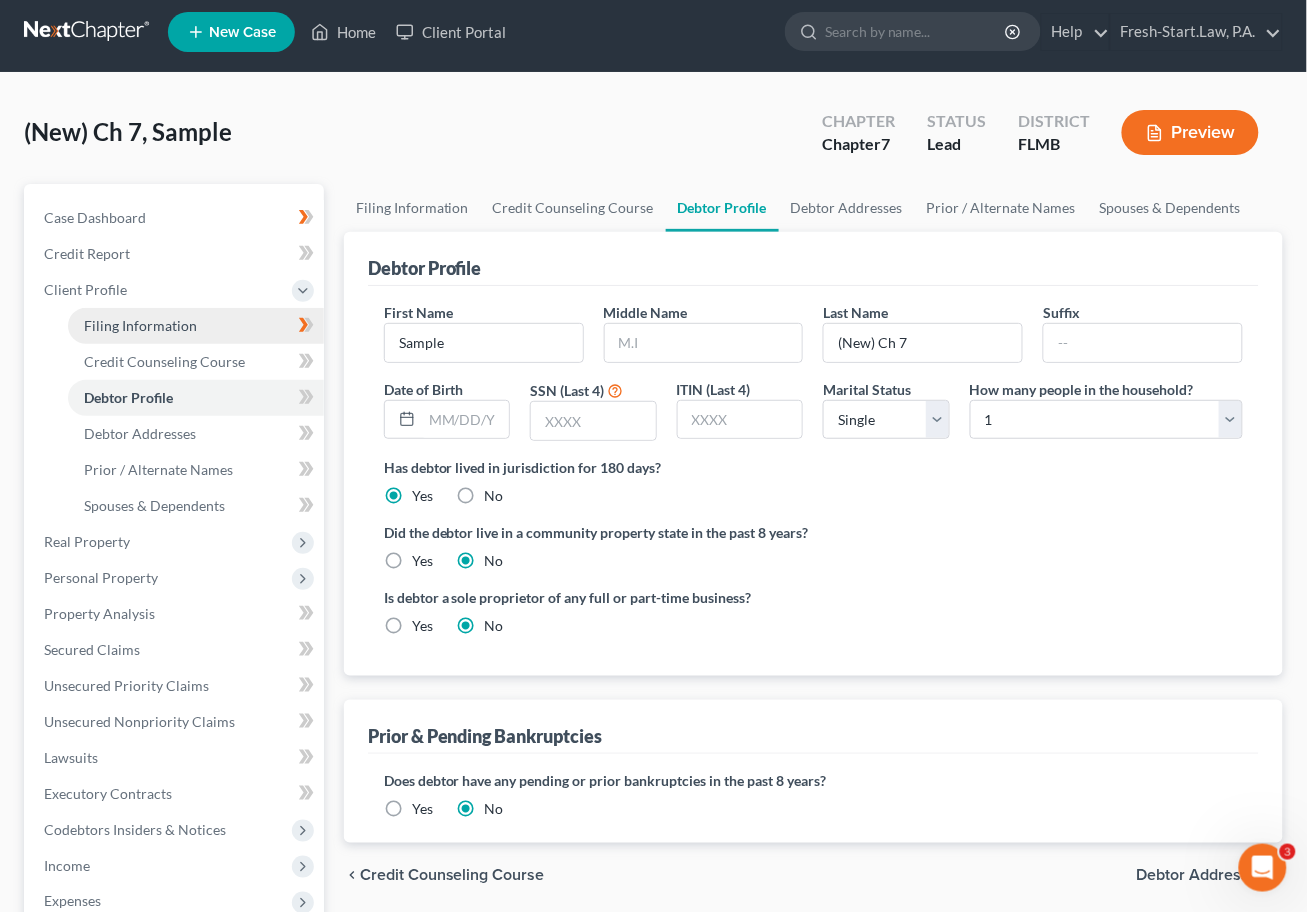 scroll, scrollTop: 0, scrollLeft: 0, axis: both 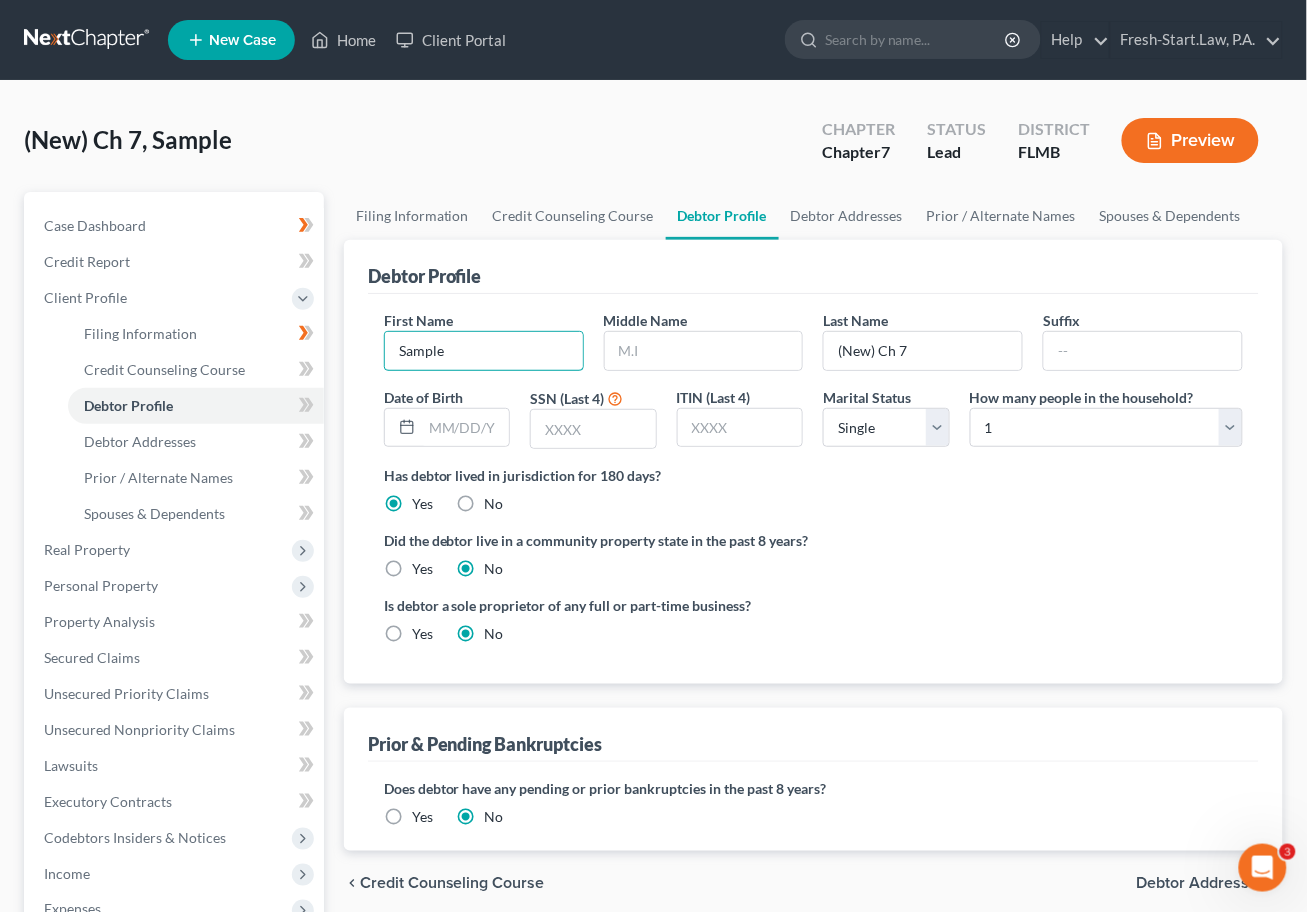 drag, startPoint x: 446, startPoint y: 354, endPoint x: 316, endPoint y: 359, distance: 130.09612 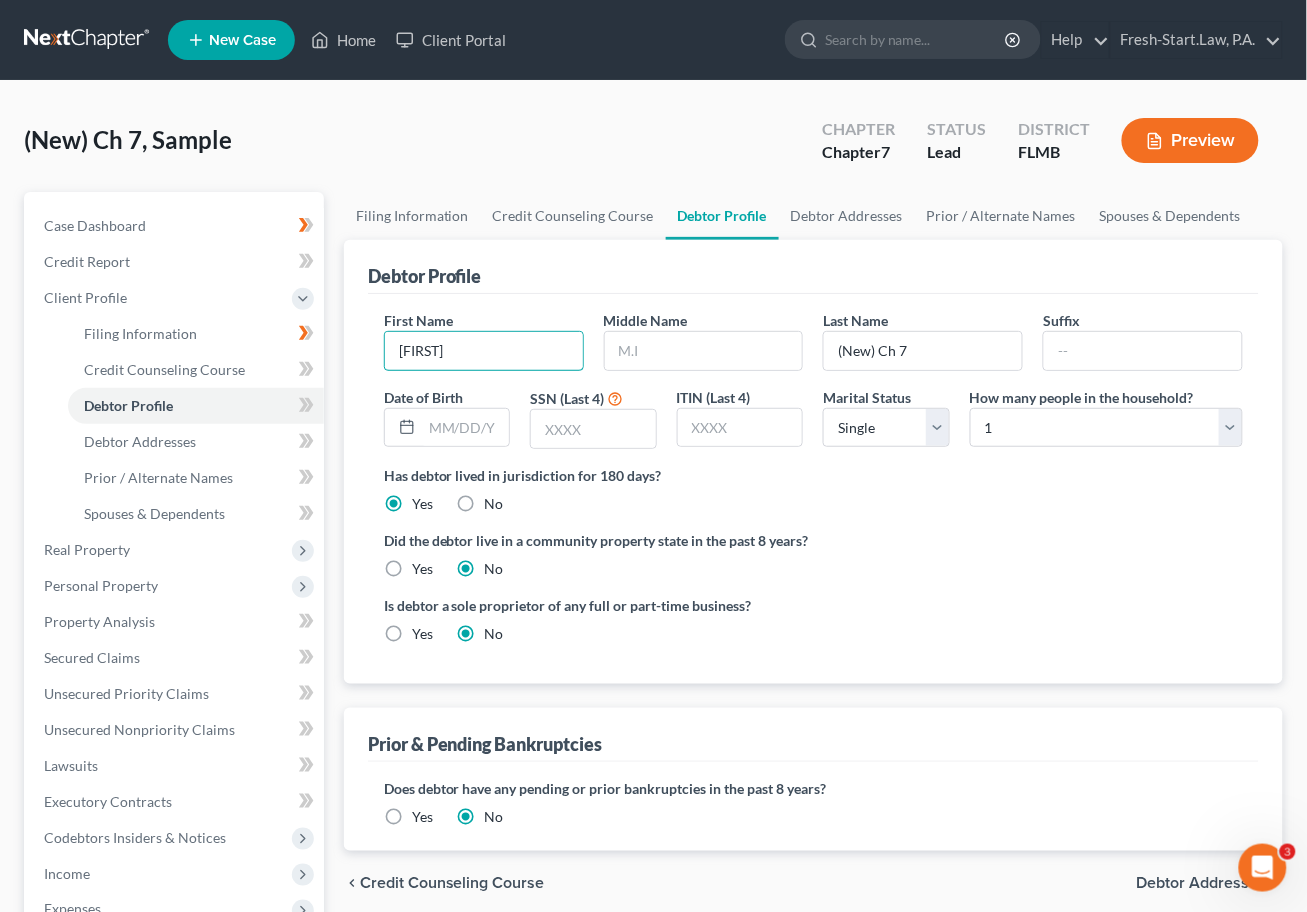 type on "Johnathan" 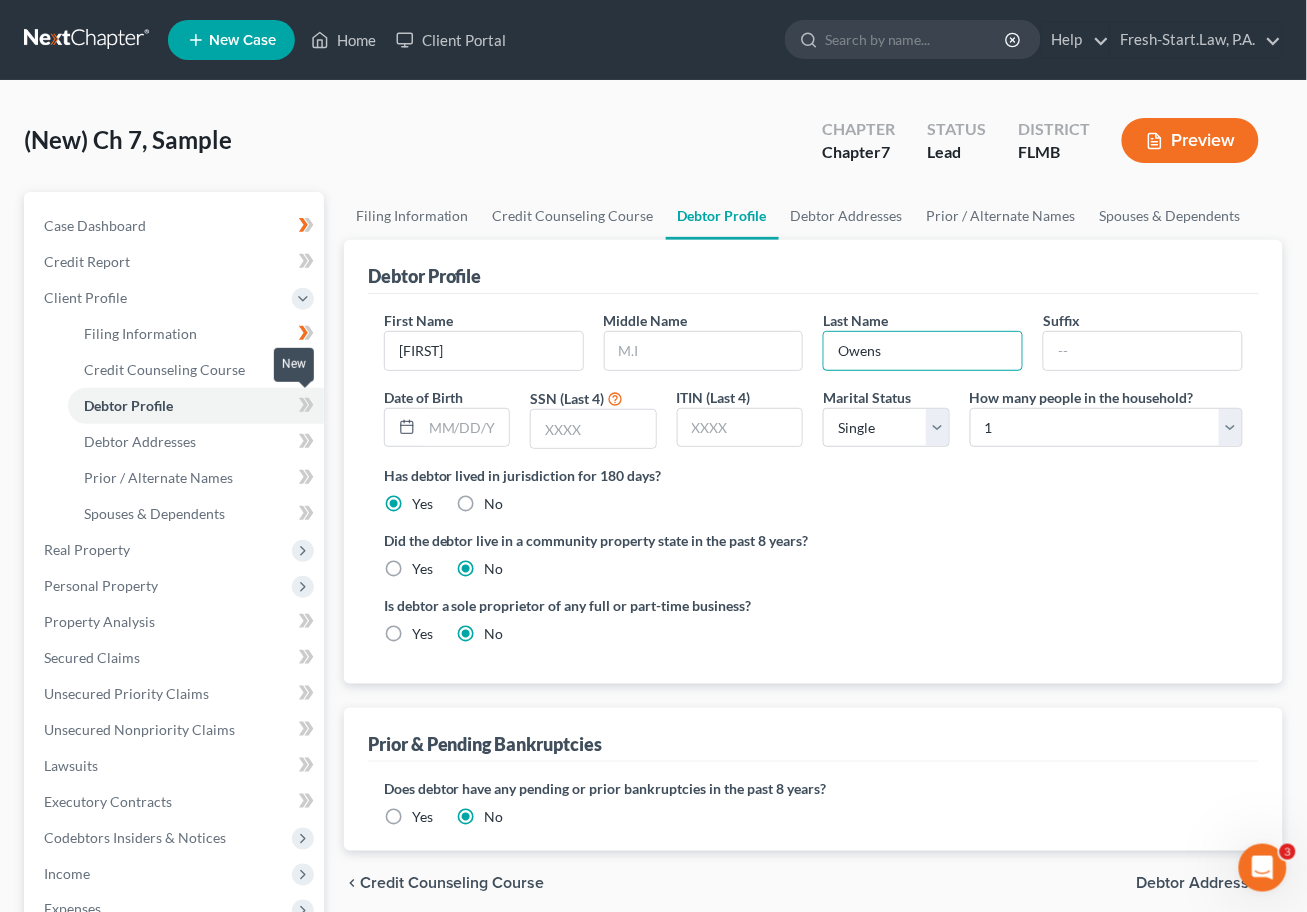 type on "Owens" 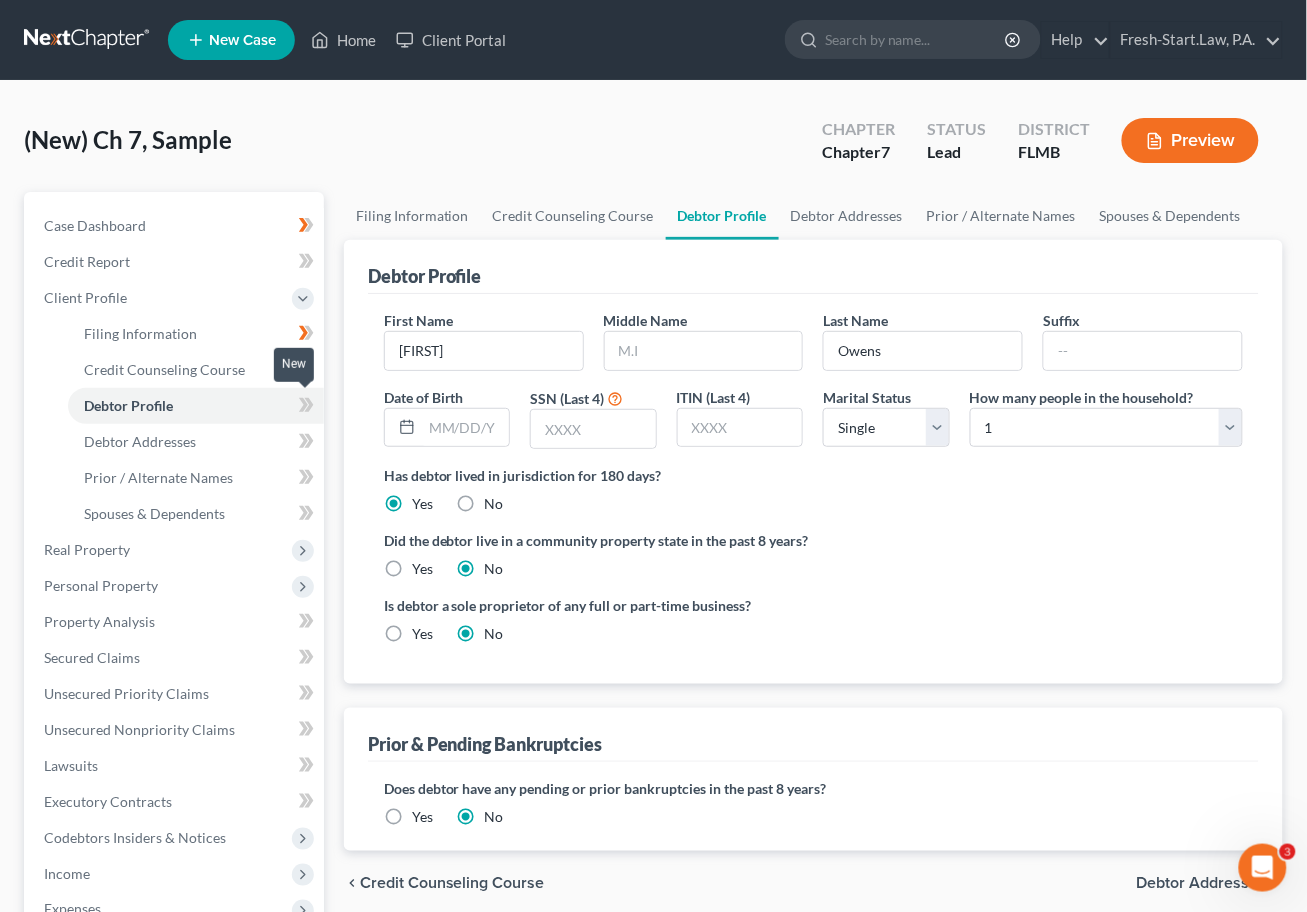 click 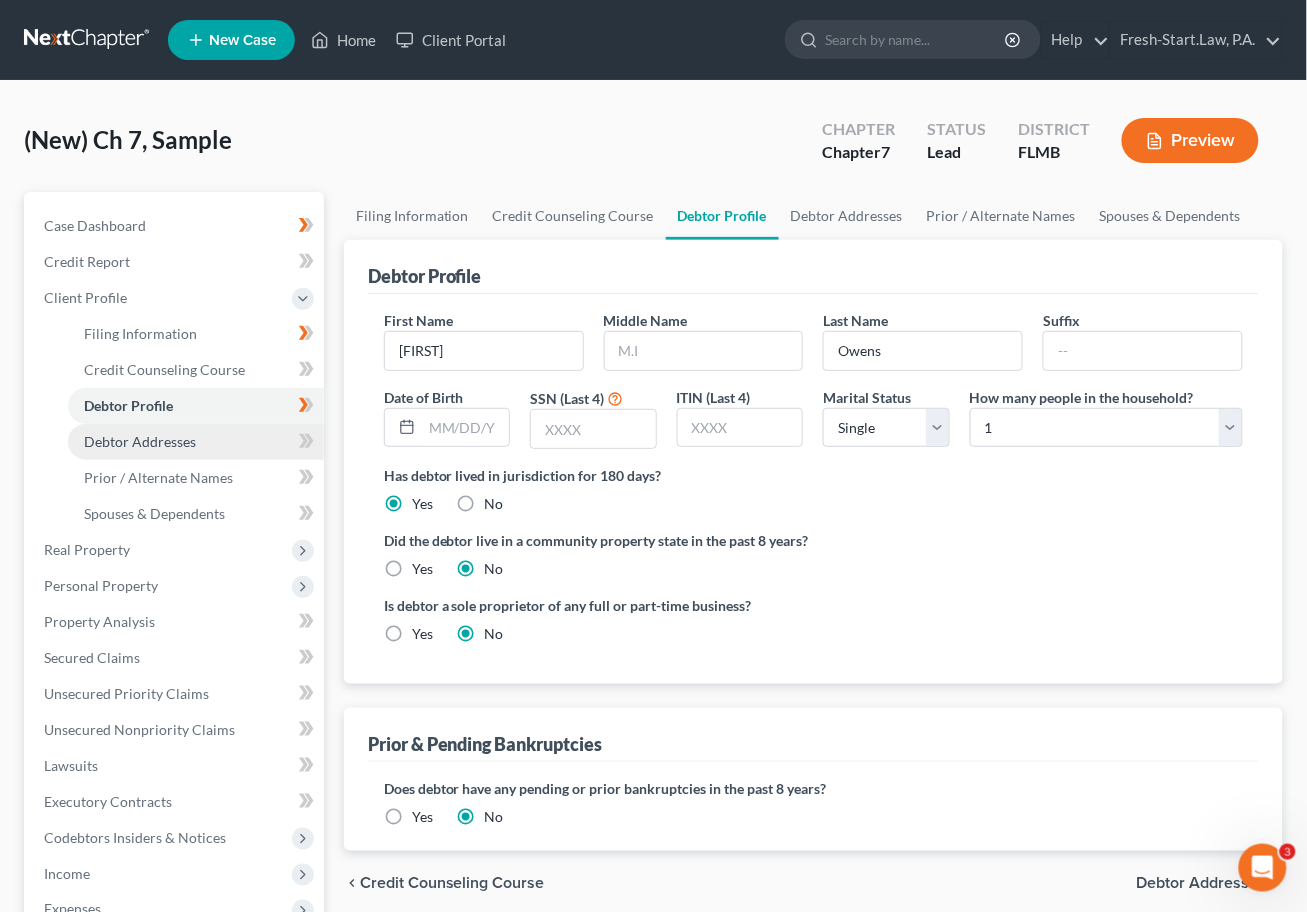 click on "Debtor Addresses" at bounding box center (140, 441) 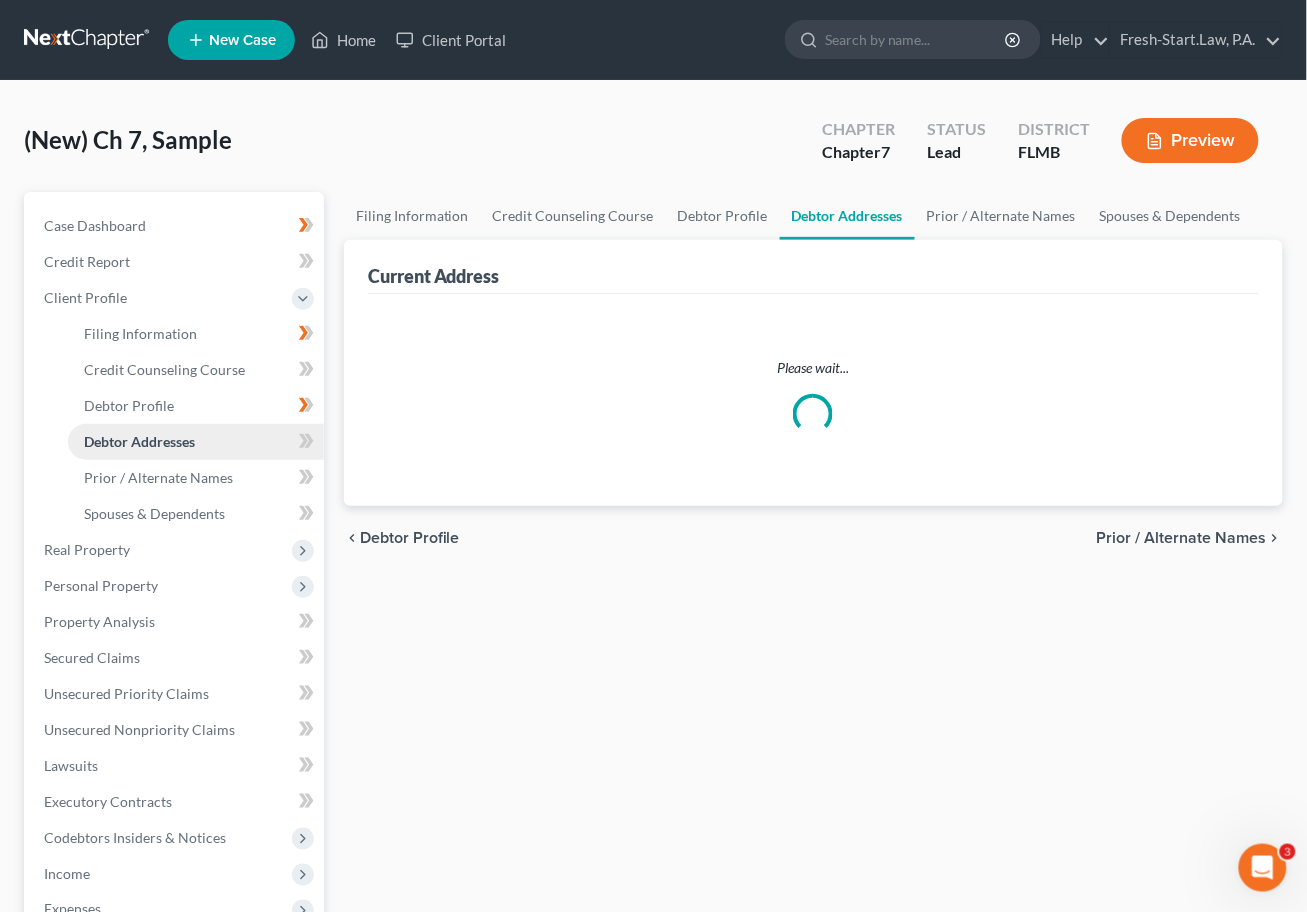 select on "0" 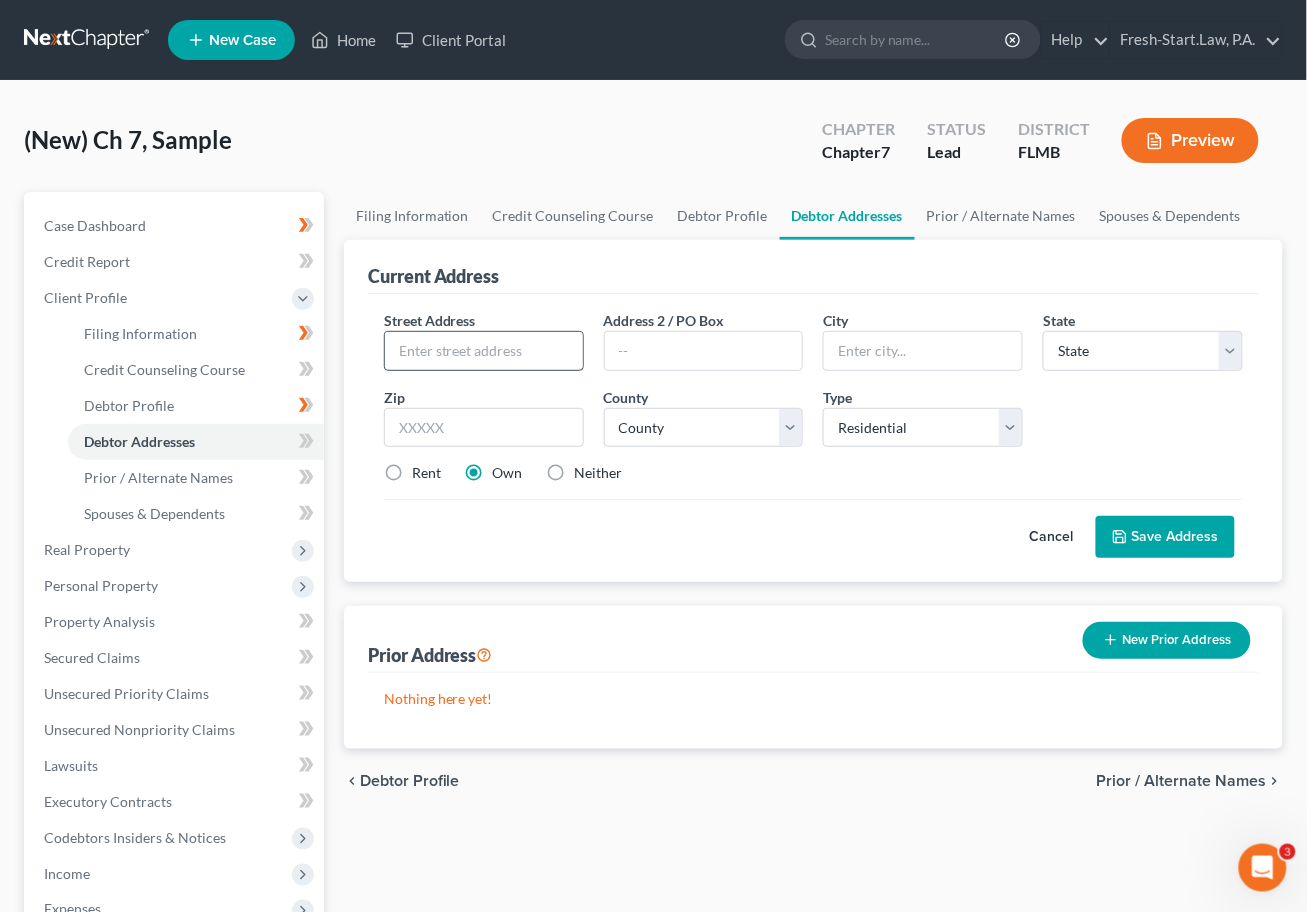 click at bounding box center [484, 351] 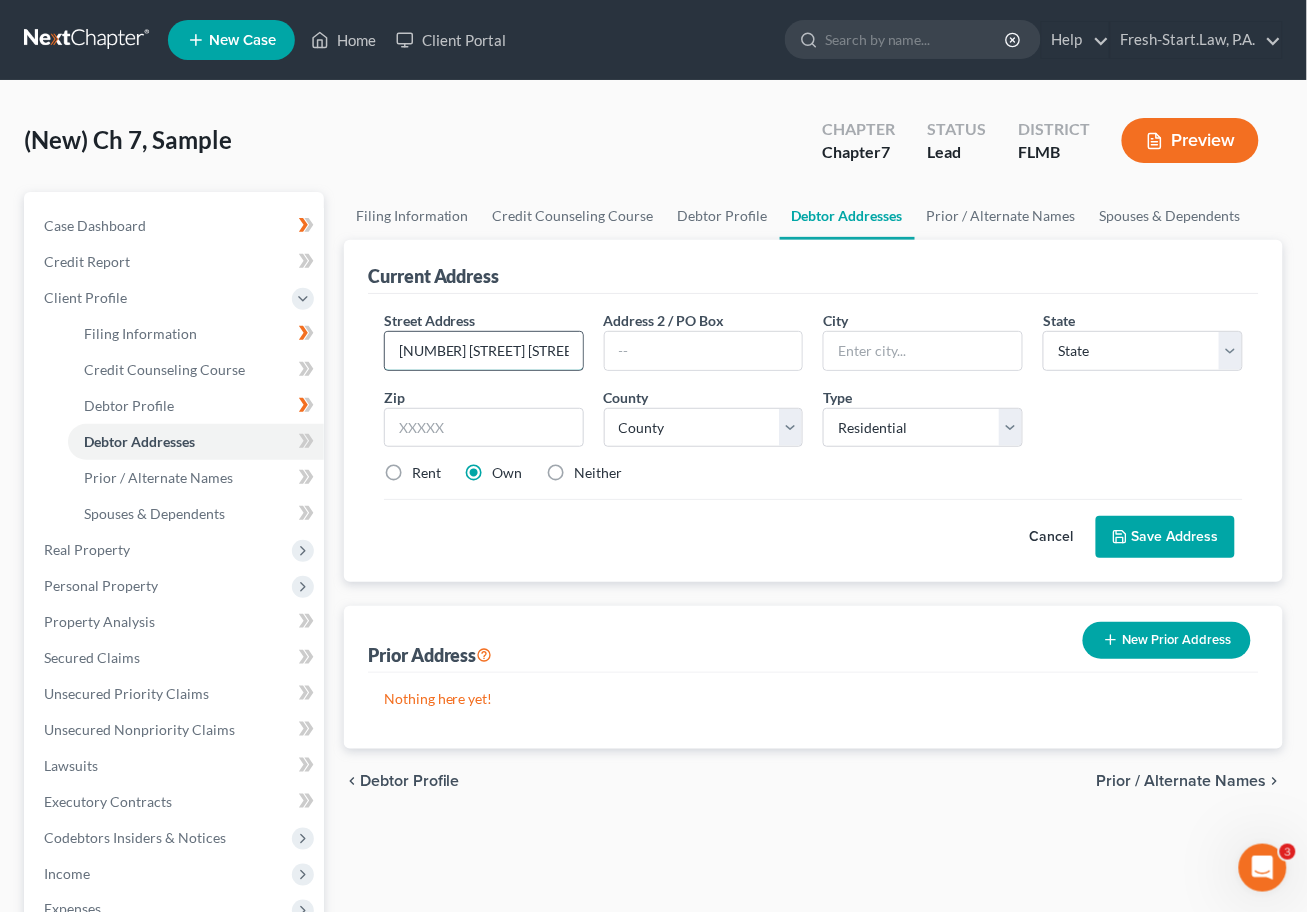 click on "12 DOGWOOD TRAIL TER" at bounding box center (484, 351) 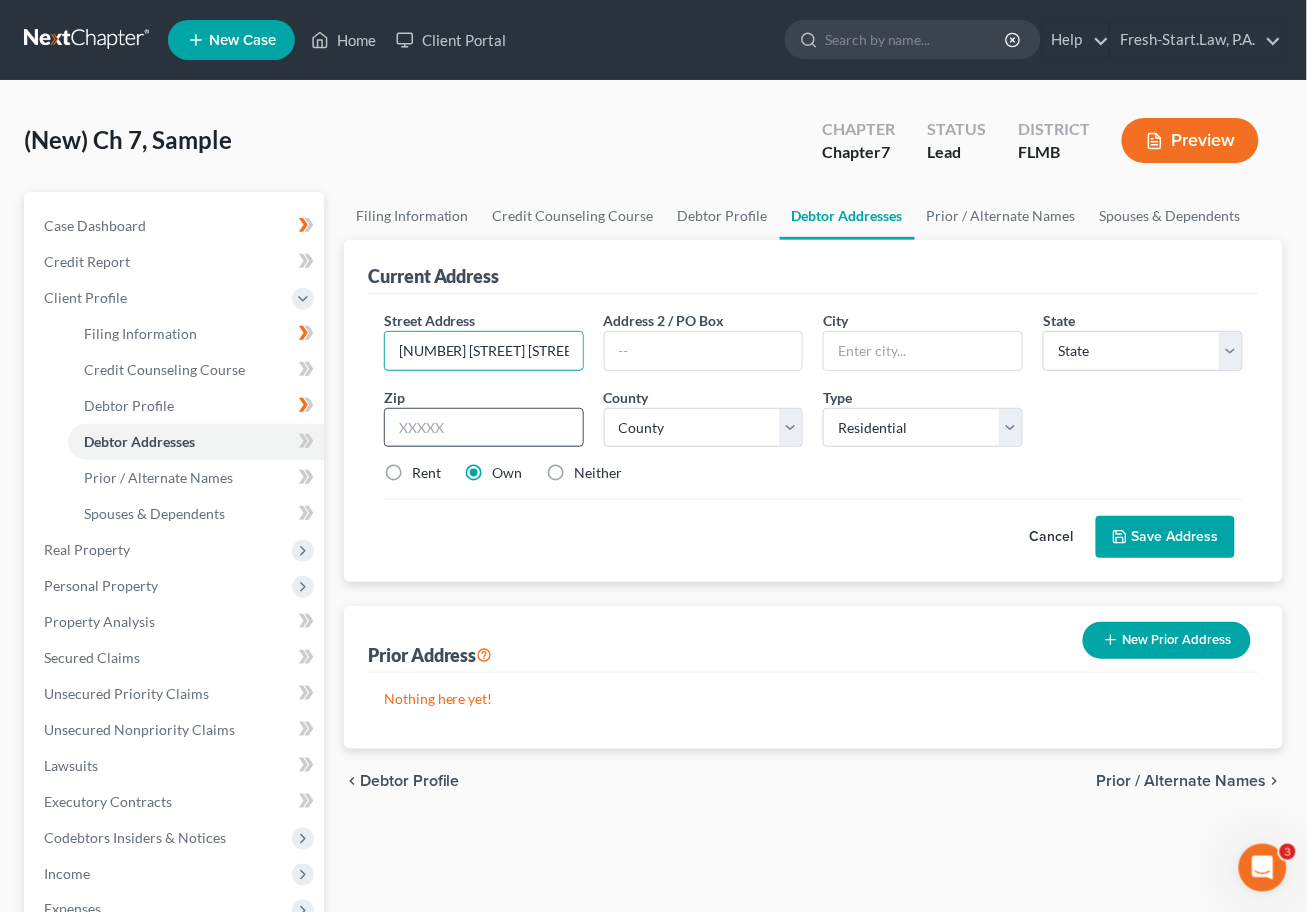 type on "12 Dogwood Trail Ter" 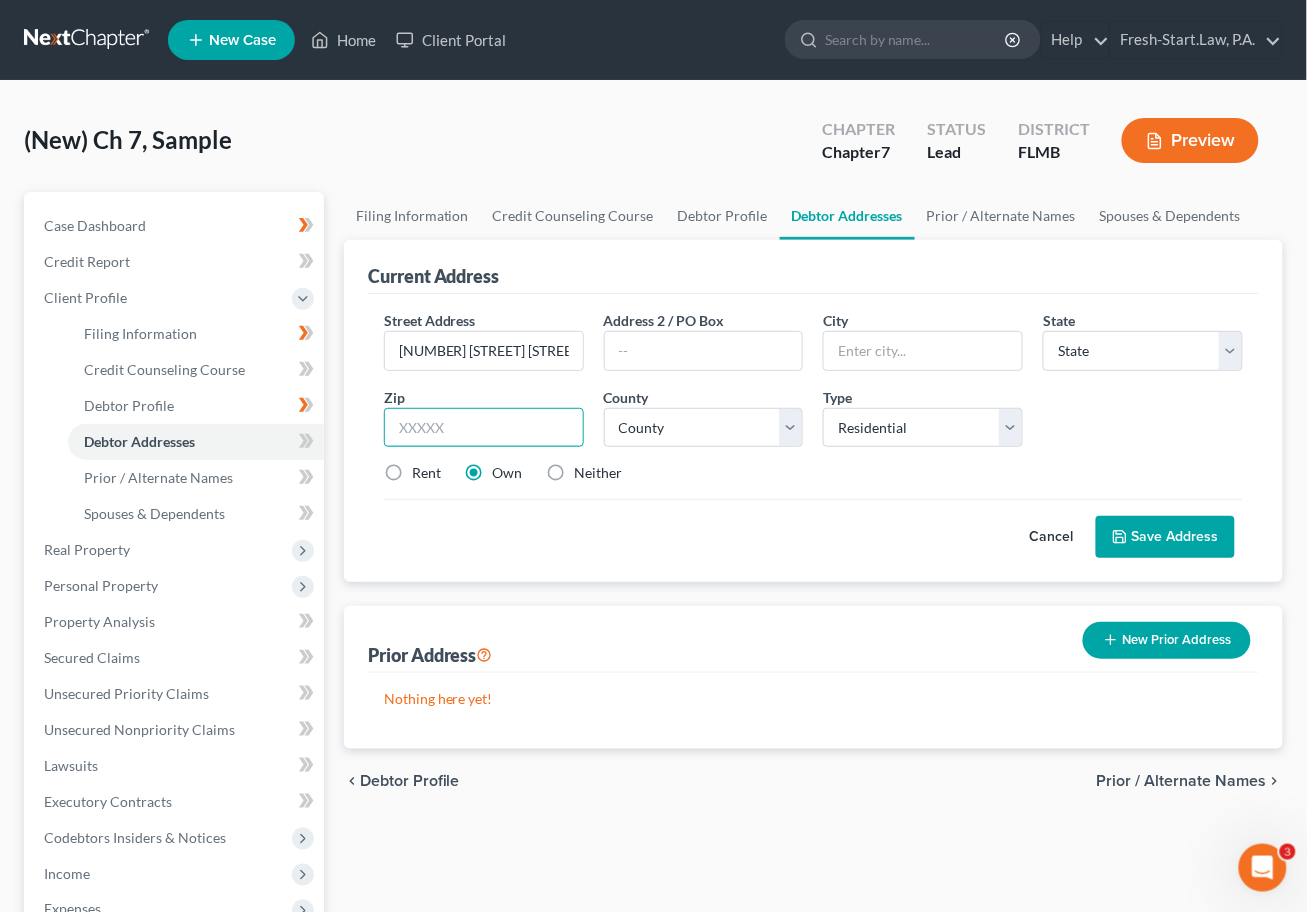 click at bounding box center [484, 428] 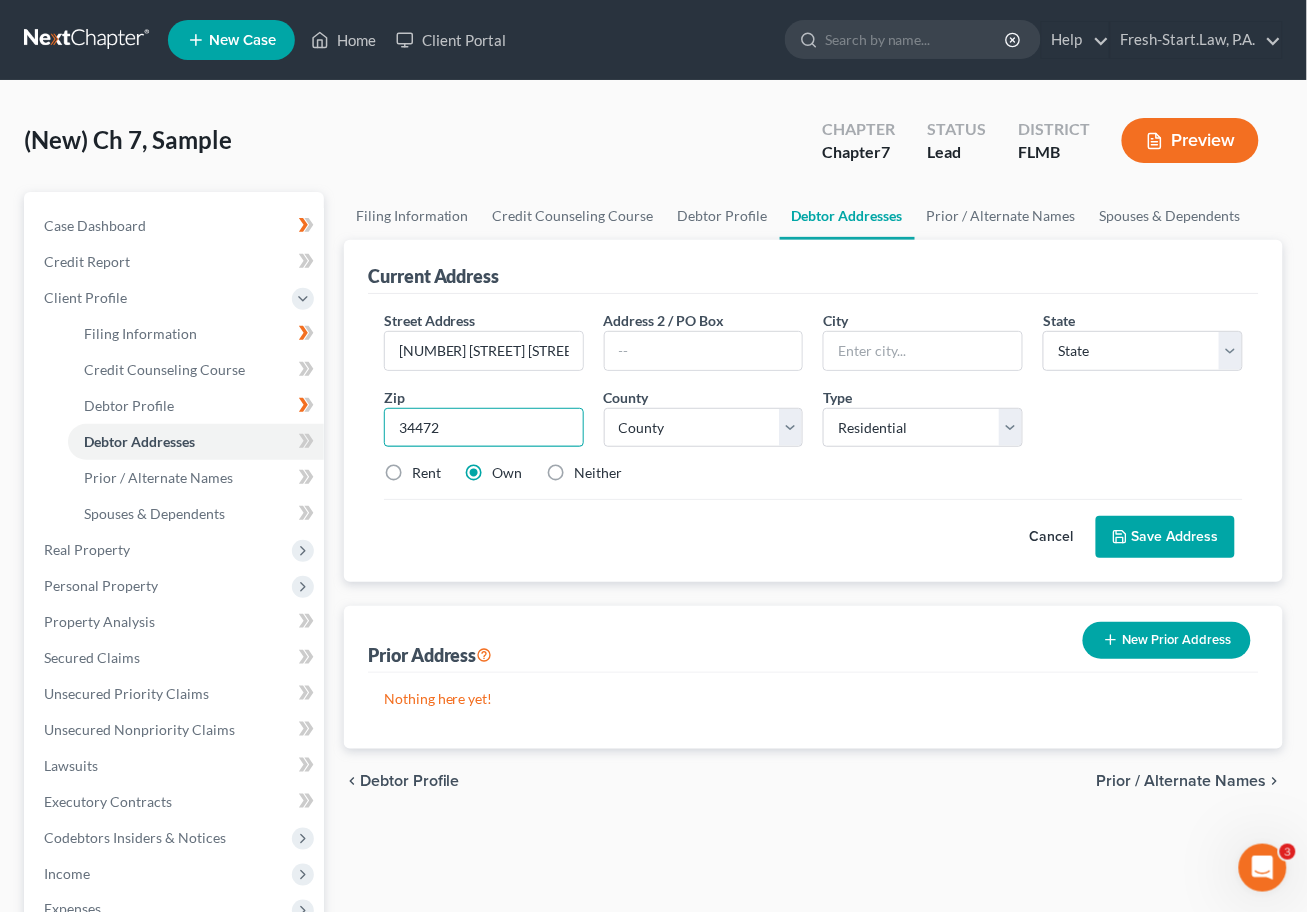 type on "34472" 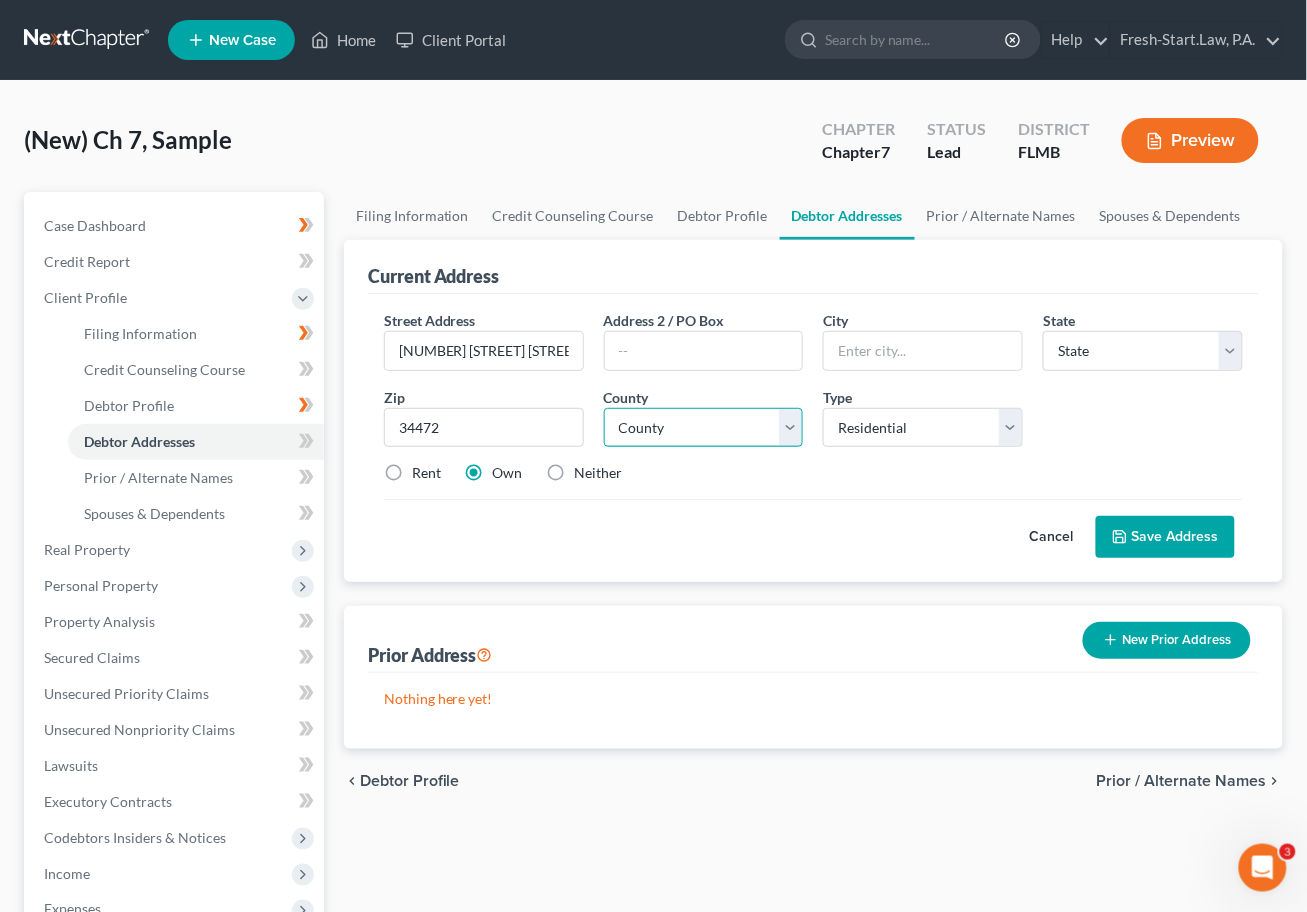type on "Ocala" 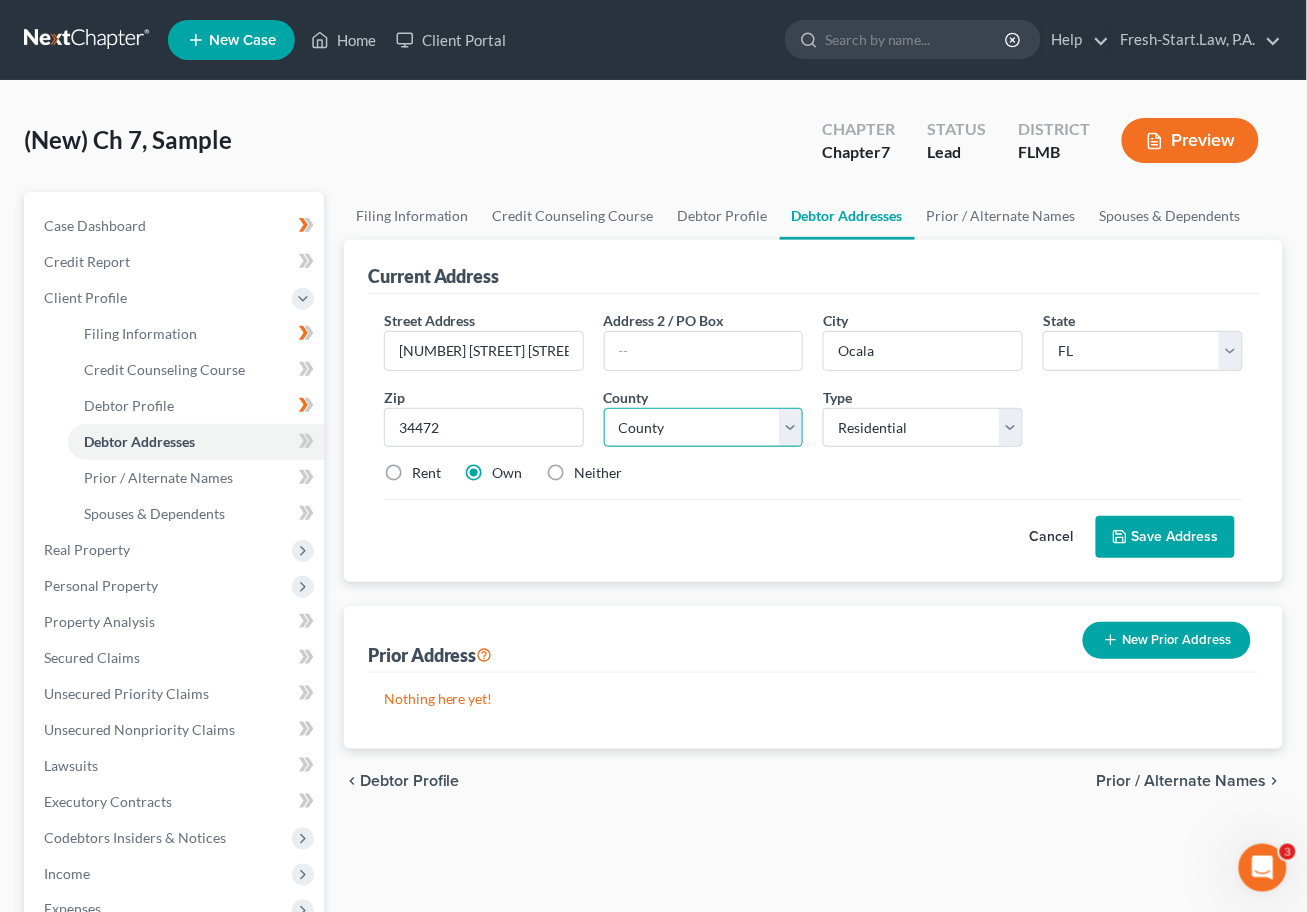 click on "County" at bounding box center (704, 428) 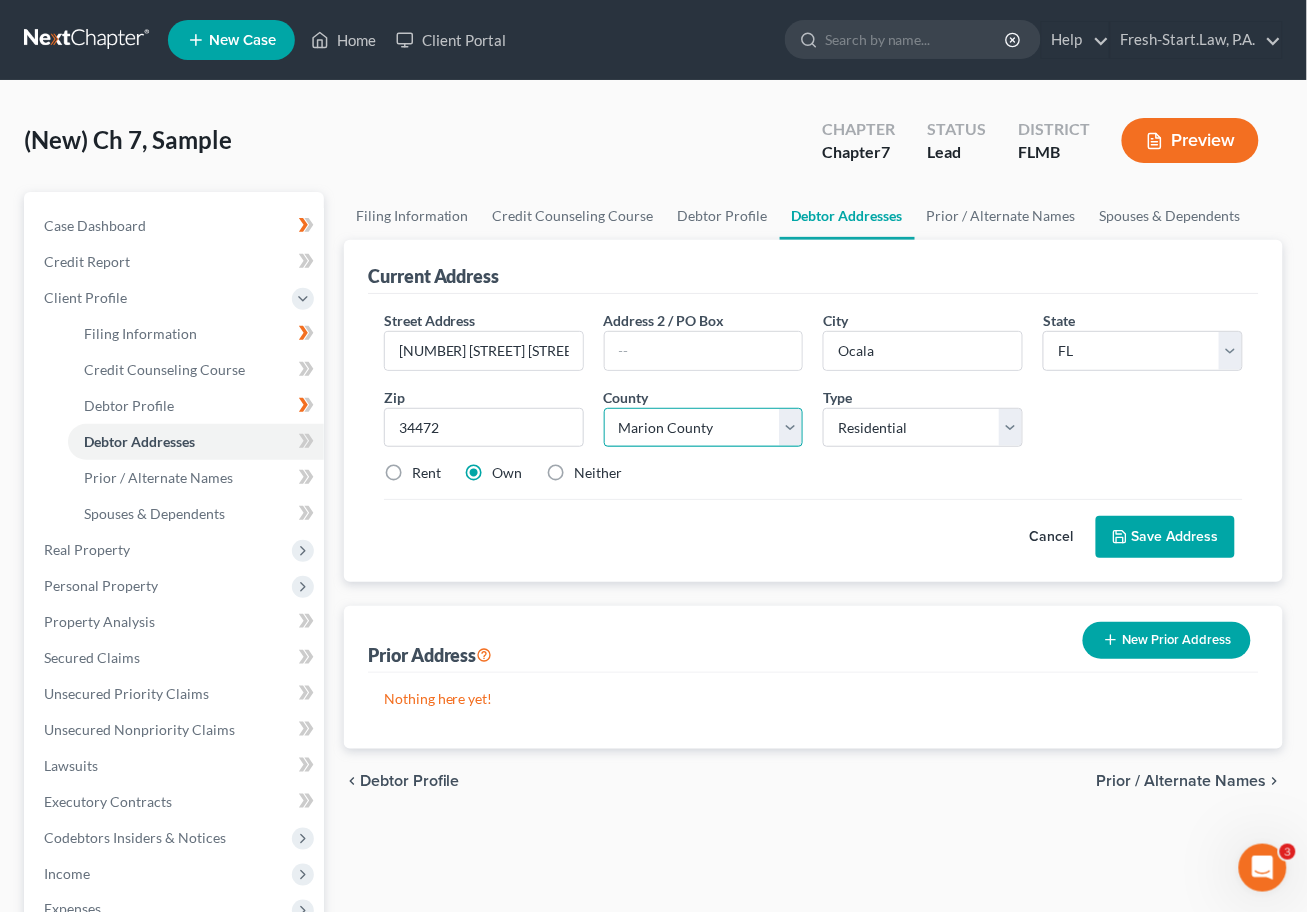 click on "County Alachua County Baker County Bay County Bradford County Brevard County Broward County Calhoun County Charlotte County Citrus County Clay County Collier County Columbia County DeSoto County Dixie County Duval County Escambia County Flagler County Franklin County Gadsden County Gilchrist County Glades County Gulf County Hamilton County Hardee County Hendry County Hernando County Highlands County Hillsborough County Holmes County Indian River County Jackson County Jefferson County Lafayette County Lake County Lee County Leon County Levy County Liberty County Madison County Manatee County Marion County Martin County Miami-Dade County Monroe County Nassau County Okaloosa County Okeechobee County Orange County Osceola County Palm Beach County Pasco County Pinellas County Polk County Putnam County Santa Rosa County Sarasota County Seminole County St. Johns County St. Lucie County Sumter County Suwannee County Taylor County Union County Volusia County Wakulla County Walton County Washington County" at bounding box center [704, 428] 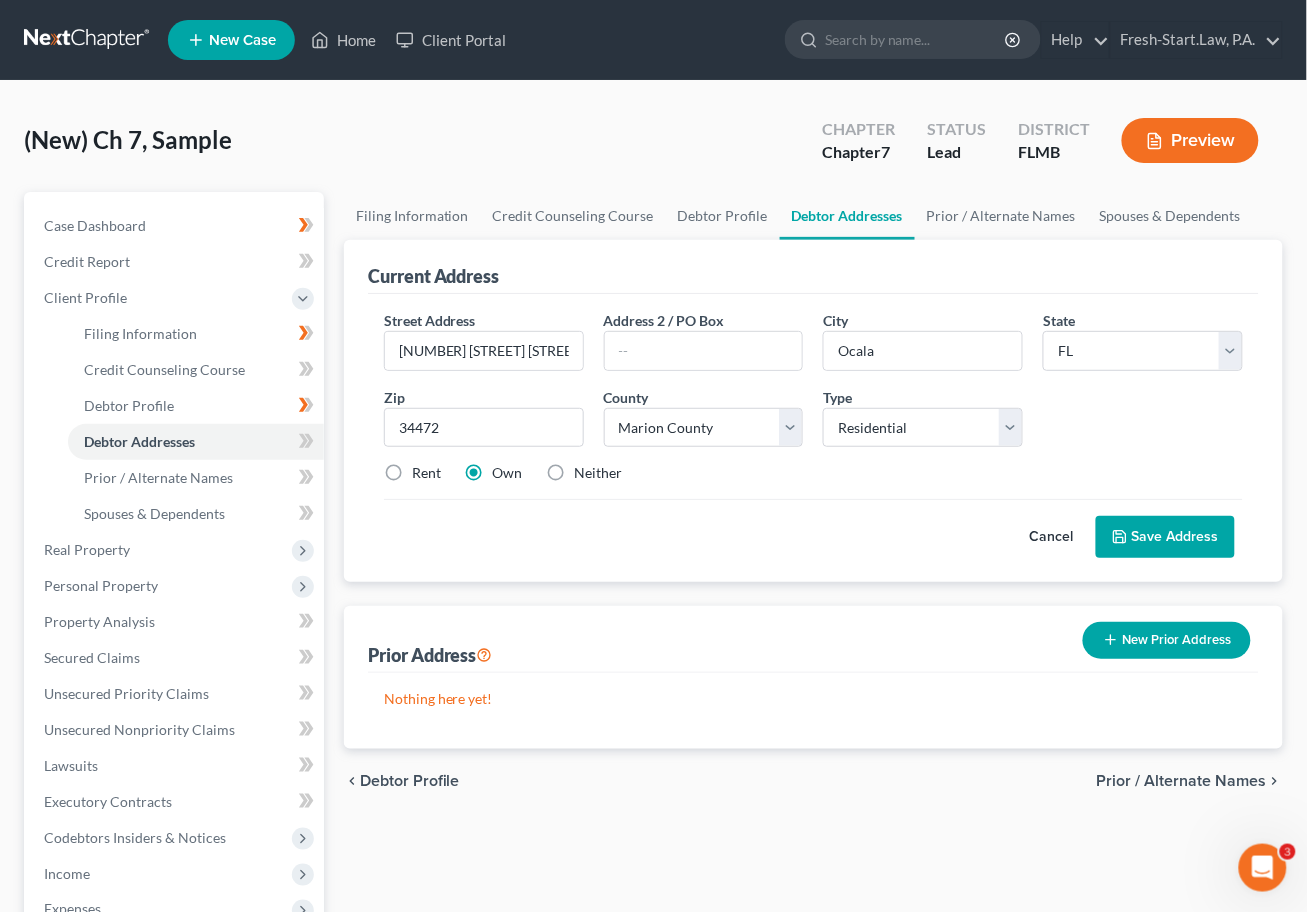 click on "Rent" at bounding box center [426, 473] 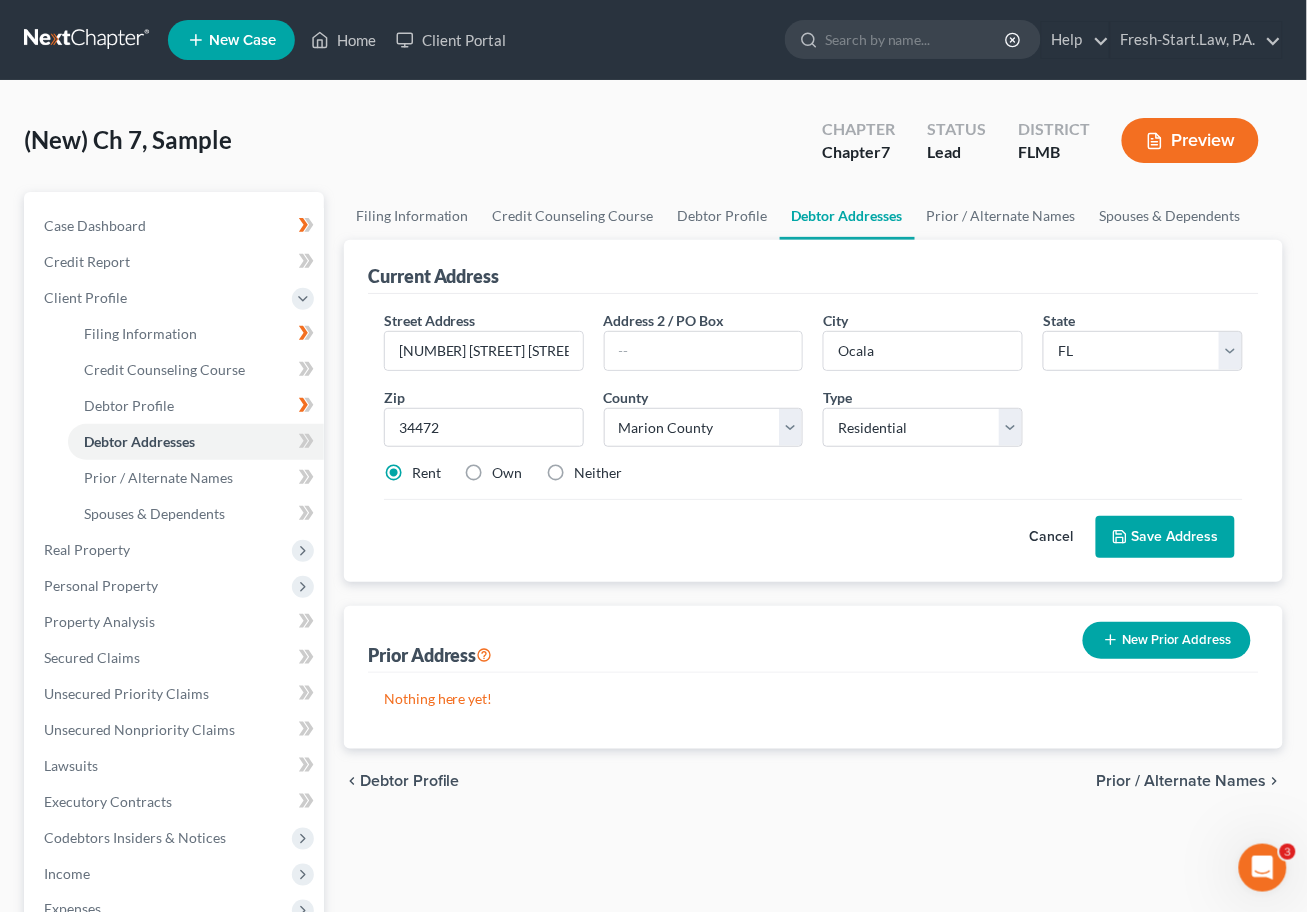 click on "Save Address" at bounding box center (1165, 537) 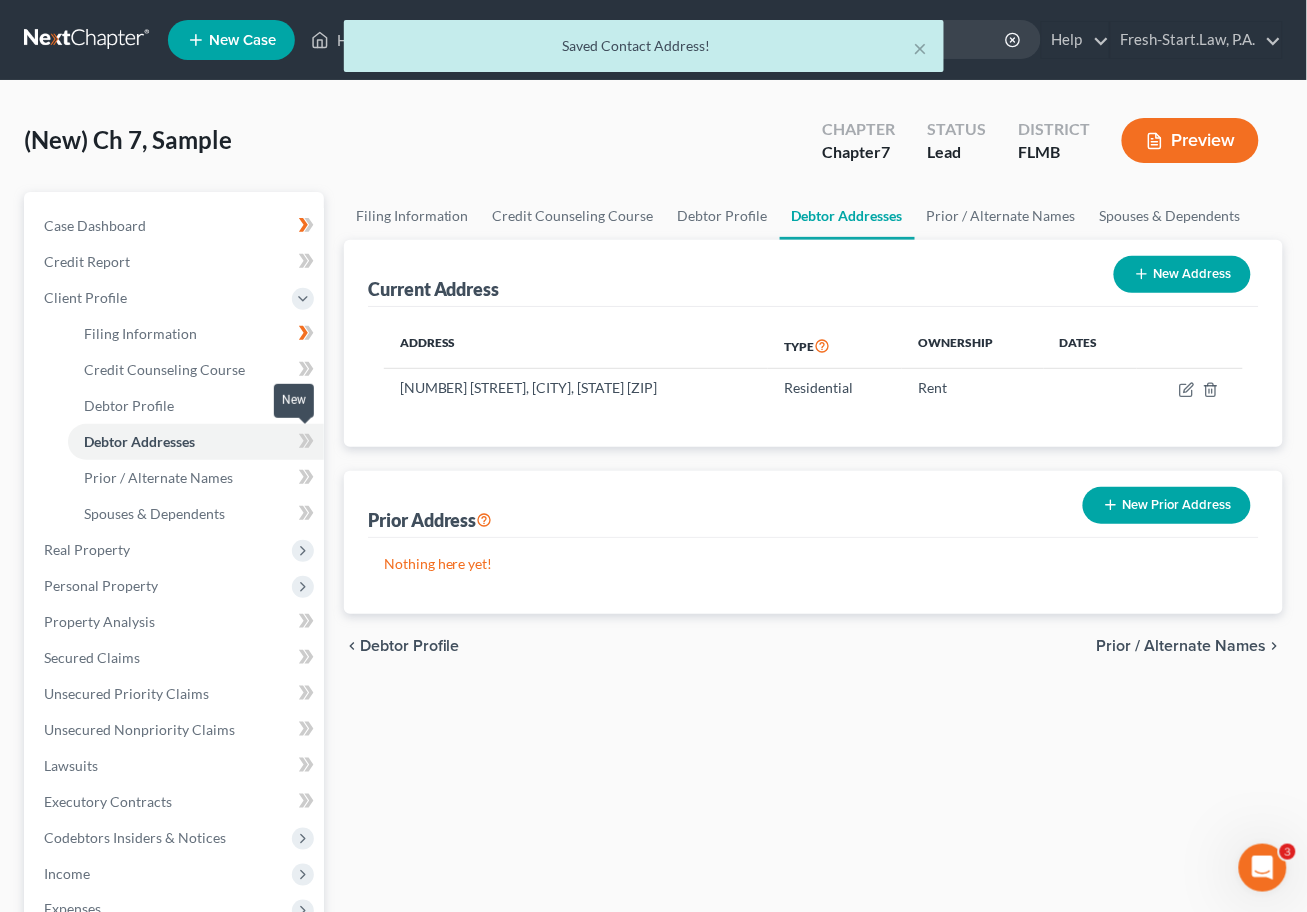 click 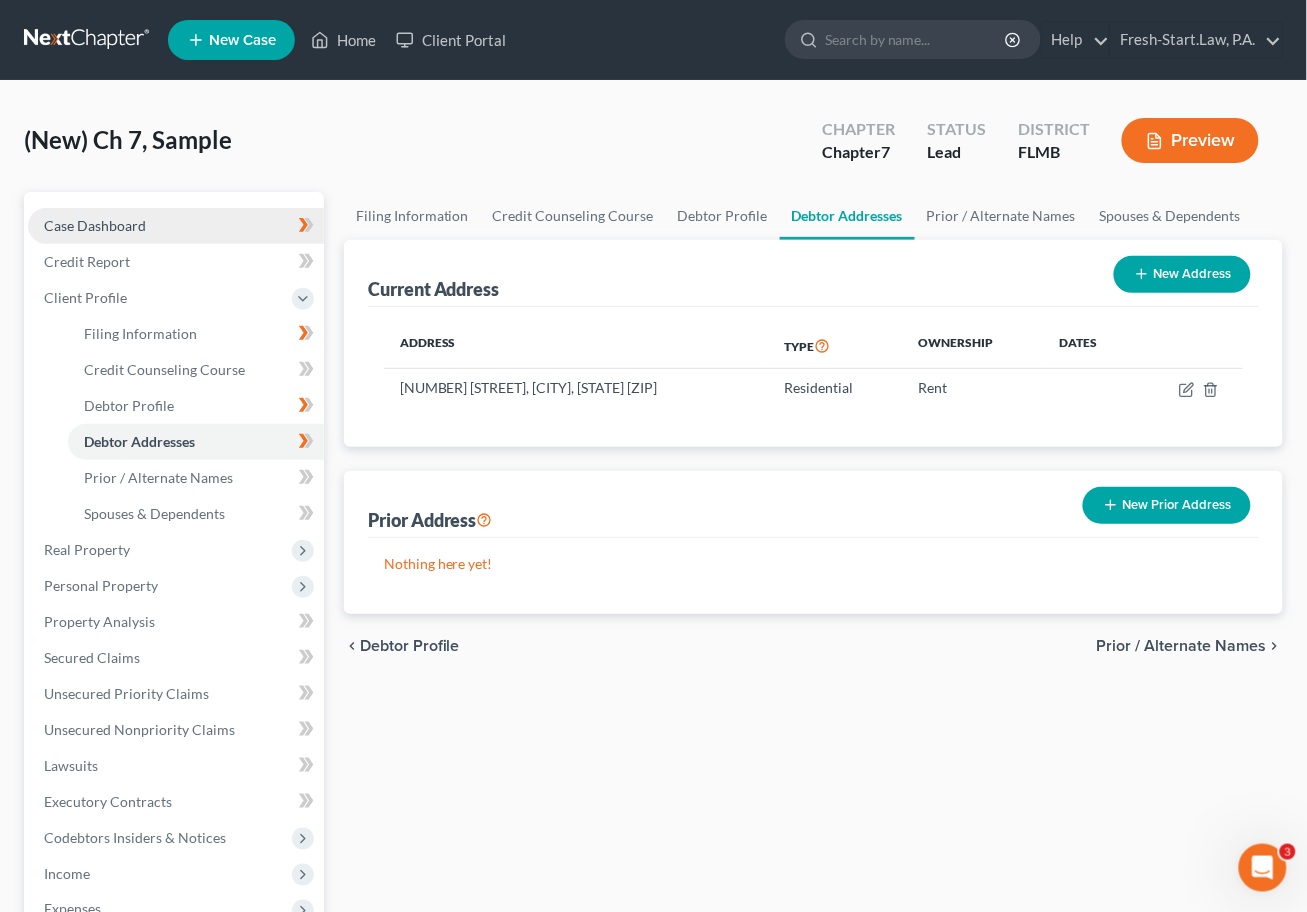 click on "Case Dashboard" at bounding box center [95, 225] 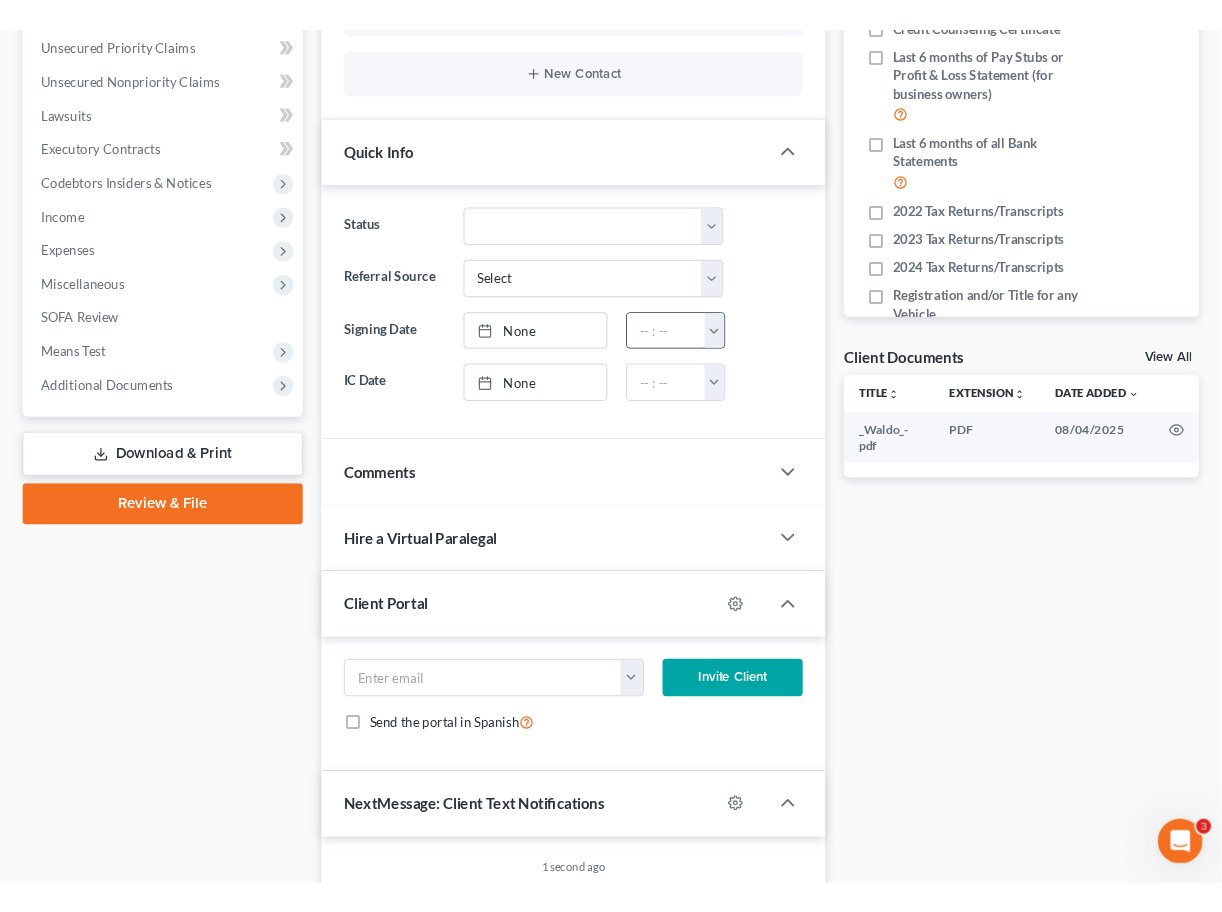 scroll, scrollTop: 533, scrollLeft: 0, axis: vertical 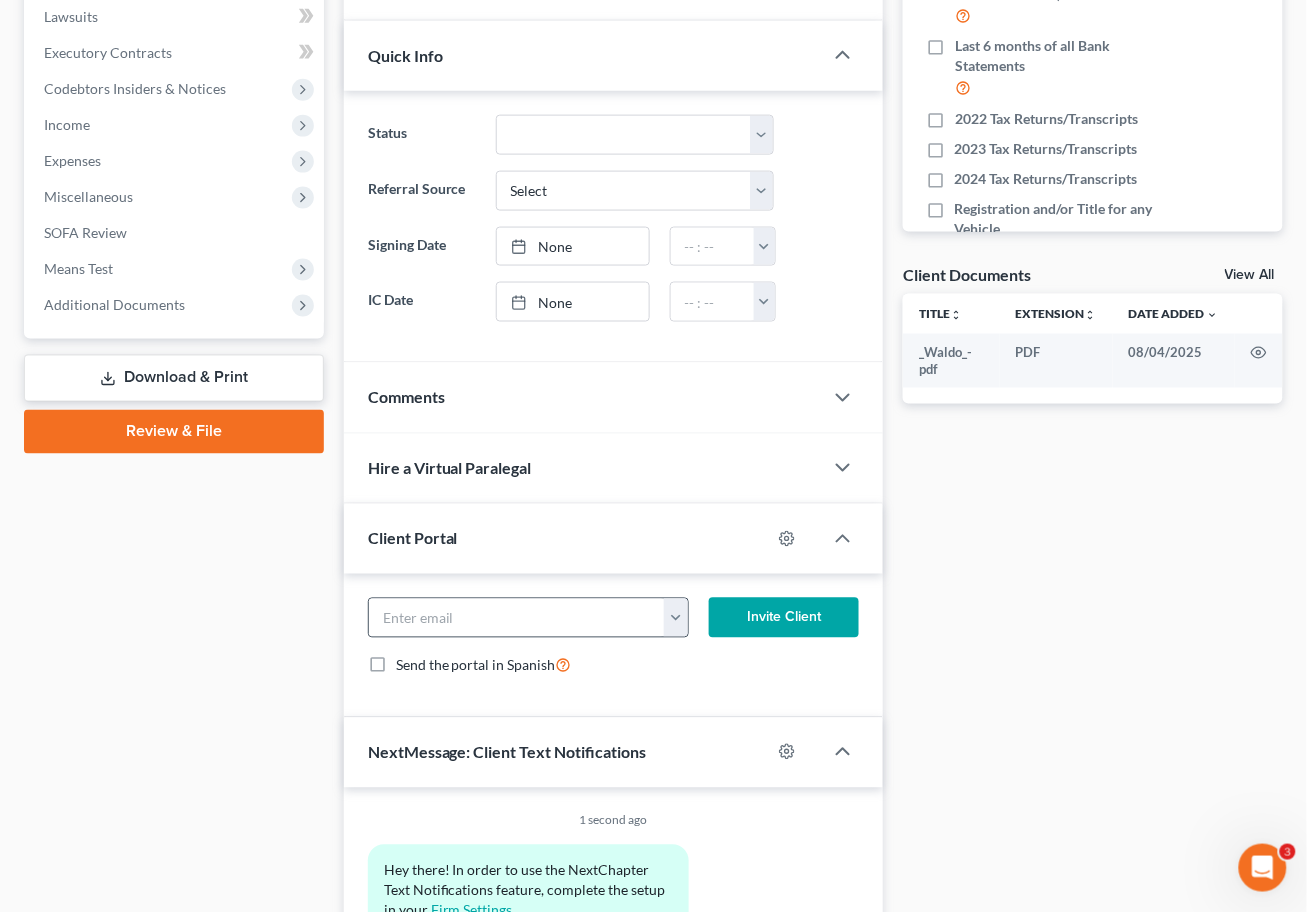 click at bounding box center (676, 618) 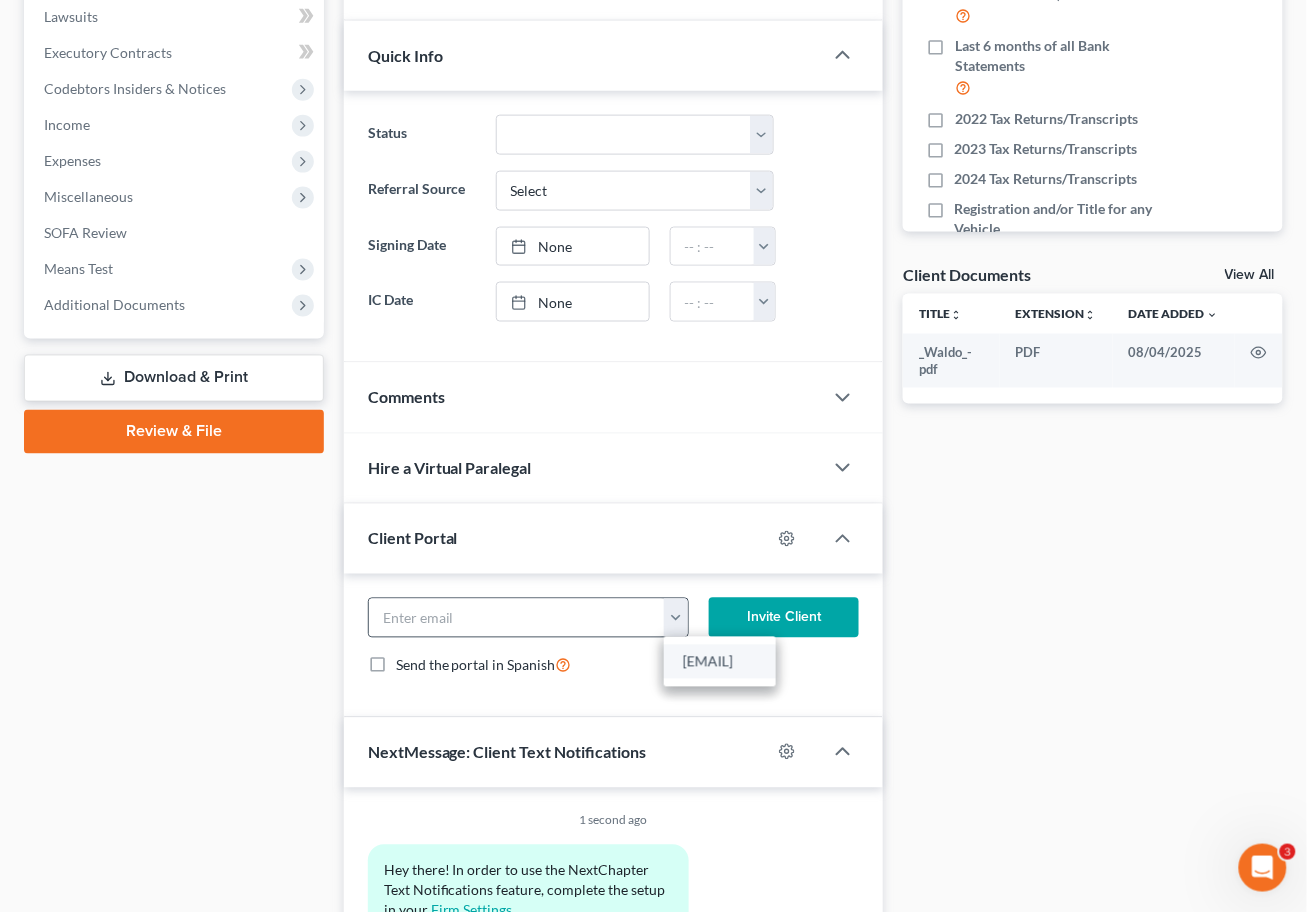click on "[EMAIL]" at bounding box center (720, 662) 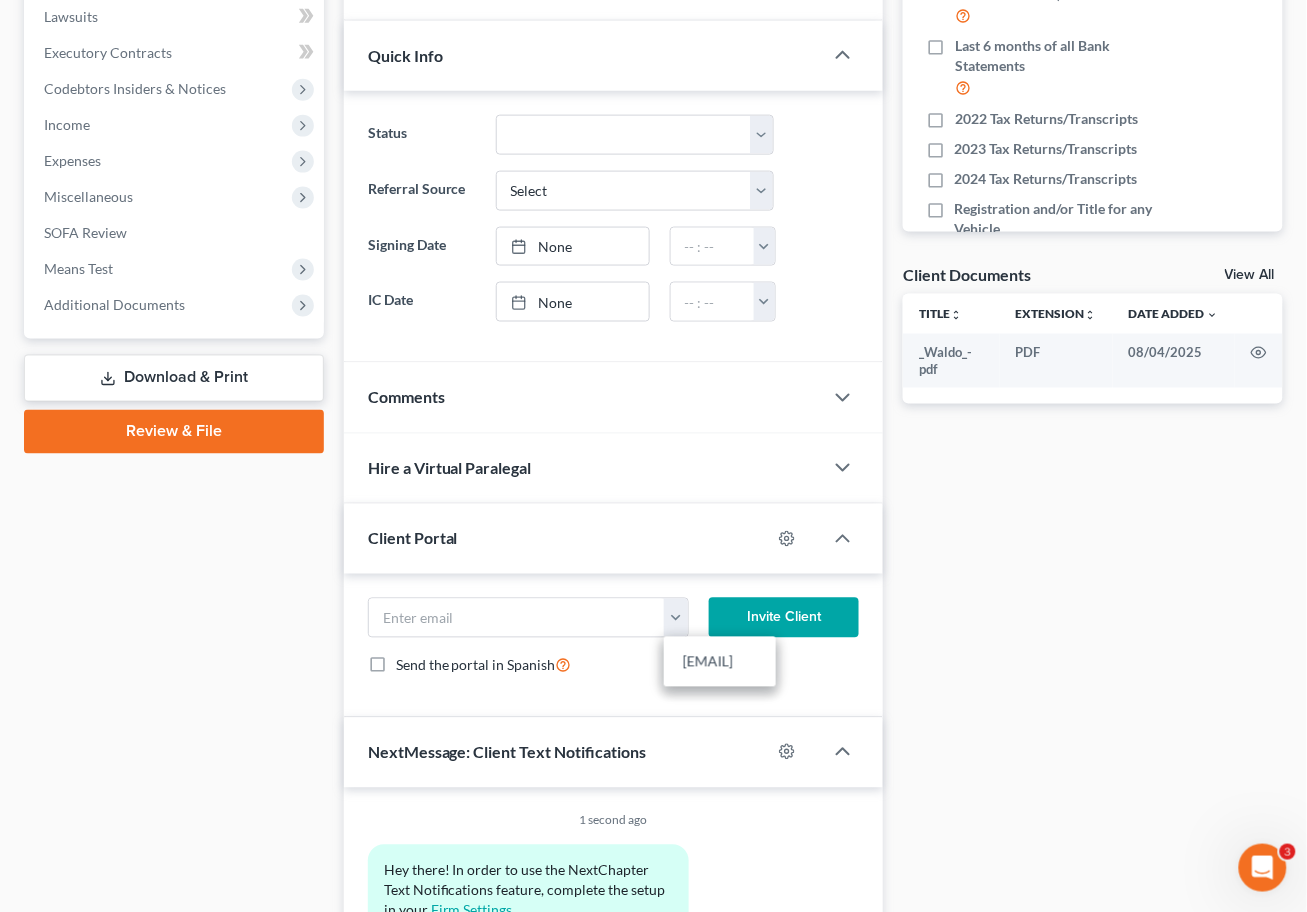 type on "[EMAIL]" 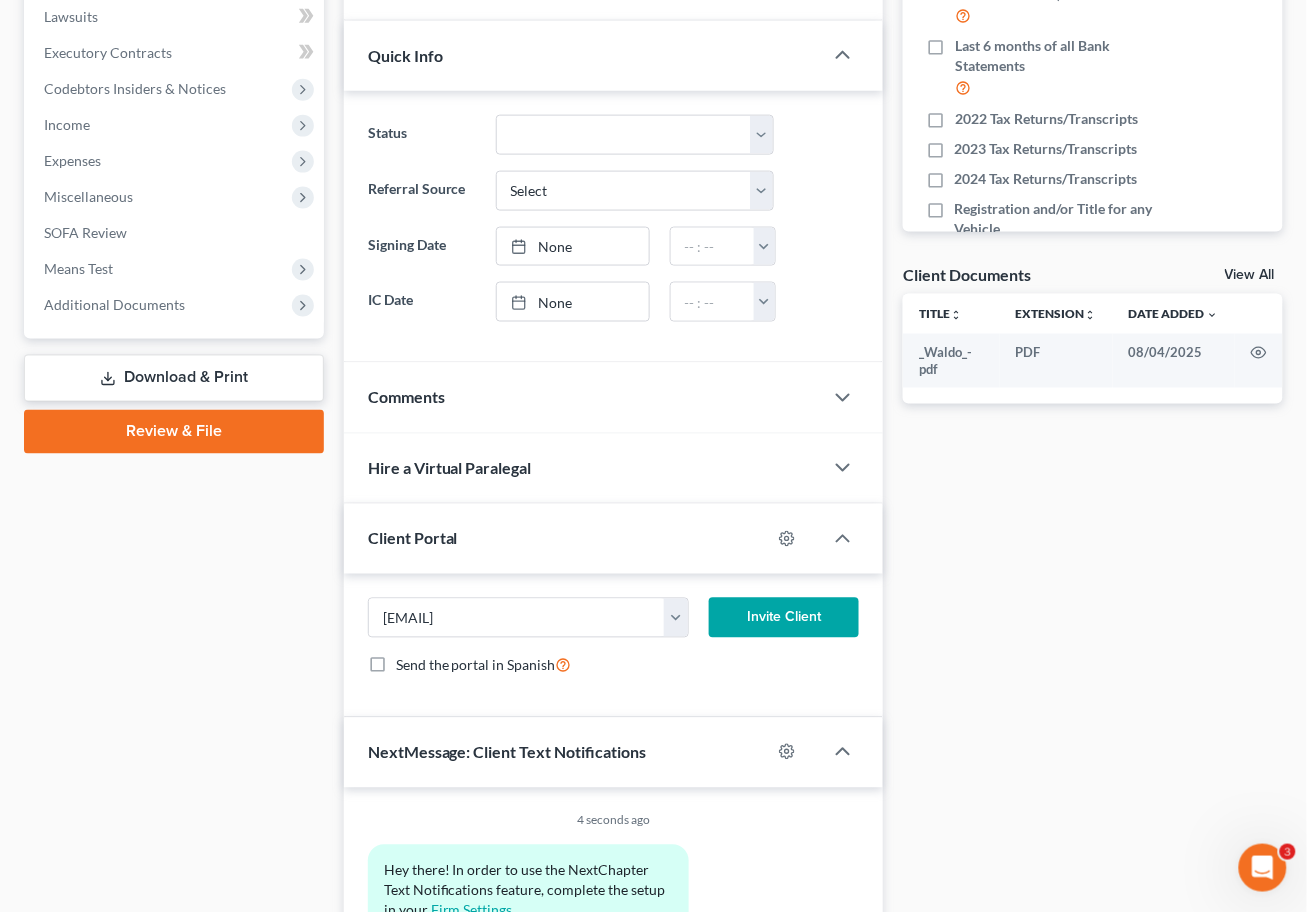 click on "Invite Client" at bounding box center (784, 618) 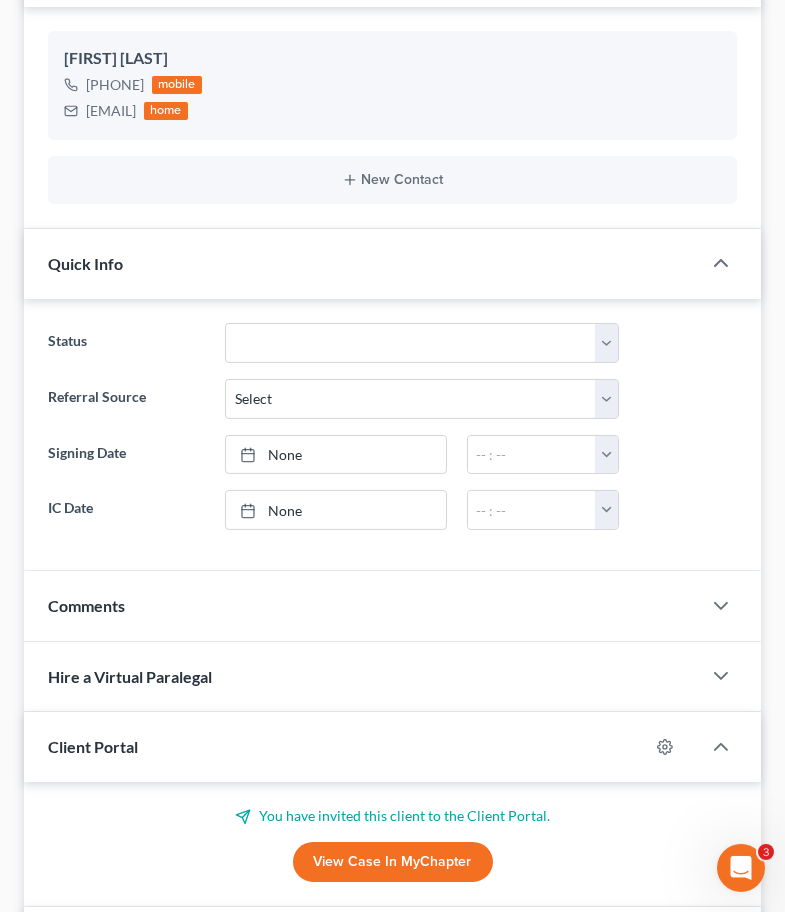 scroll, scrollTop: 0, scrollLeft: 0, axis: both 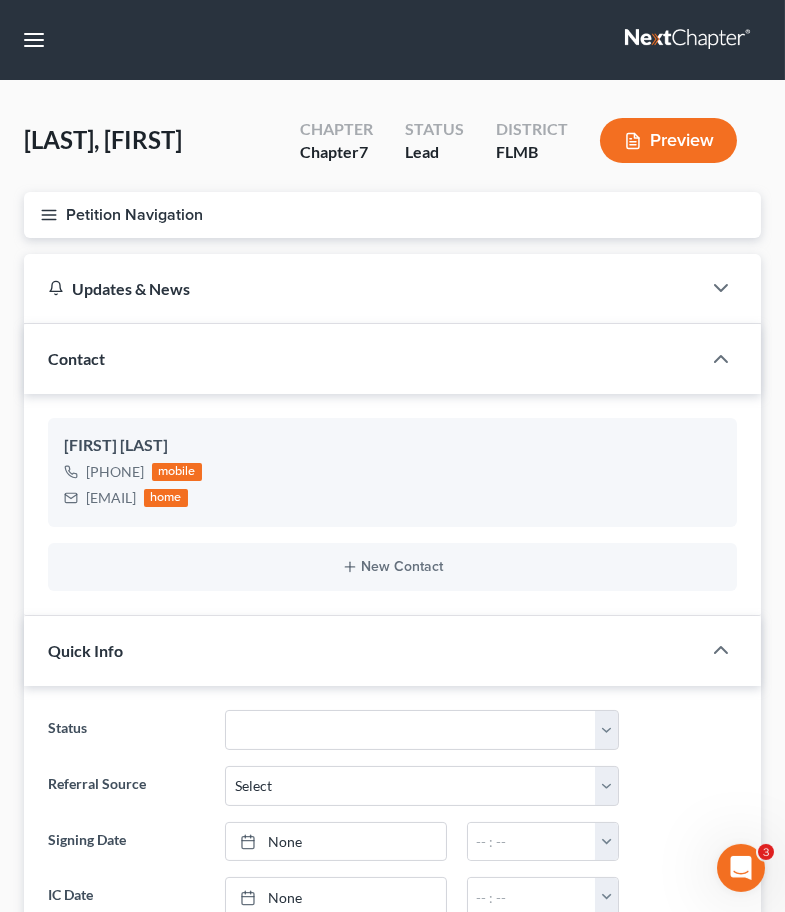 click at bounding box center [689, 40] 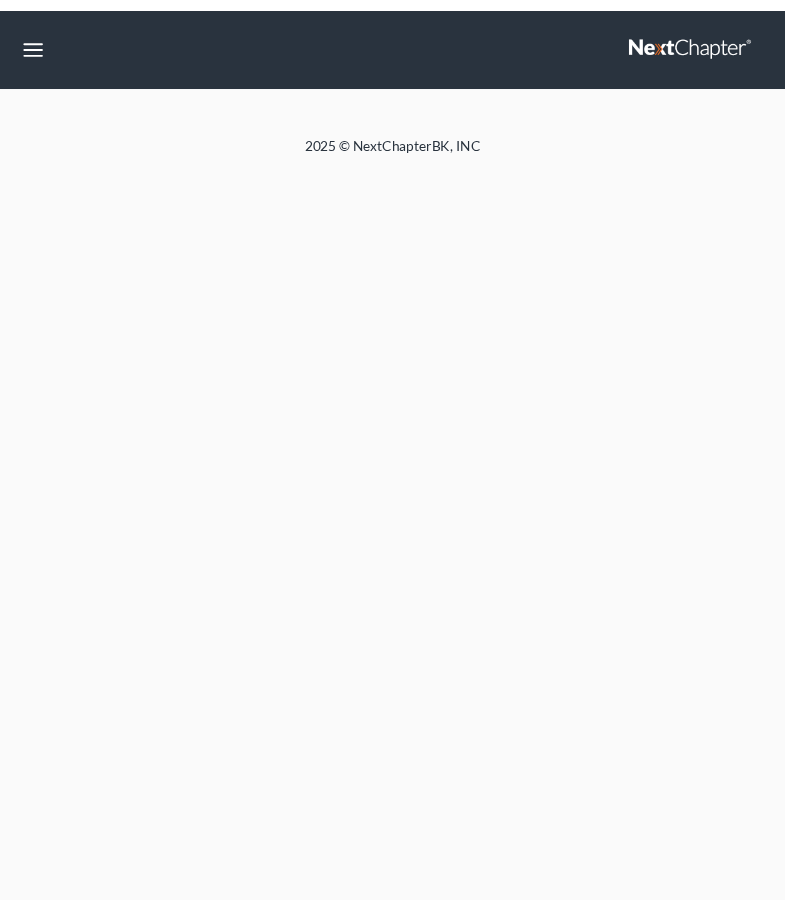 scroll, scrollTop: 0, scrollLeft: 0, axis: both 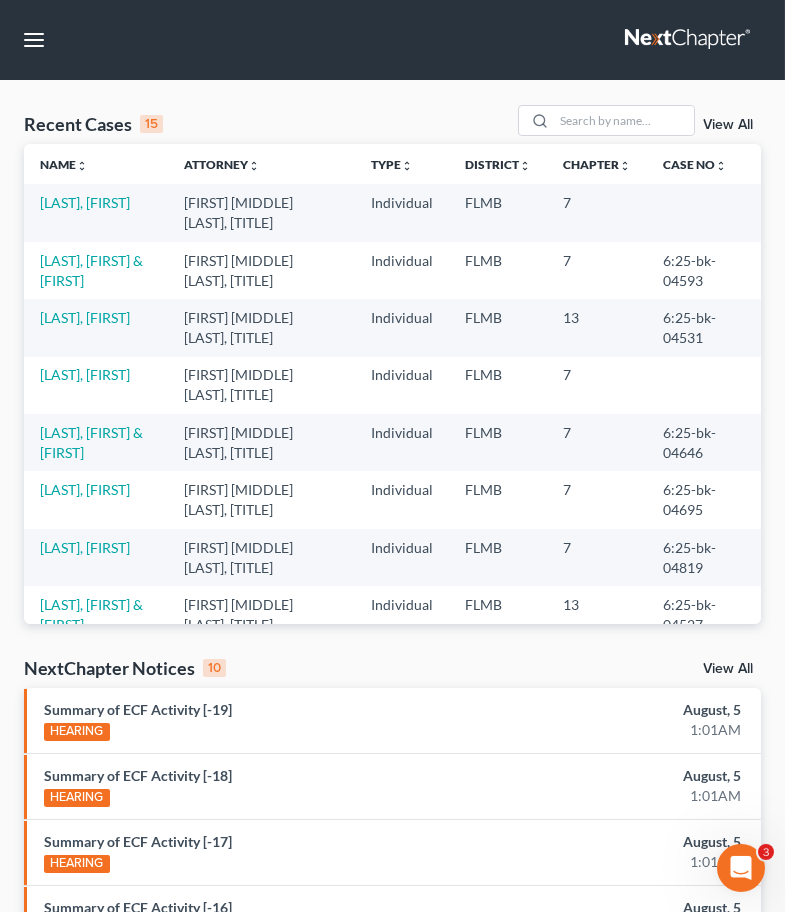 click on "View All" at bounding box center (728, 125) 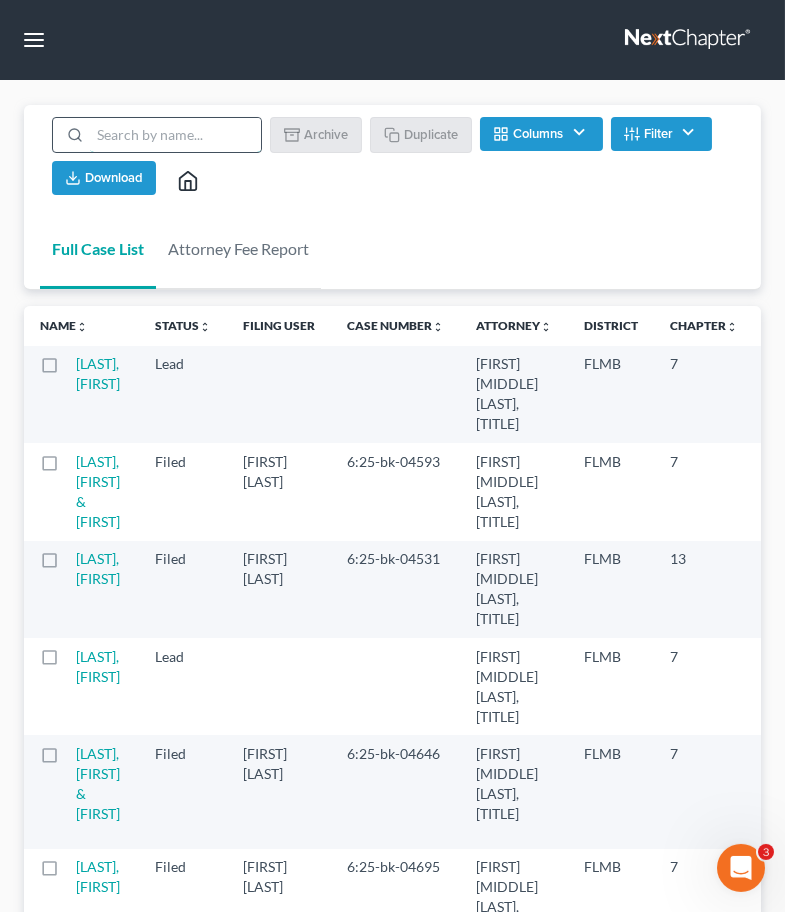 click at bounding box center [175, 135] 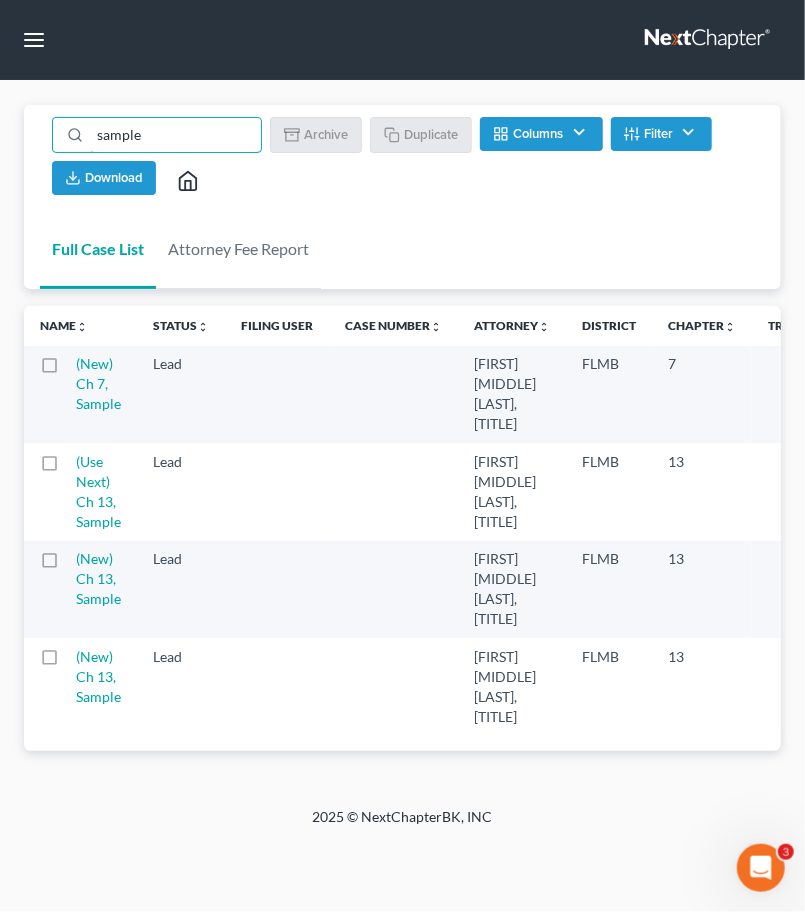 click at bounding box center [68, 369] 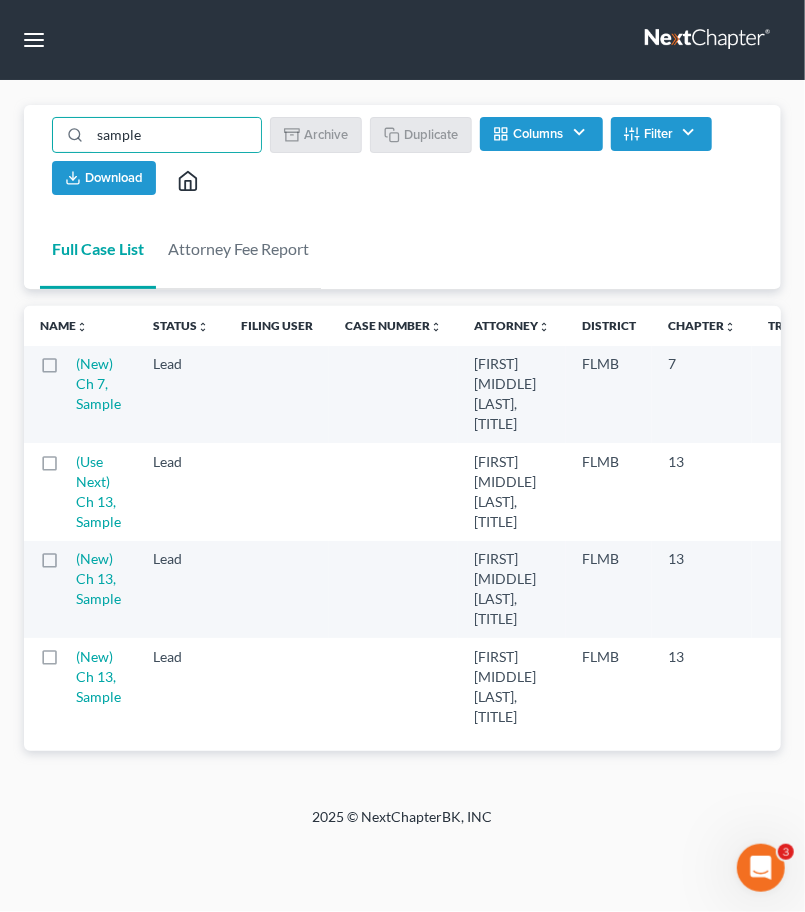 click at bounding box center [82, 360] 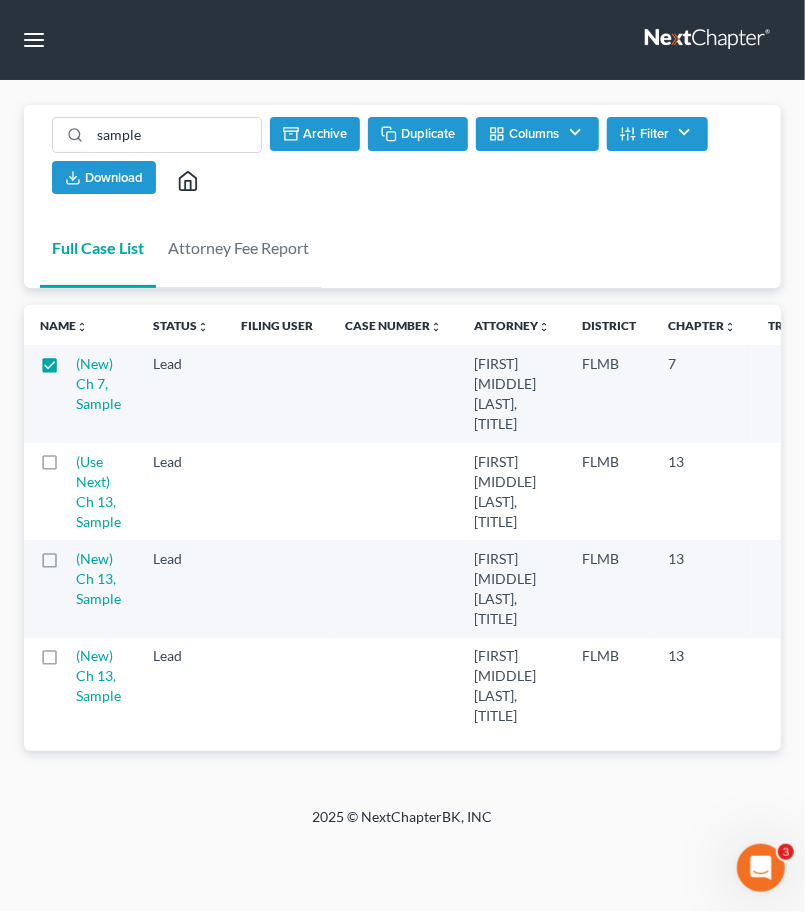 click on "Duplicate" at bounding box center (418, 134) 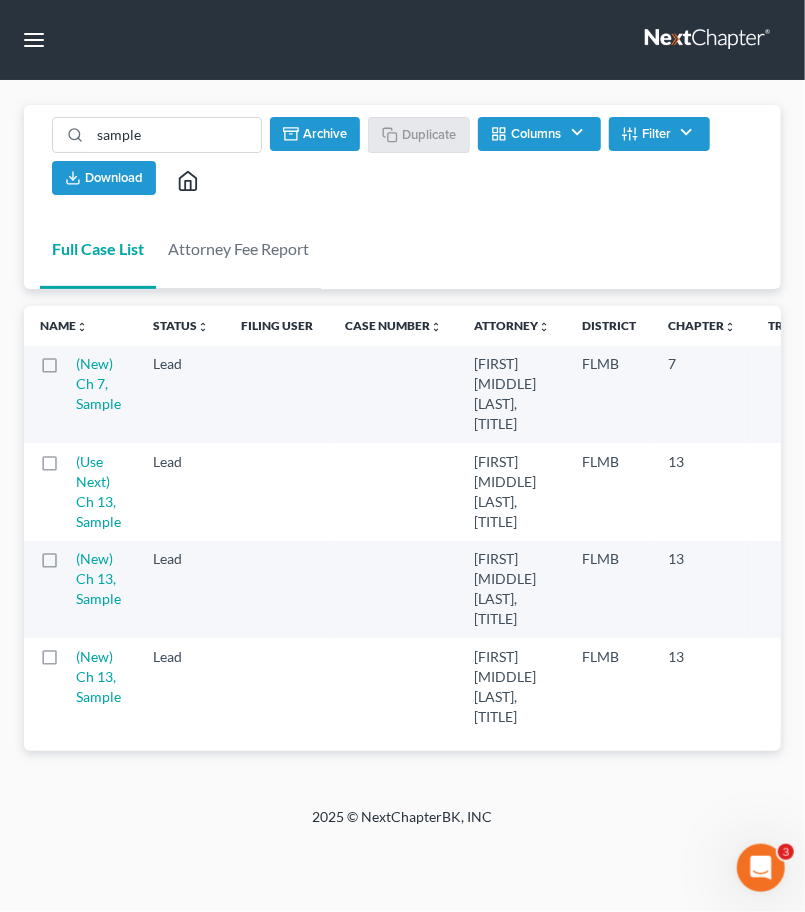 checkbox on "false" 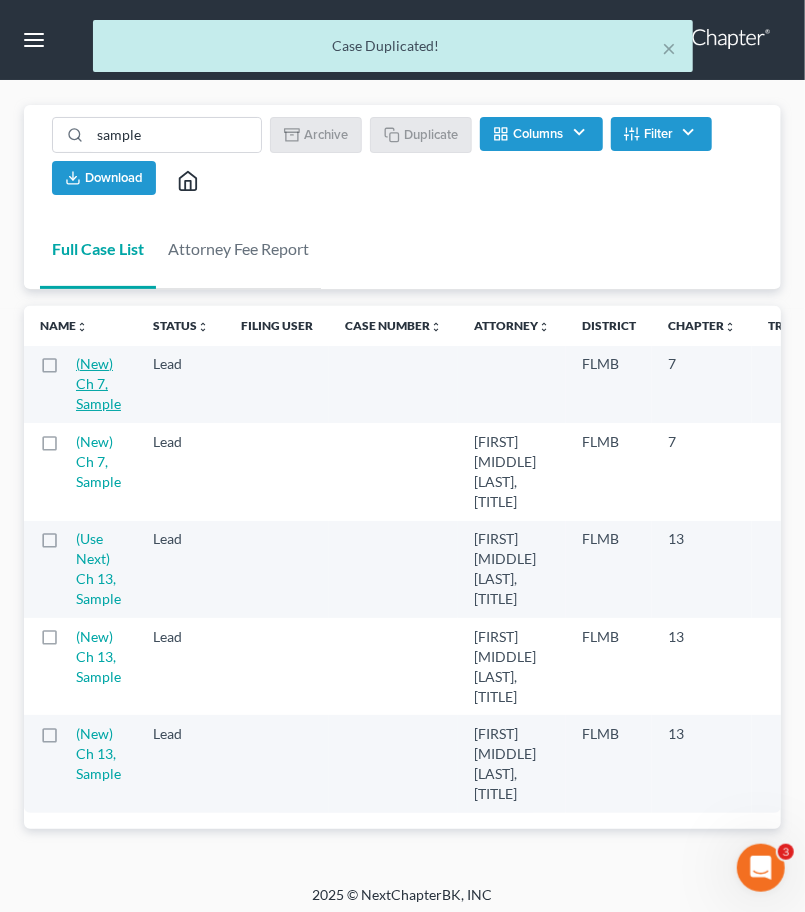 click on "(New) Ch 7, Sample" at bounding box center (98, 383) 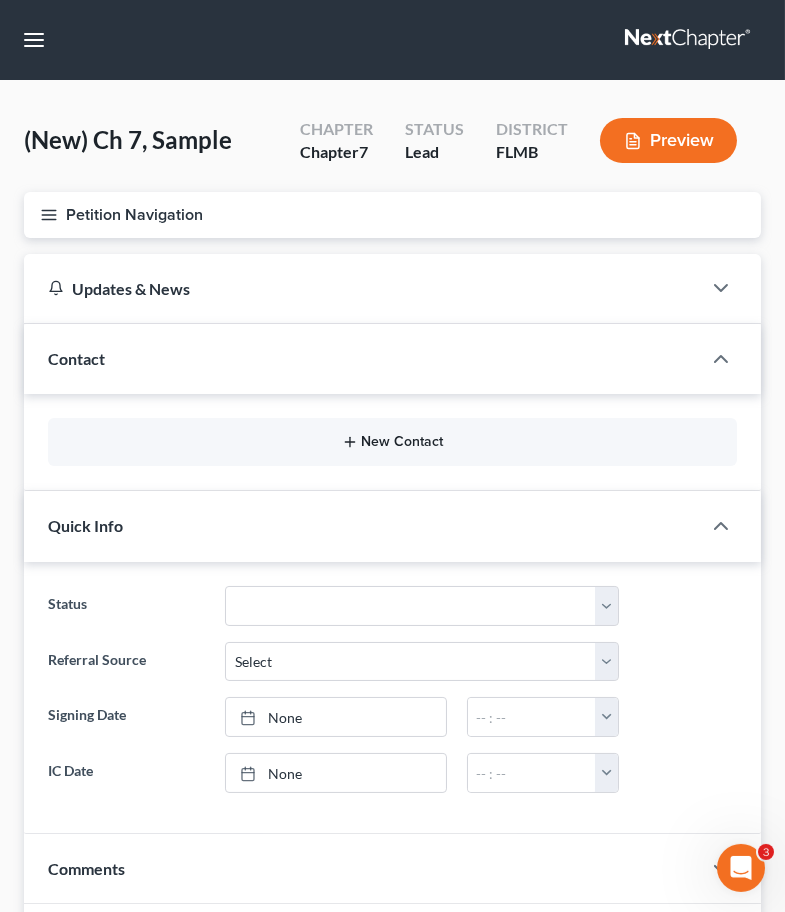 click on "New Contact" at bounding box center (392, 442) 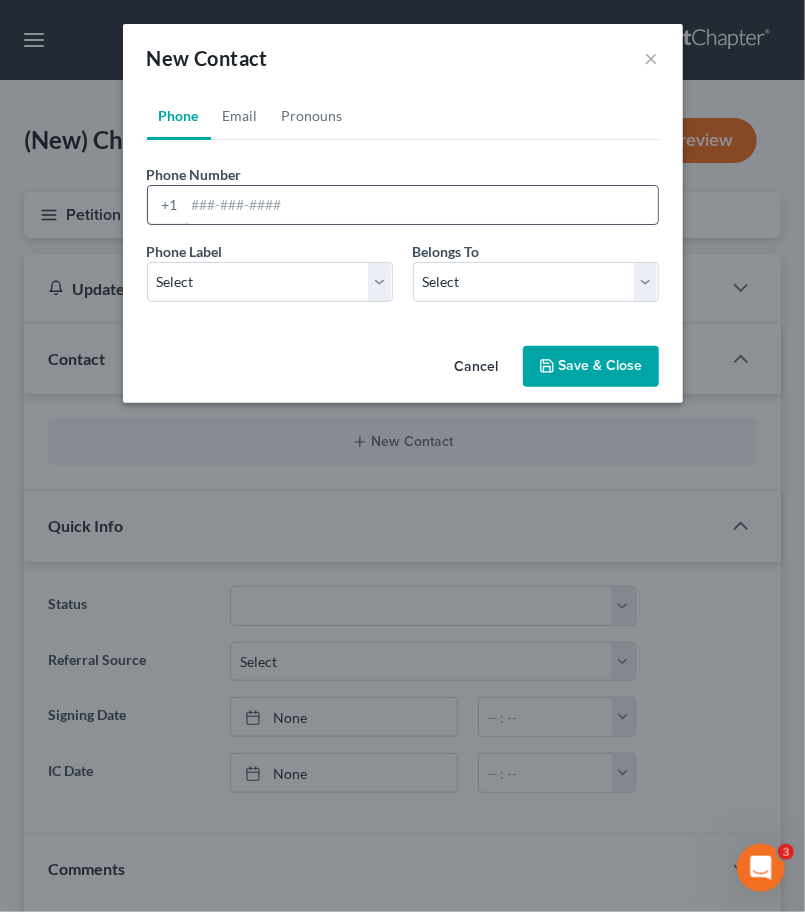 click at bounding box center (421, 205) 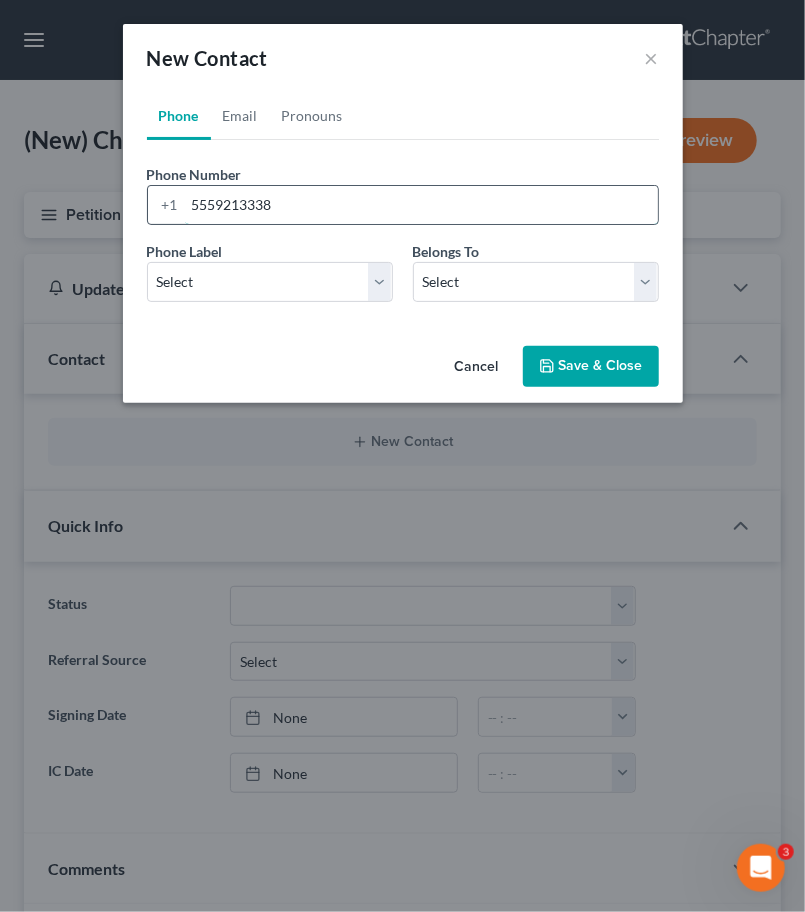 click on "9019213338" at bounding box center [421, 205] 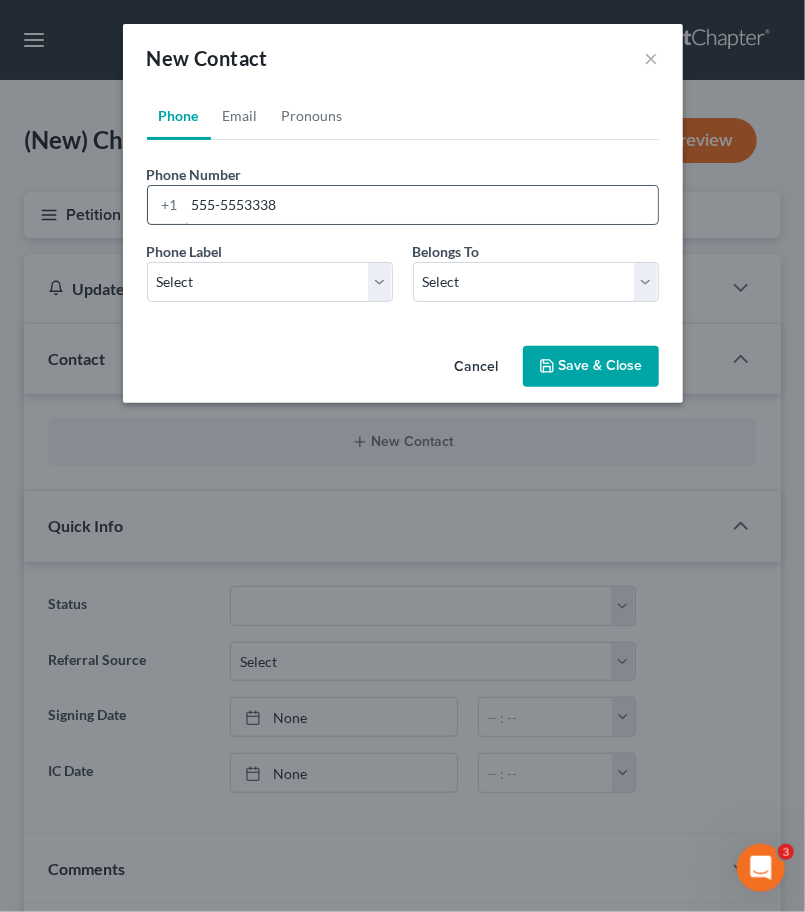 click on "901-9213338" at bounding box center (421, 205) 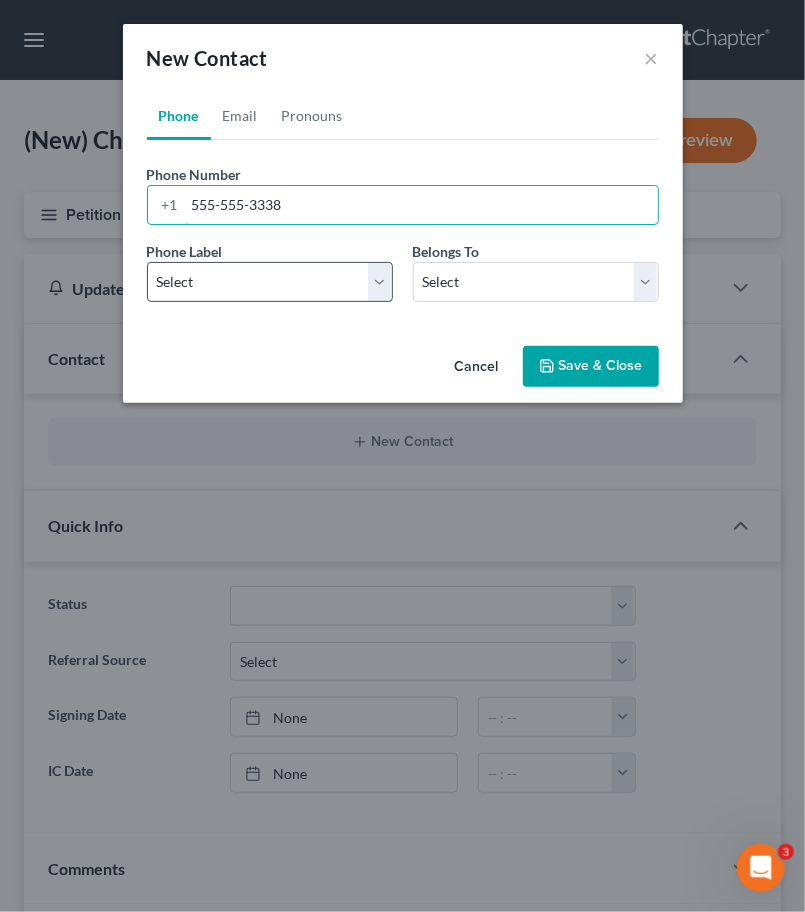 type on "901-921-3338" 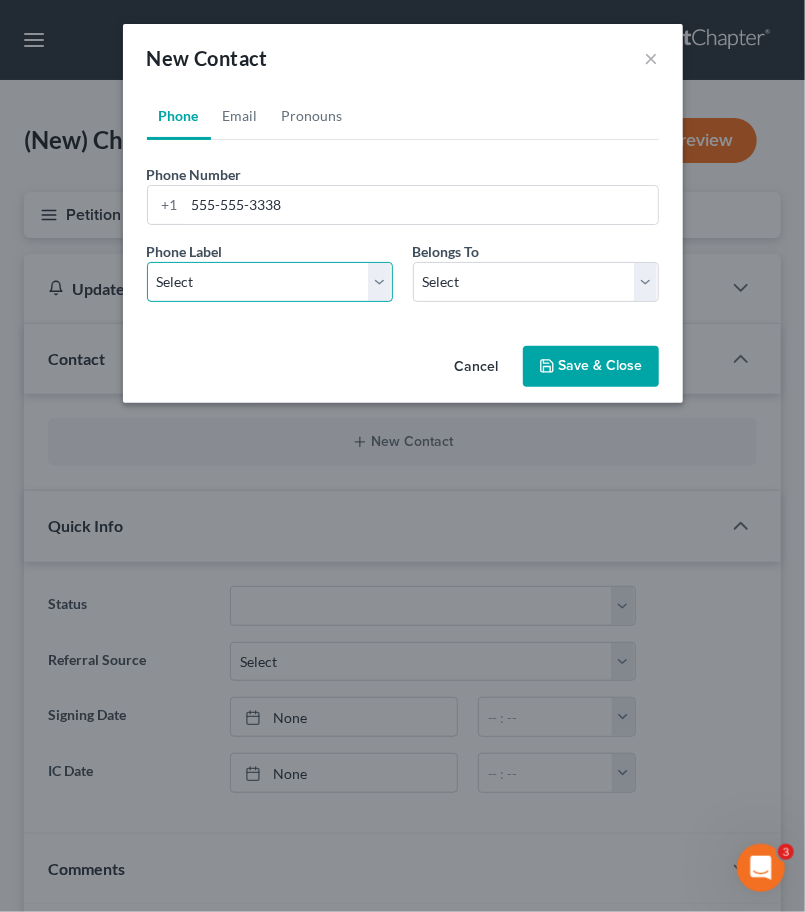 click on "Select Mobile Home Work Other" at bounding box center (270, 282) 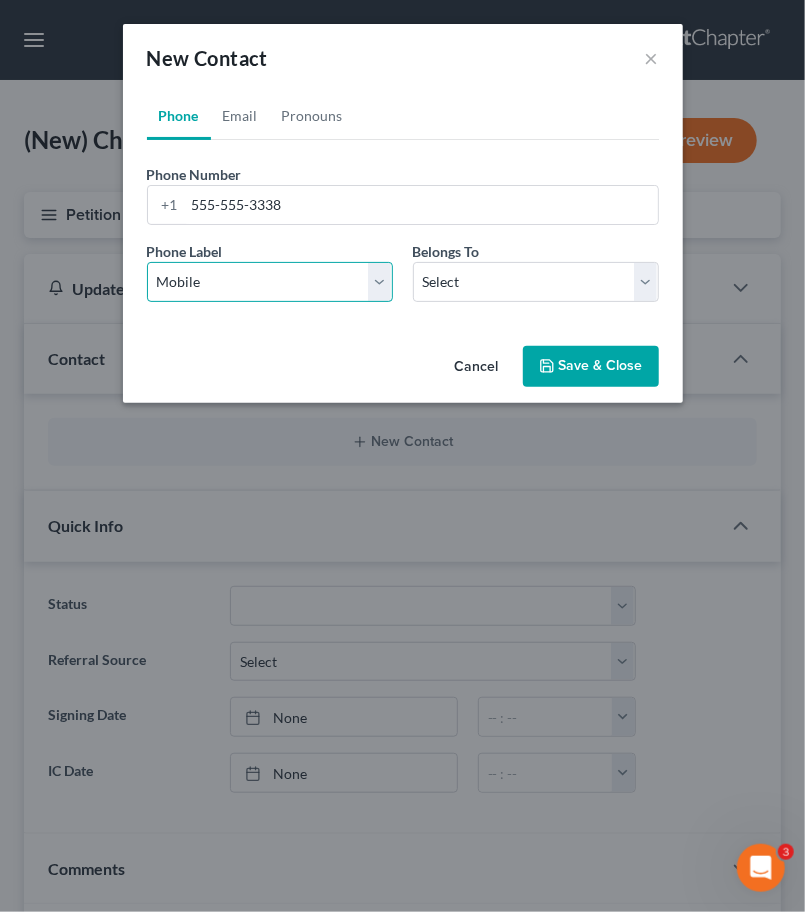 click on "Select Mobile Home Work Other" at bounding box center (270, 282) 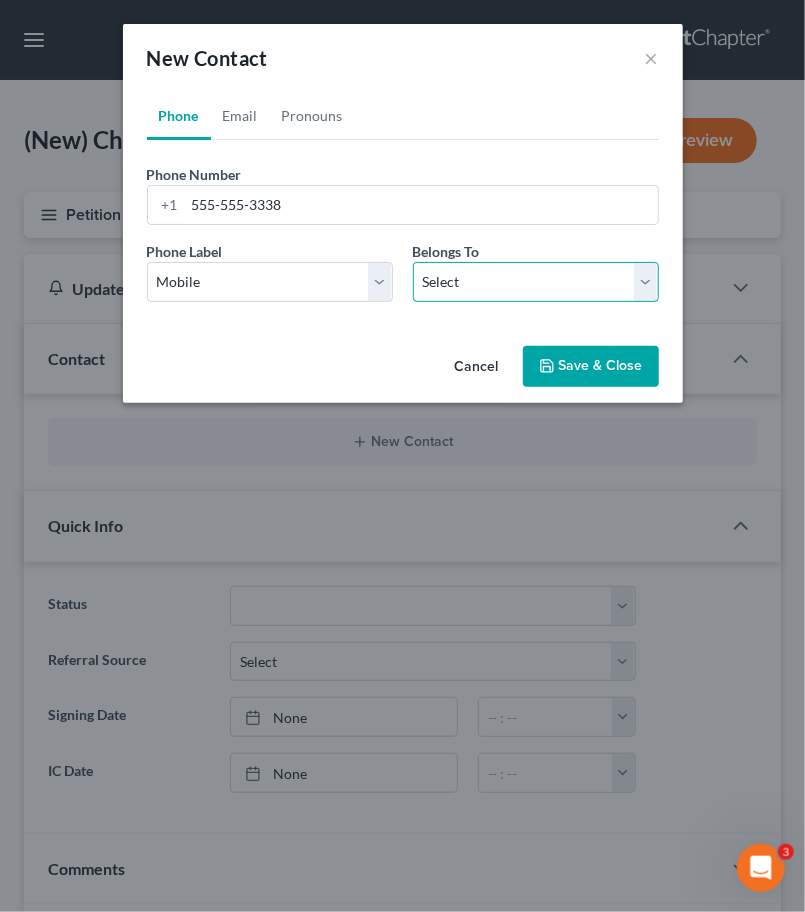 click on "Select Client Other" at bounding box center [536, 282] 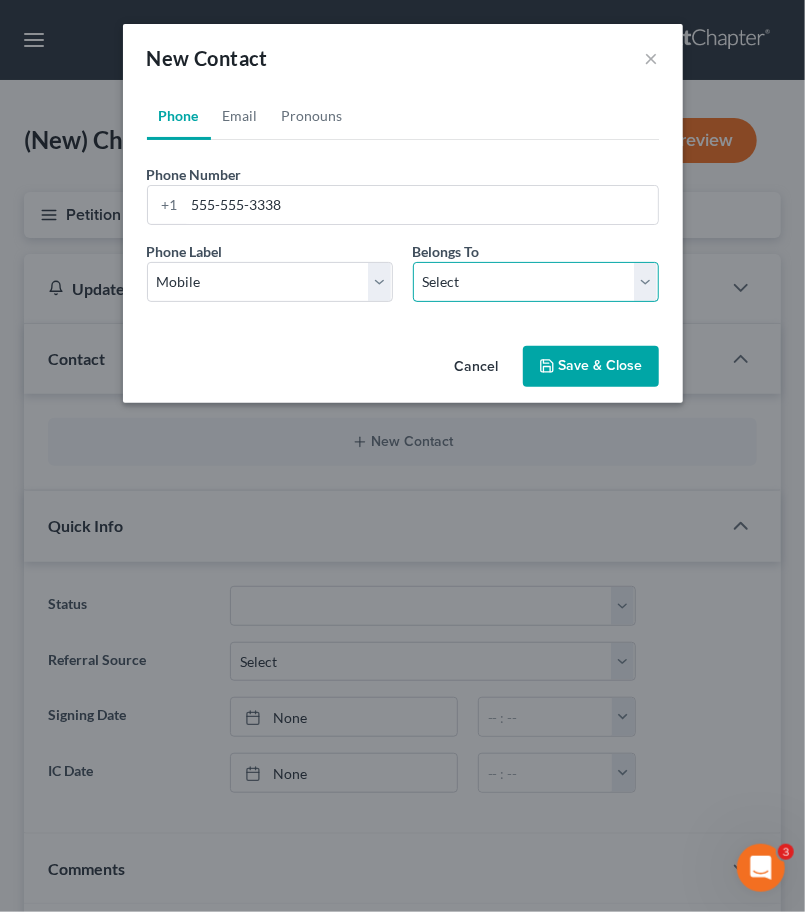 select on "0" 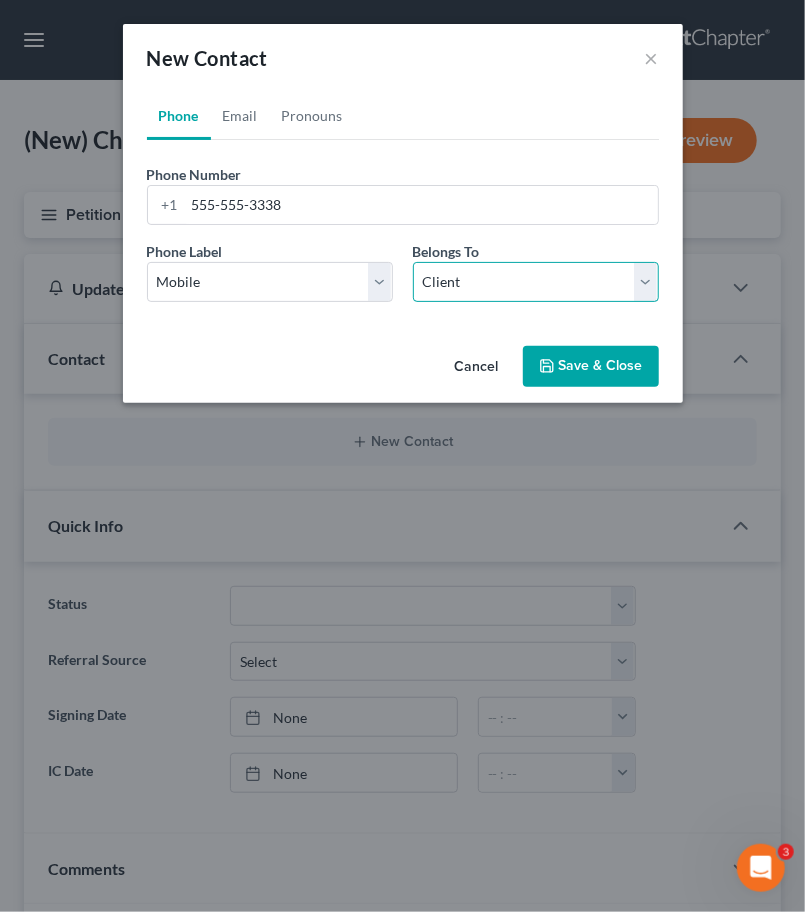 click on "Select Client Other" at bounding box center [536, 282] 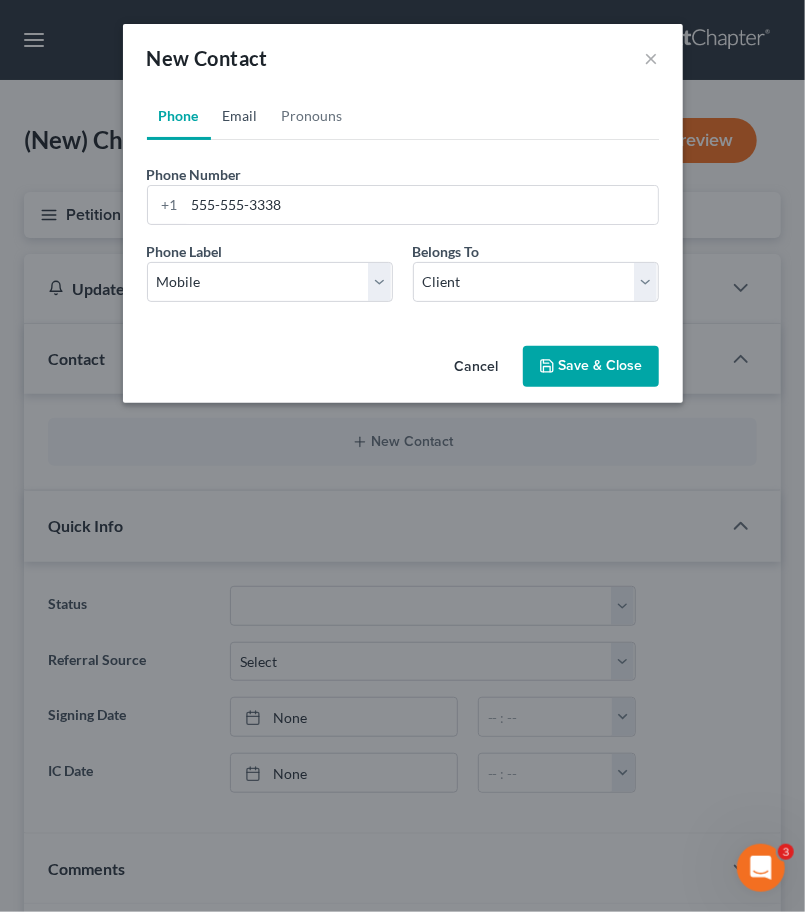 click on "Email" at bounding box center [240, 116] 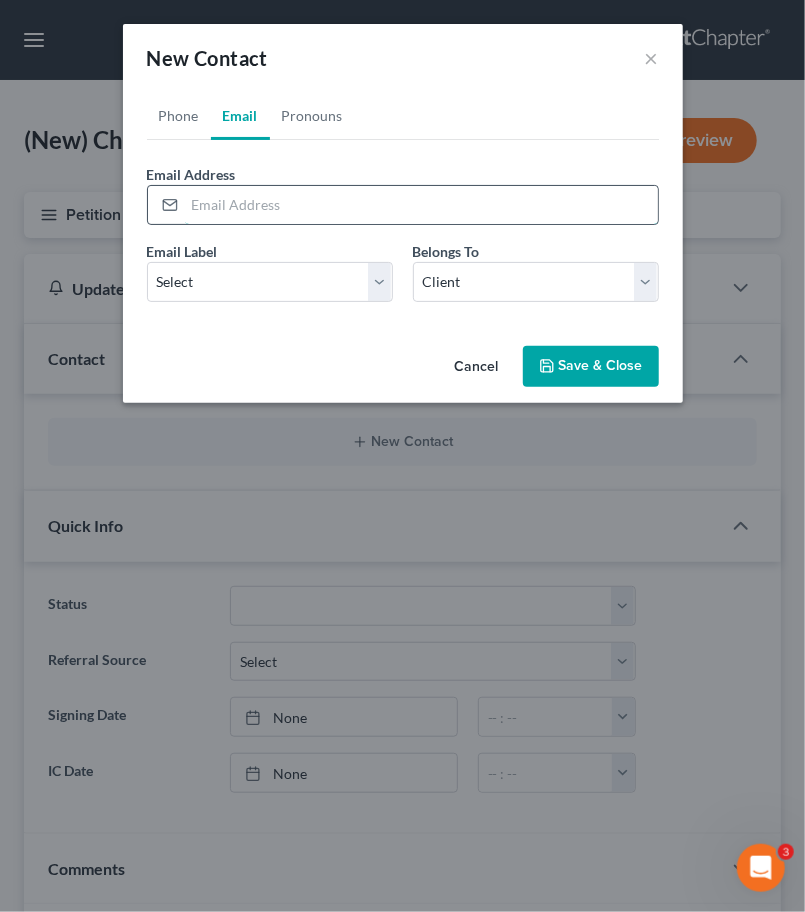 click at bounding box center (421, 205) 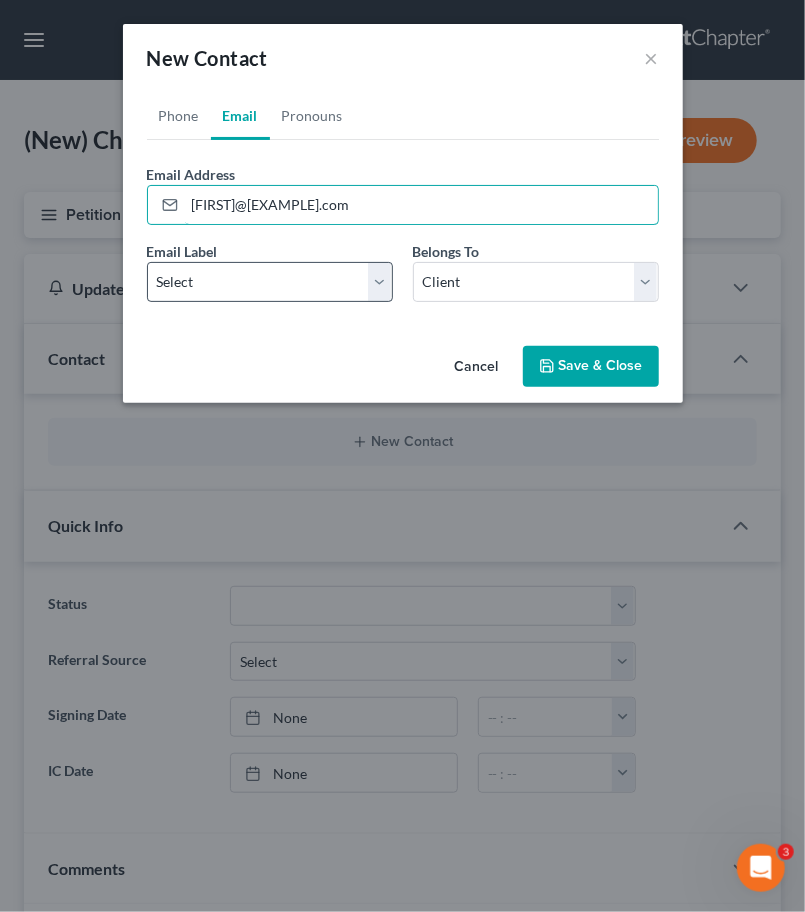 type on "[EMAIL]" 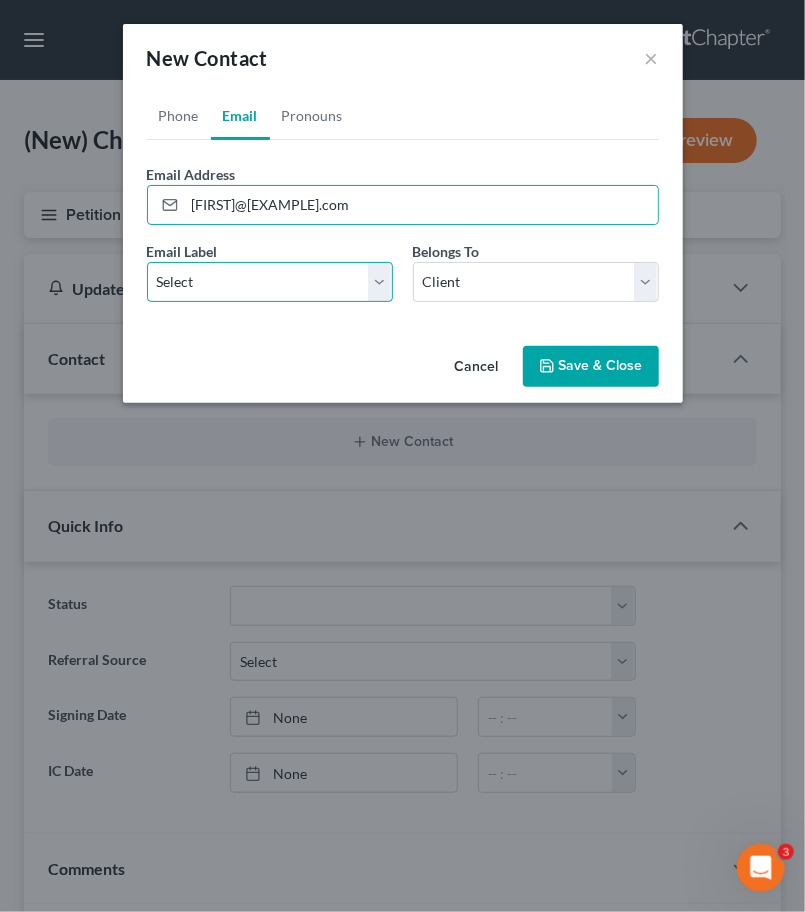 click on "Select Home Work Other" at bounding box center (270, 282) 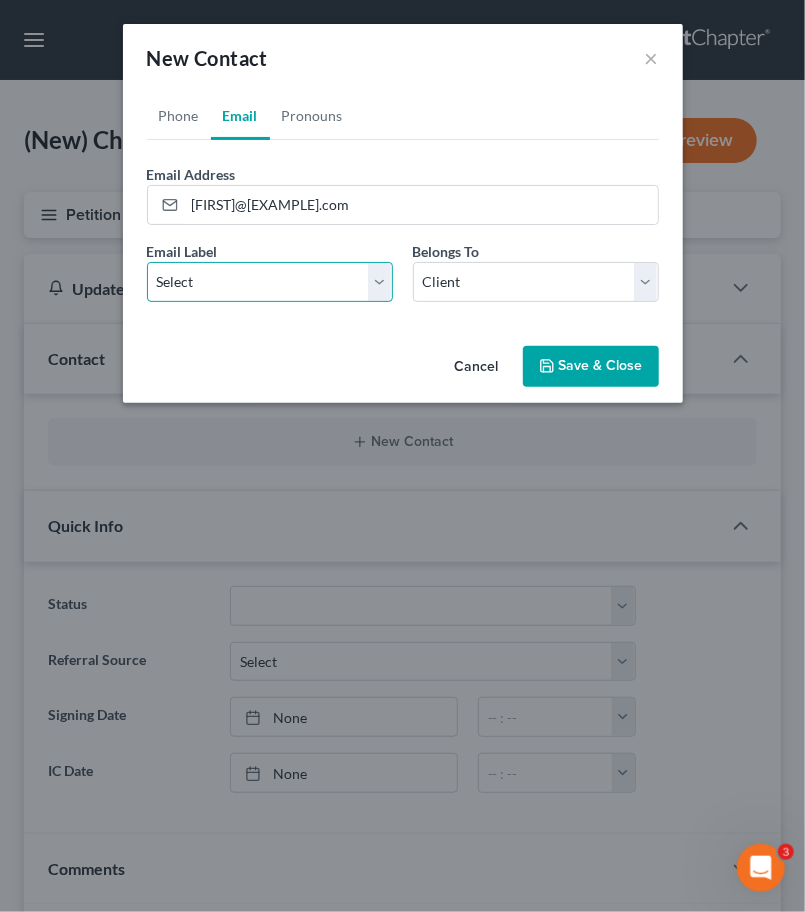 select on "0" 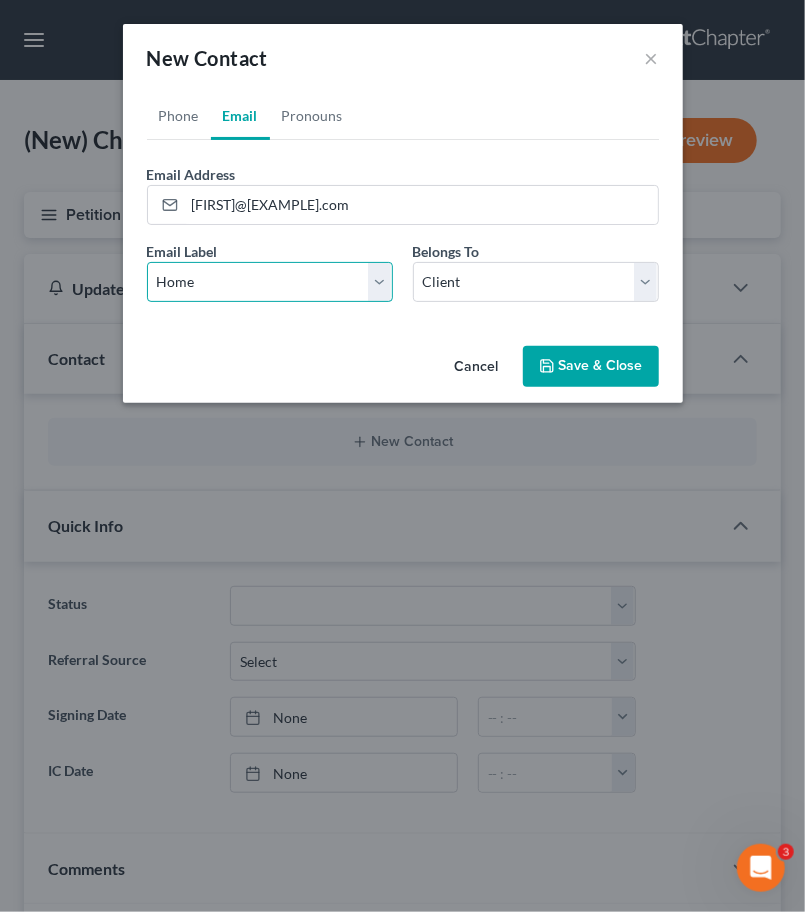 click on "Select Home Work Other" at bounding box center [270, 282] 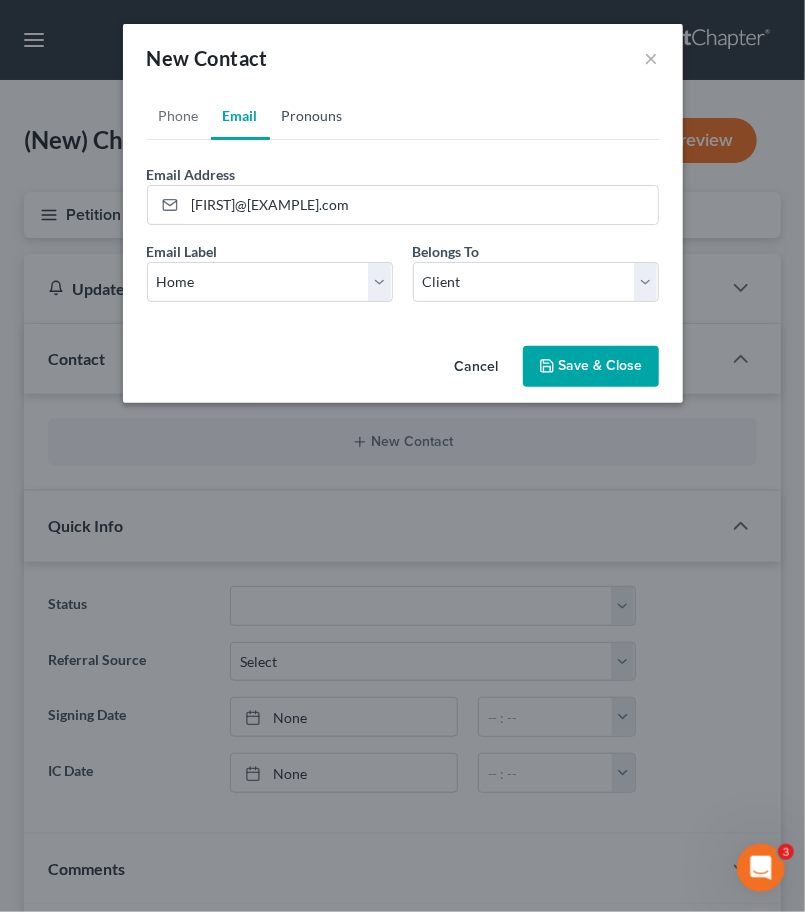 click on "Pronouns" at bounding box center (312, 116) 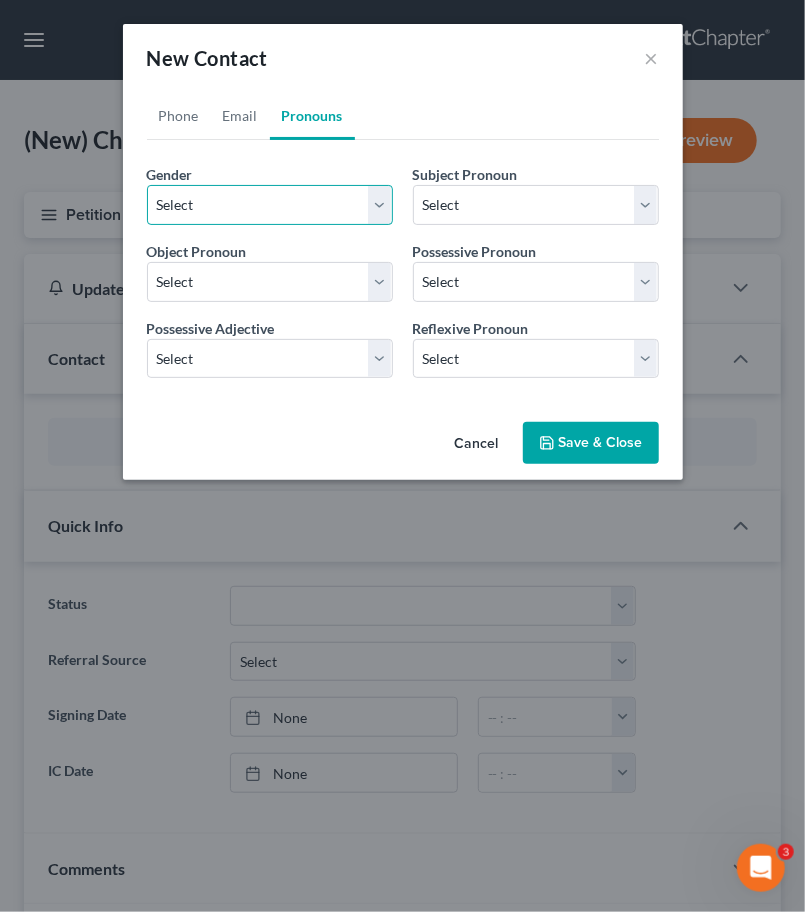 click on "Select Male Female Non Binary More Than One Person" at bounding box center (270, 205) 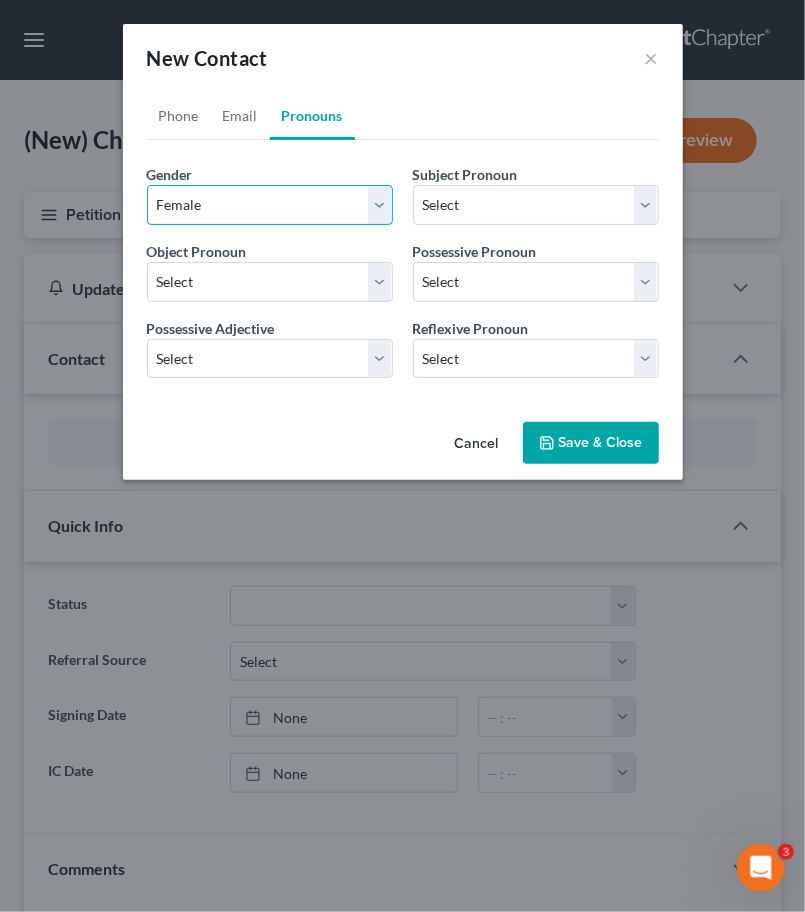 click on "Select Male Female Non Binary More Than One Person" at bounding box center (270, 205) 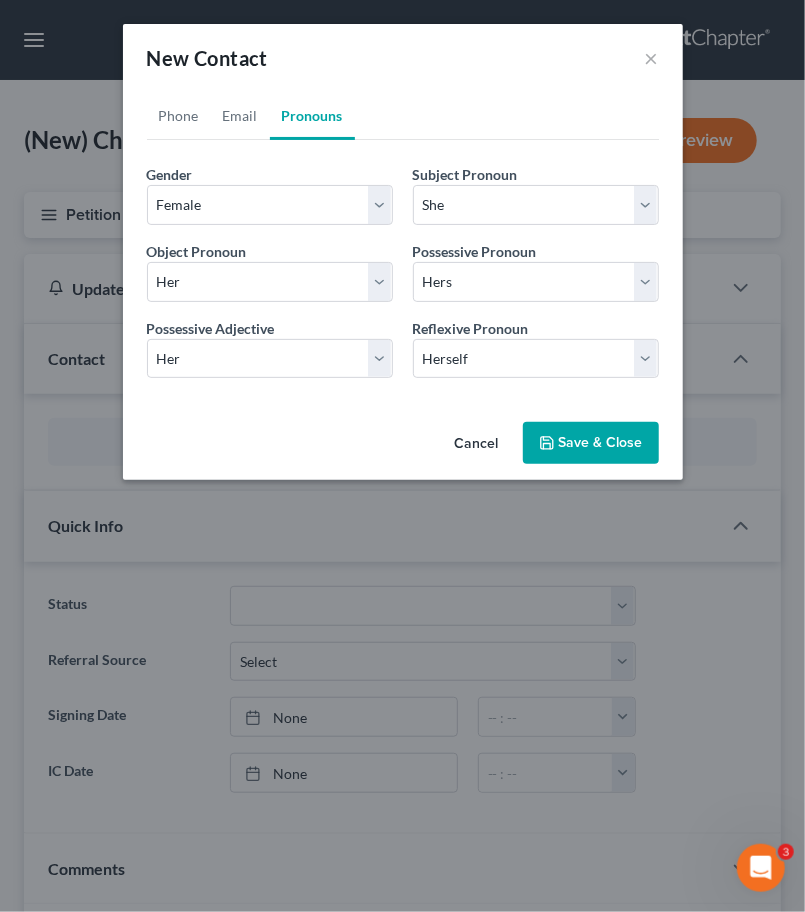 click on "Save & Close" at bounding box center (591, 443) 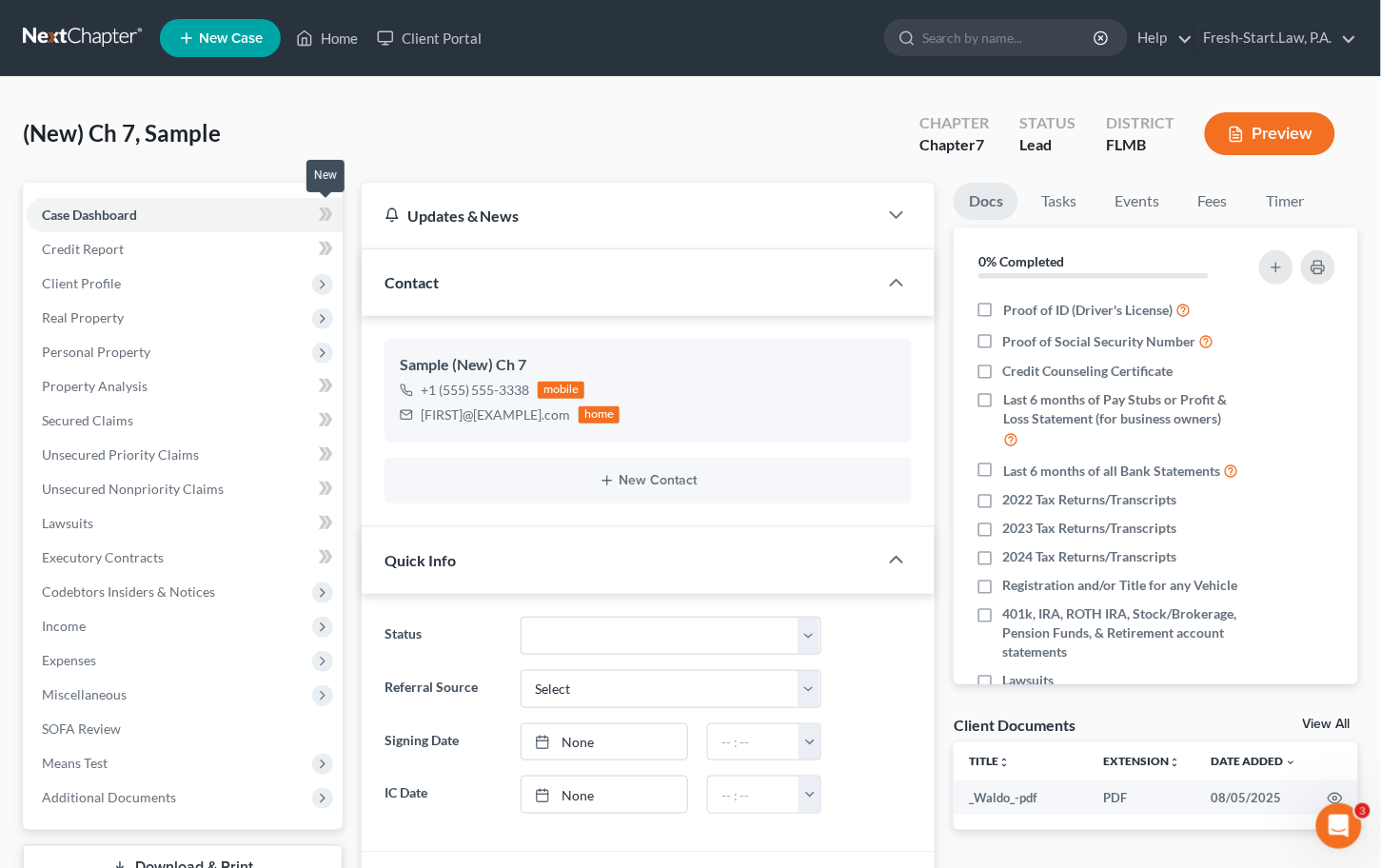 click at bounding box center [326, 217] 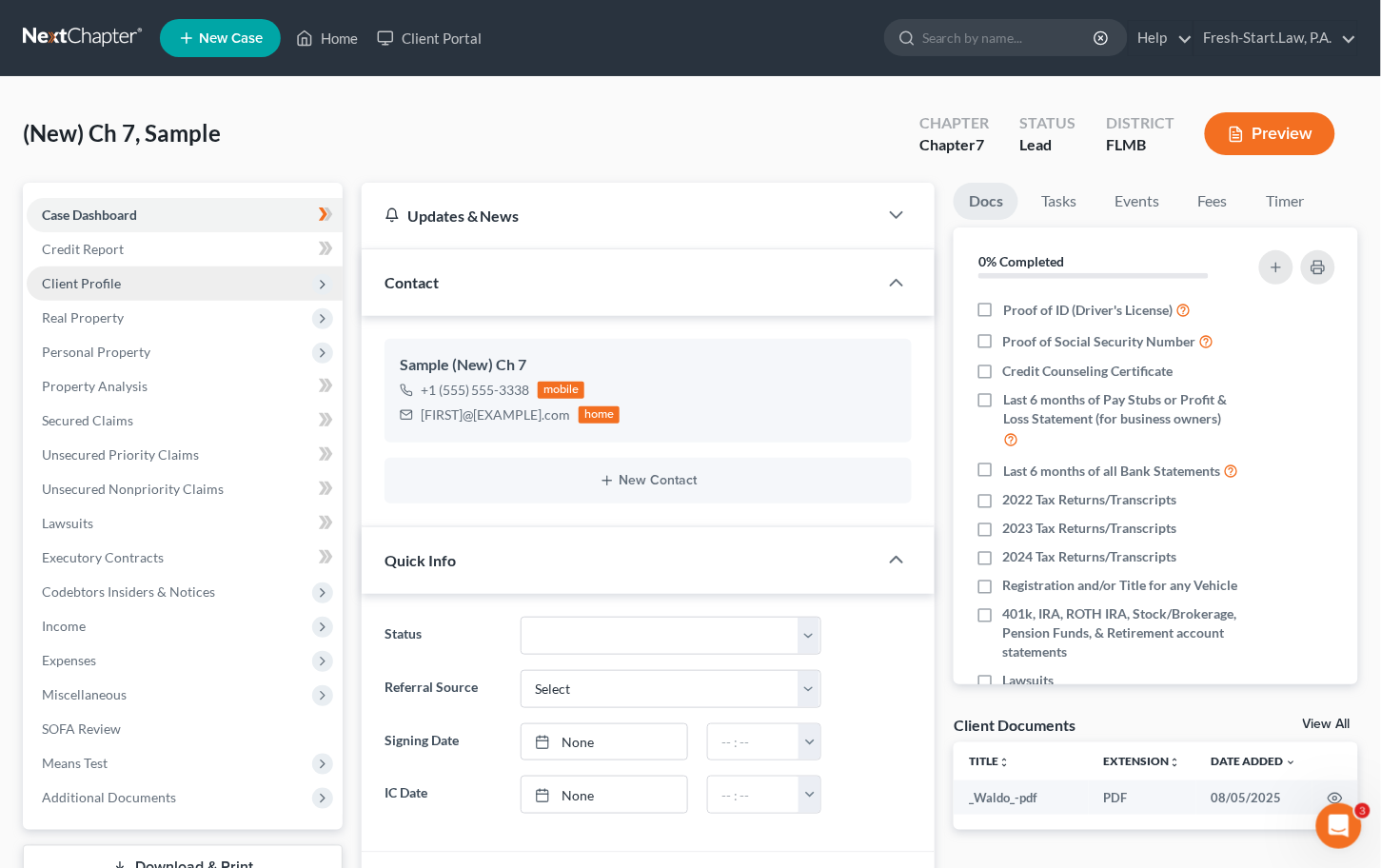 click on "Client Profile" at bounding box center [81, 283] 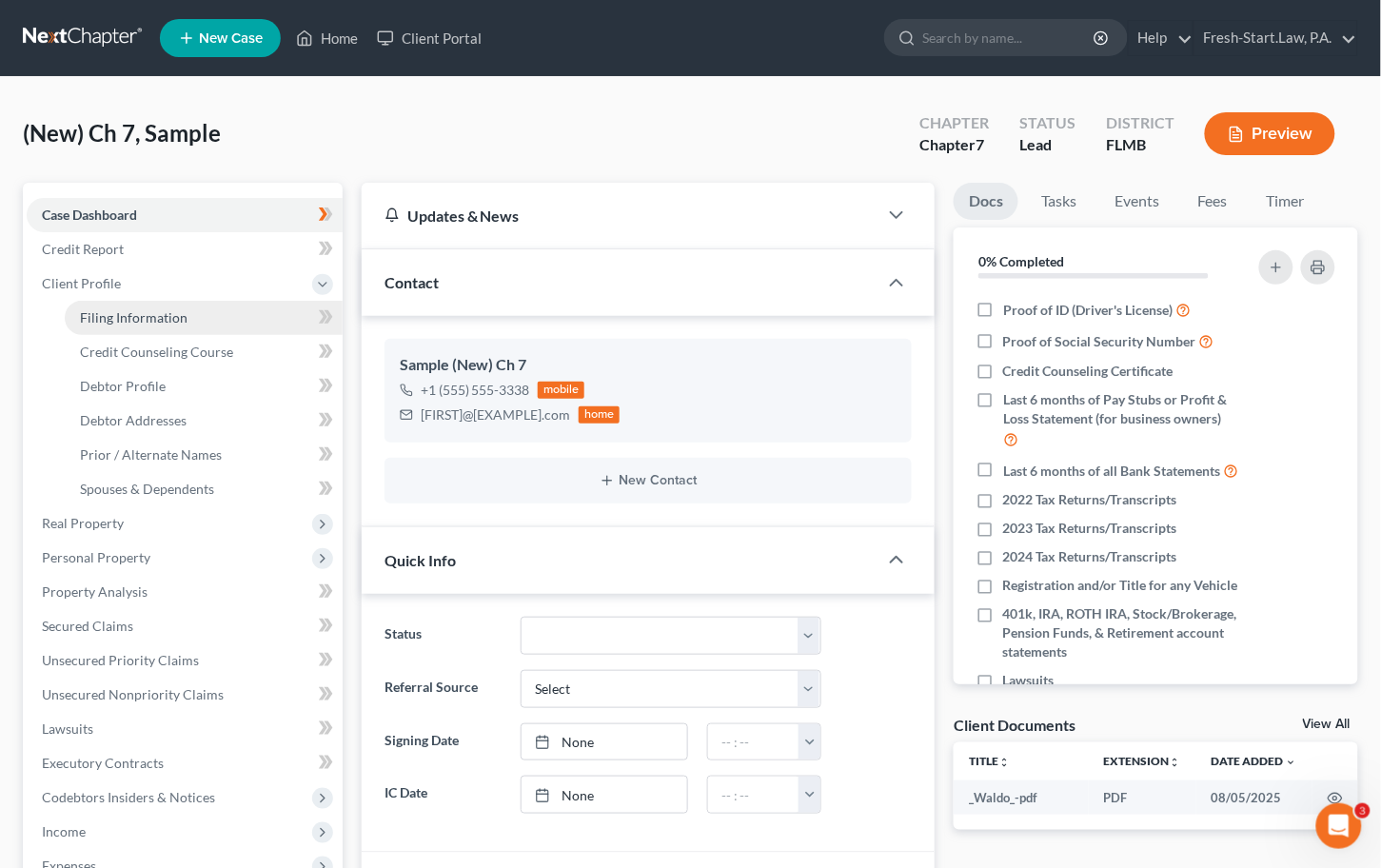 click on "Filing Information" at bounding box center (133, 317) 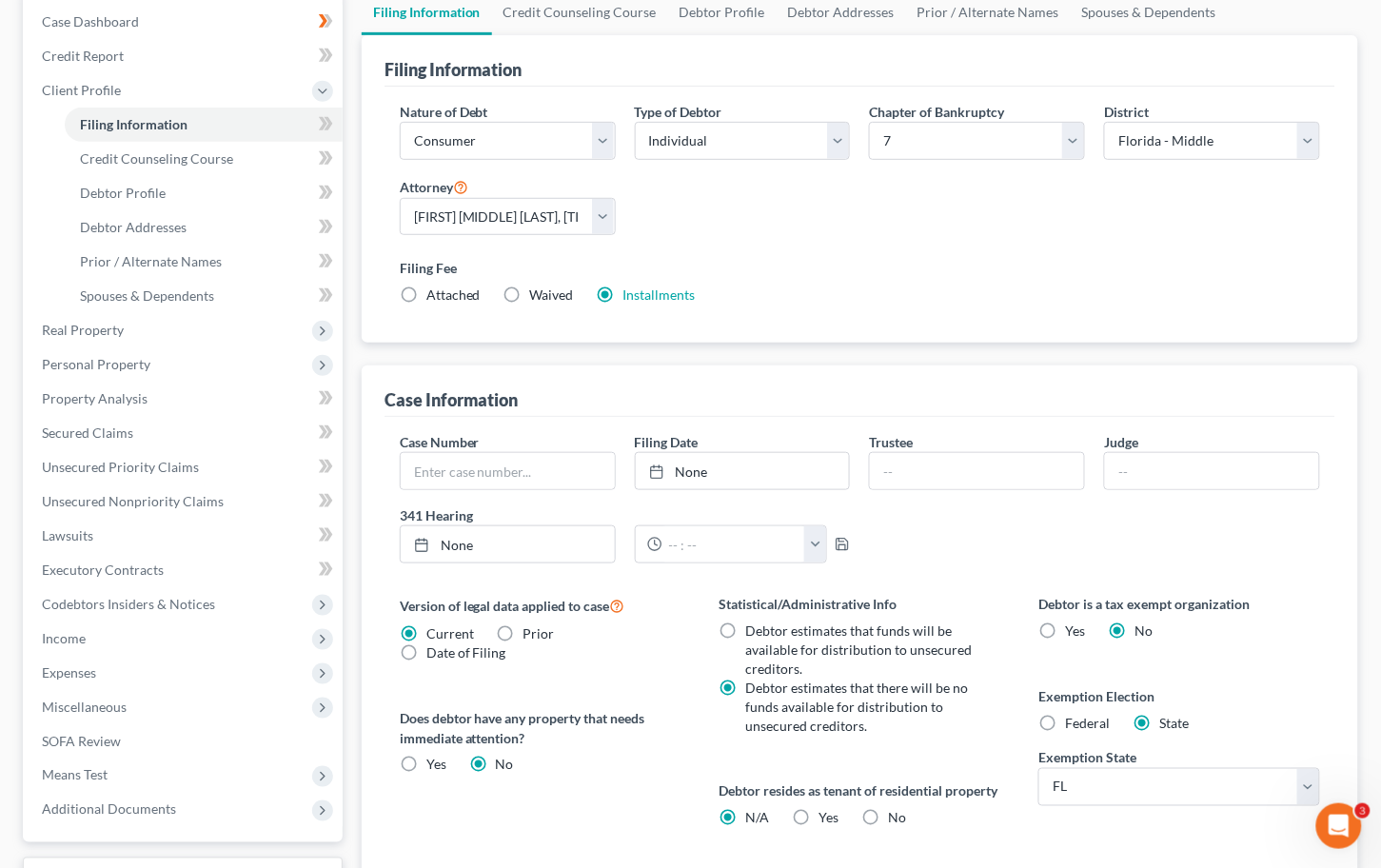 scroll, scrollTop: 253, scrollLeft: 0, axis: vertical 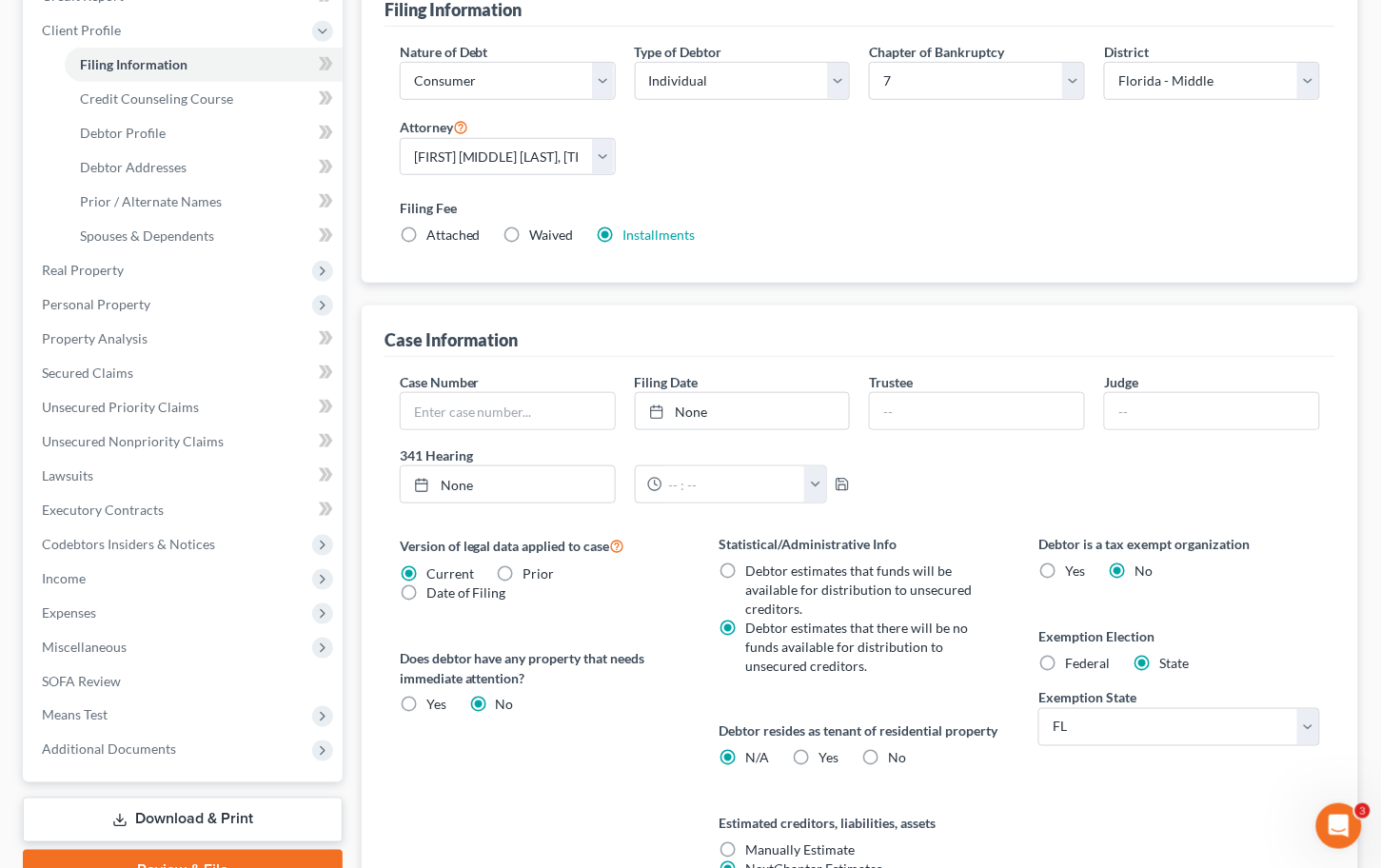 click on "Yes Yes" at bounding box center (829, 759) 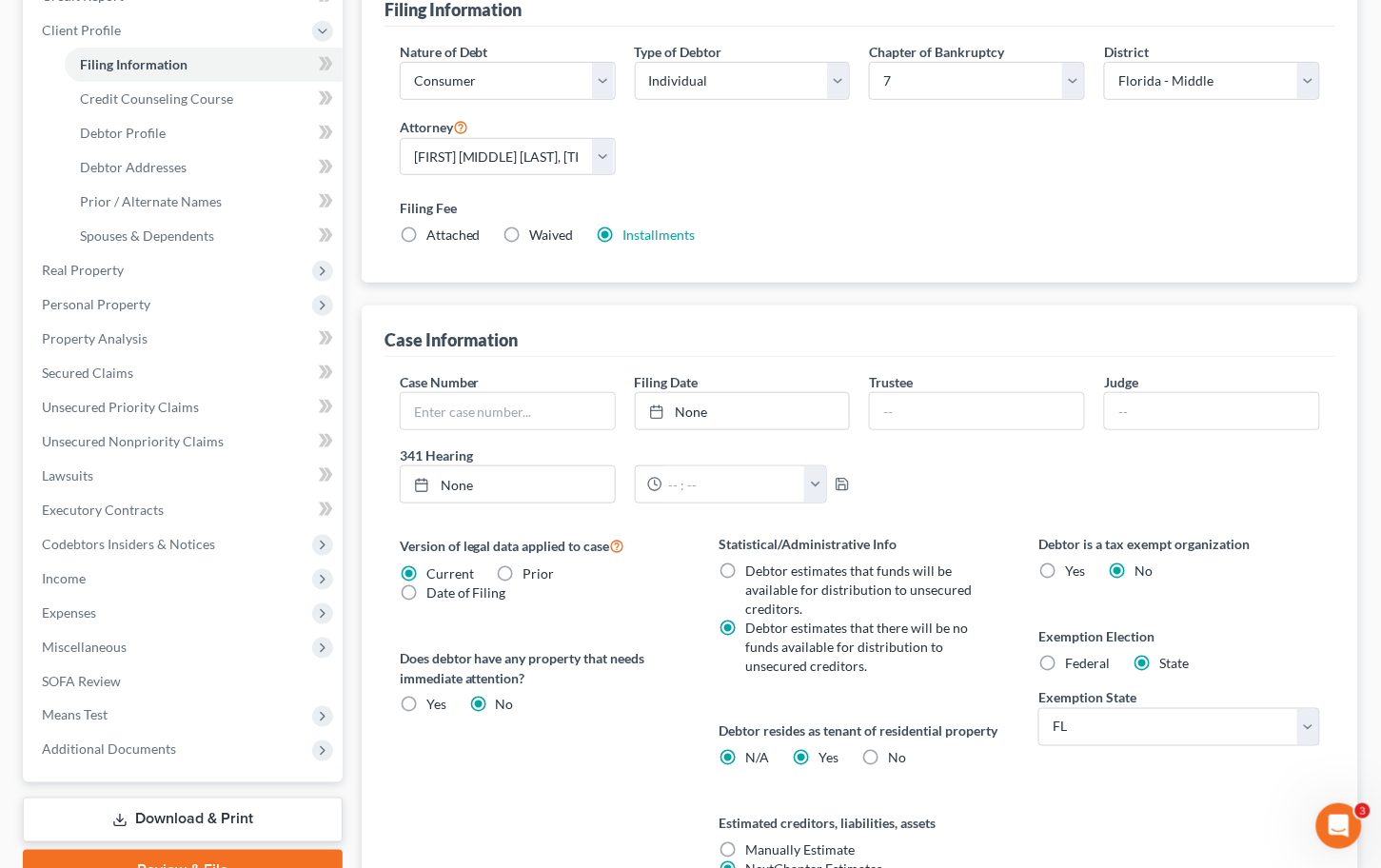 radio on "false" 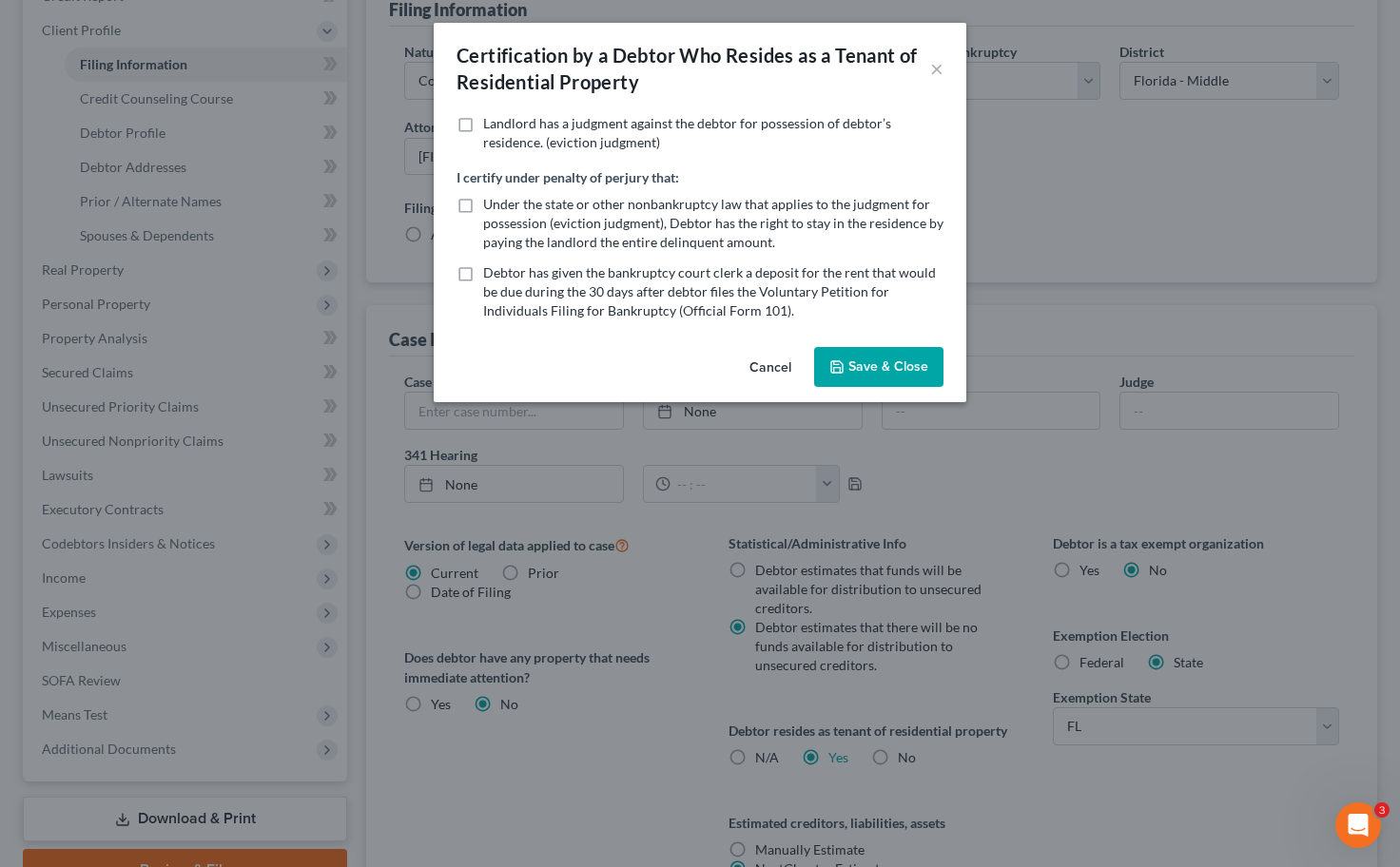 click on "Save & Close" at bounding box center [879, 367] 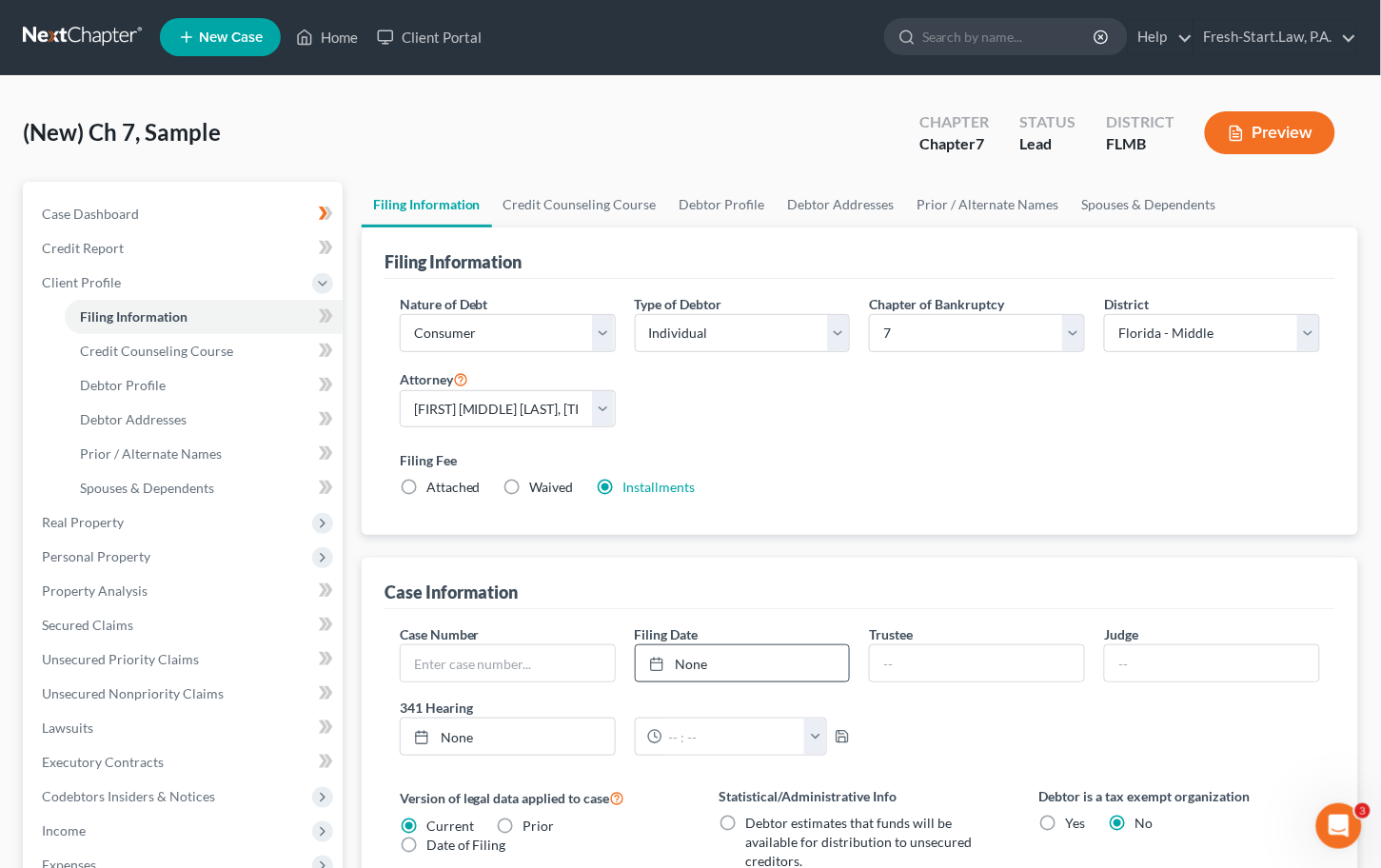 scroll, scrollTop: 0, scrollLeft: 0, axis: both 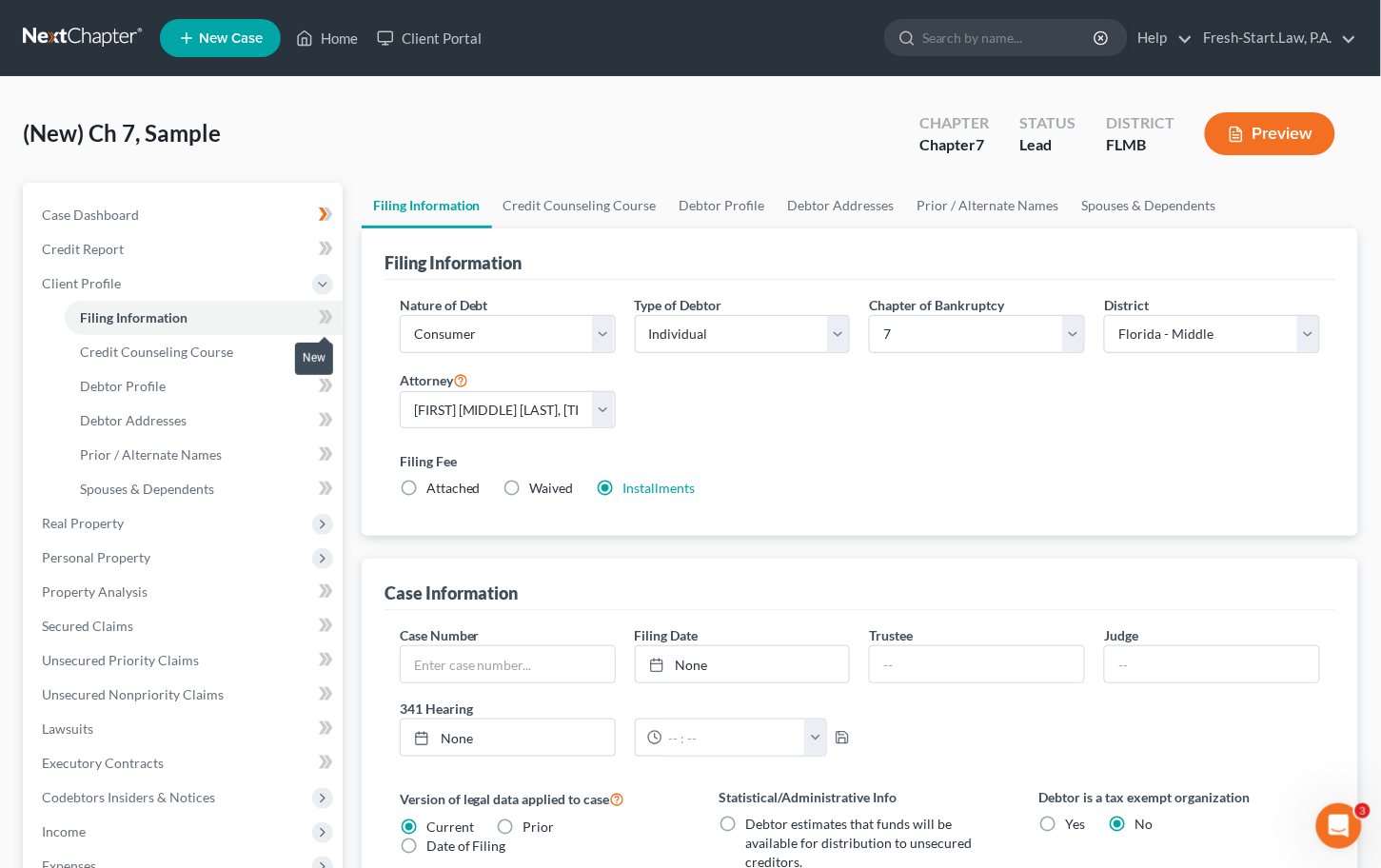 click 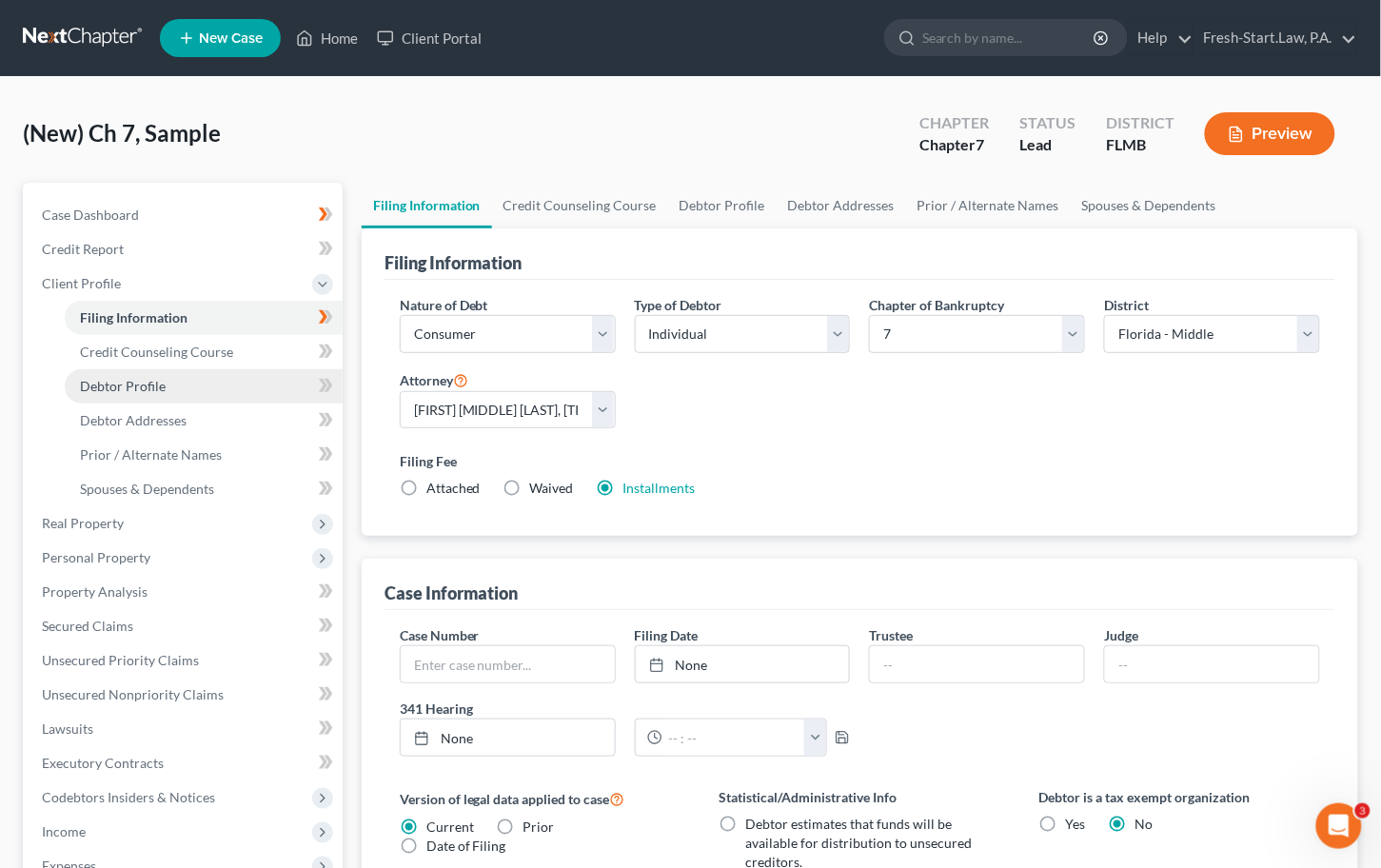 click on "Debtor Profile" at bounding box center (123, 385) 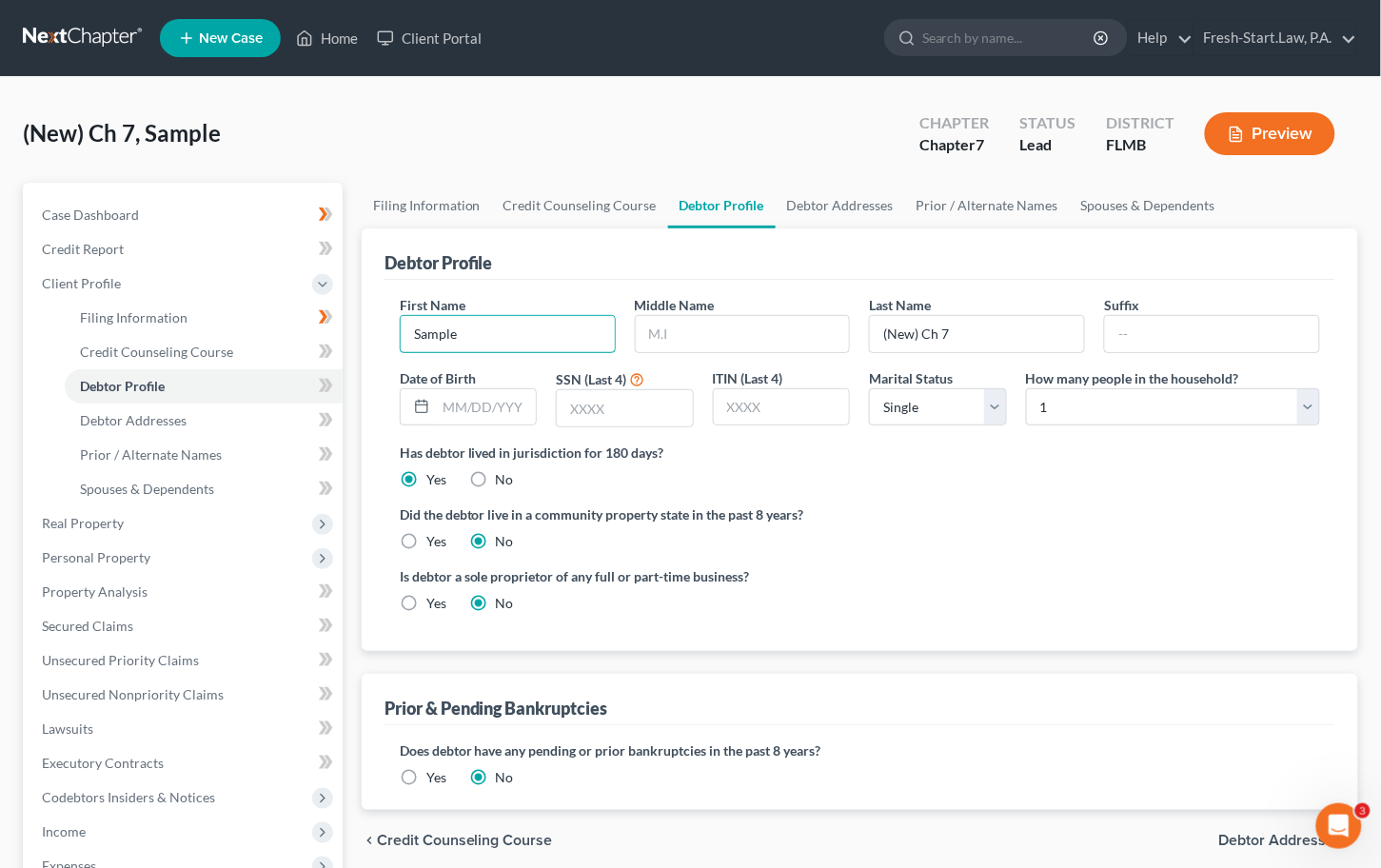 drag, startPoint x: 520, startPoint y: 324, endPoint x: 363, endPoint y: 351, distance: 159.3047 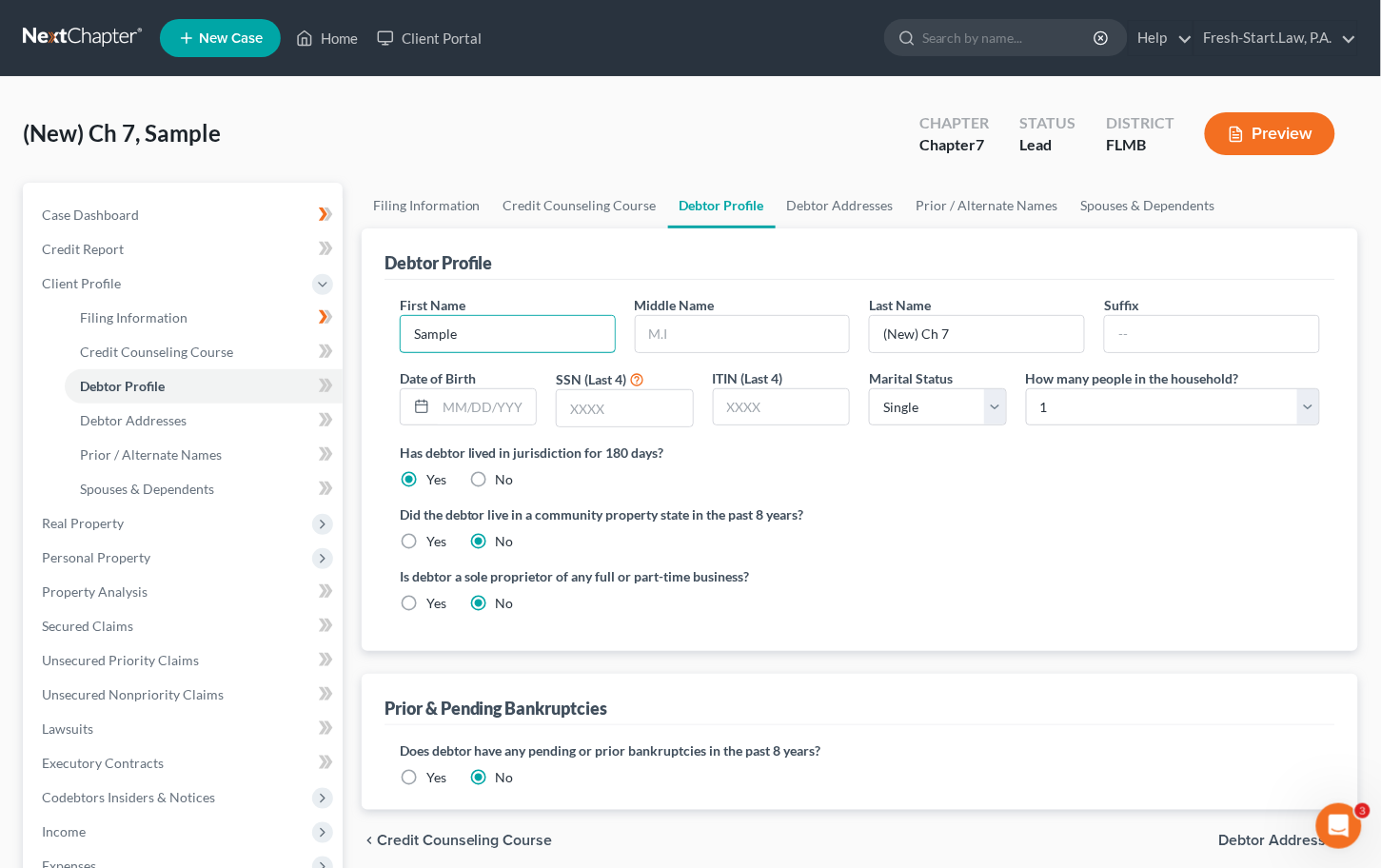 click on "Debtor Profile First Name Sample Middle Name Last Name (New) Ch 7 Suffix Date of Birth         SSN (Last 4)   ITIN (Last 4) Marital Status Select Single Married Separated Divorced Widowed How many people in the household? Select 1 2 3 4 5 6 7 8 9 10 11 12 13 14 15 16 17 18 19 20 Is debtor deceased? Yes No Has debtor lived in jurisdiction for 180 days? Yes No Debtor must reside in jurisdiction for 180 prior to filing bankruptcy pursuant to U.S.C. 11 28 USC § 1408.   More Info Explain: Did the debtor live in a community property state in the past 8 years? Yes No Is debtor a sole proprietor of any full or part-time business? Yes No" at bounding box center [859, 440] 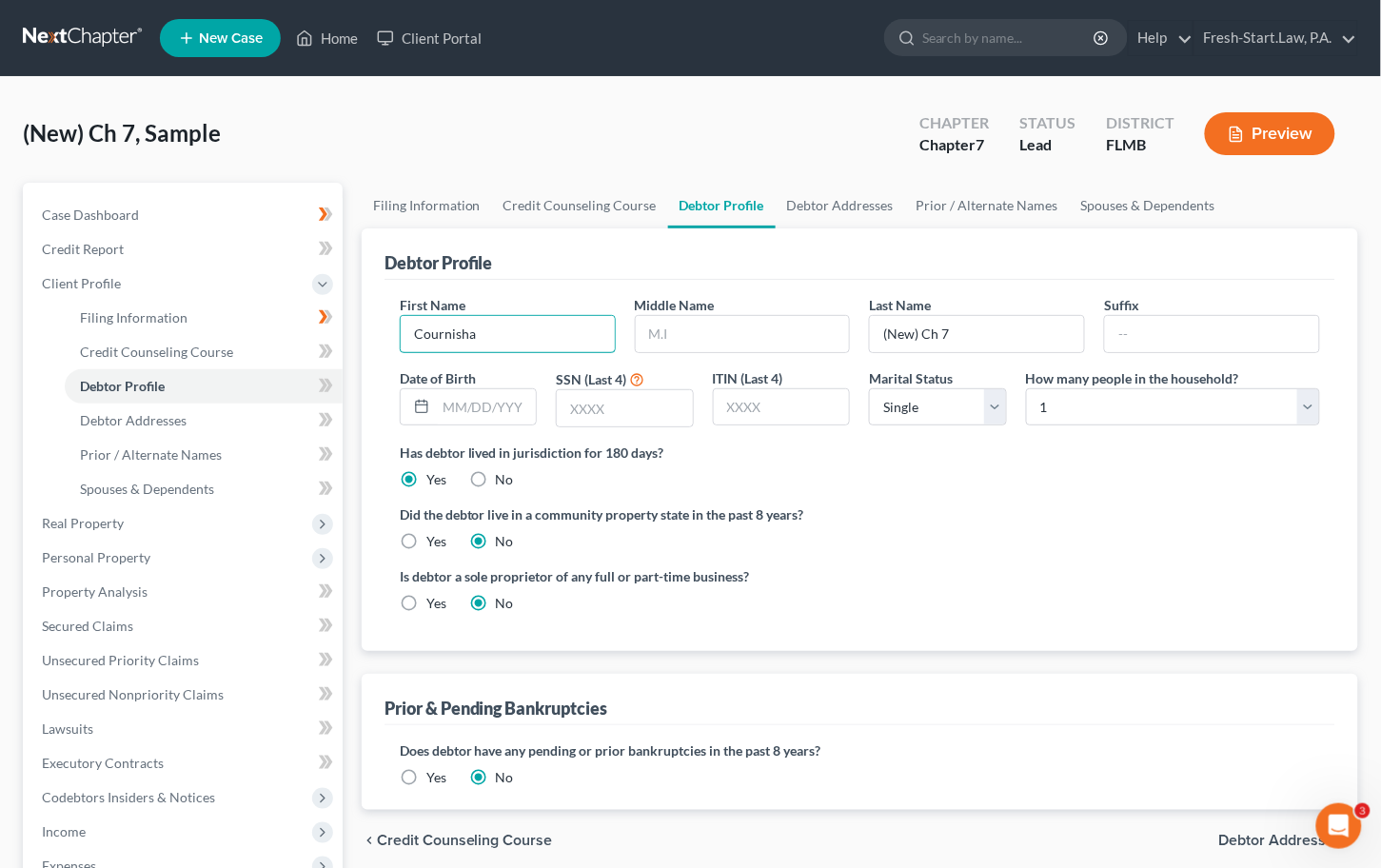 type on "Cournisha" 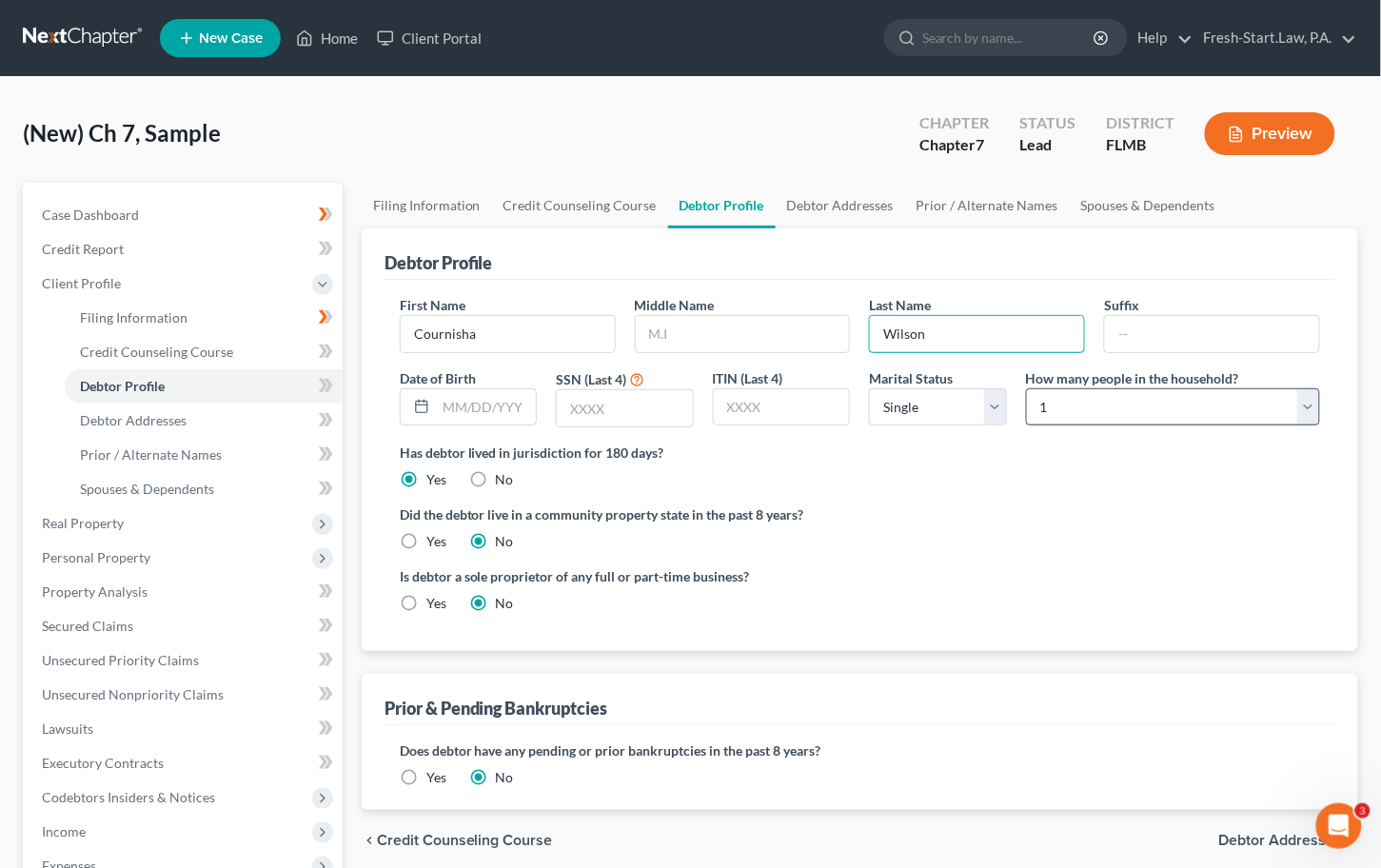 type on "Wilson" 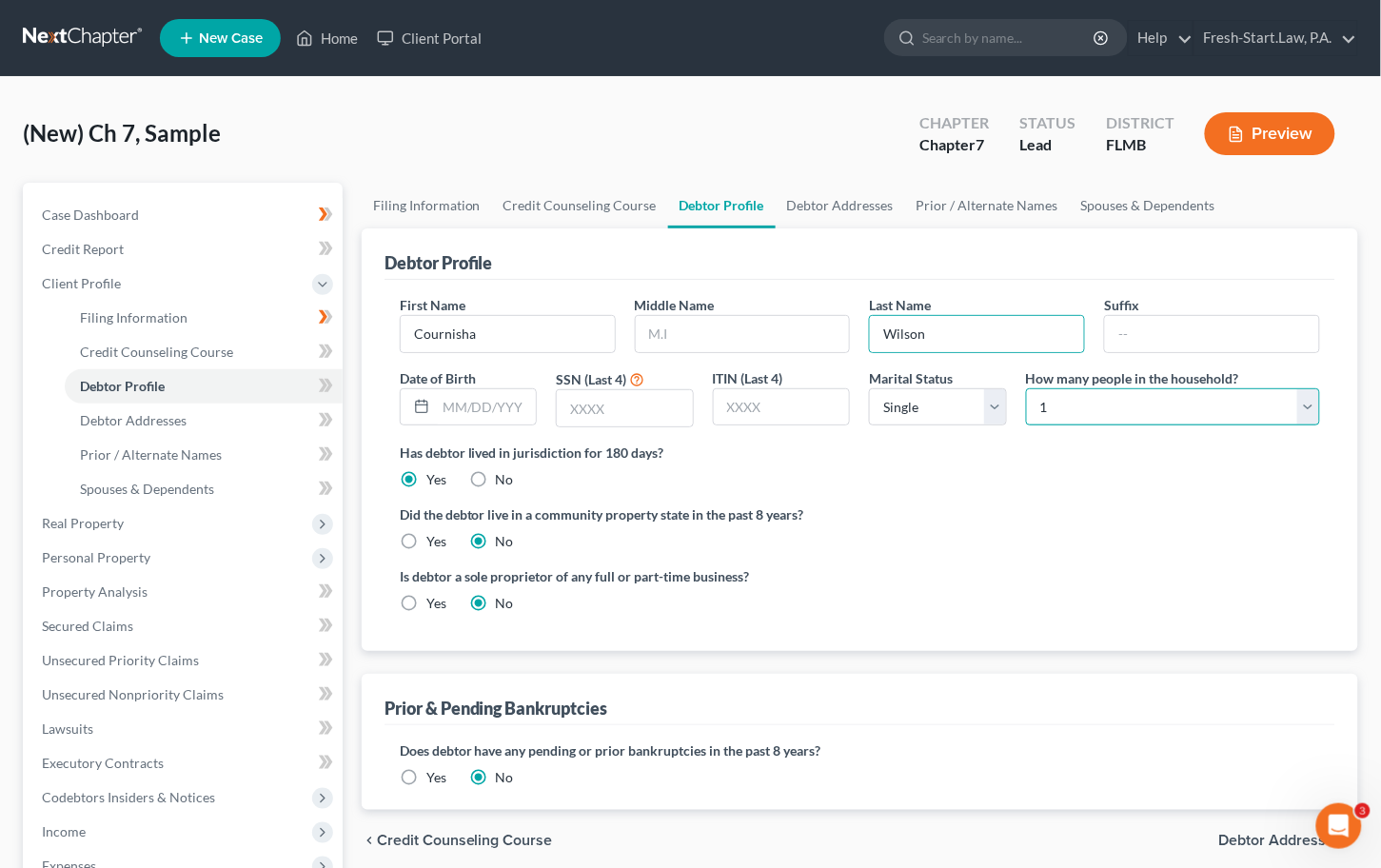 click on "Select 1 2 3 4 5 6 7 8 9 10 11 12 13 14 15 16 17 18 19 20" at bounding box center (1173, 407) 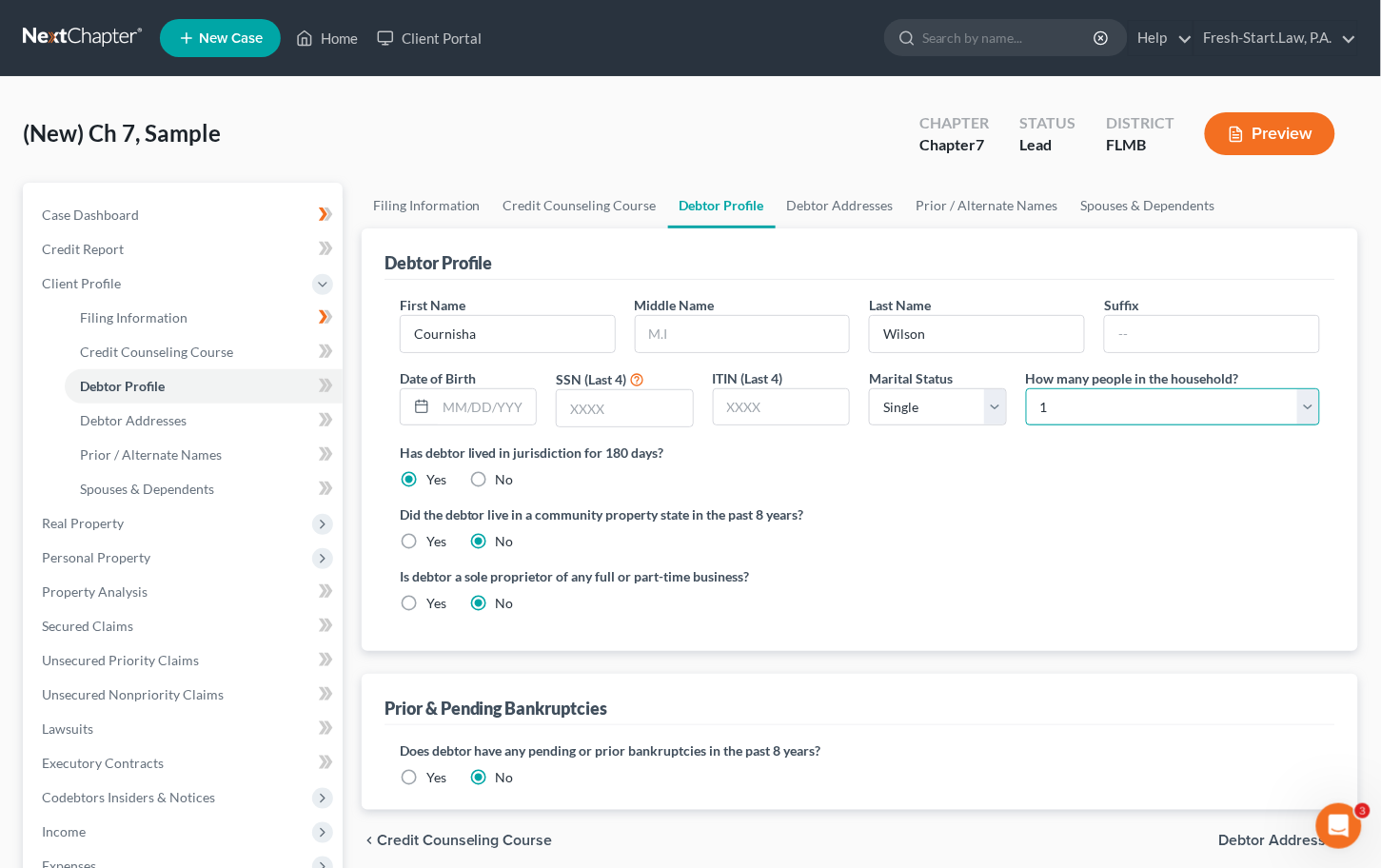 select on "1" 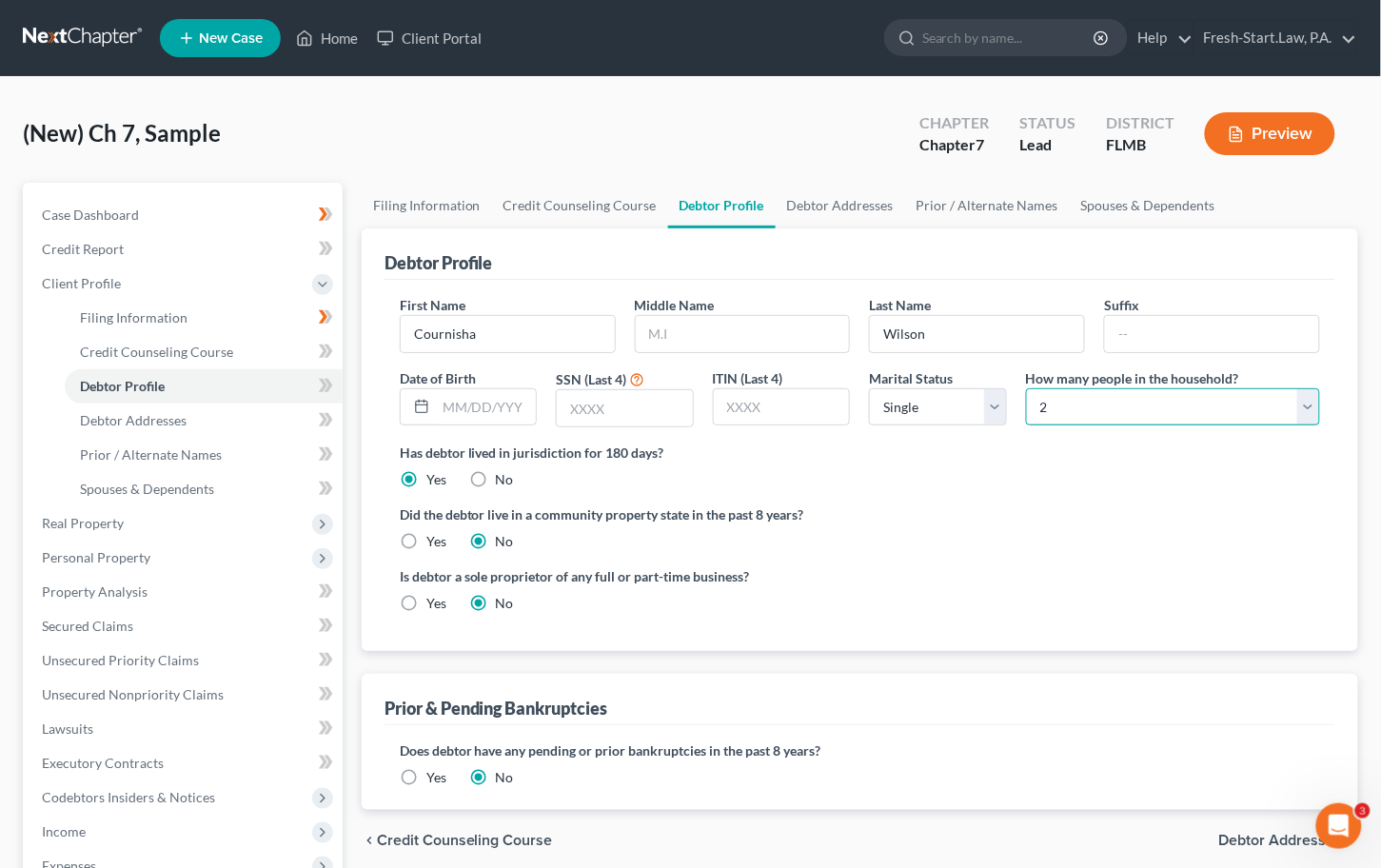 click on "Select 1 2 3 4 5 6 7 8 9 10 11 12 13 14 15 16 17 18 19 20" at bounding box center (1173, 407) 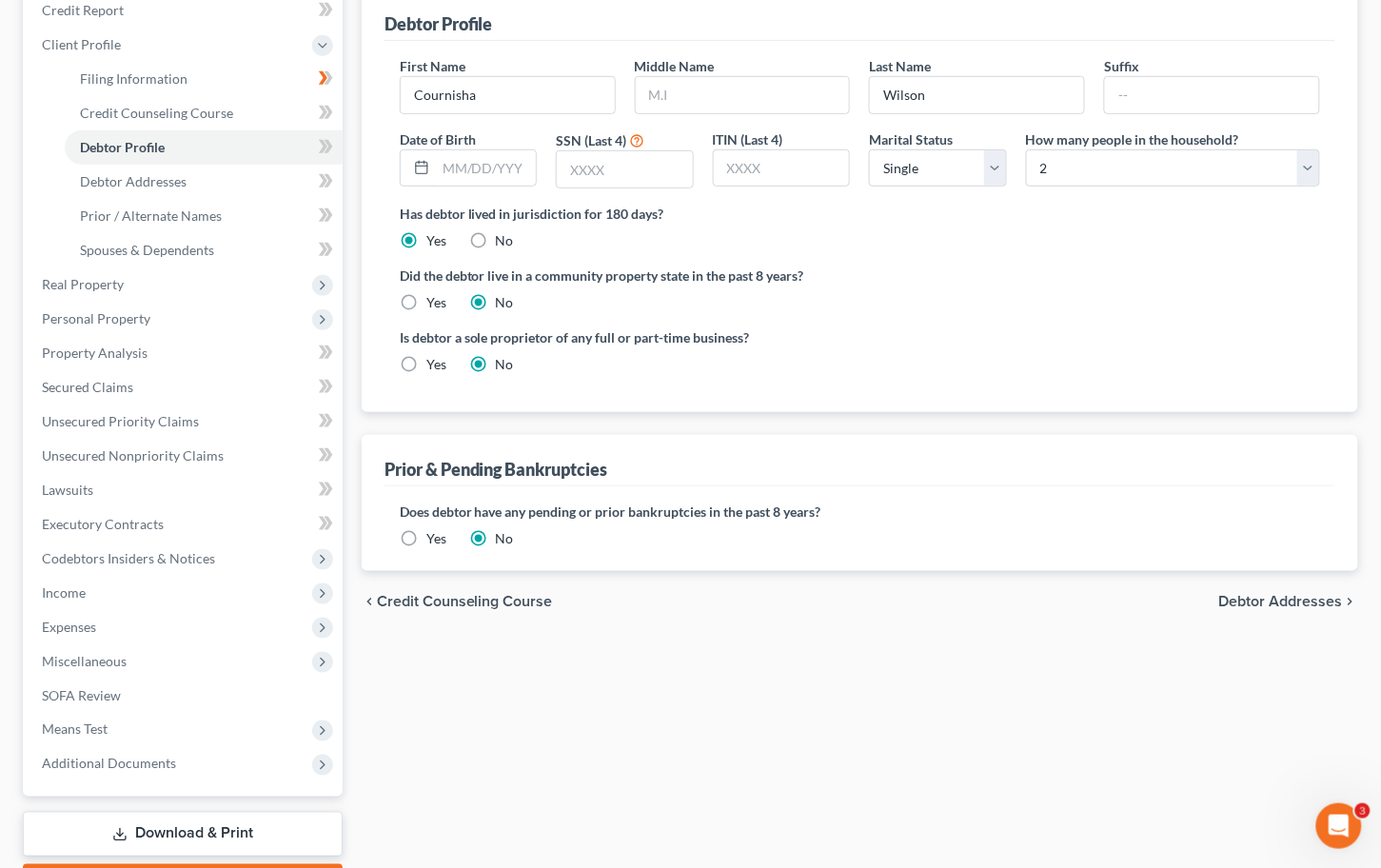 scroll, scrollTop: 94, scrollLeft: 0, axis: vertical 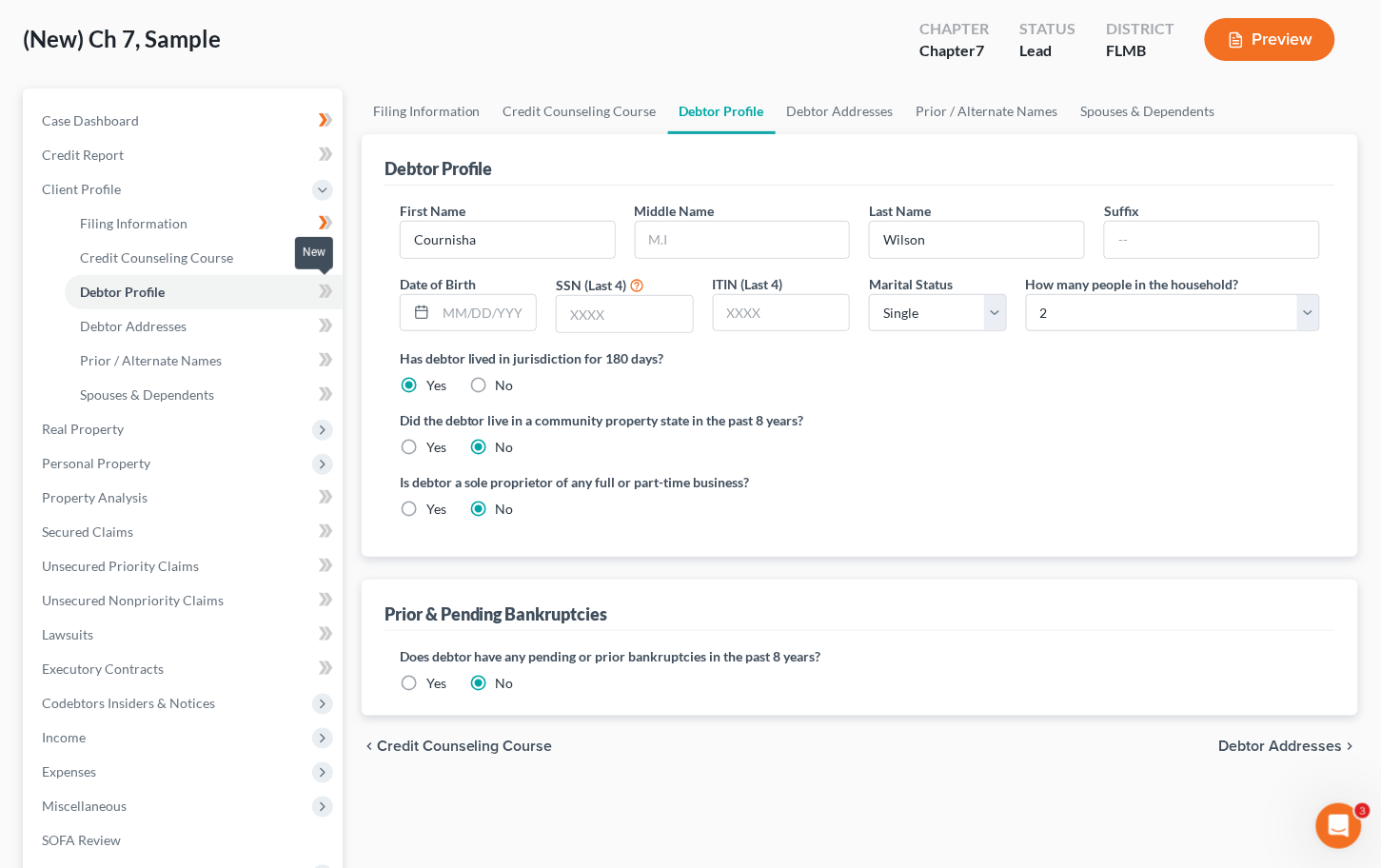 click 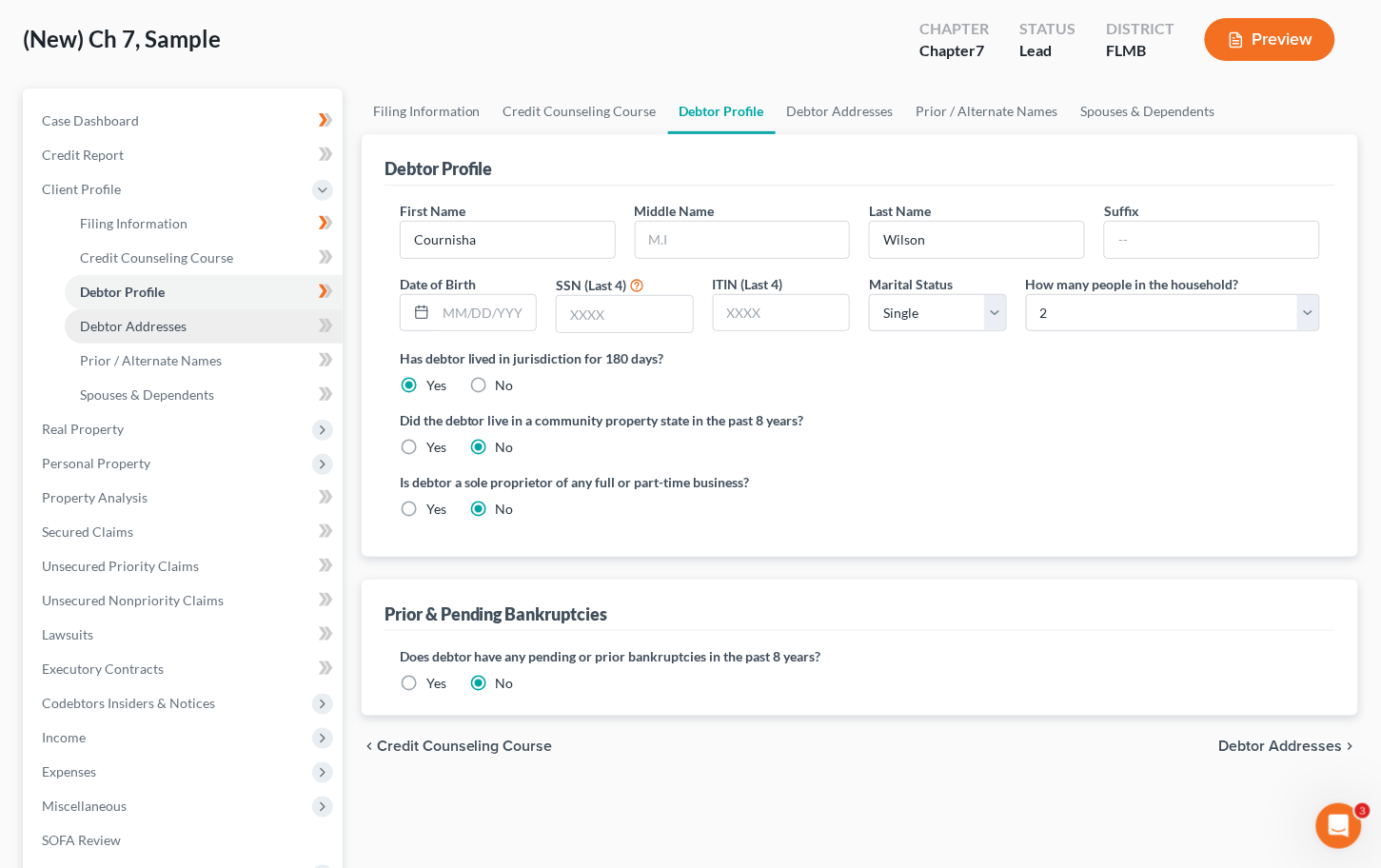 click on "Debtor Addresses" at bounding box center [133, 326] 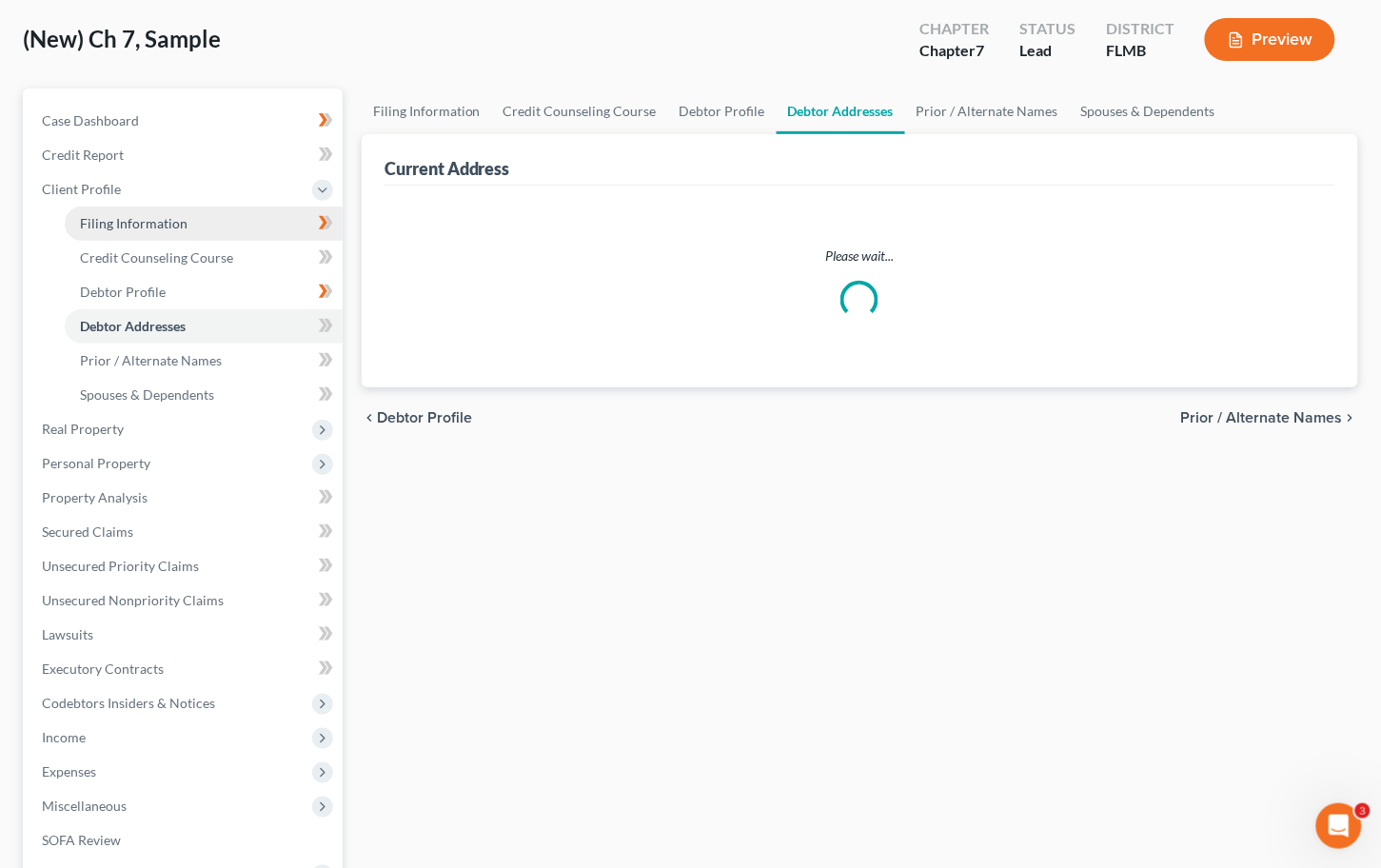 scroll, scrollTop: 0, scrollLeft: 0, axis: both 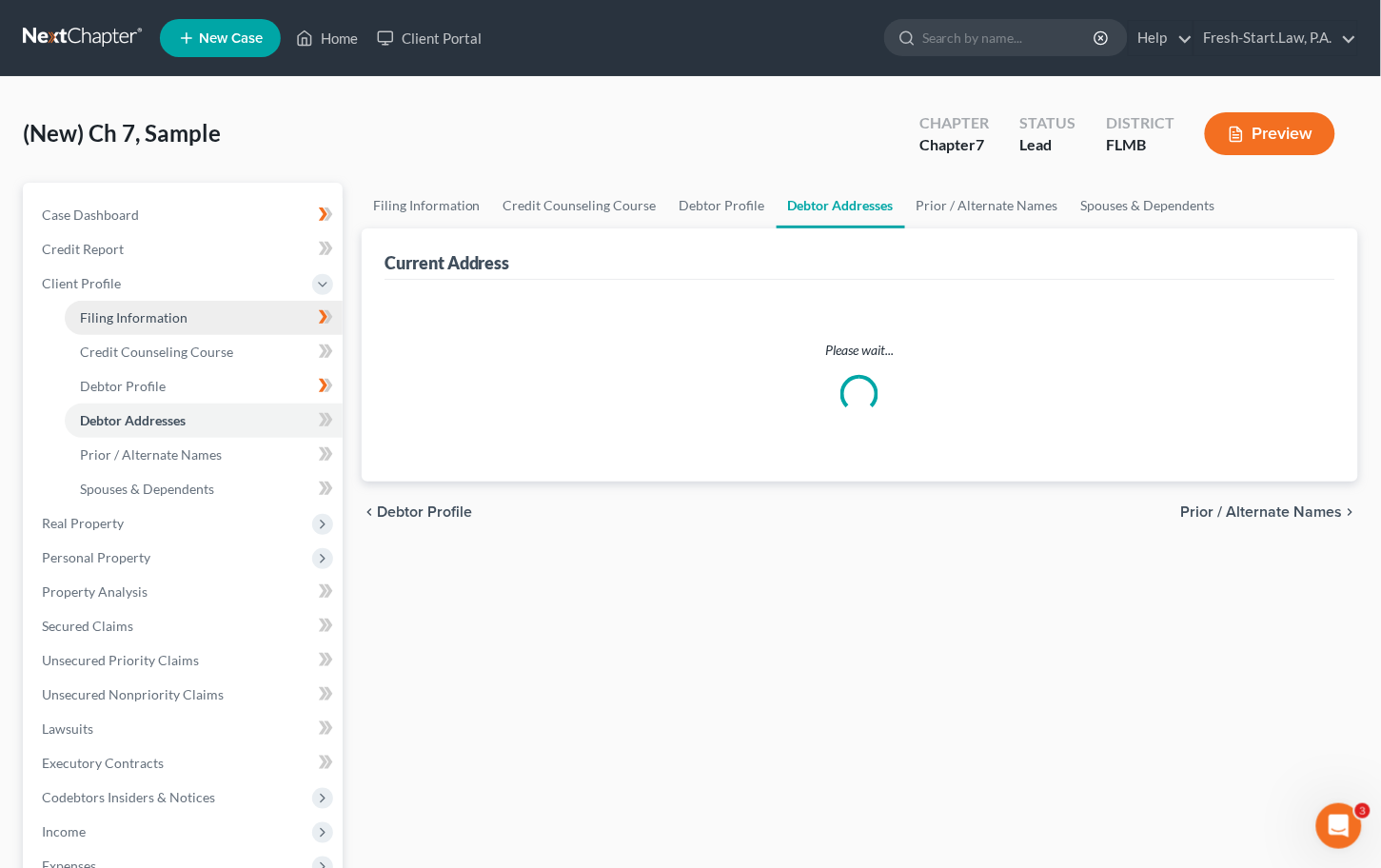 select on "0" 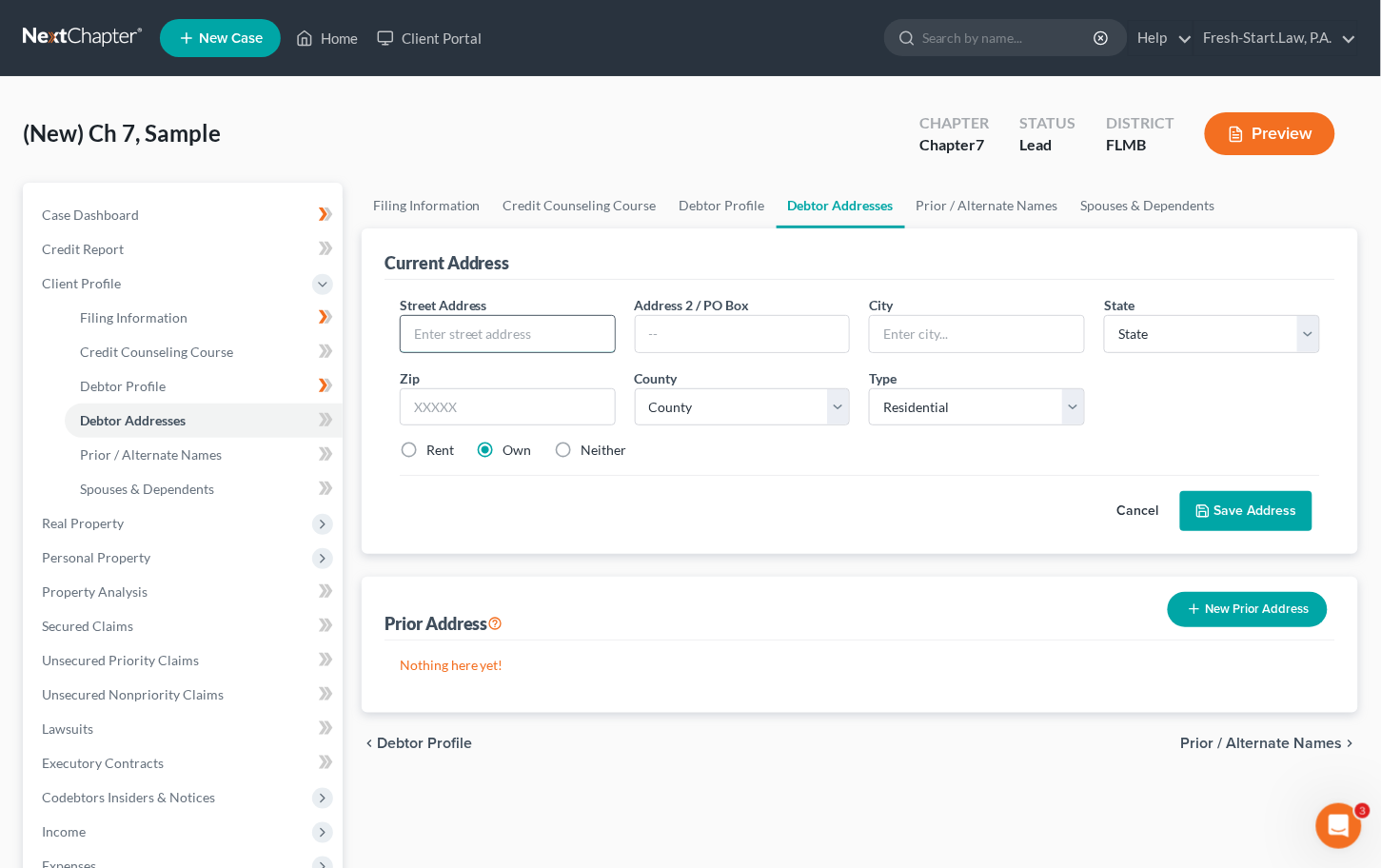click at bounding box center (507, 334) 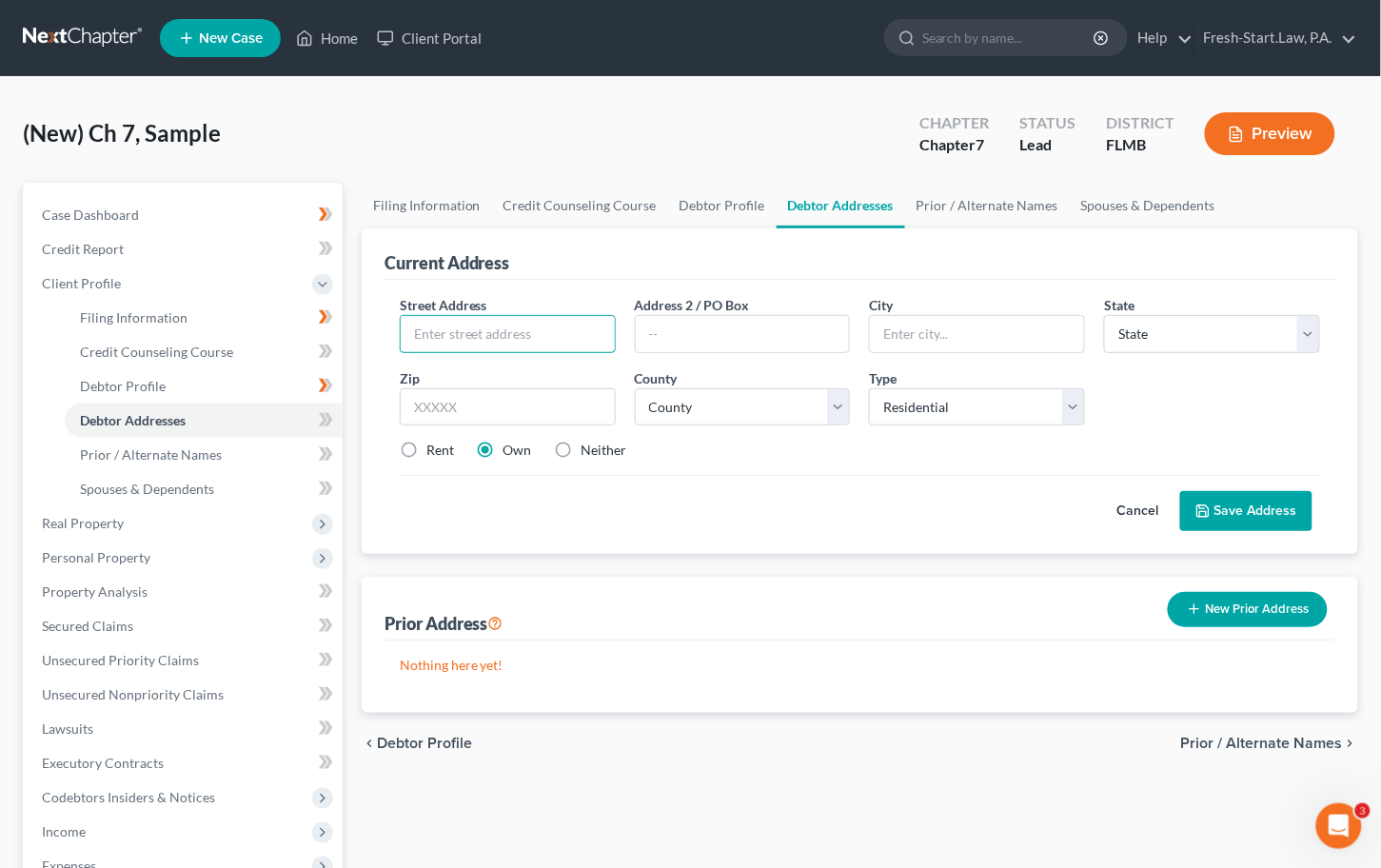 paste on "2208 Solstice Loop" 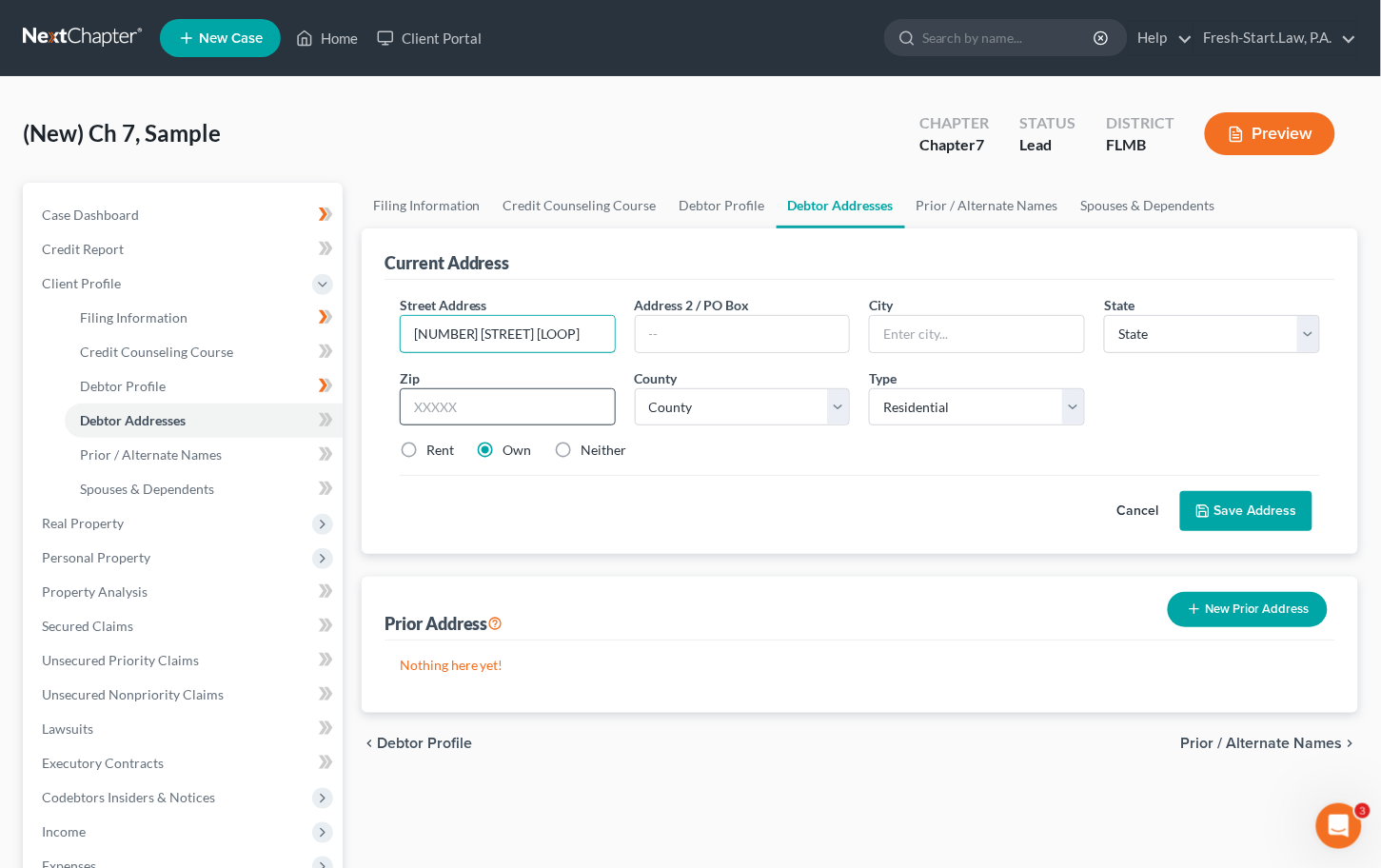 type on "2208 Solstice Loop" 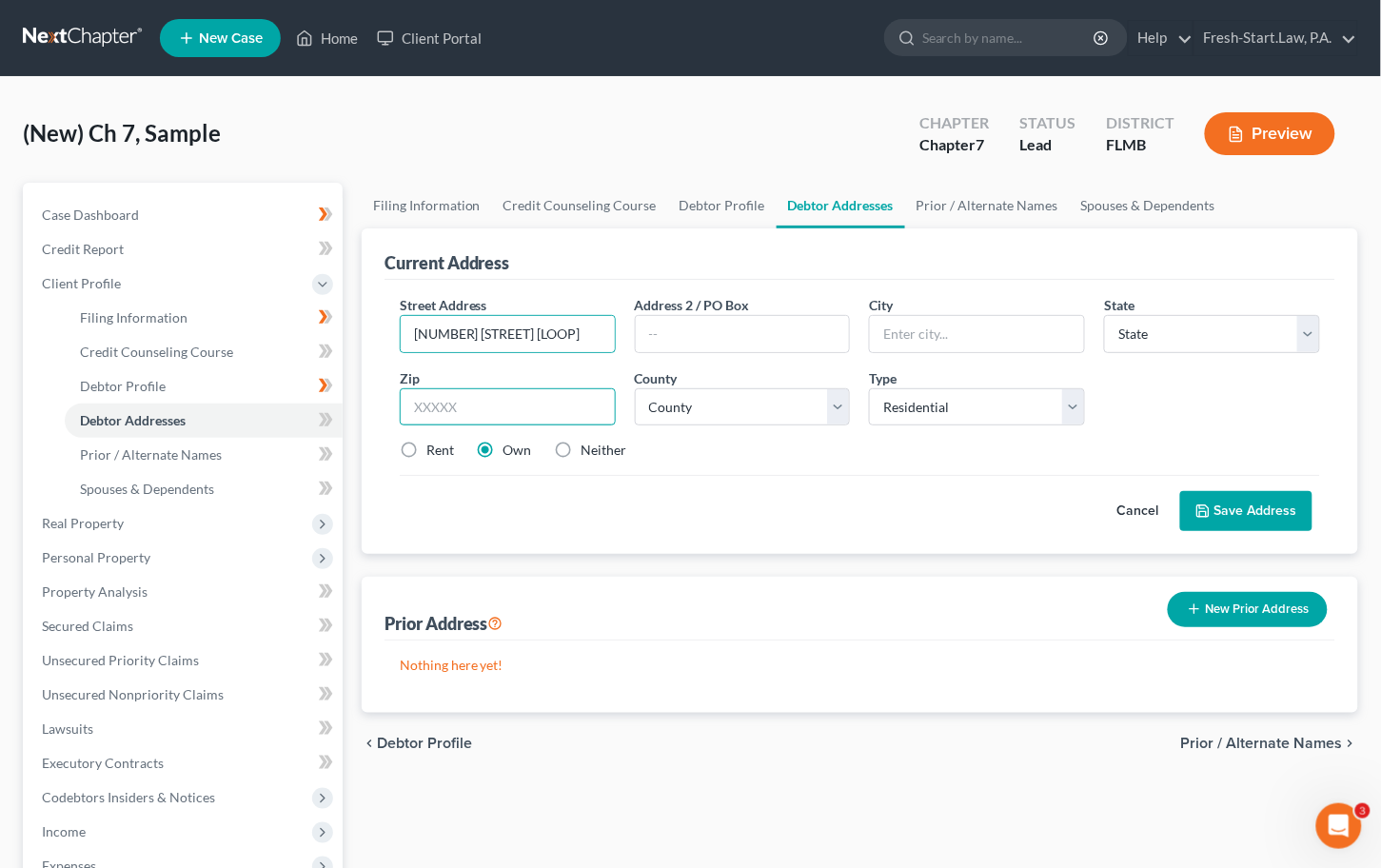 click at bounding box center (507, 407) 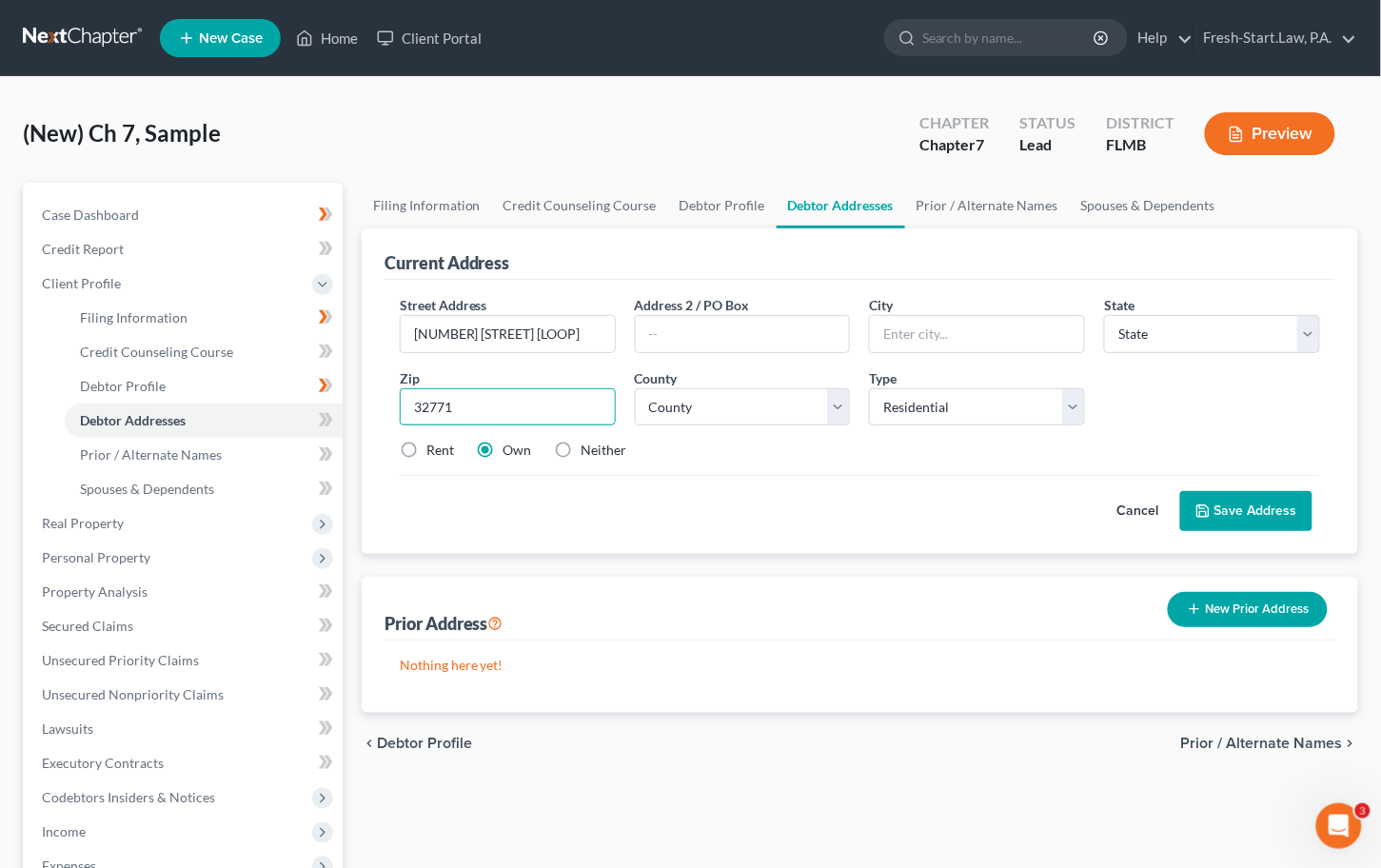 type on "32771" 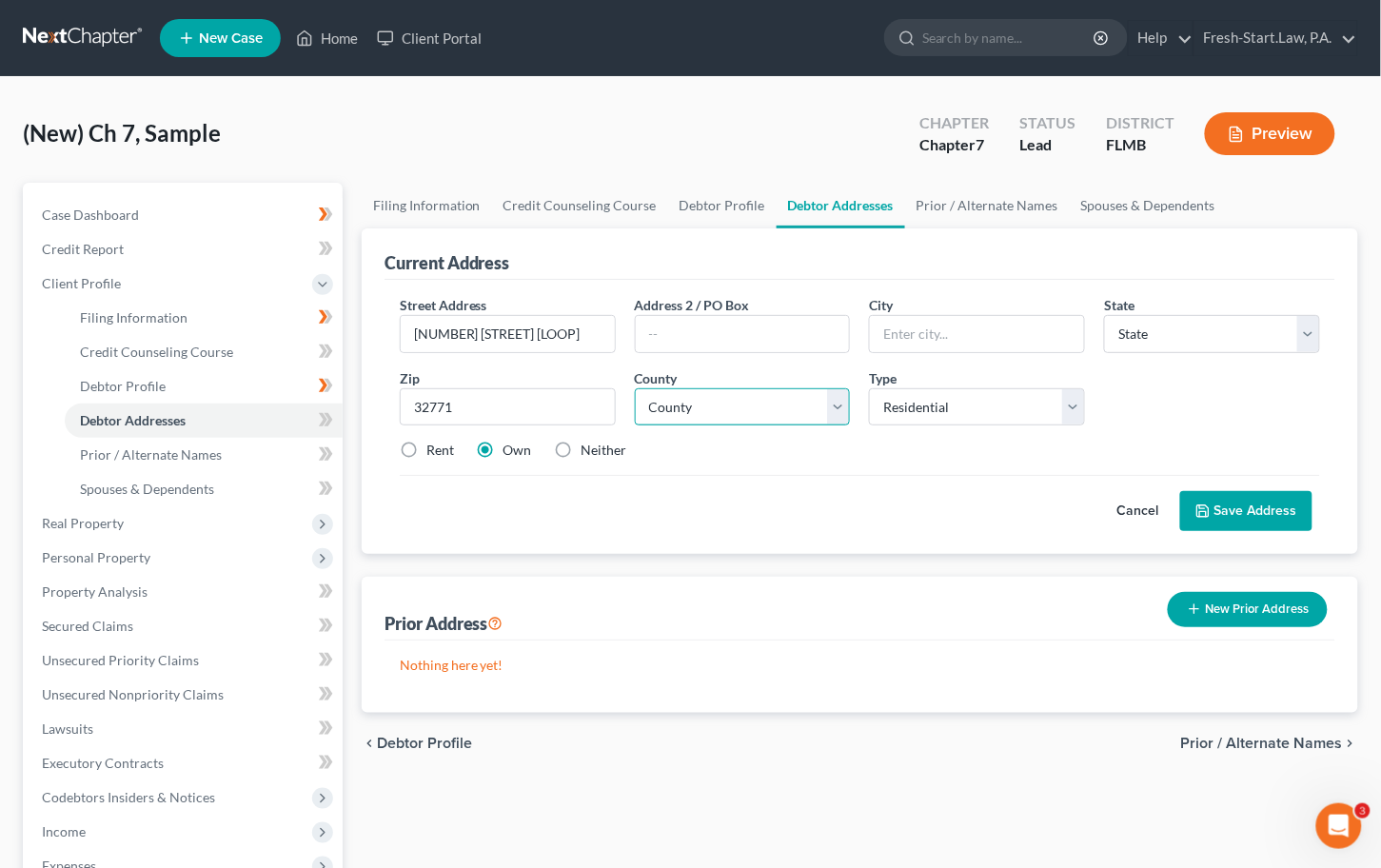 type on "Sanford" 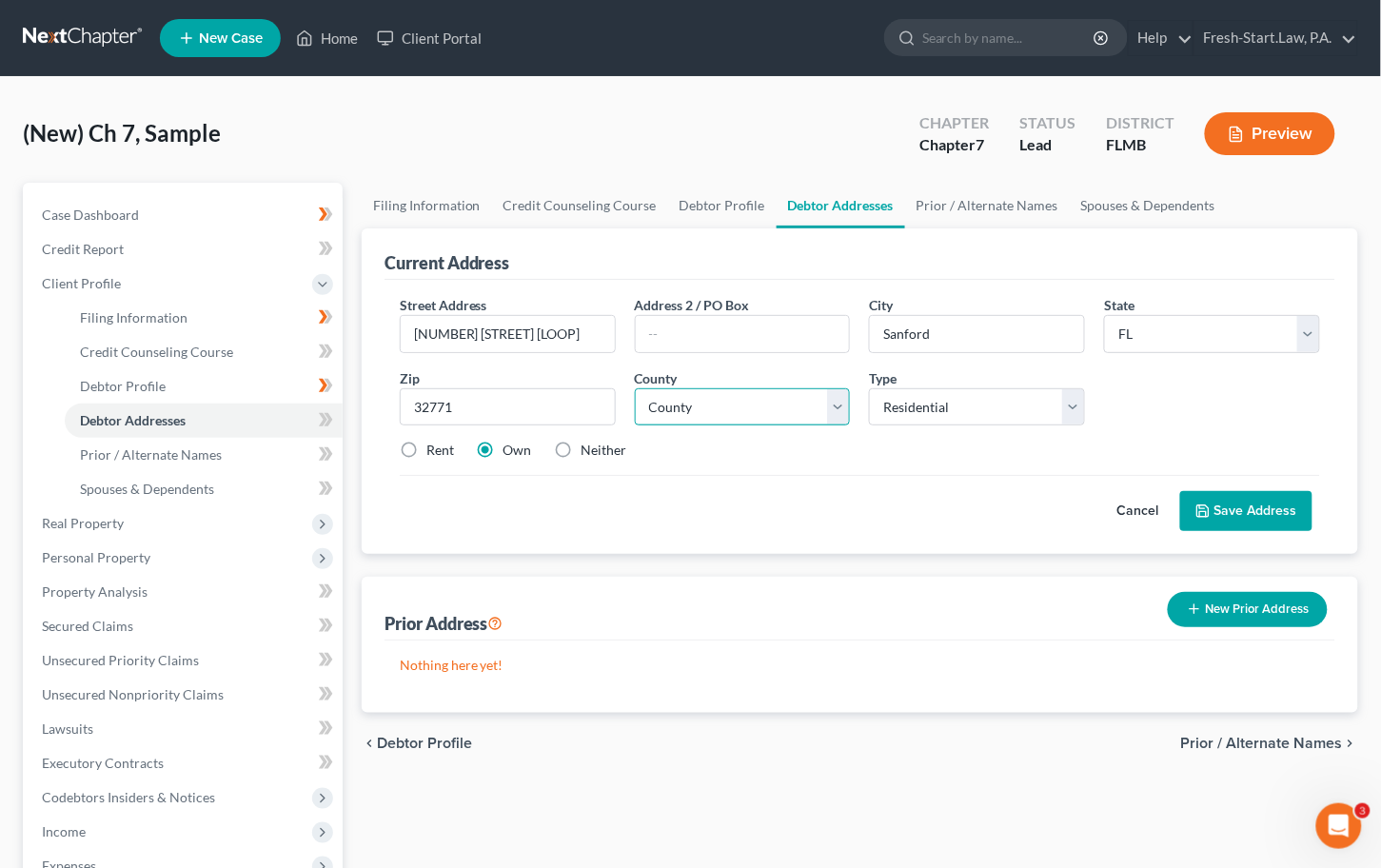 click on "County Alachua County Baker County Bay County Bradford County Brevard County Broward County Calhoun County Charlotte County Citrus County Clay County Collier County Columbia County DeSoto County Dixie County Duval County Escambia County Flagler County Franklin County Gadsden County Gilchrist County Glades County Gulf County Hamilton County Hardee County Hendry County Hernando County Highlands County Hillsborough County Holmes County Indian River County Jackson County Jefferson County Lafayette County Lake County Lee County Leon County Levy County Liberty County Madison County Manatee County Marion County Martin County Miami-Dade County Monroe County Nassau County Okaloosa County Okeechobee County Orange County Osceola County Palm Beach County Pasco County Pinellas County Polk County Putnam County Santa Rosa County Sarasota County Seminole County St. Johns County St. Lucie County Sumter County Suwannee County Taylor County Union County Volusia County Wakulla County Walton County Washington County" at bounding box center [742, 407] 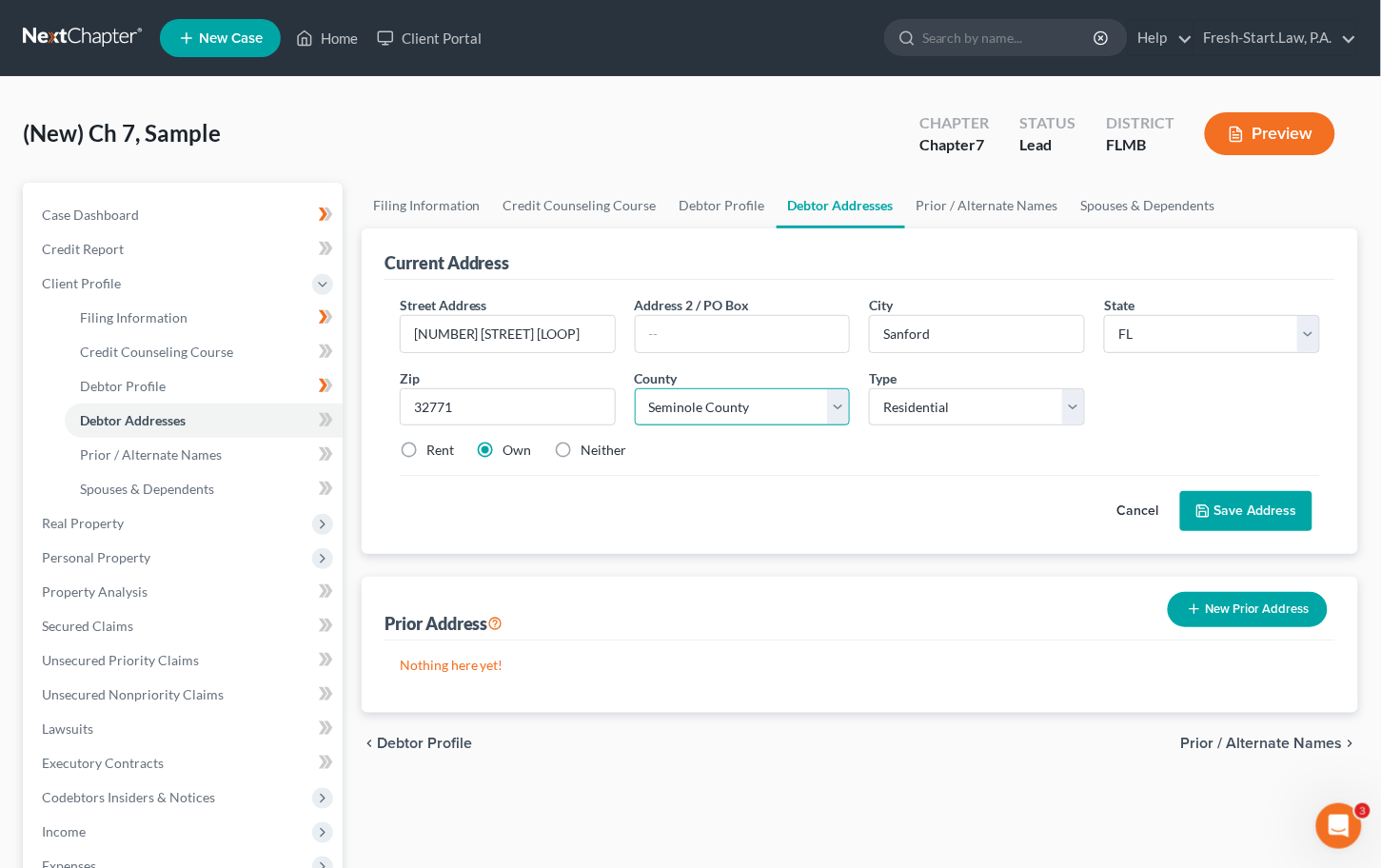 click on "County Alachua County Baker County Bay County Bradford County Brevard County Broward County Calhoun County Charlotte County Citrus County Clay County Collier County Columbia County DeSoto County Dixie County Duval County Escambia County Flagler County Franklin County Gadsden County Gilchrist County Glades County Gulf County Hamilton County Hardee County Hendry County Hernando County Highlands County Hillsborough County Holmes County Indian River County Jackson County Jefferson County Lafayette County Lake County Lee County Leon County Levy County Liberty County Madison County Manatee County Marion County Martin County Miami-Dade County Monroe County Nassau County Okaloosa County Okeechobee County Orange County Osceola County Palm Beach County Pasco County Pinellas County Polk County Putnam County Santa Rosa County Sarasota County Seminole County St. Johns County St. Lucie County Sumter County Suwannee County Taylor County Union County Volusia County Wakulla County Walton County Washington County" at bounding box center [742, 407] 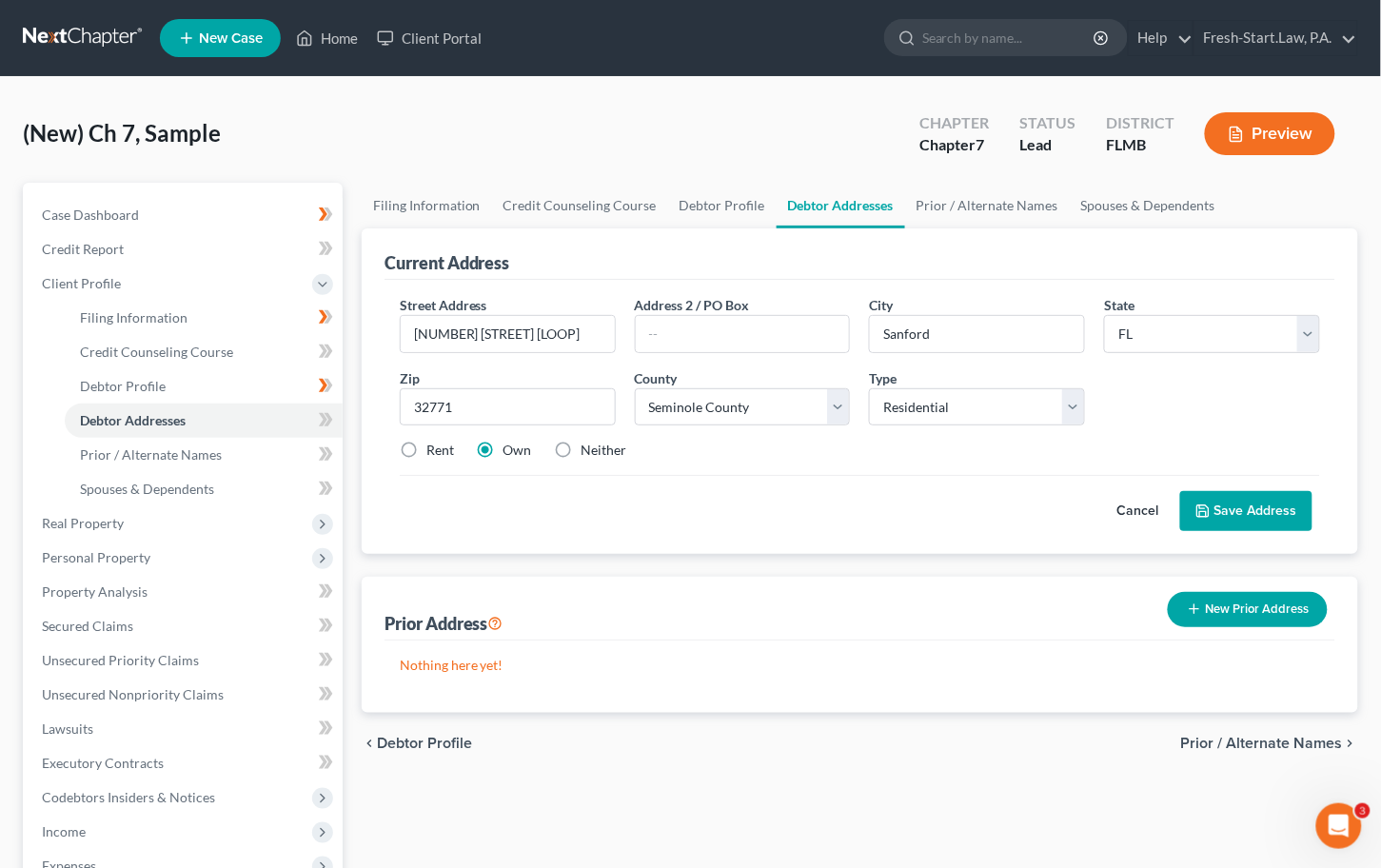 click on "Rent" at bounding box center [440, 450] 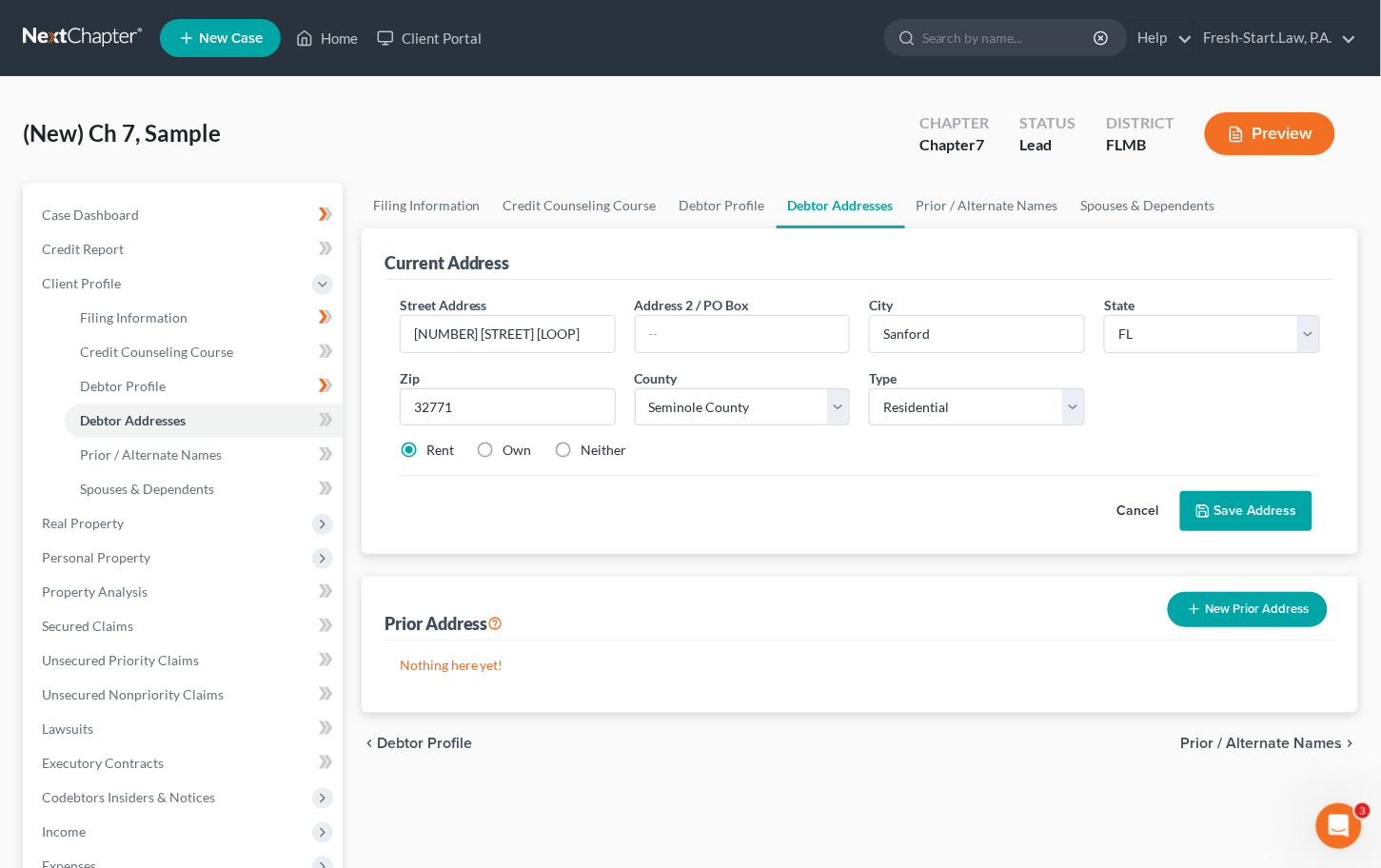 click on "Save Address" at bounding box center [1246, 511] 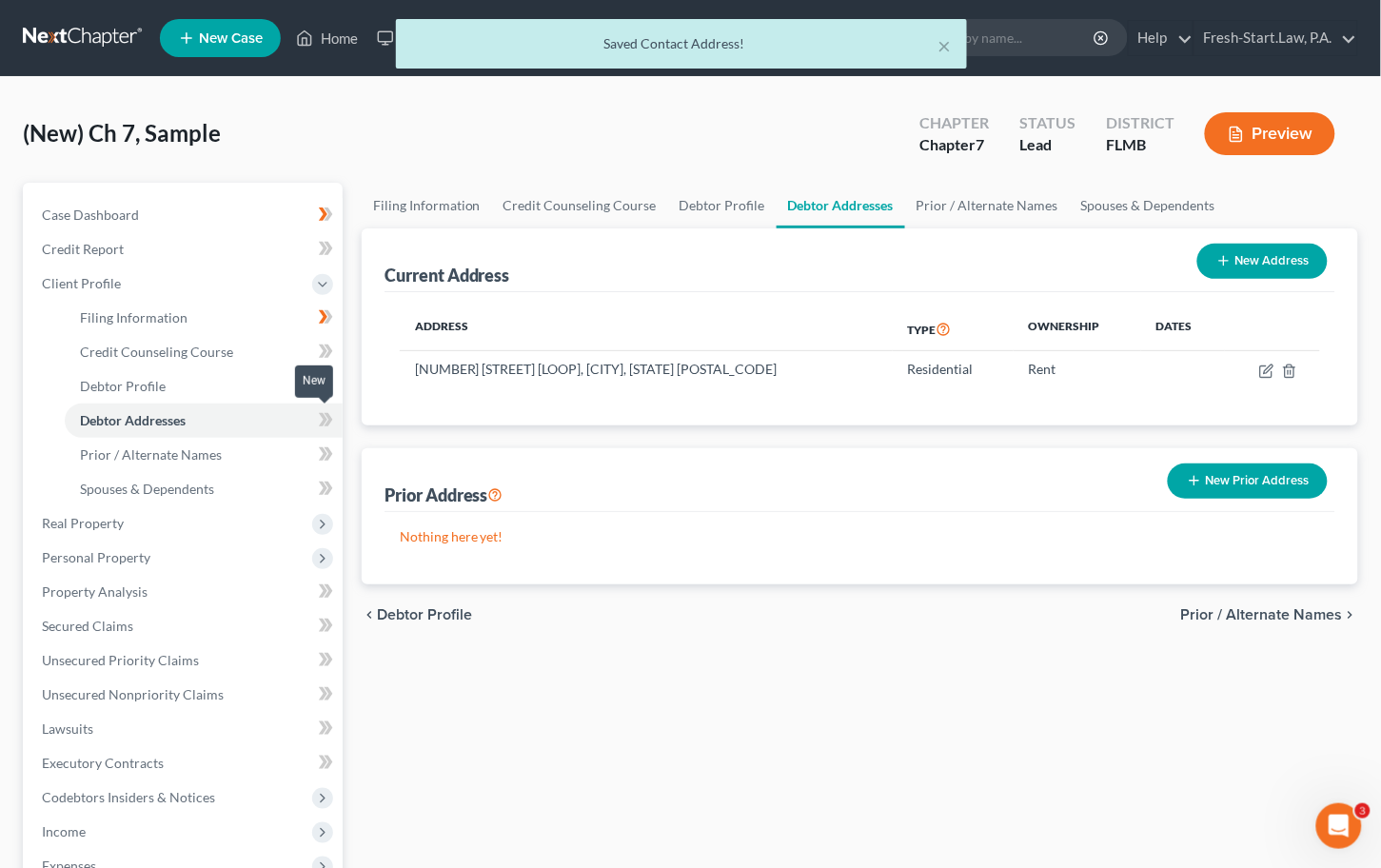 click 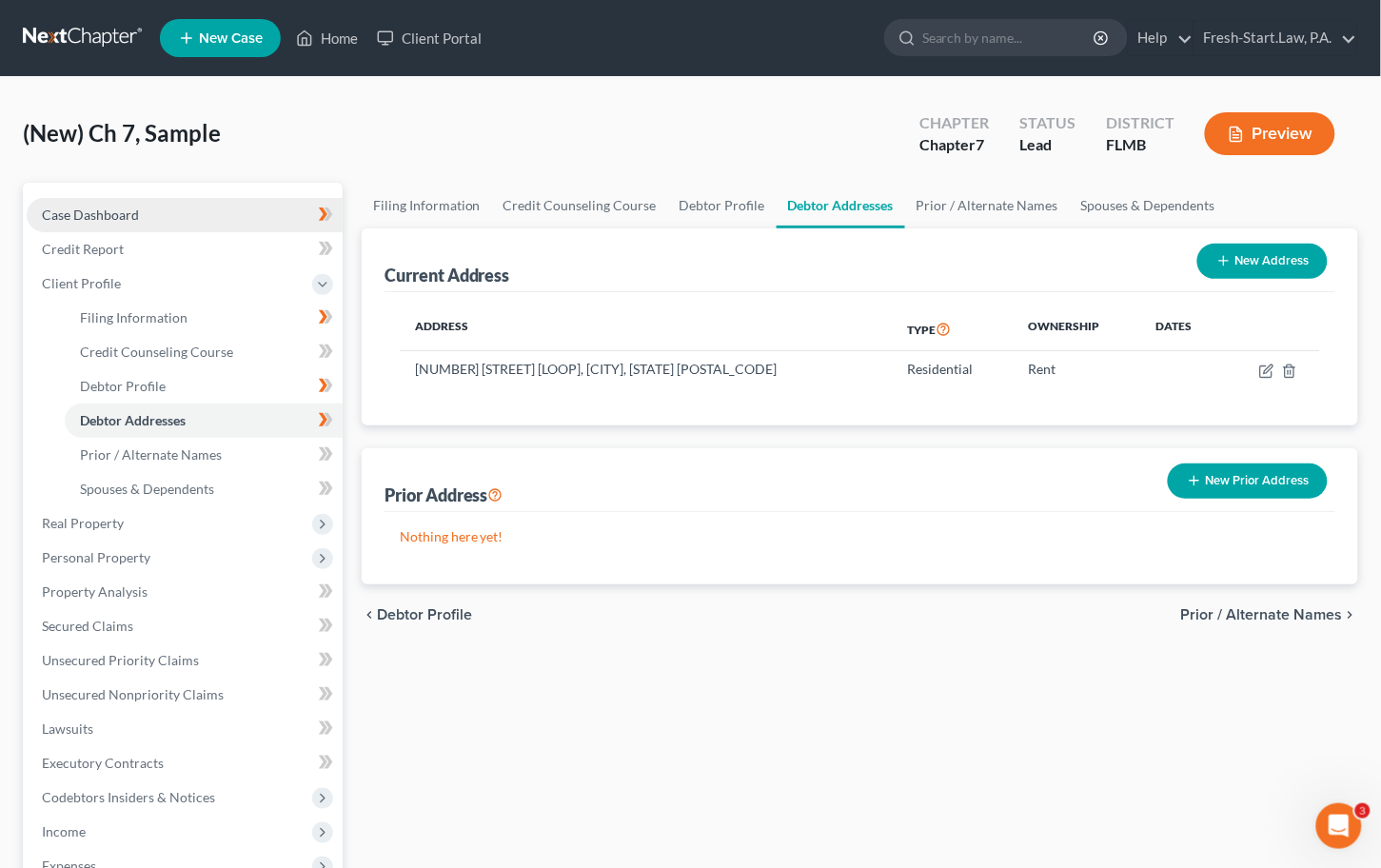 click on "Case Dashboard" at bounding box center (90, 214) 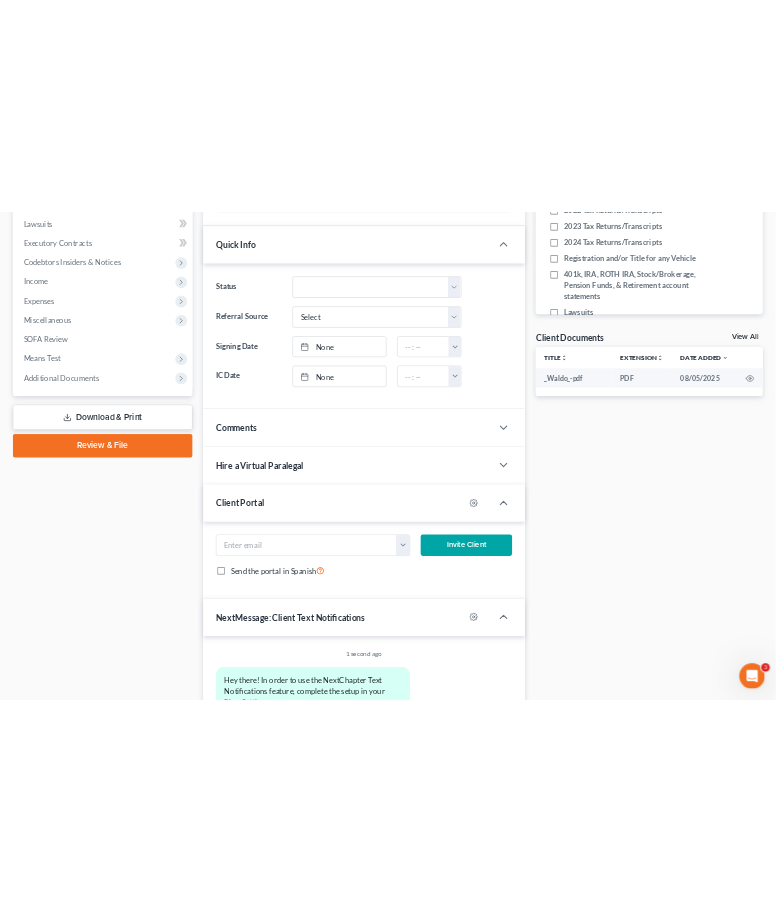 scroll, scrollTop: 533, scrollLeft: 0, axis: vertical 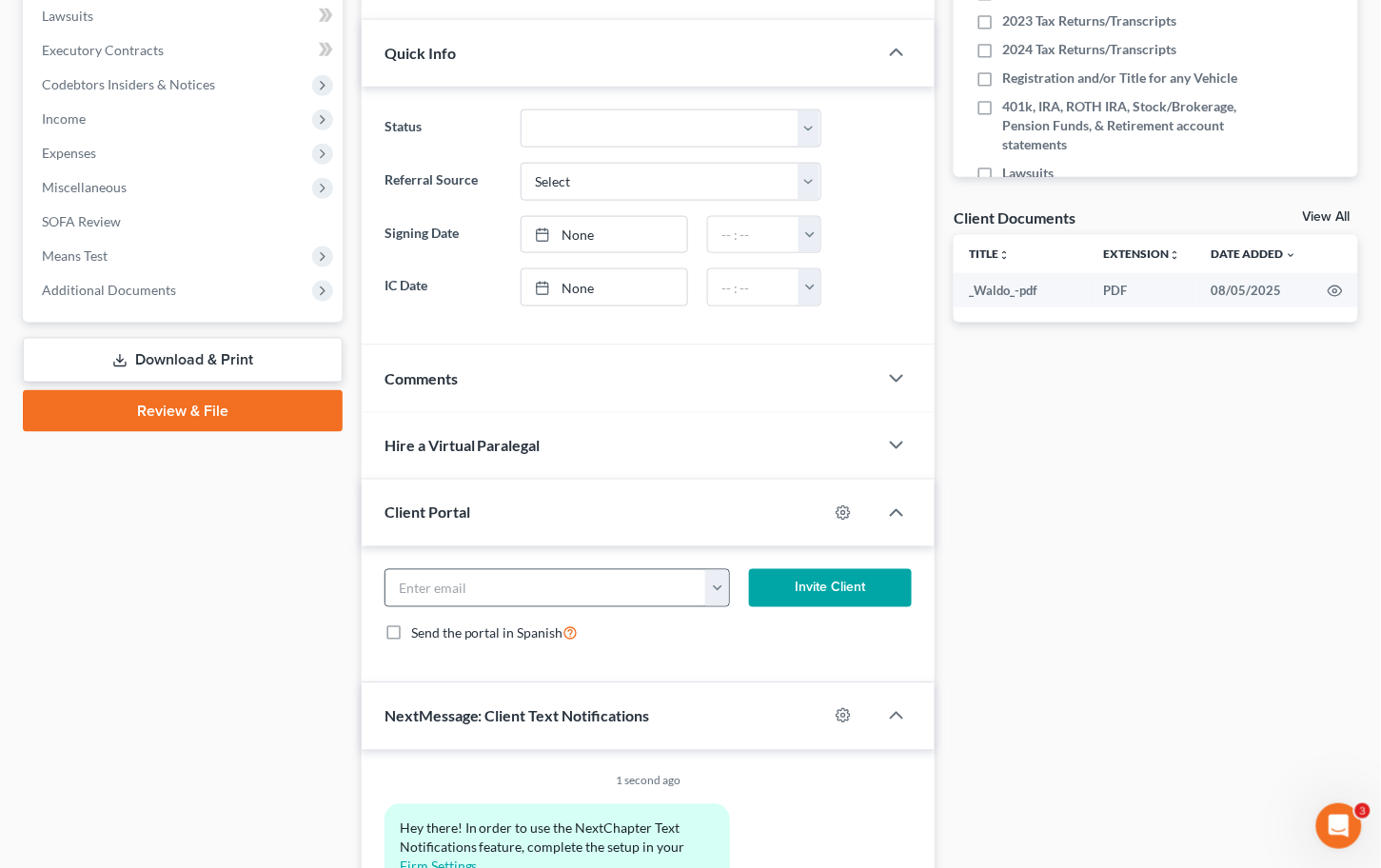click at bounding box center [717, 588] 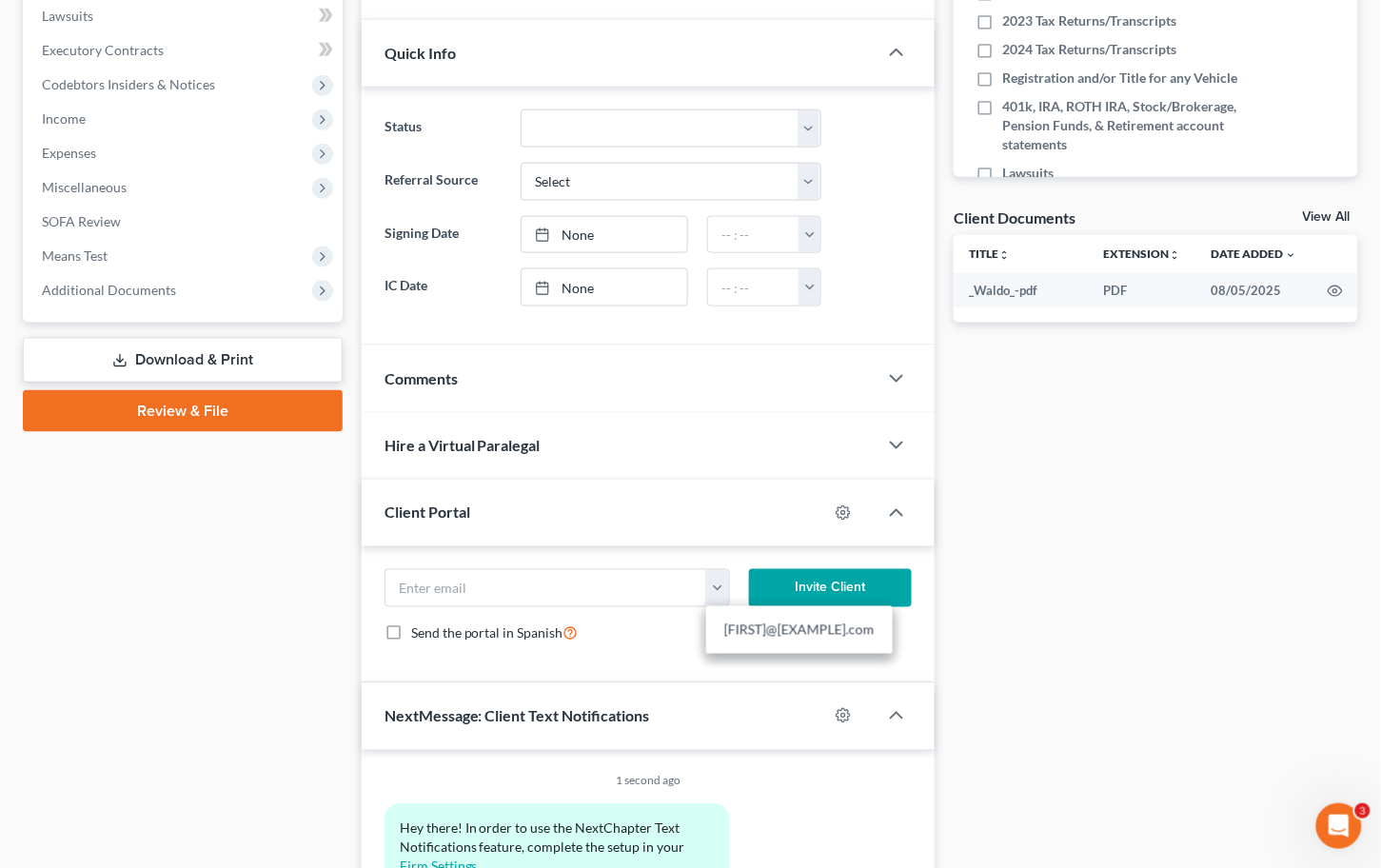 click on "cournishawilson@yahoo.com" at bounding box center (799, 630) 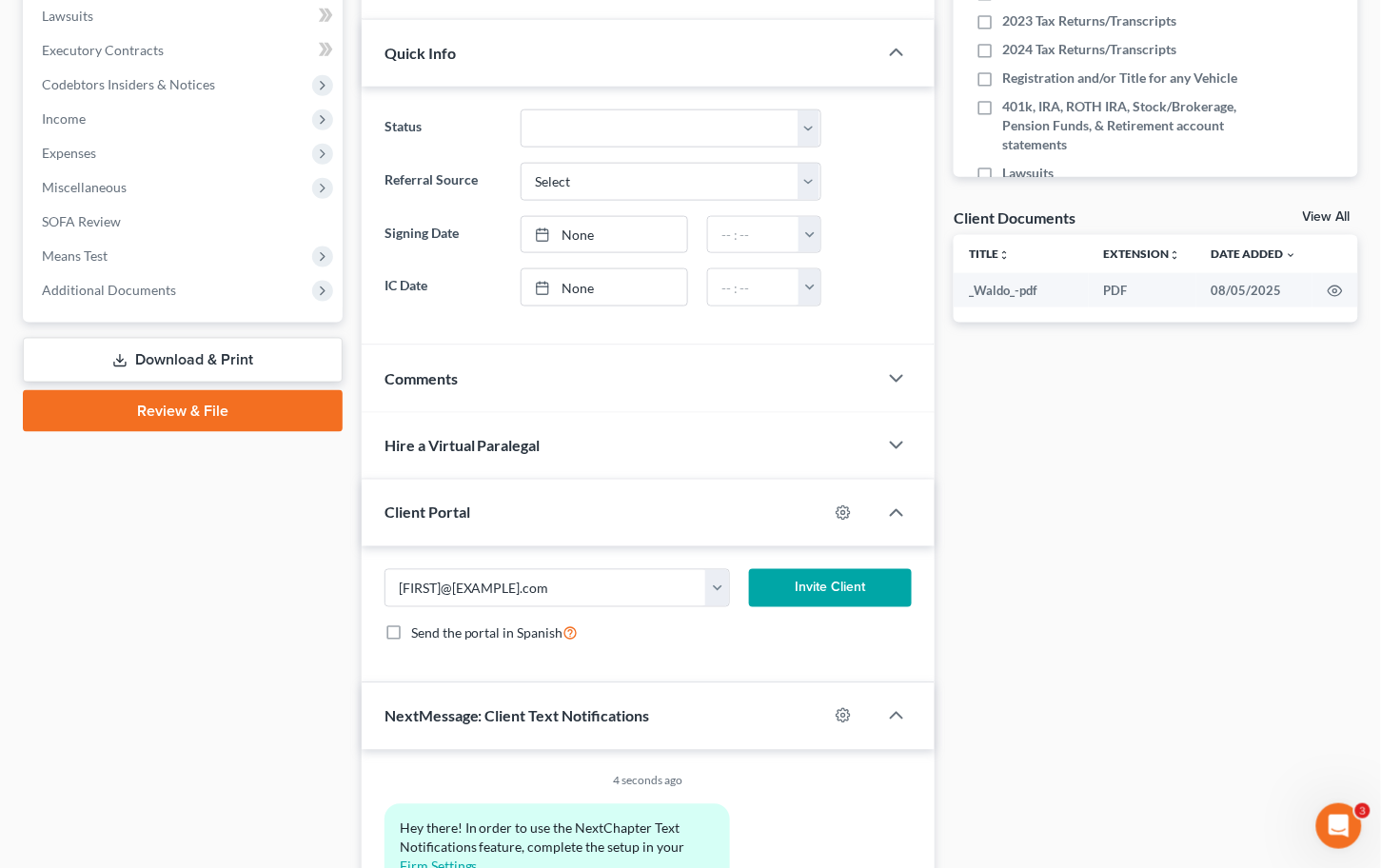 click on "Invite Client" at bounding box center (831, 588) 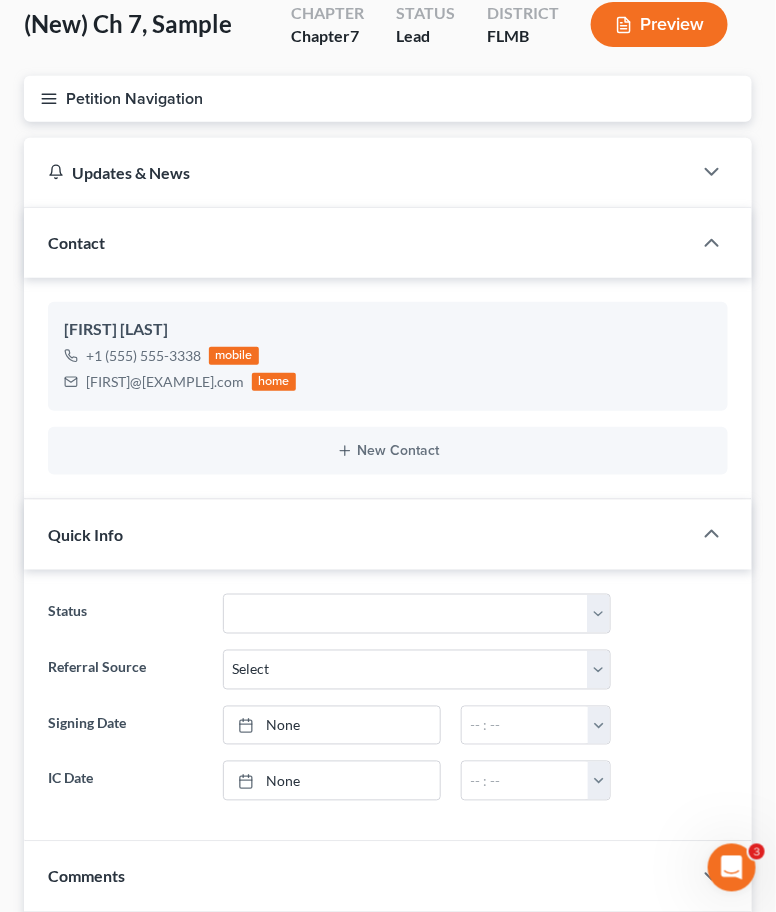 scroll, scrollTop: 0, scrollLeft: 0, axis: both 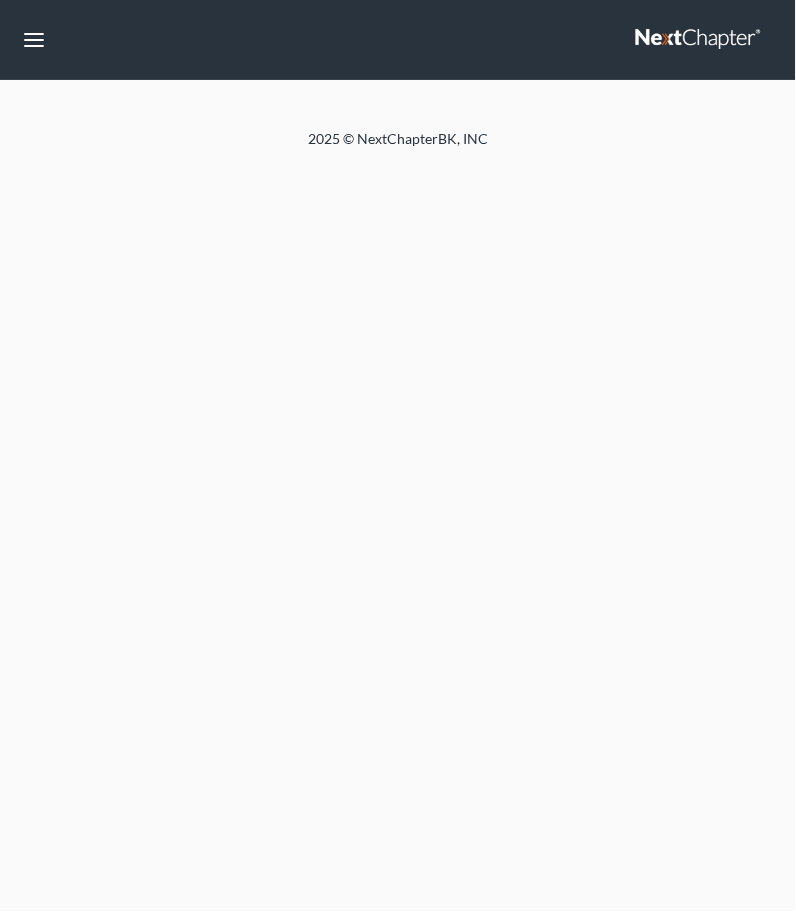 select on "4" 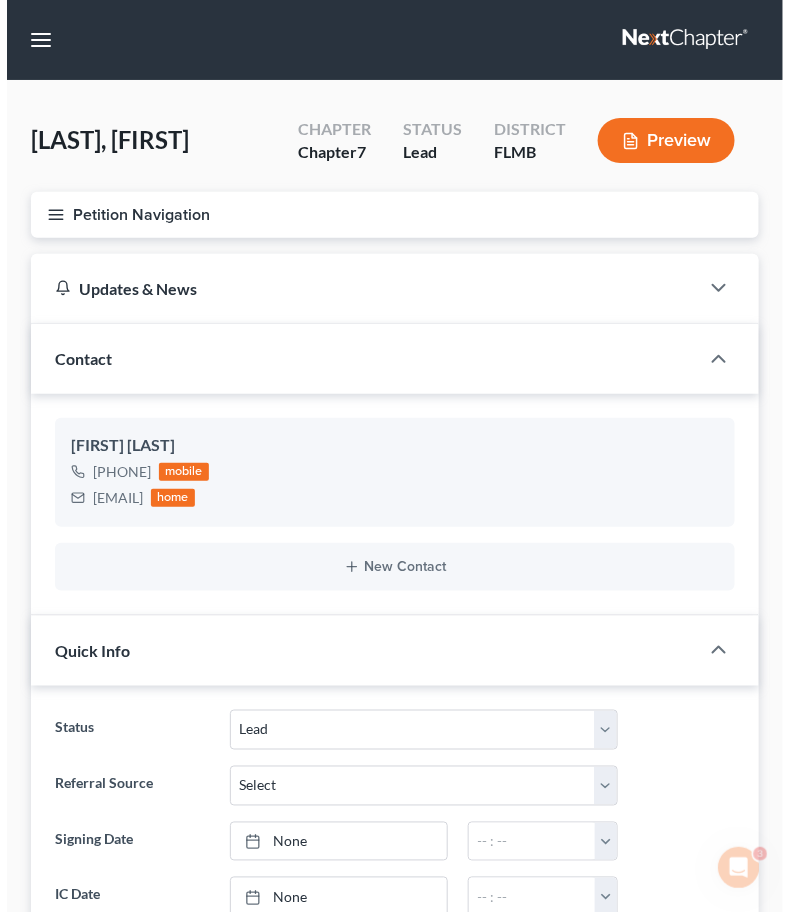 scroll, scrollTop: 0, scrollLeft: 0, axis: both 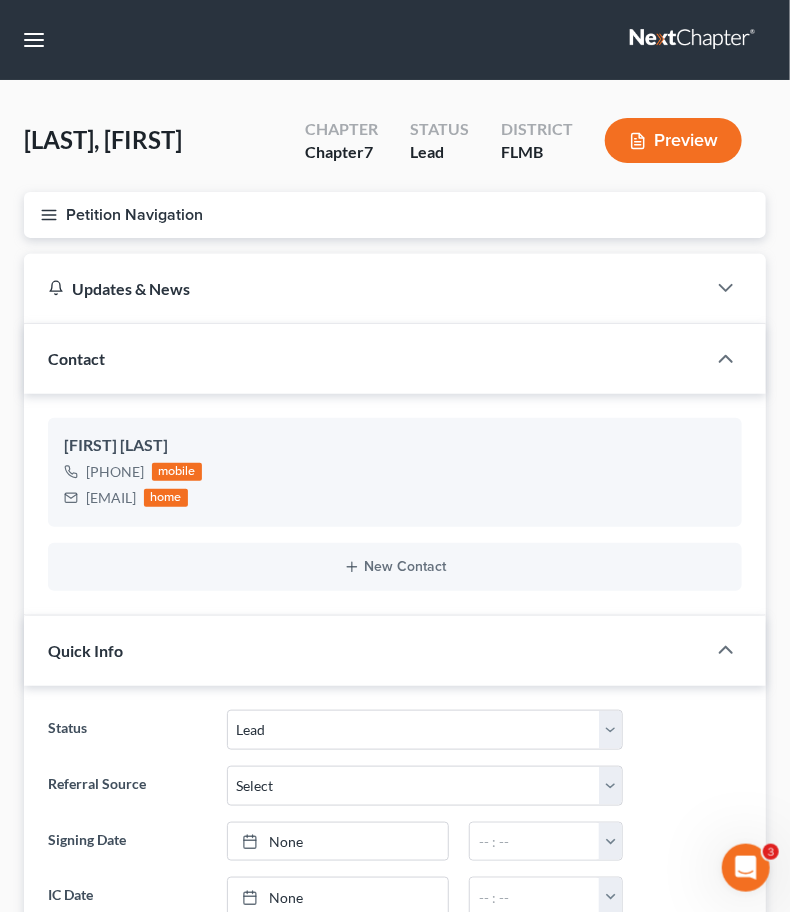 click at bounding box center [694, 40] 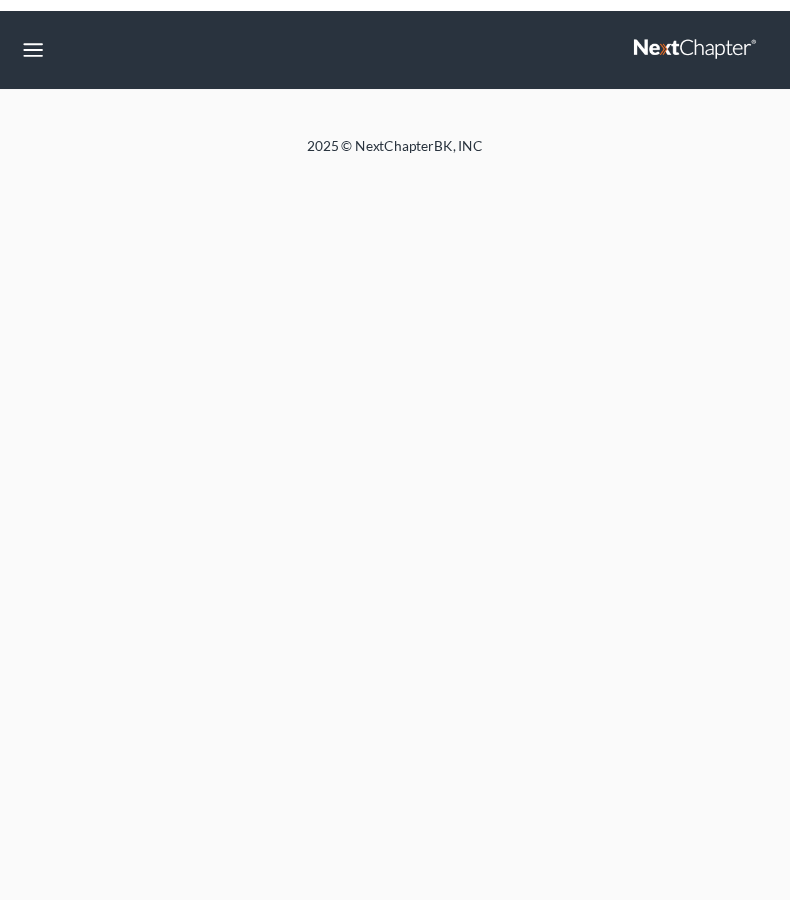 scroll, scrollTop: 0, scrollLeft: 0, axis: both 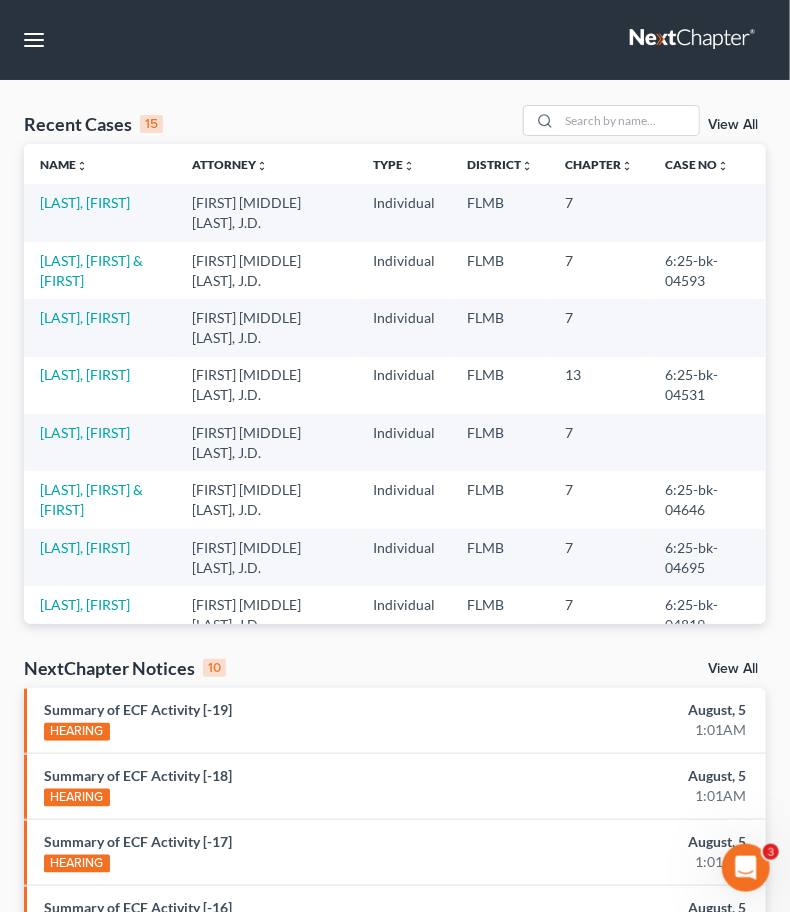 click on "View All" at bounding box center [733, 125] 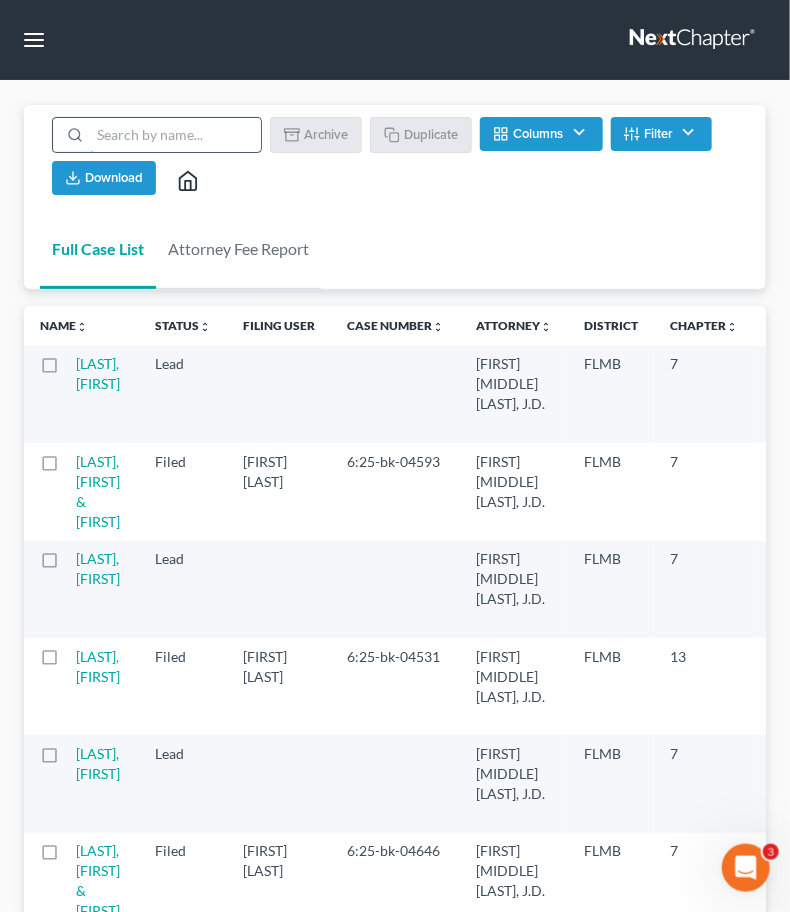 click at bounding box center [175, 135] 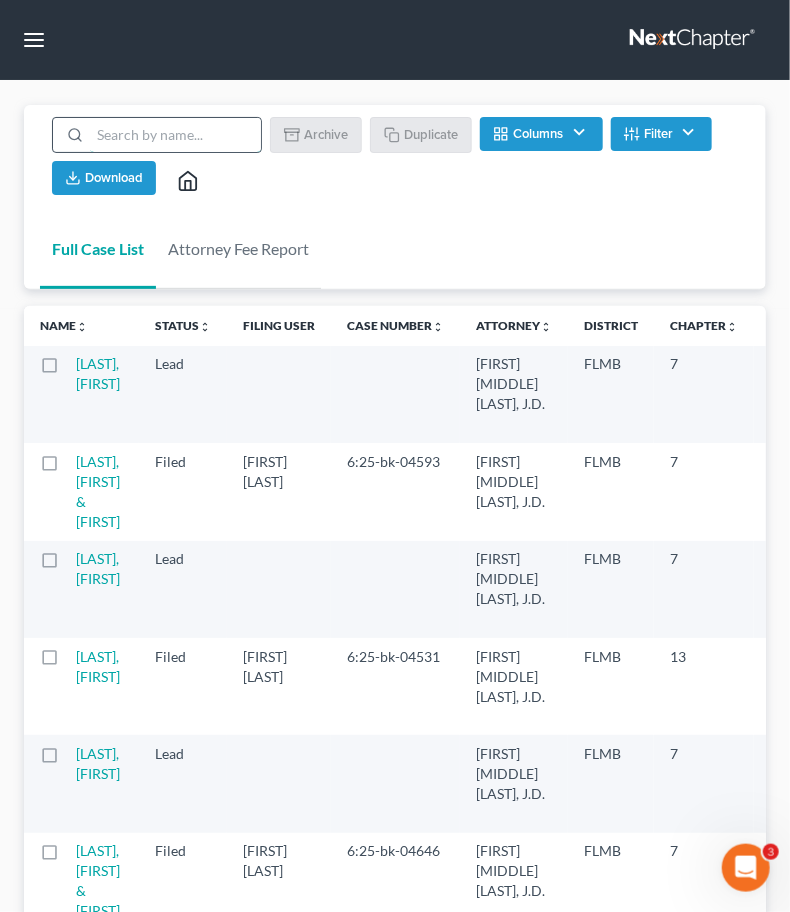 type on "sample" 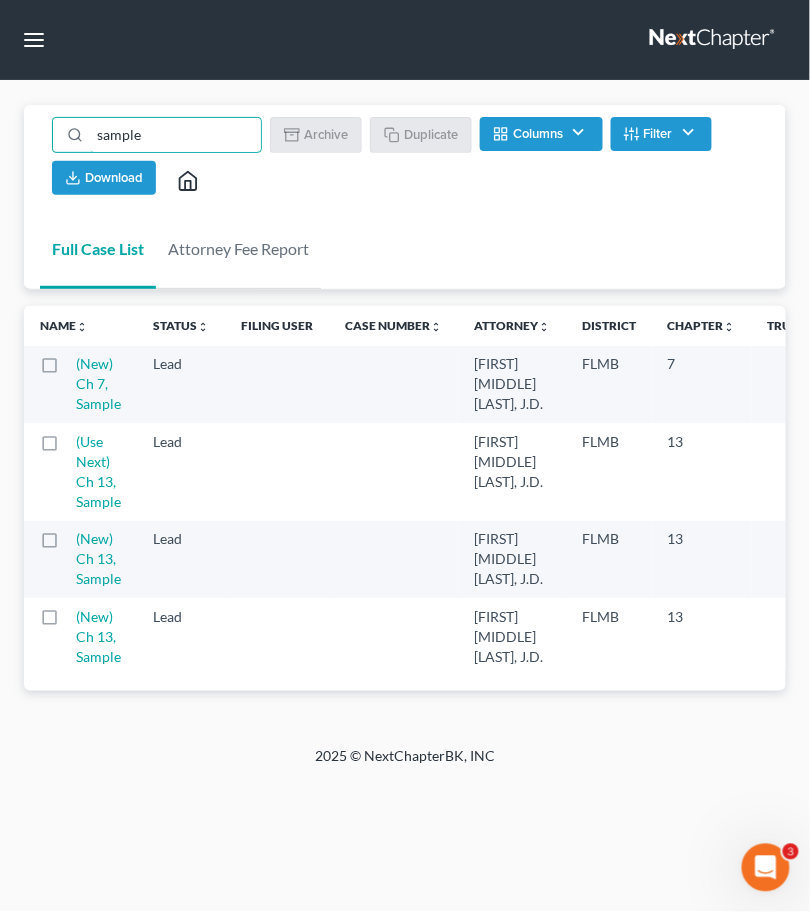 click at bounding box center (68, 369) 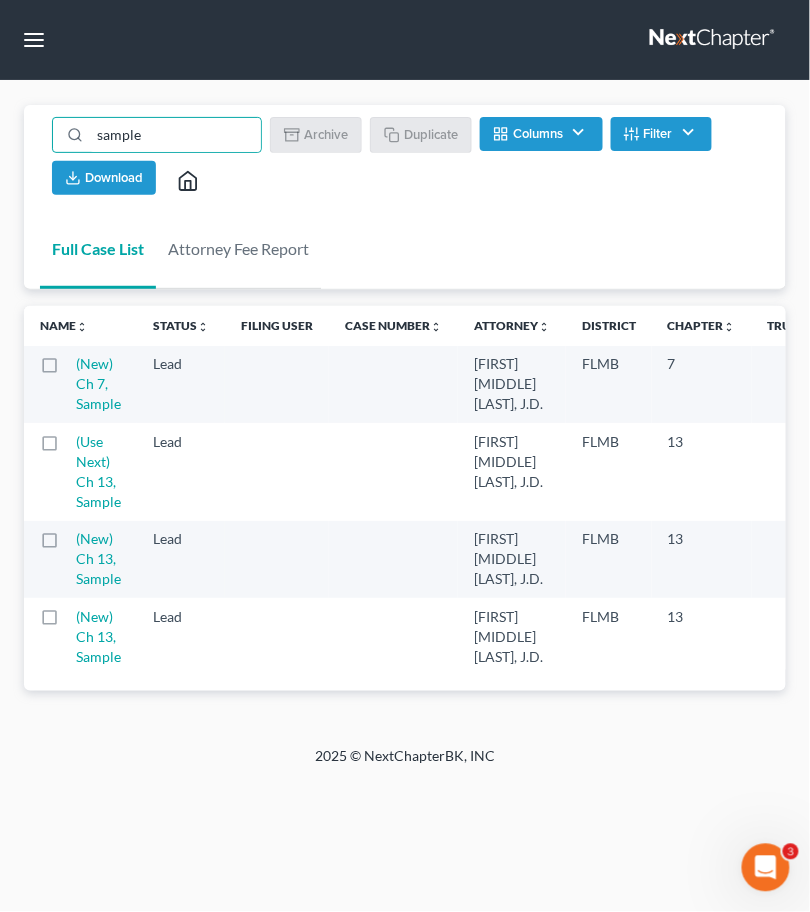 click at bounding box center (82, 360) 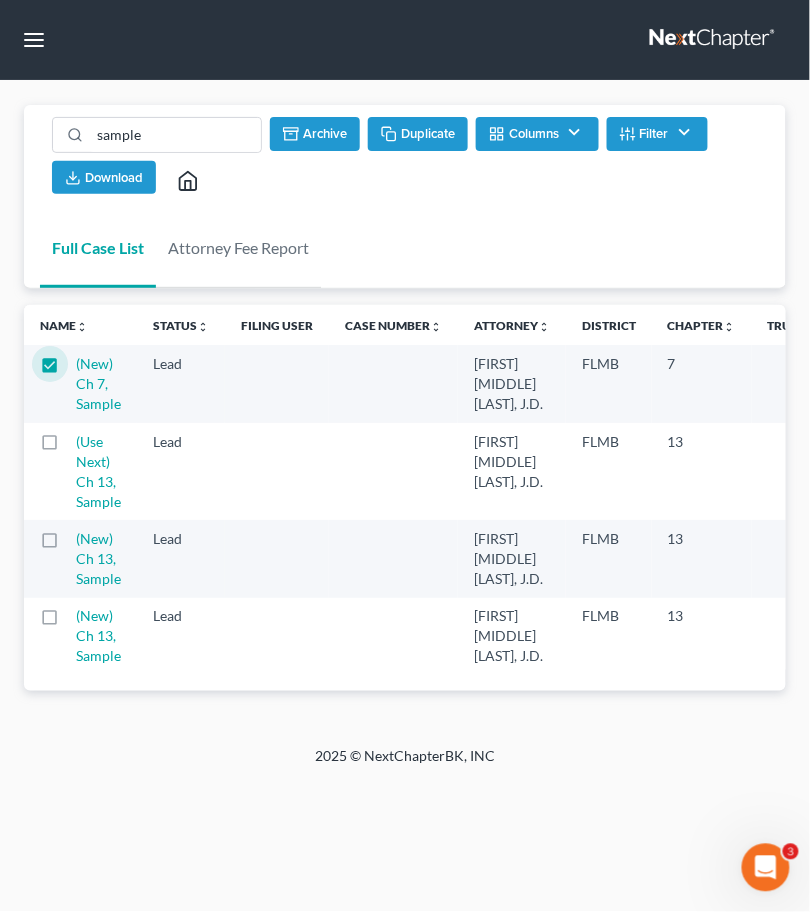 click on "Duplicate" at bounding box center (418, 134) 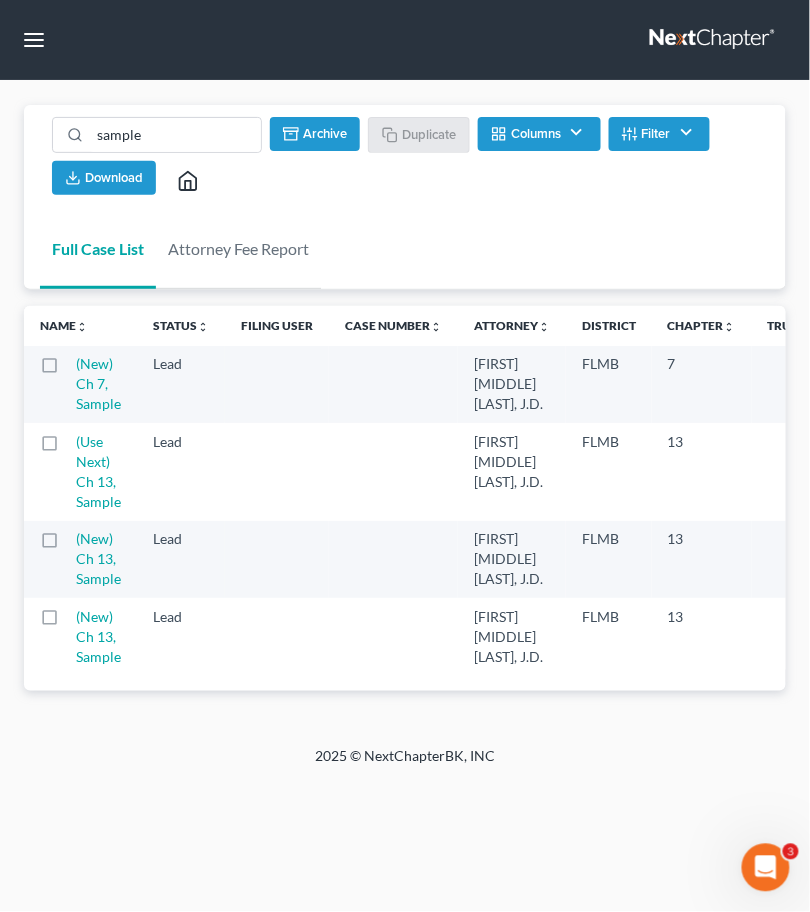 checkbox on "false" 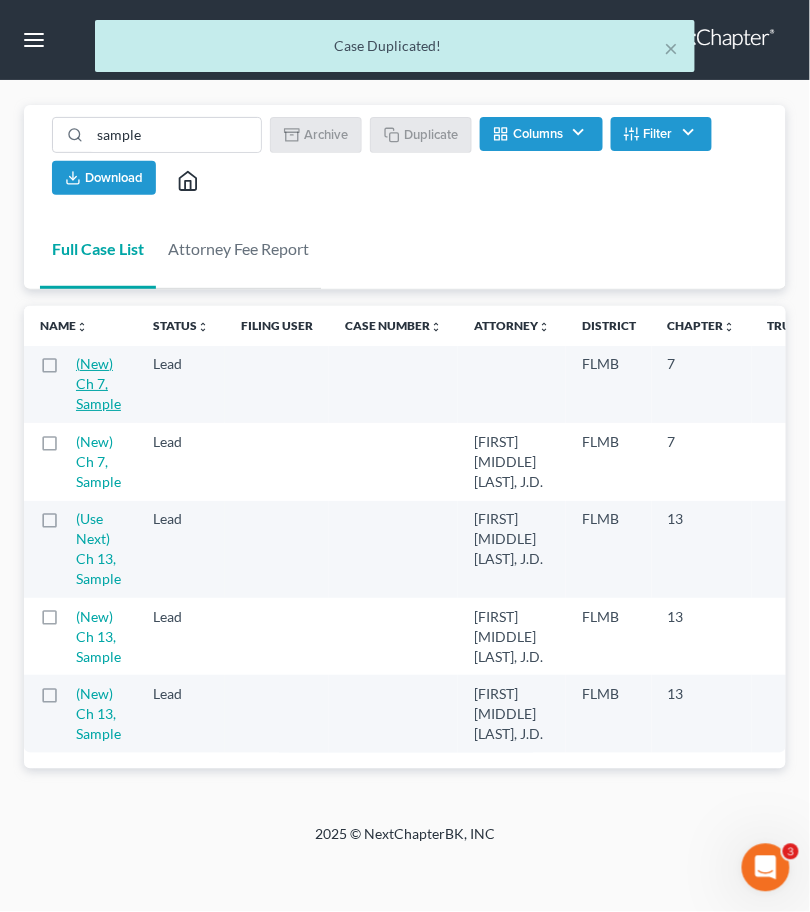 click on "(New) Ch 7, Sample" at bounding box center (98, 383) 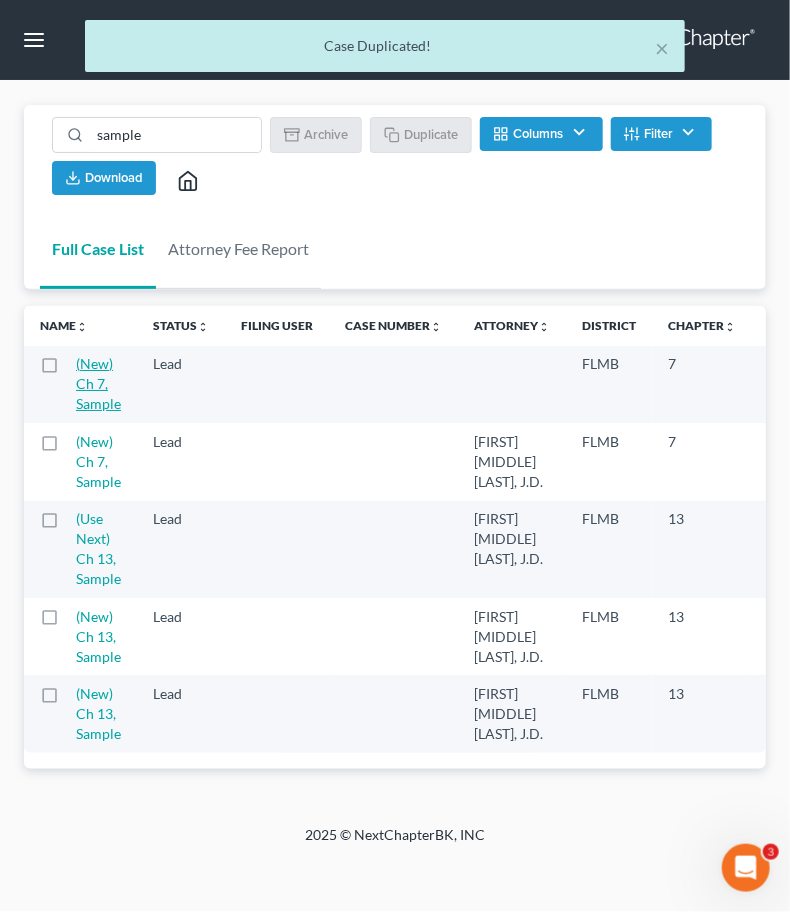 select on "4" 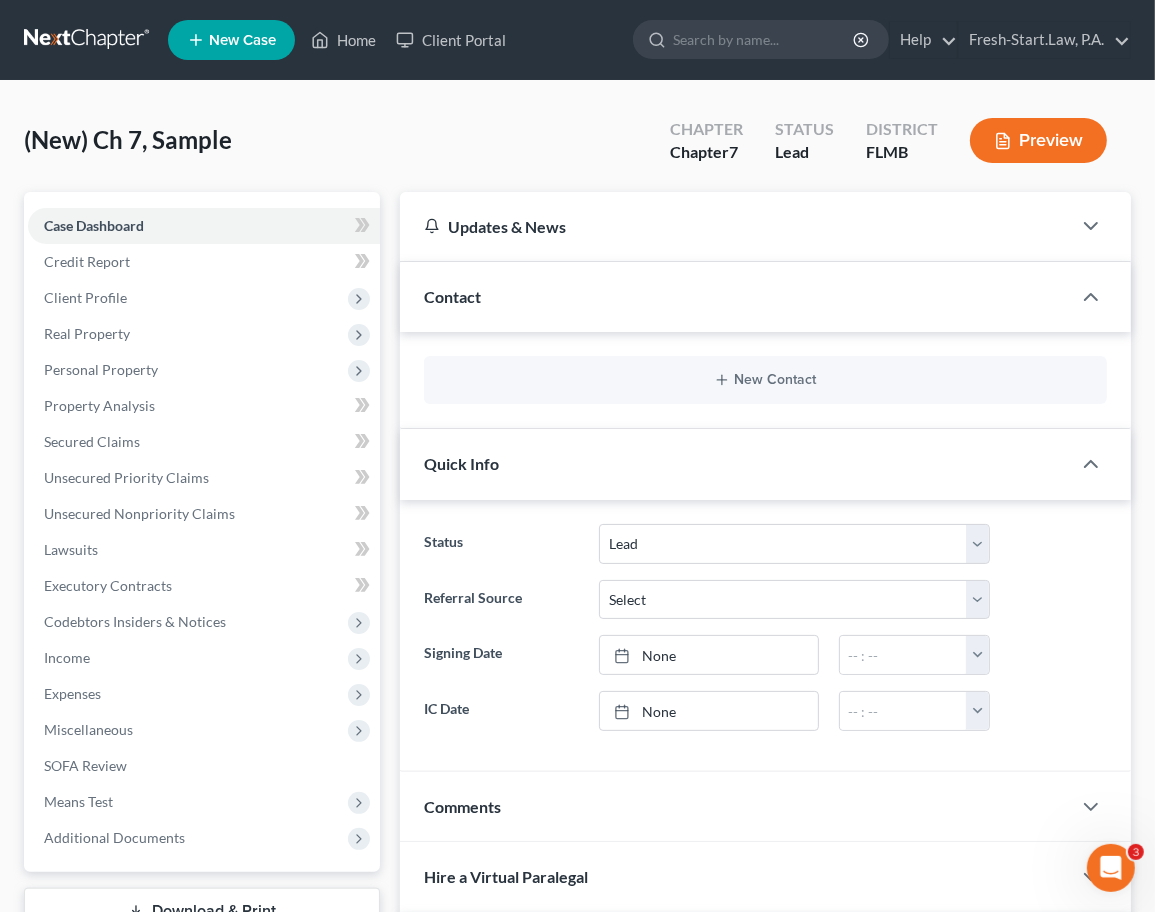 click on "New Contact" at bounding box center (765, 380) 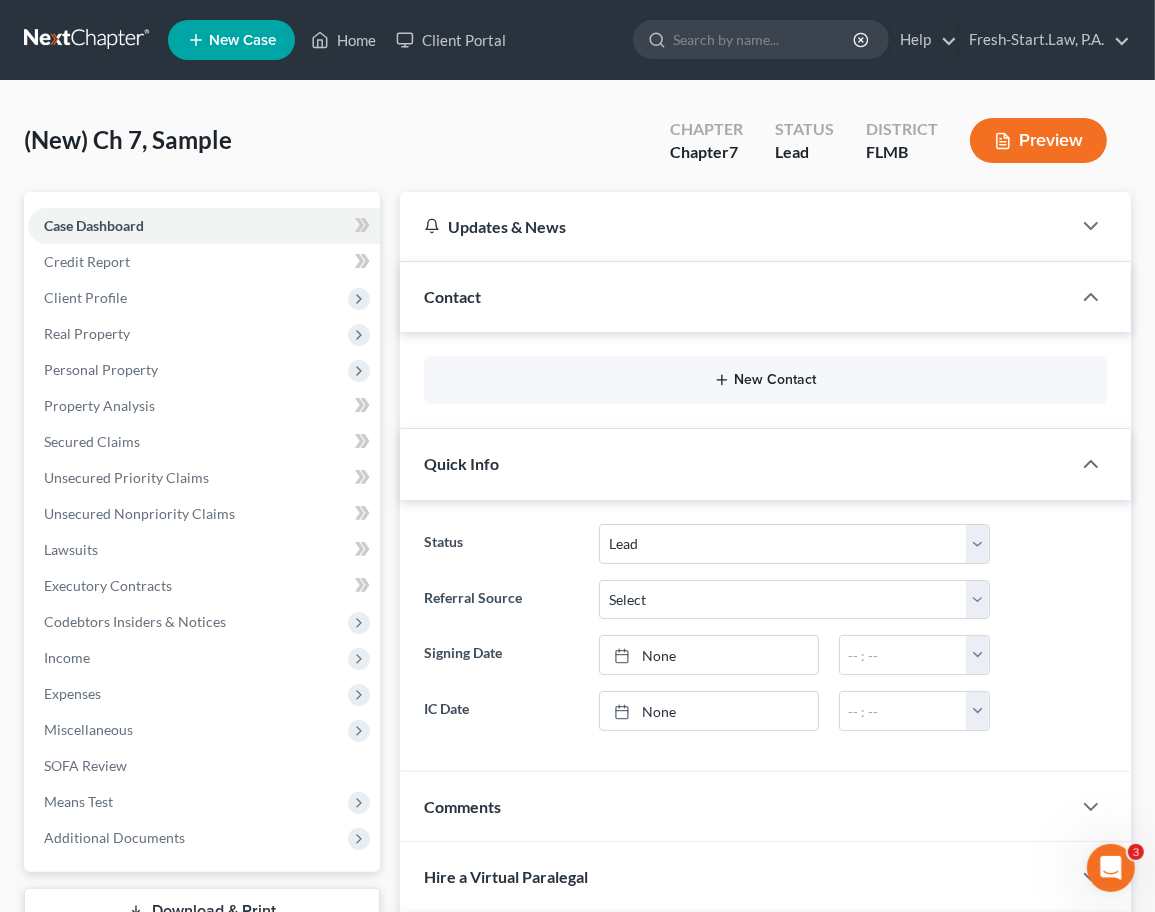 click on "New Contact" at bounding box center (765, 380) 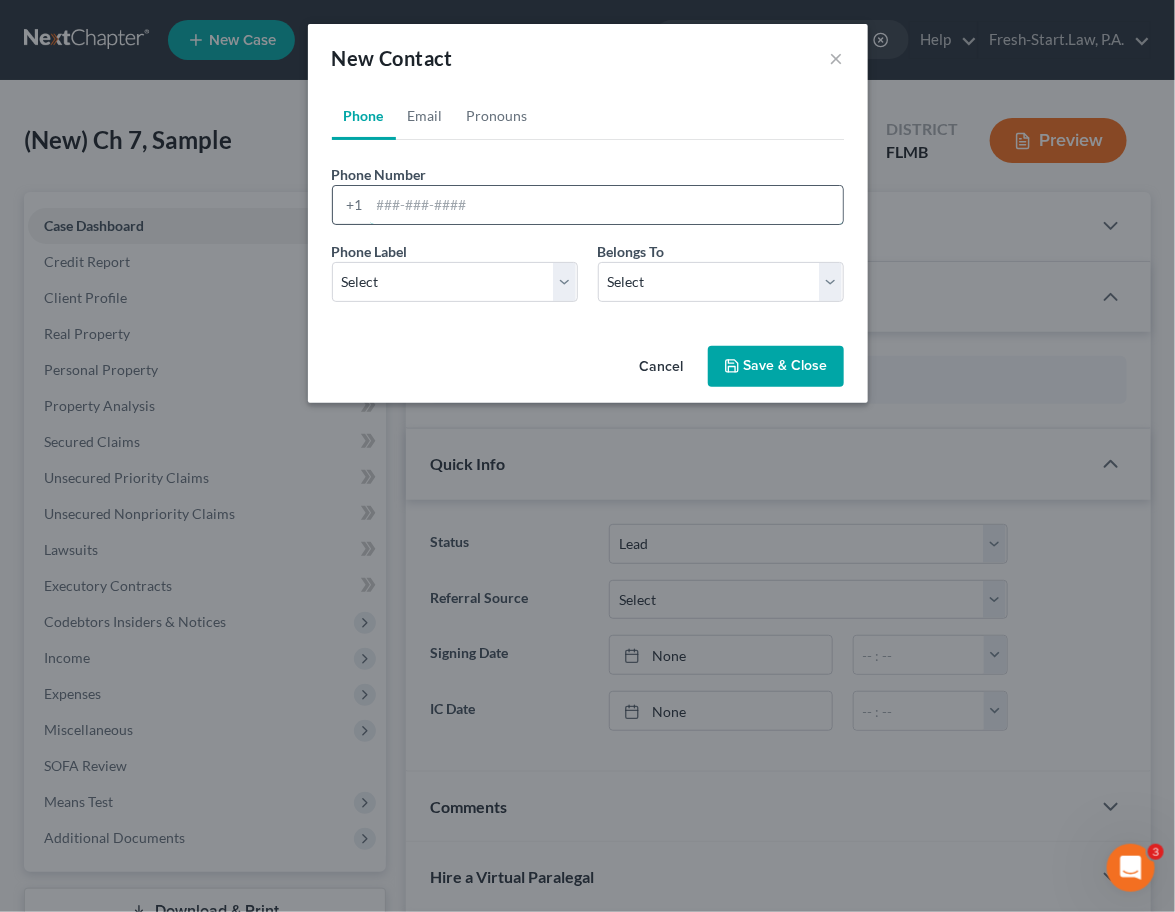click at bounding box center [606, 205] 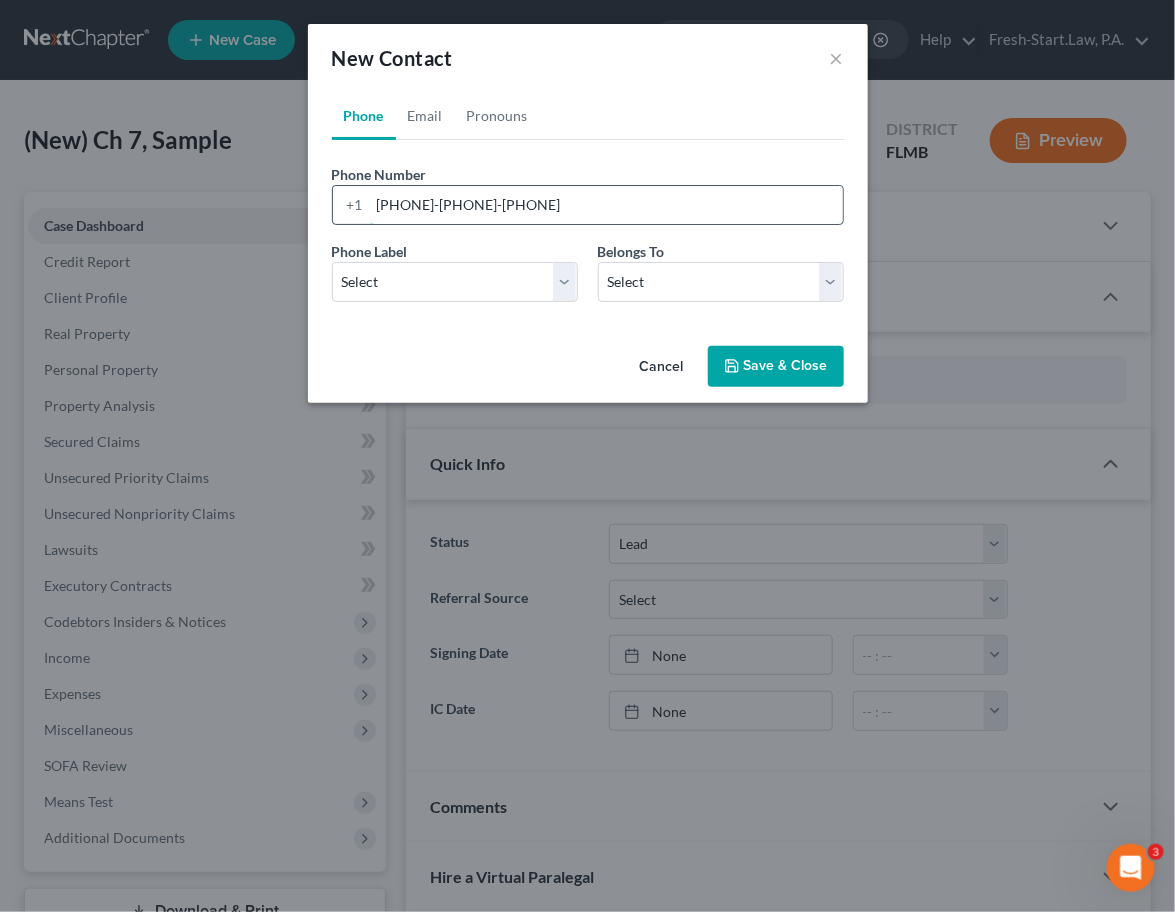 click on "[PHONE]-[PHONE]-[PHONE]" at bounding box center [606, 205] 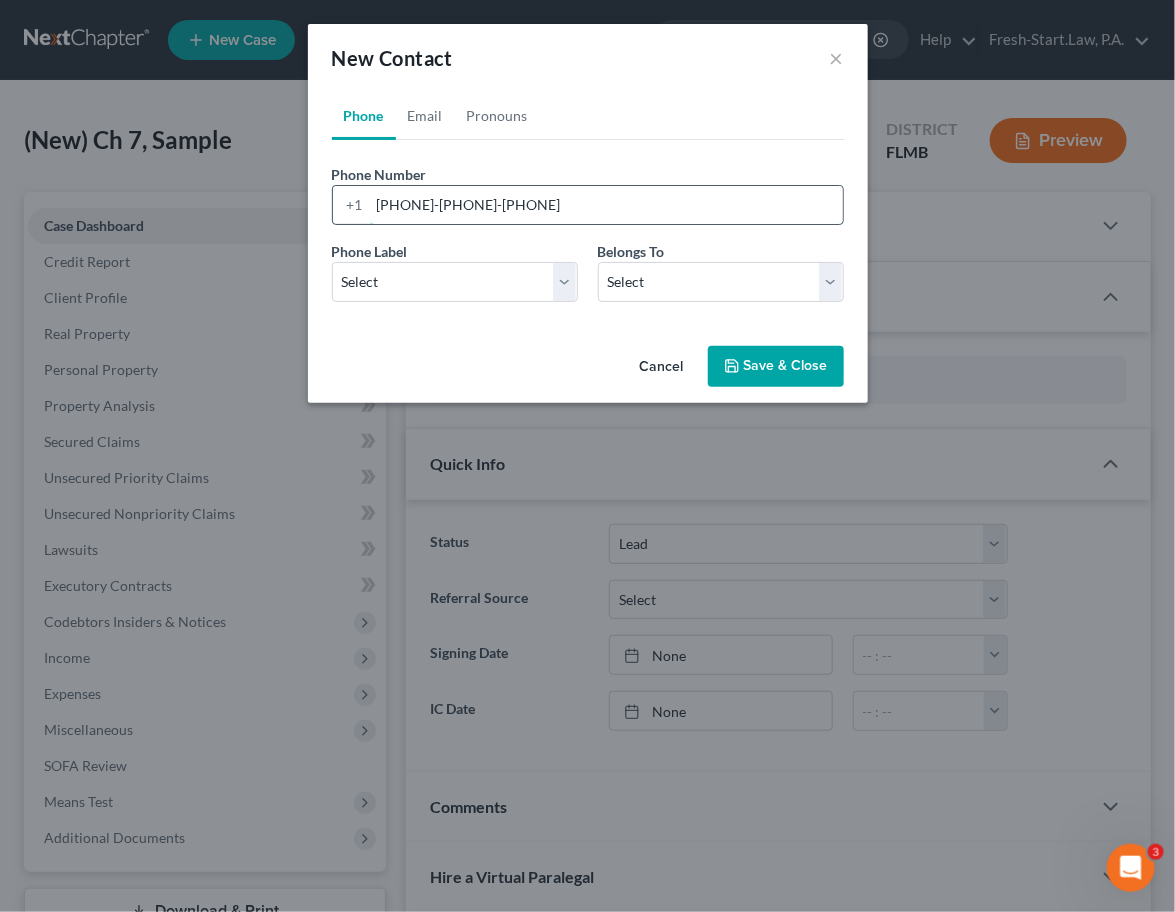 click on "[PHONE]-[PHONE]-[PHONE]" at bounding box center [606, 205] 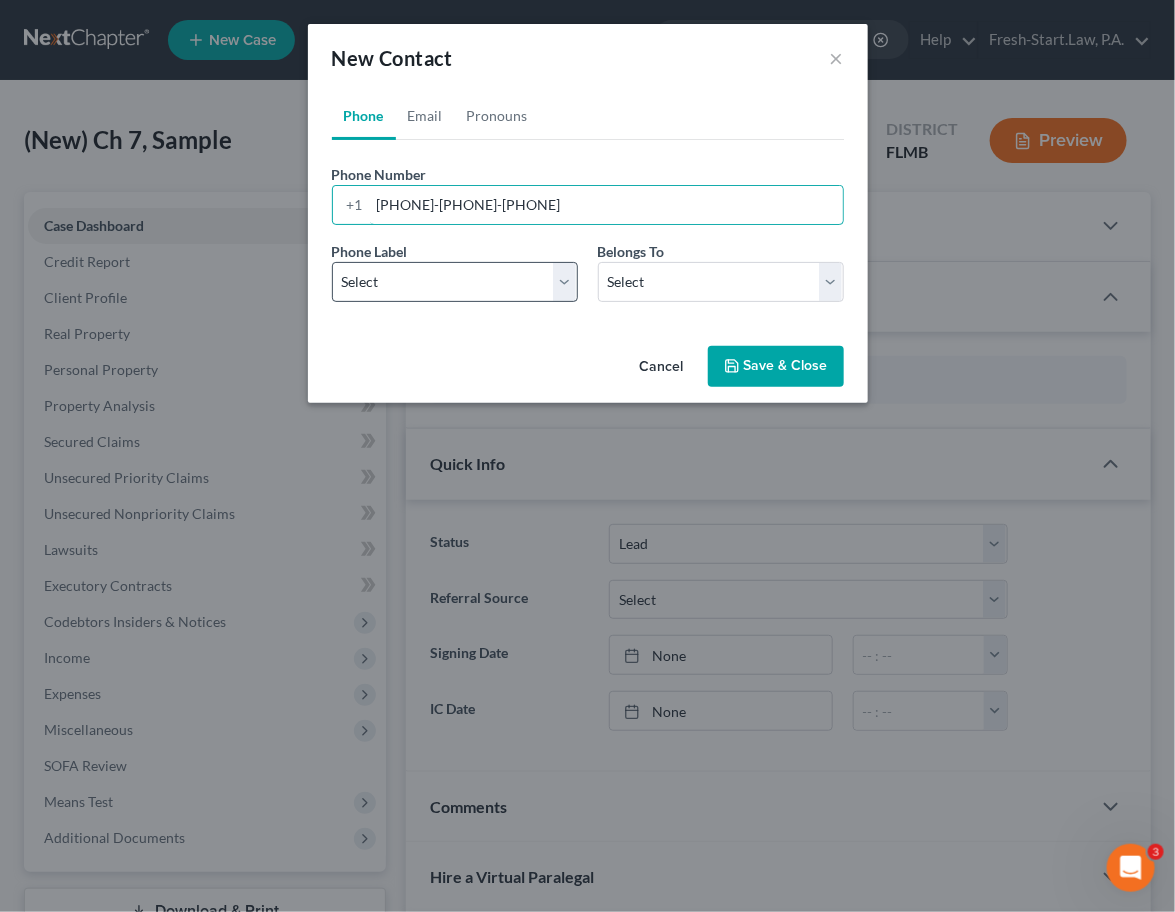 type on "[PHONE]-[PHONE]-[PHONE]" 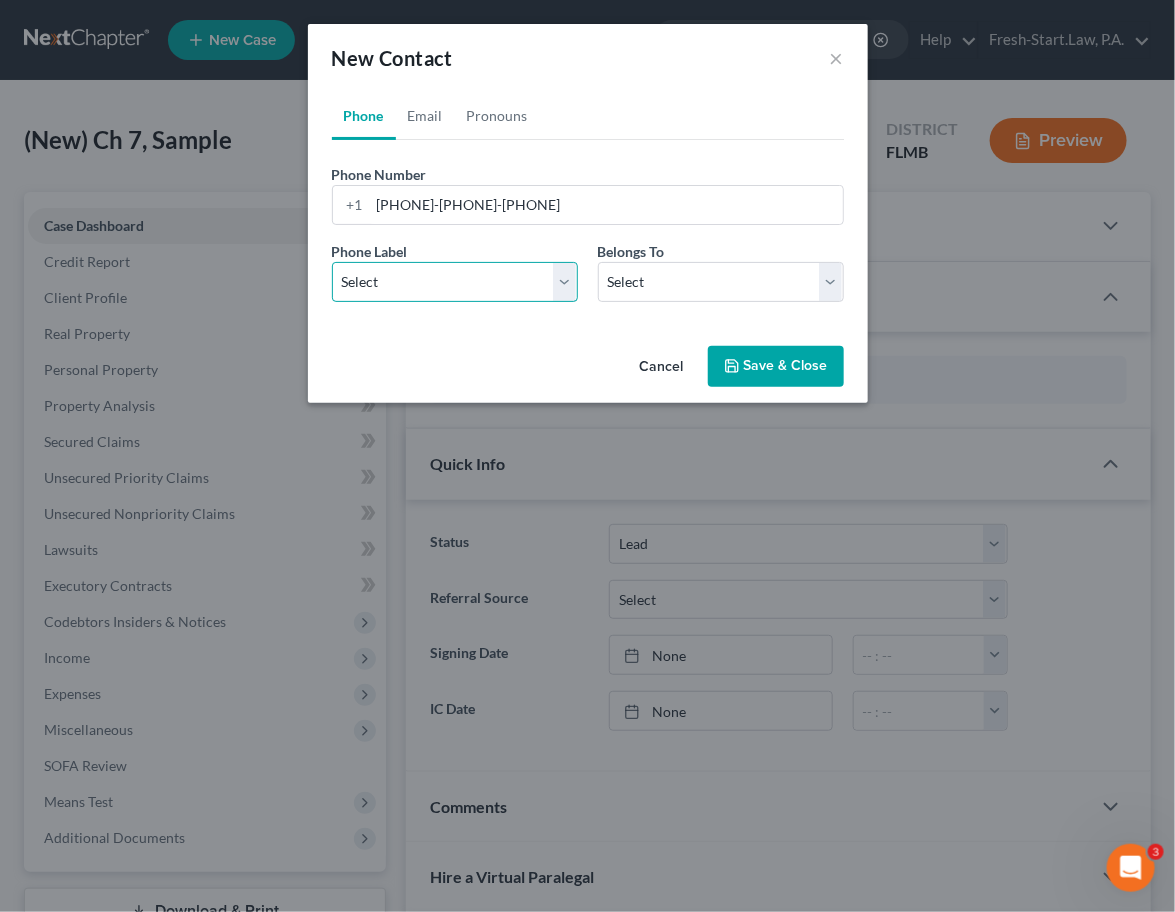 click on "Select Mobile Home Work Other" at bounding box center [455, 282] 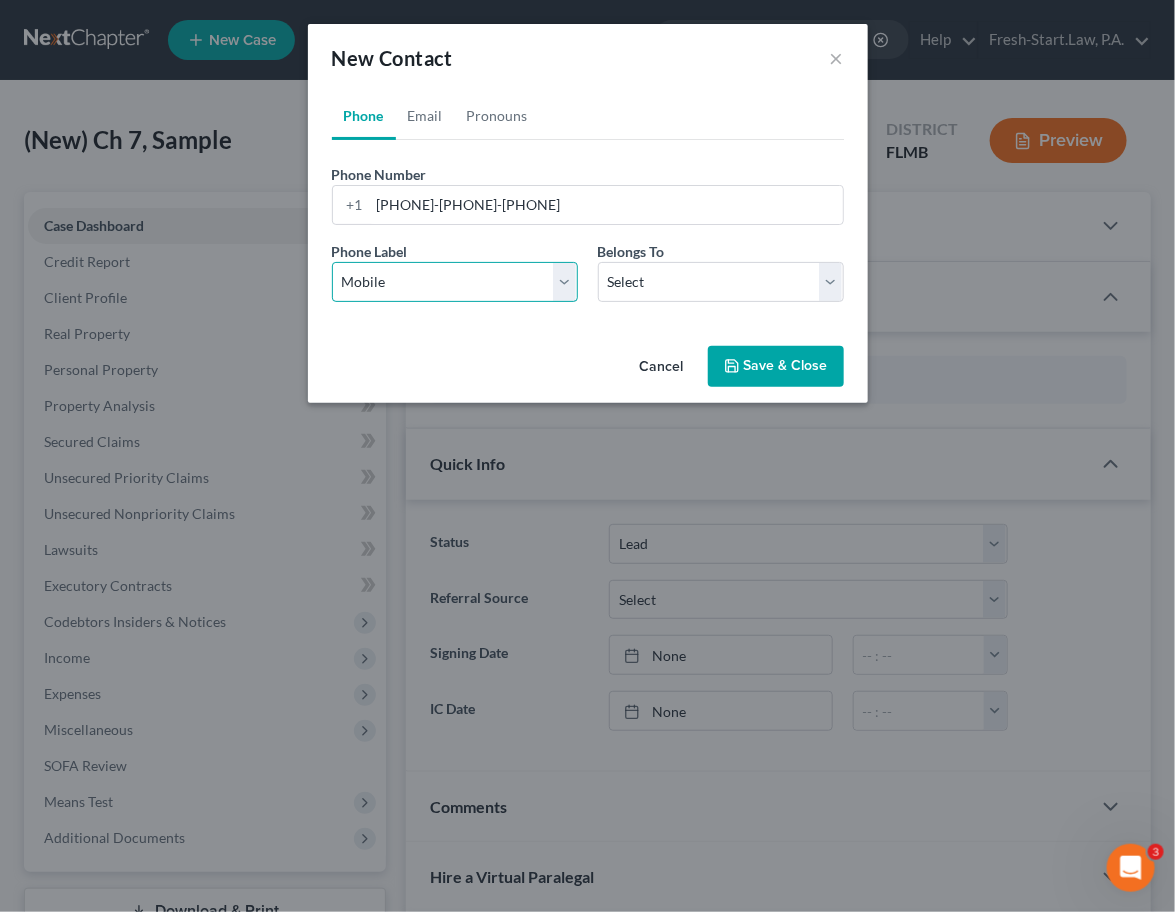 click on "Select Mobile Home Work Other" at bounding box center (455, 282) 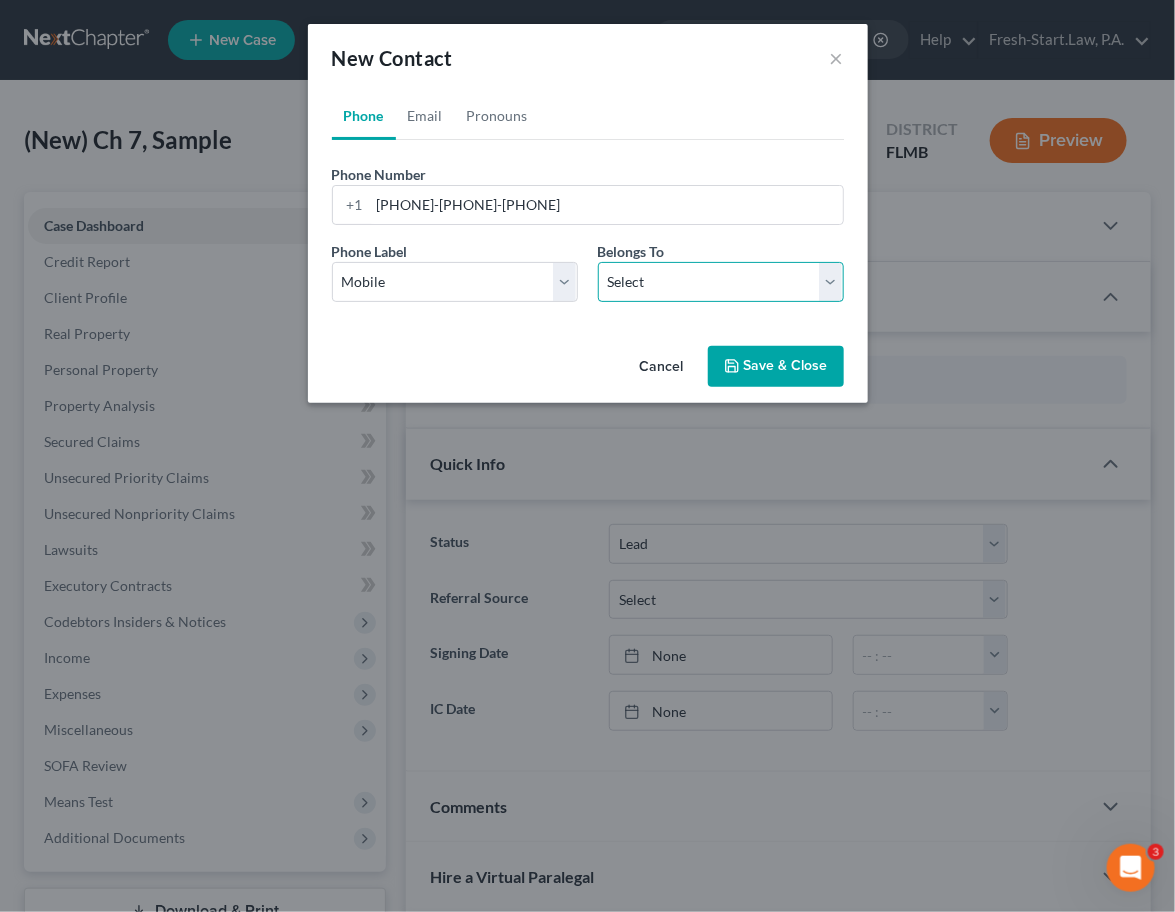 click on "Select Client Other" at bounding box center [721, 282] 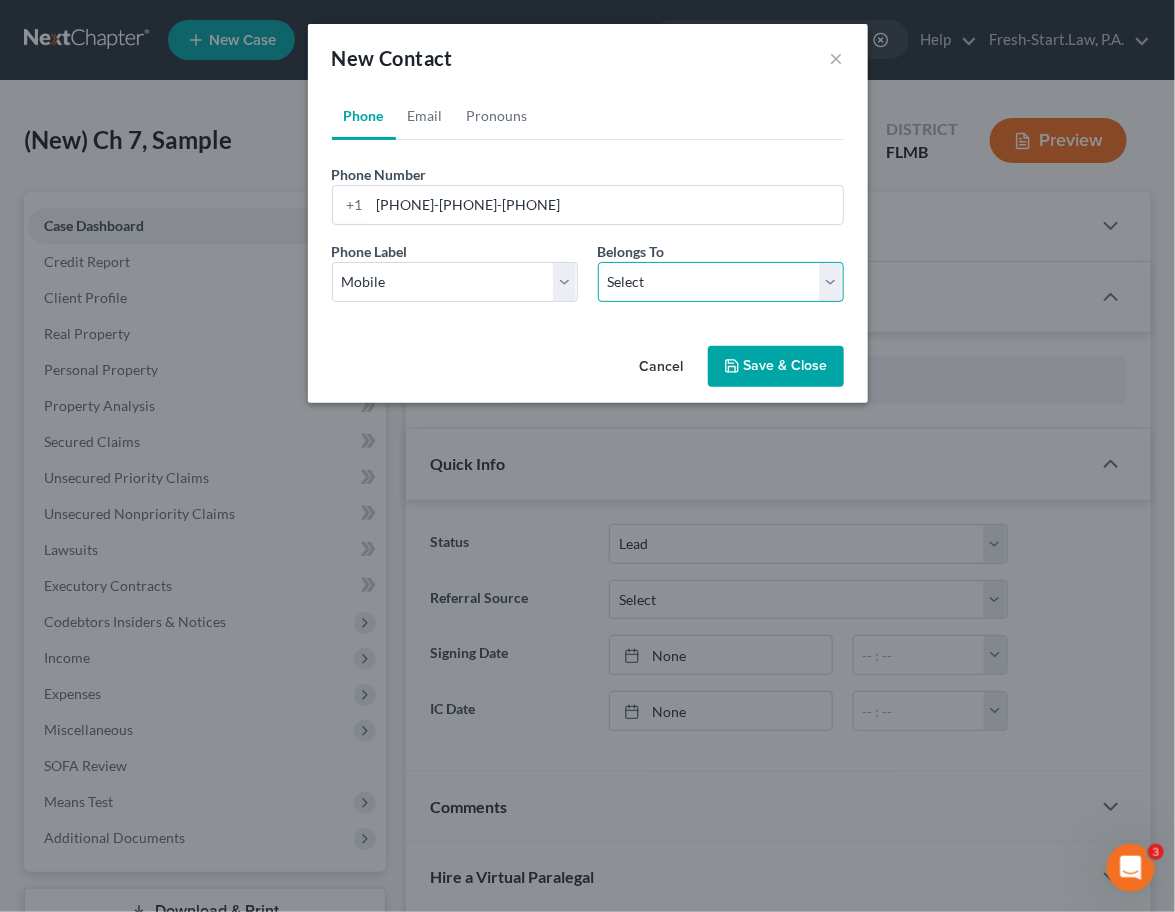 select on "0" 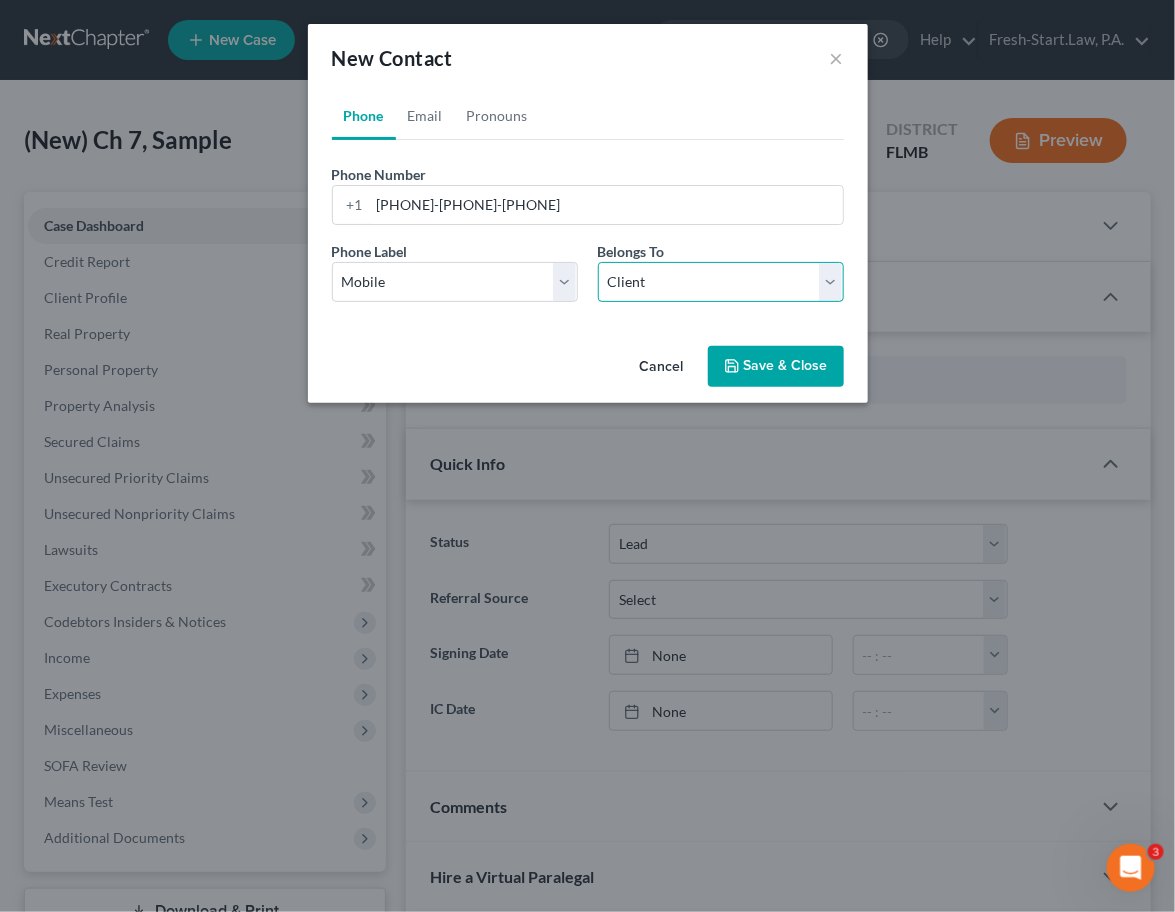 click on "Select Client Other" at bounding box center [721, 282] 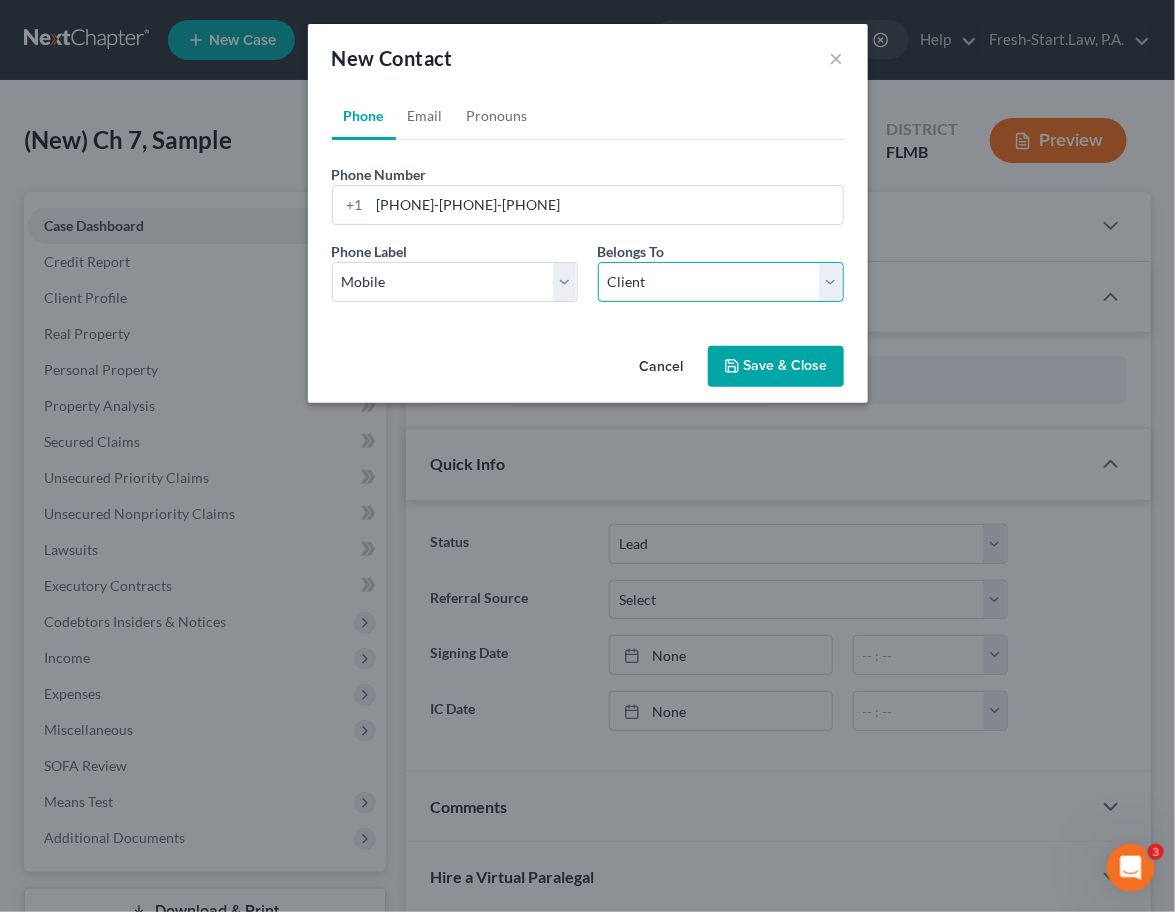 select on "0" 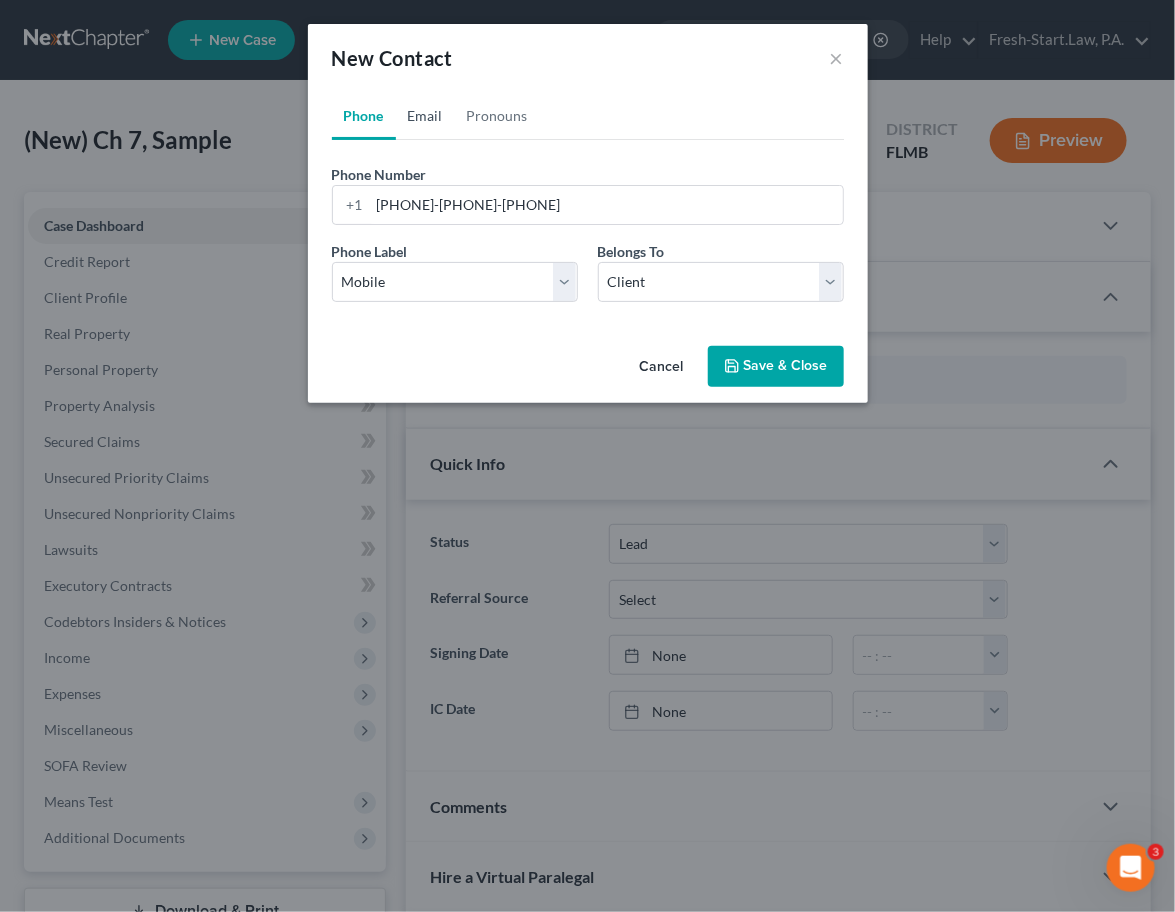 click on "Email" at bounding box center [425, 116] 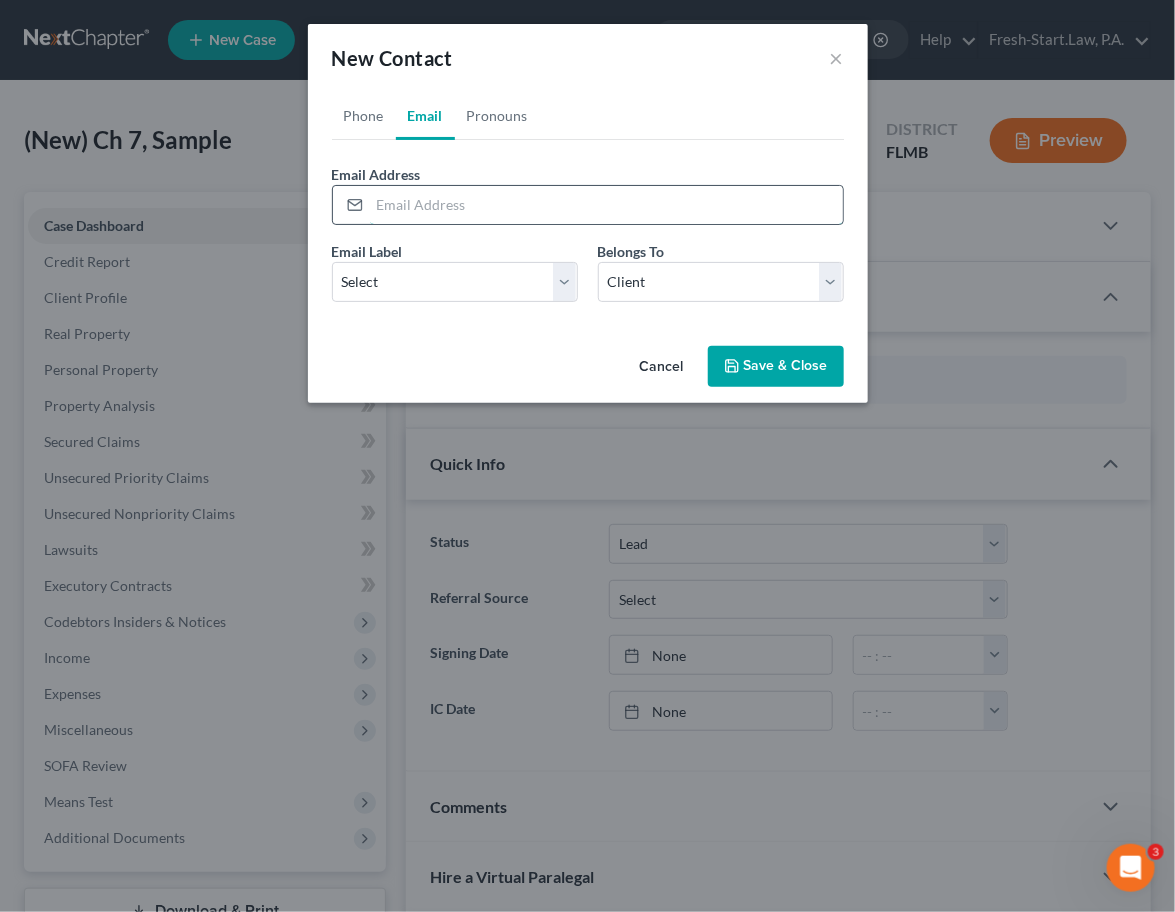 click at bounding box center (606, 205) 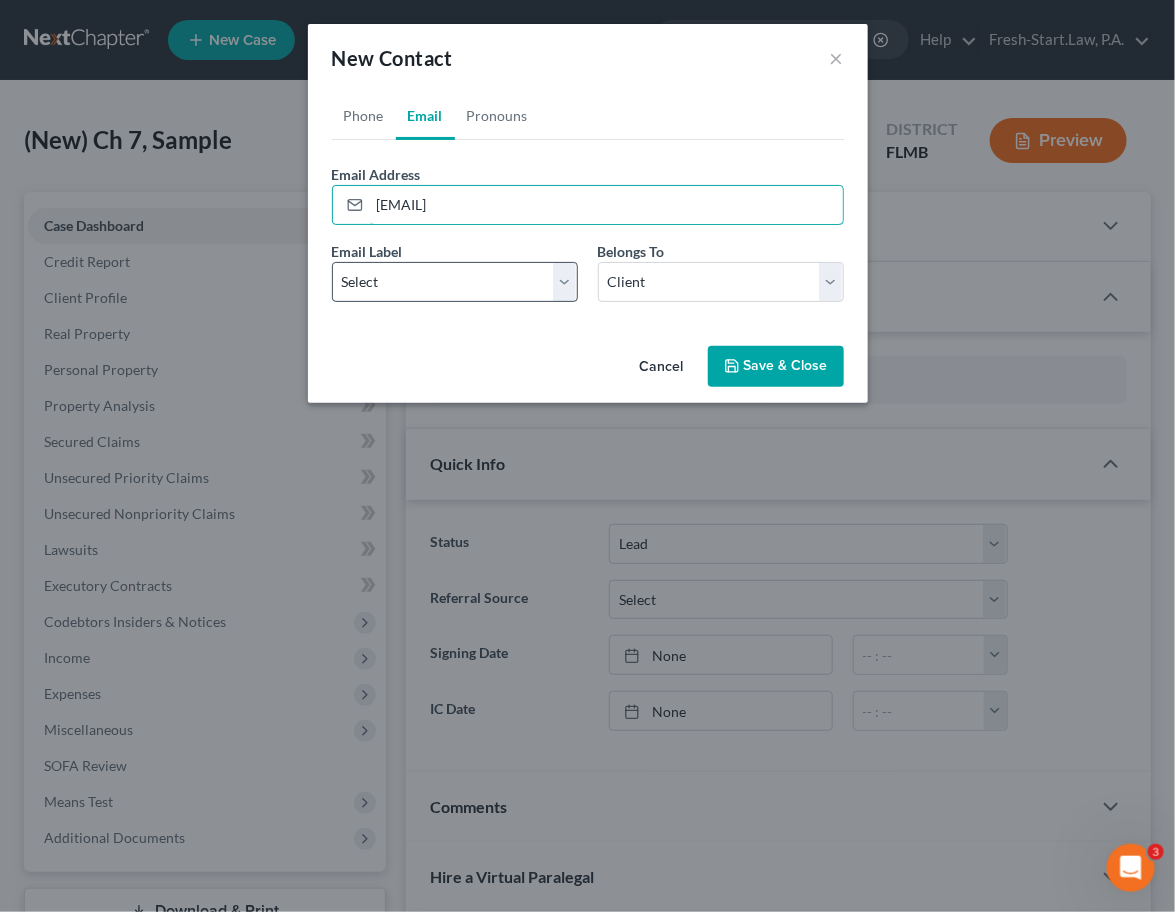 type on "[EMAIL]" 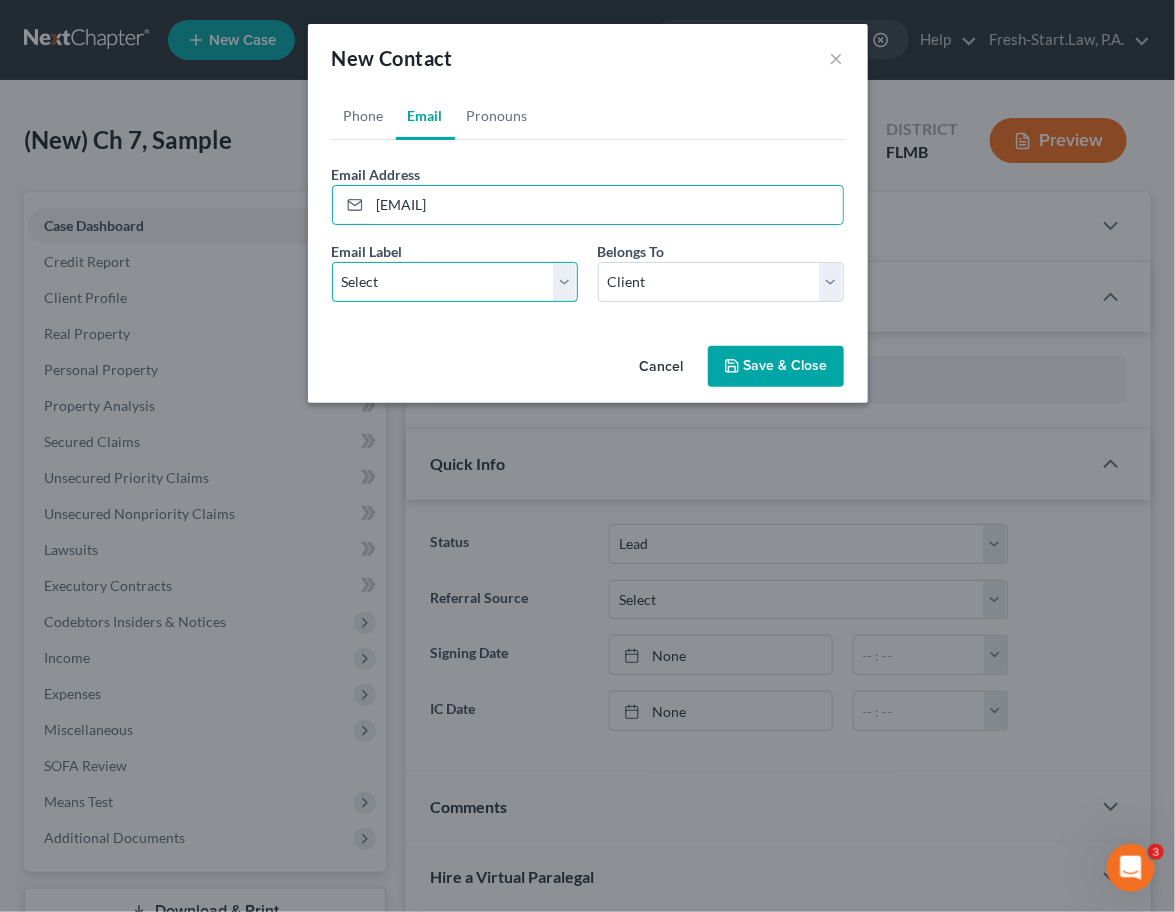 click on "Select Home Work Other" at bounding box center (455, 282) 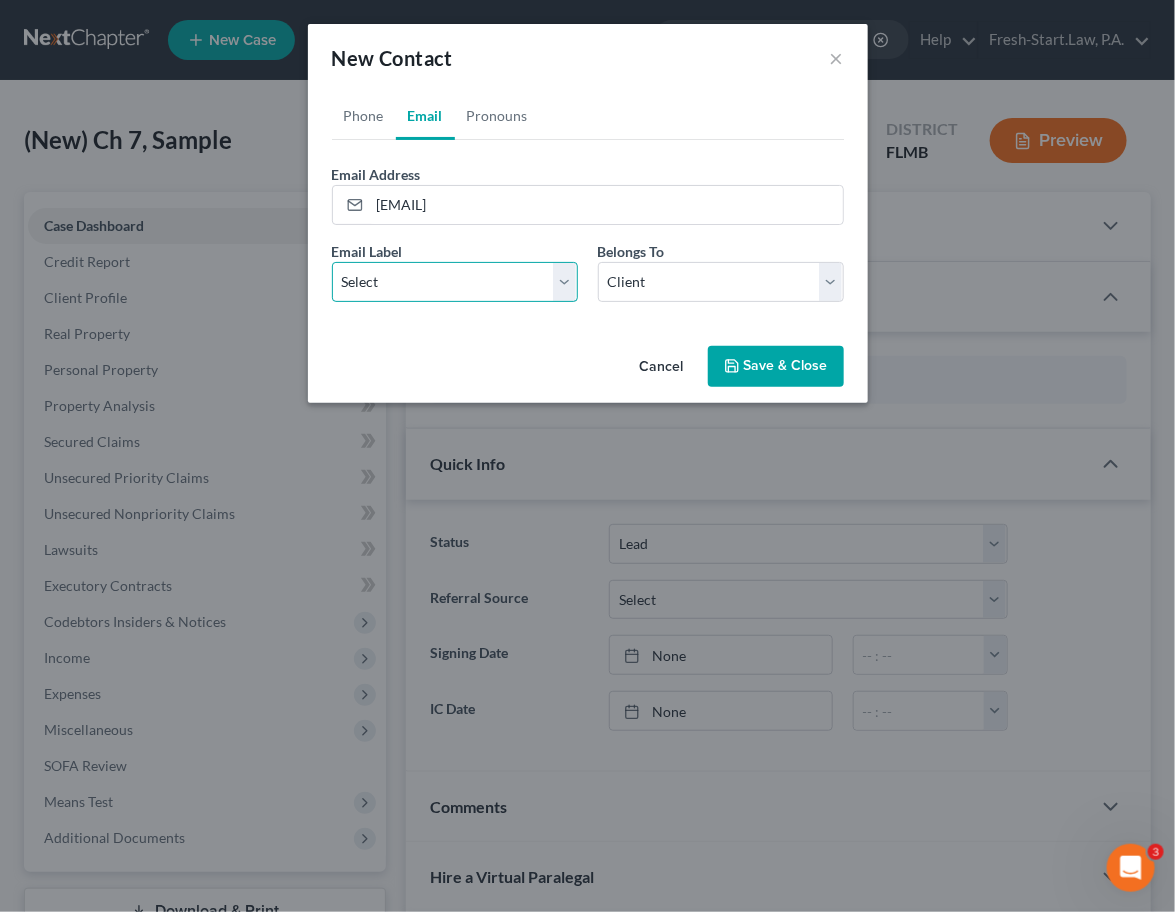 select on "0" 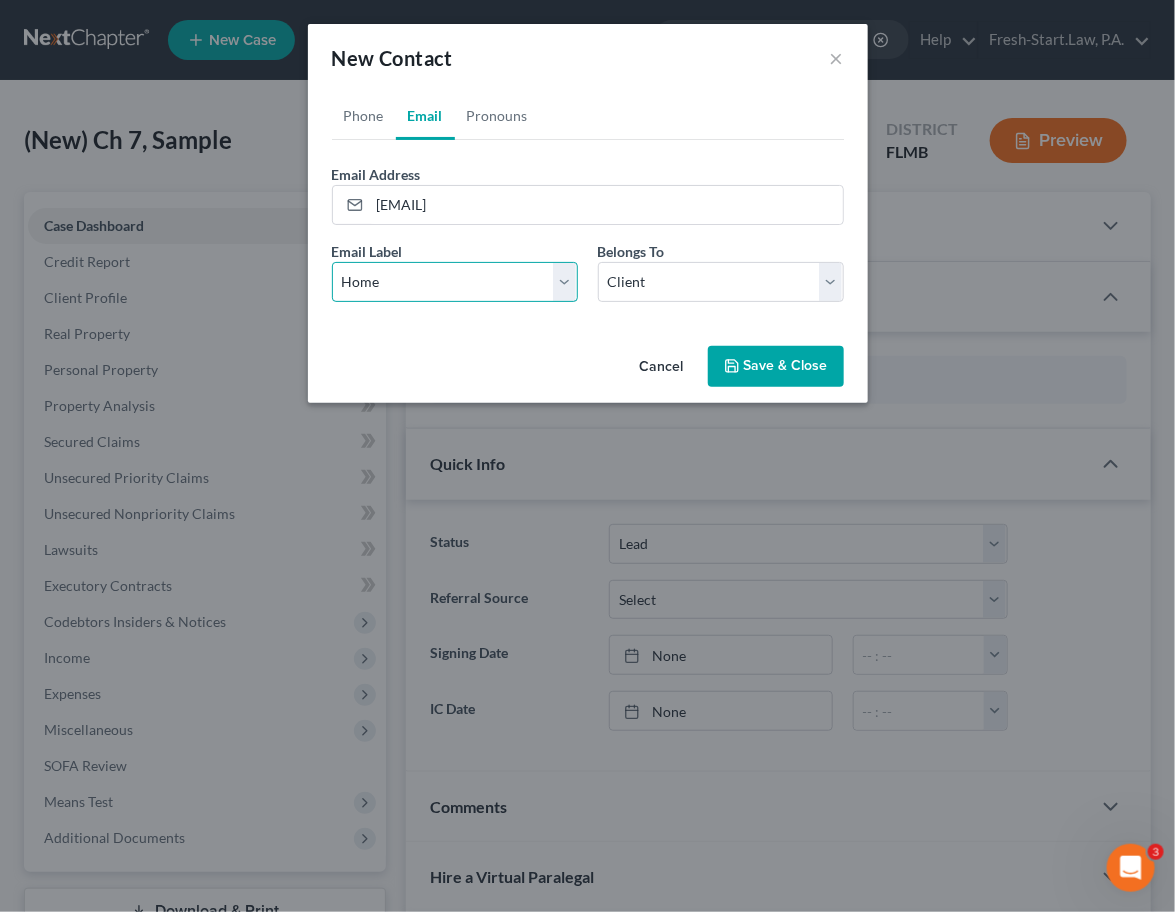 click on "Select Home Work Other" at bounding box center [455, 282] 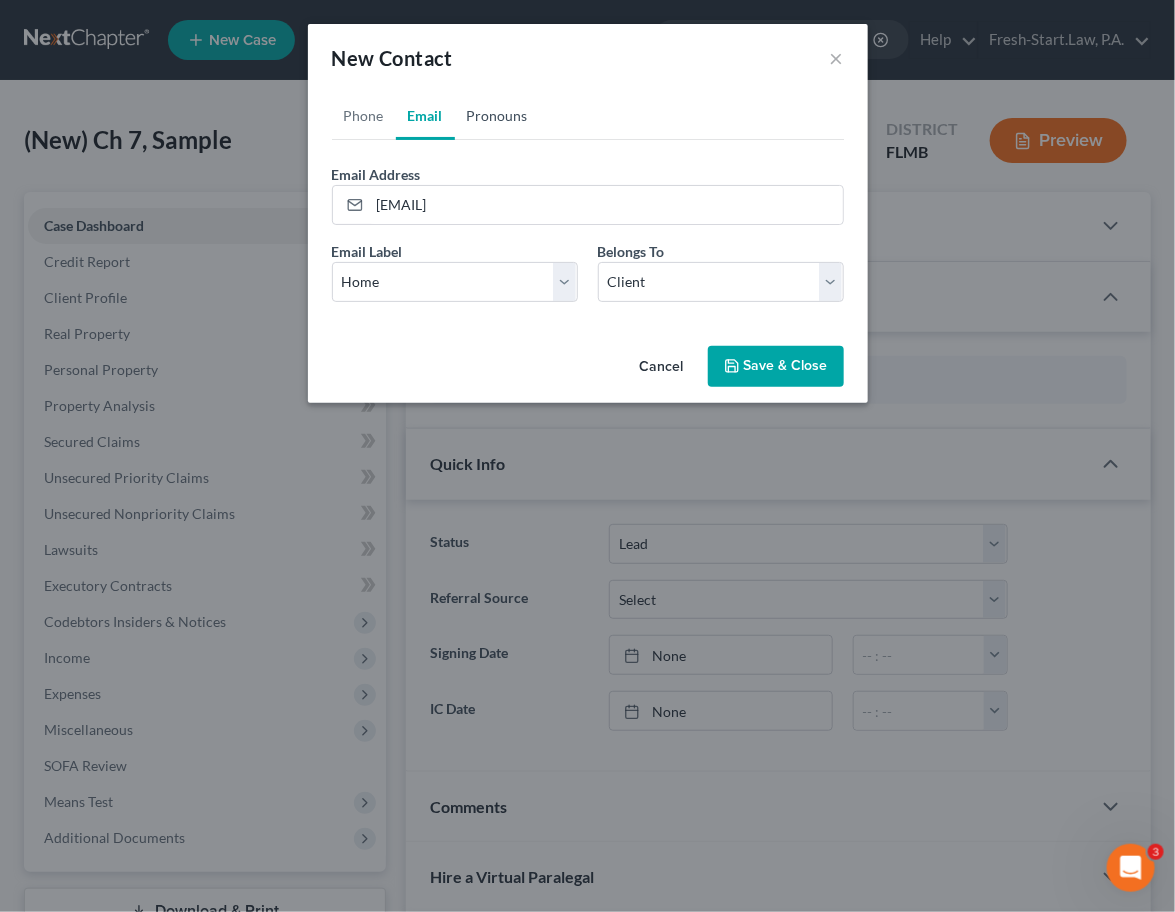 click on "Pronouns" at bounding box center [497, 116] 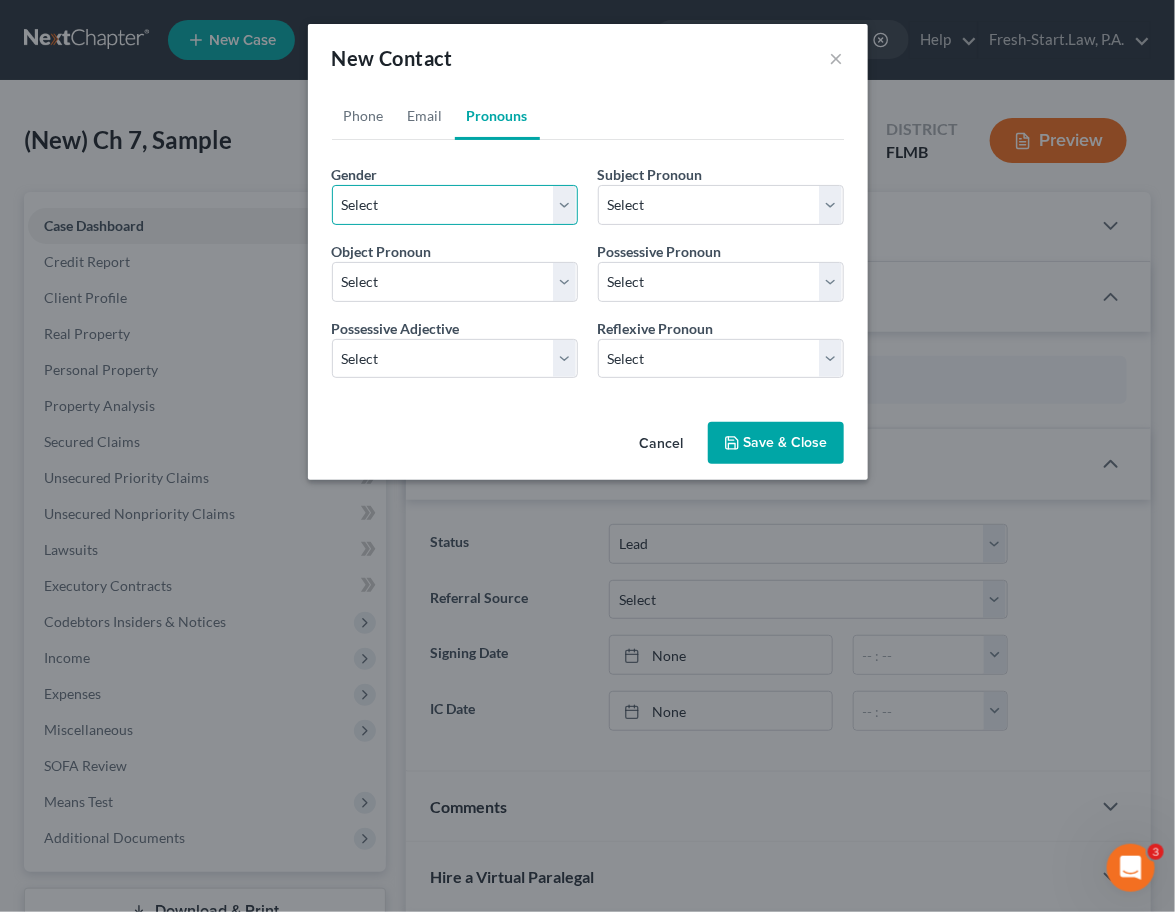 click on "Select Male Female Non Binary More Than One Person" at bounding box center [455, 205] 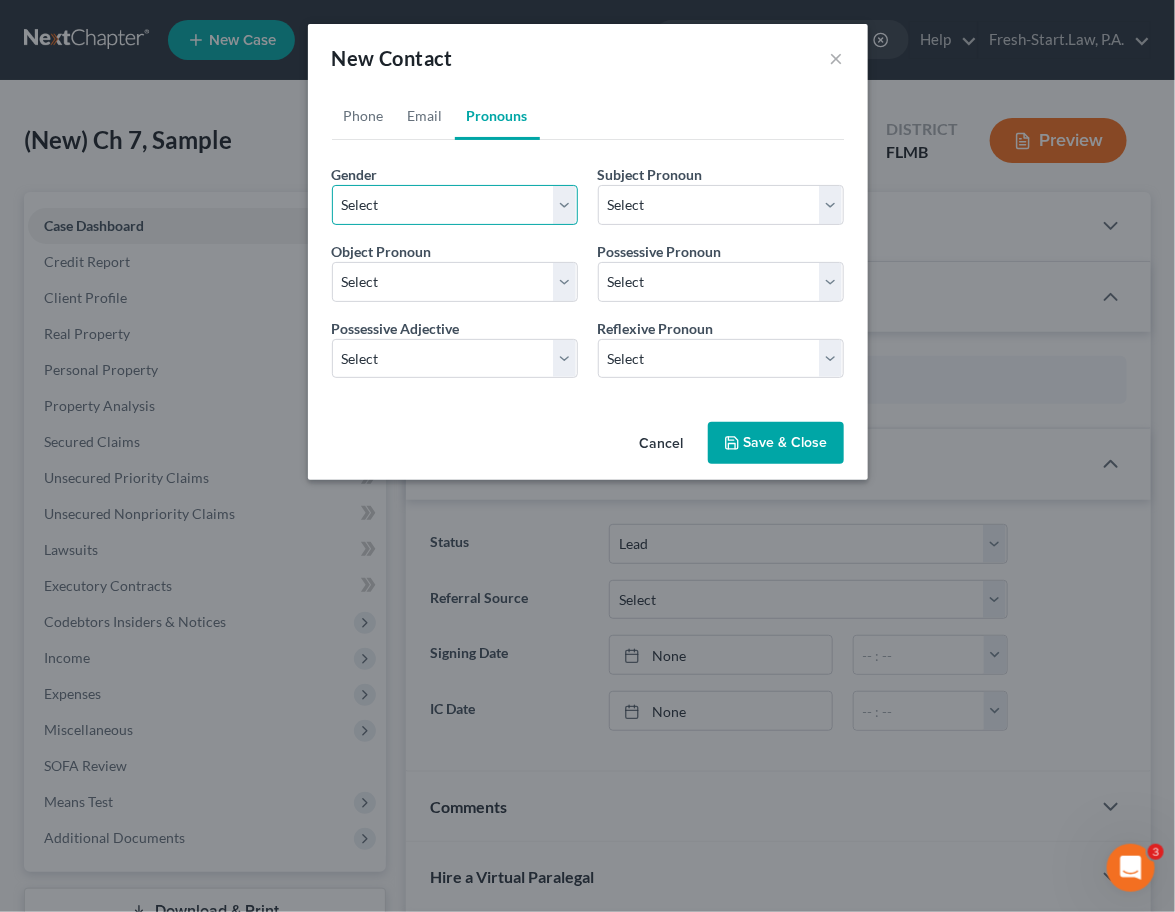 select on "1" 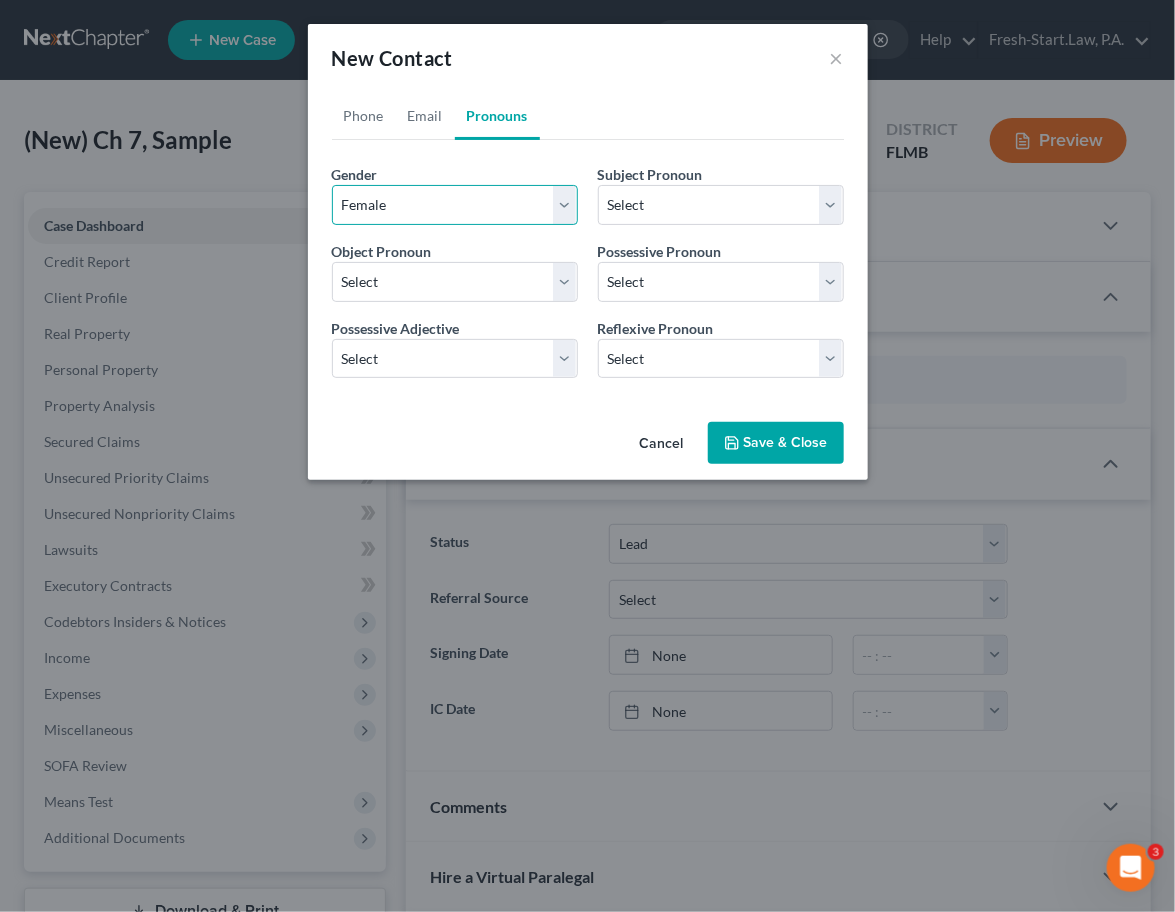 click on "Select Male Female Non Binary More Than One Person" at bounding box center (455, 205) 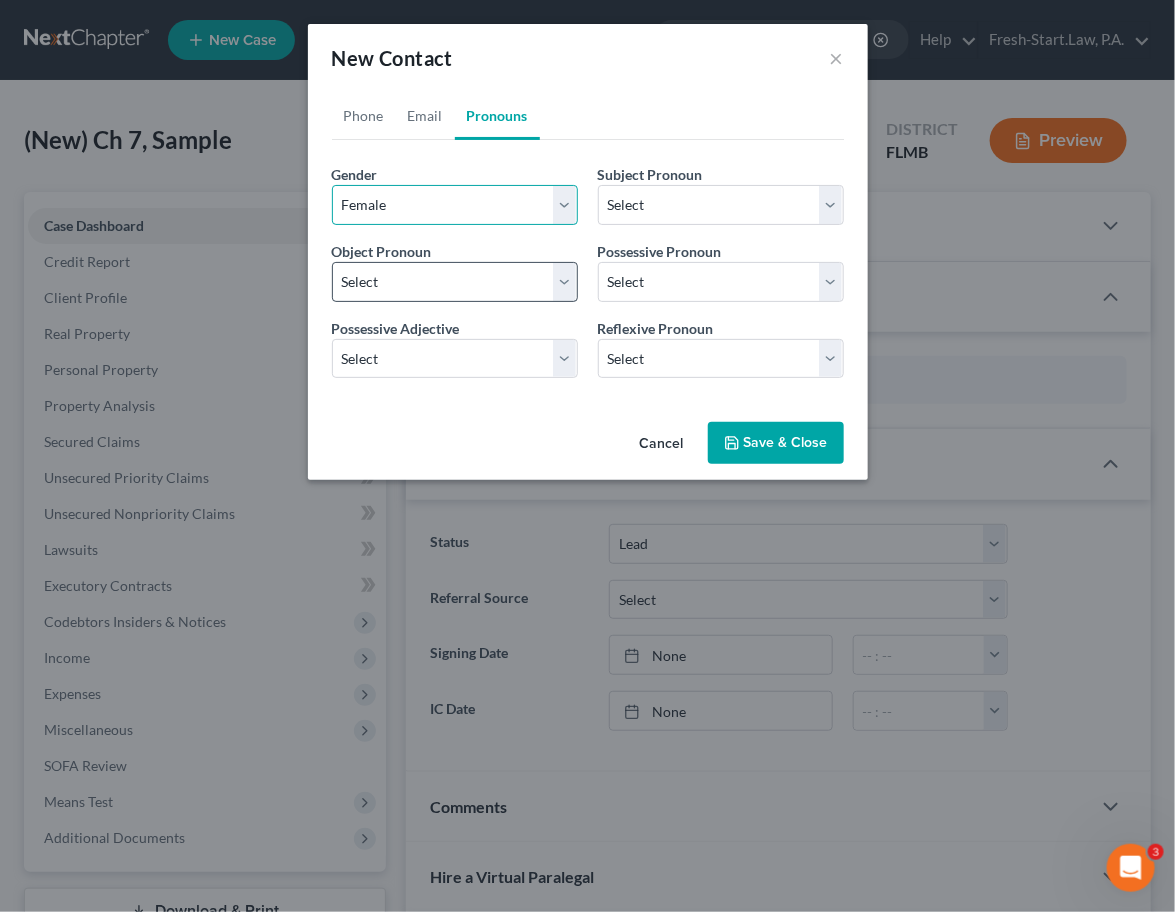 select on "1" 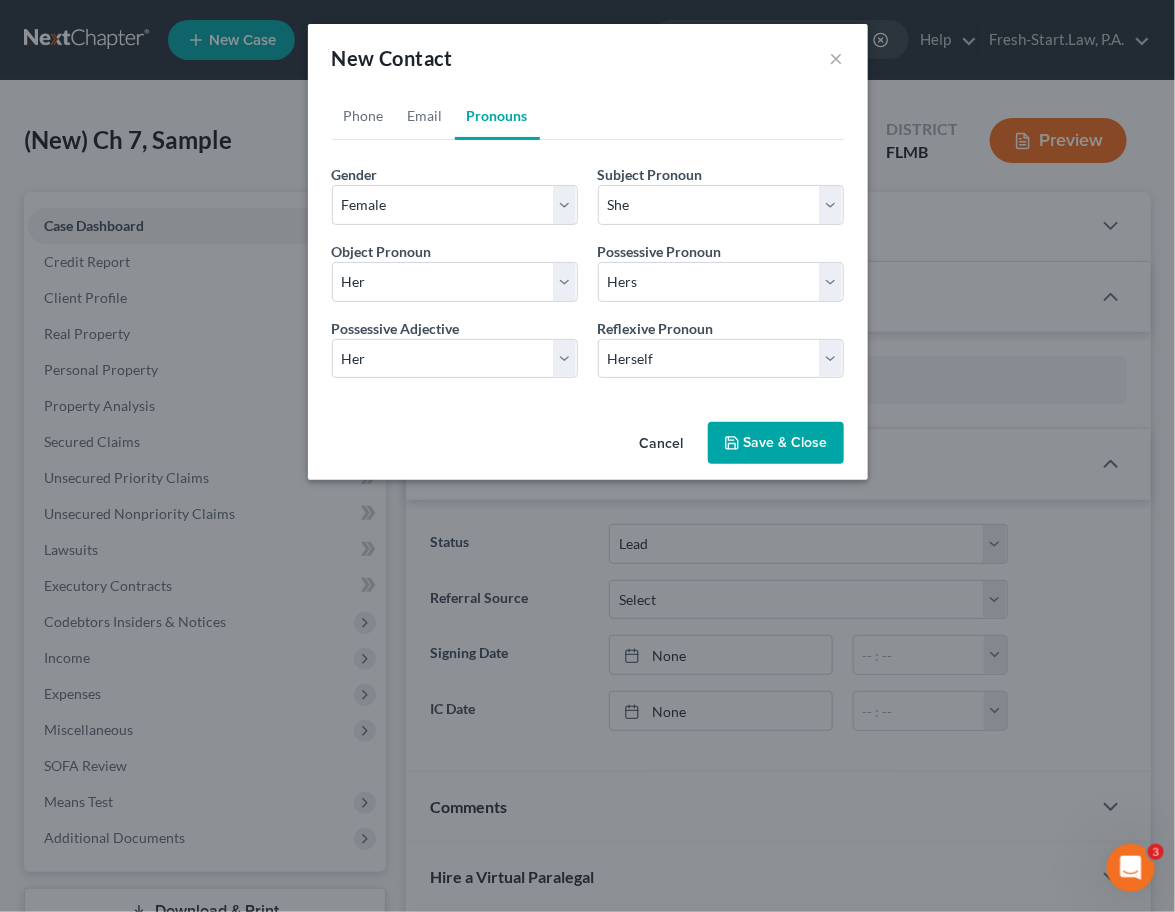 click on "Save & Close" at bounding box center [776, 443] 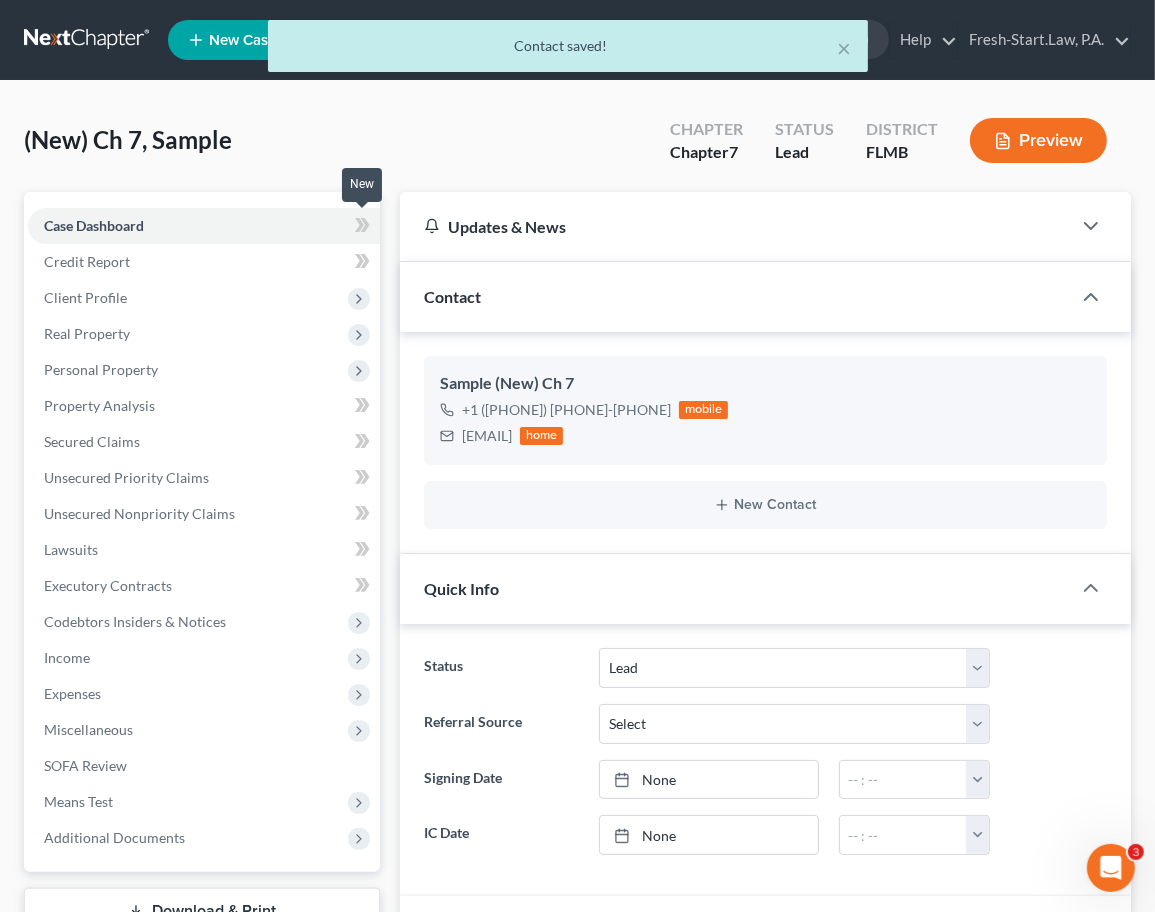 click 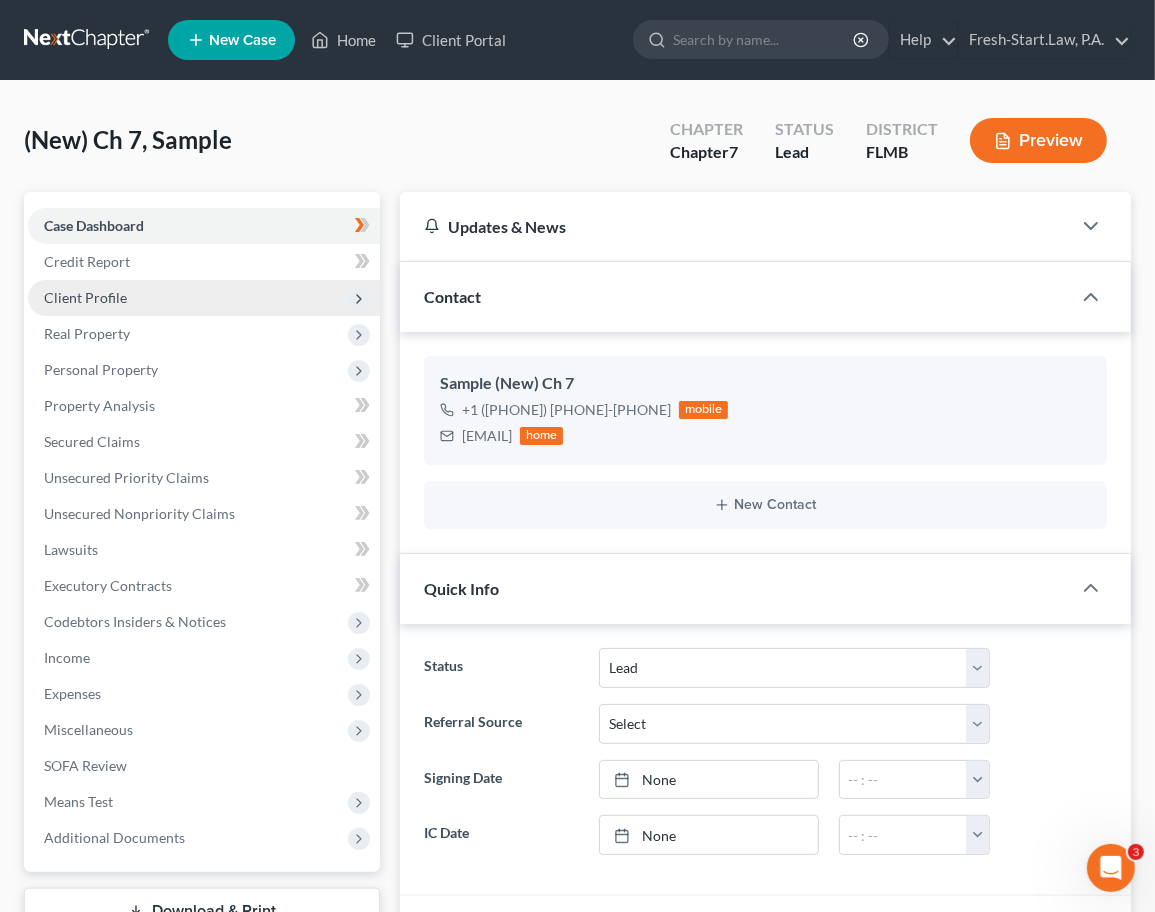 click on "Client Profile" at bounding box center [85, 297] 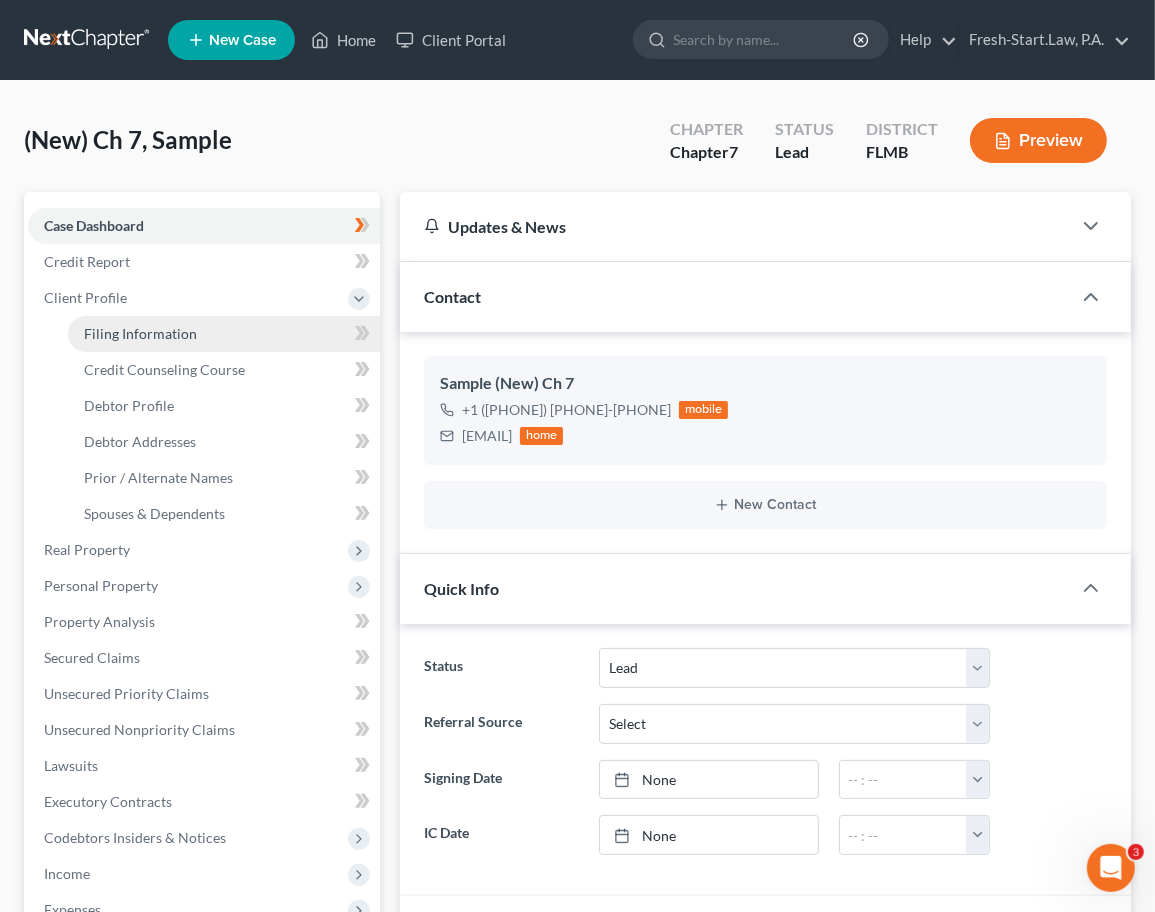 click on "Filing Information" at bounding box center [224, 334] 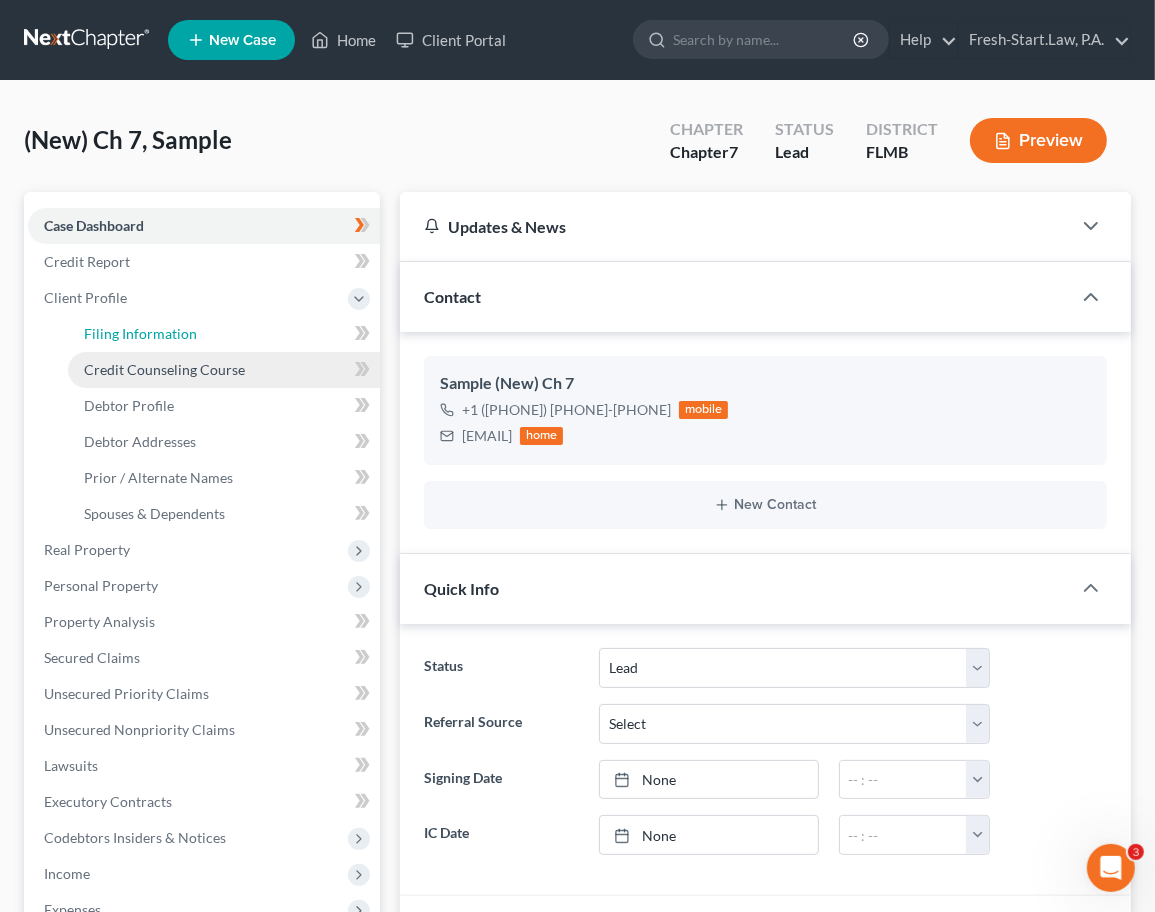 select on "1" 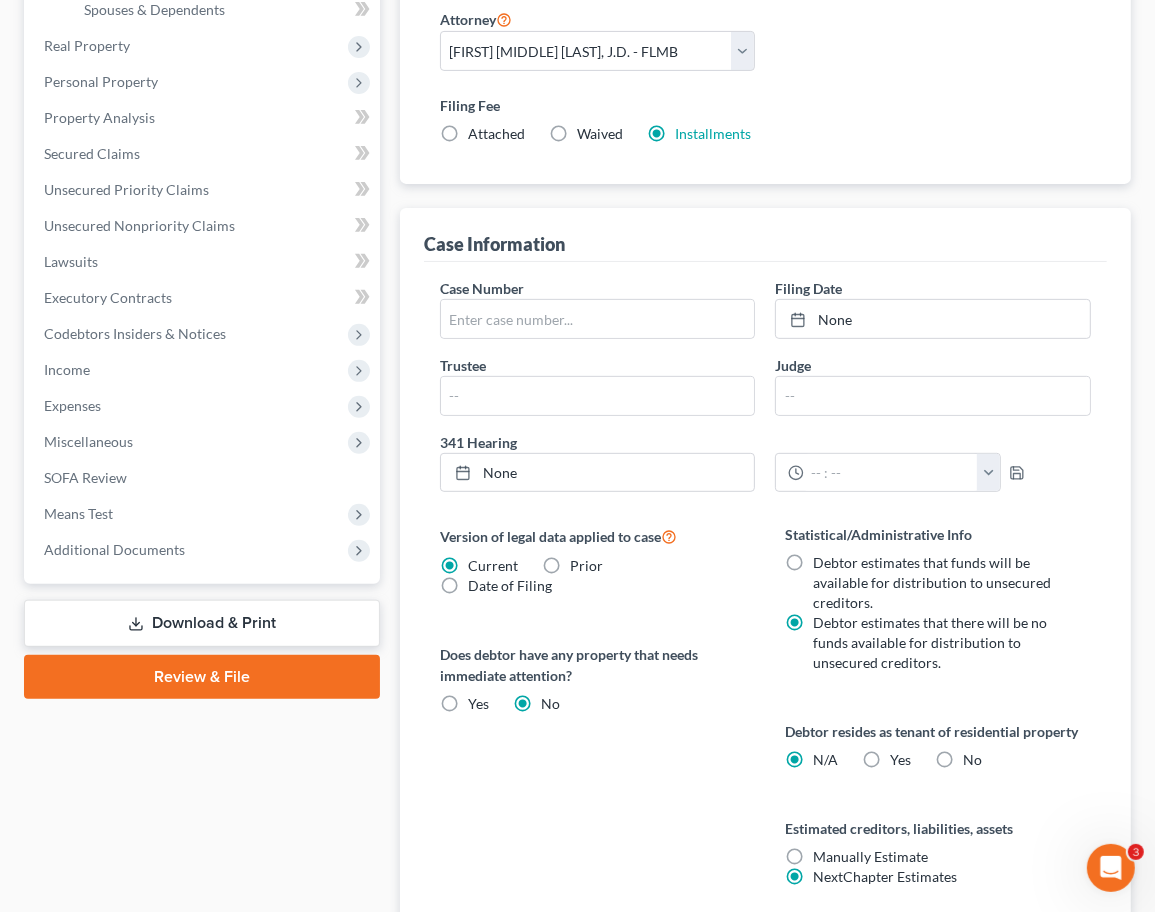 scroll, scrollTop: 800, scrollLeft: 0, axis: vertical 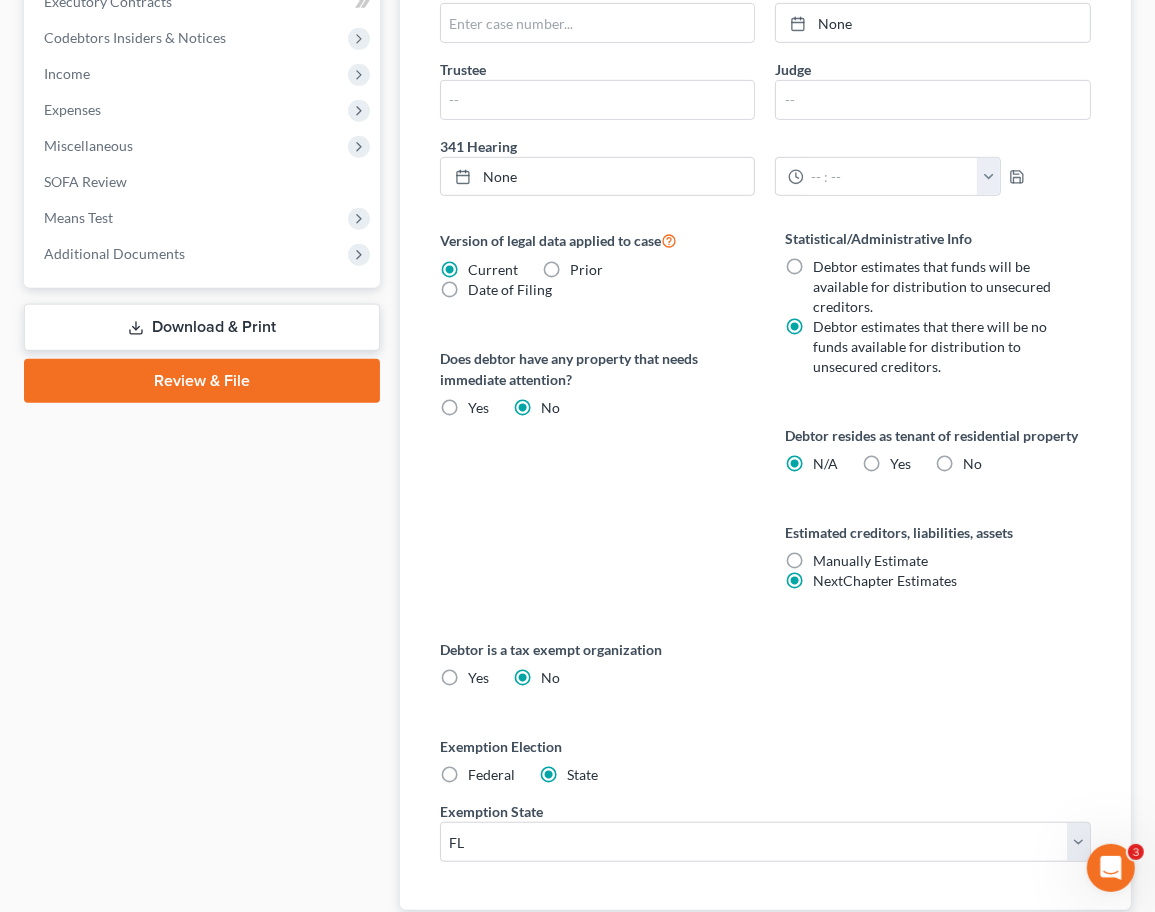 click on "No" at bounding box center (972, 464) 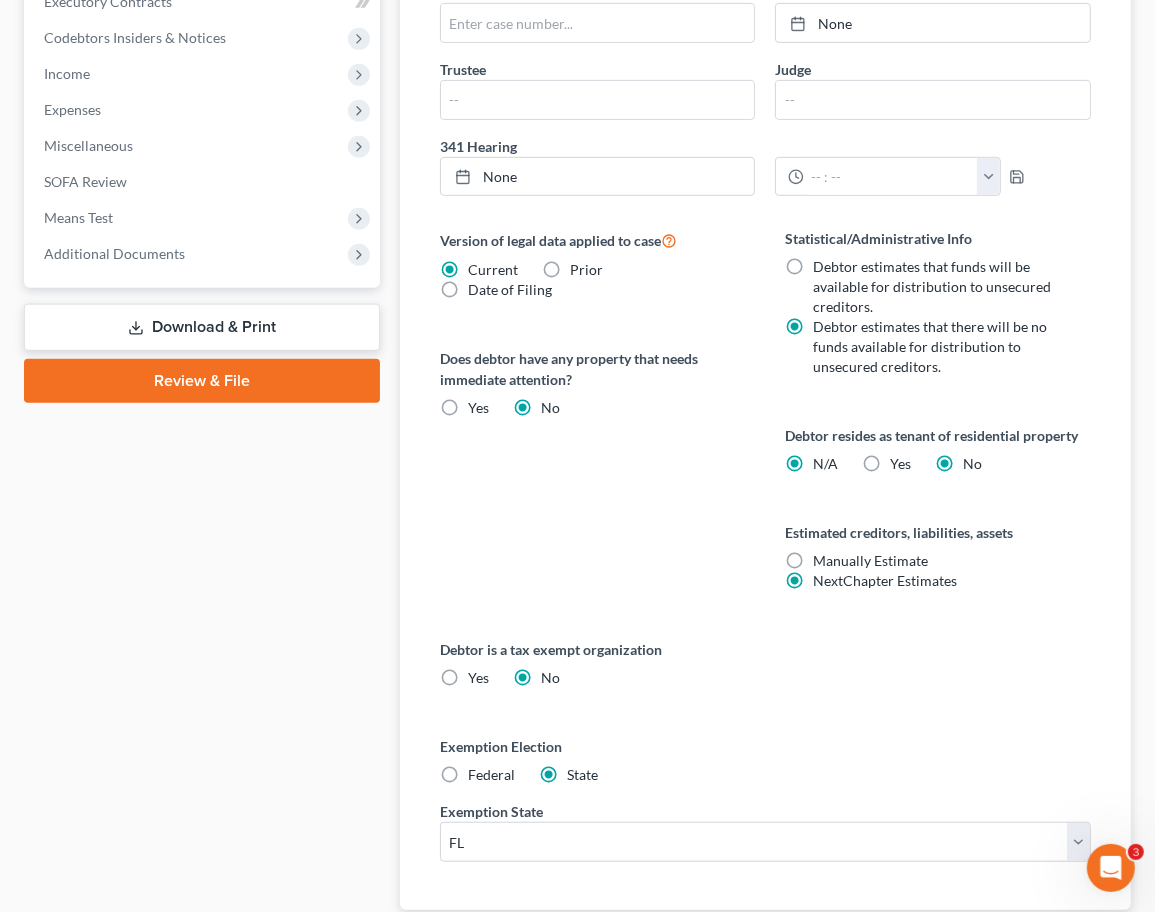 radio on "false" 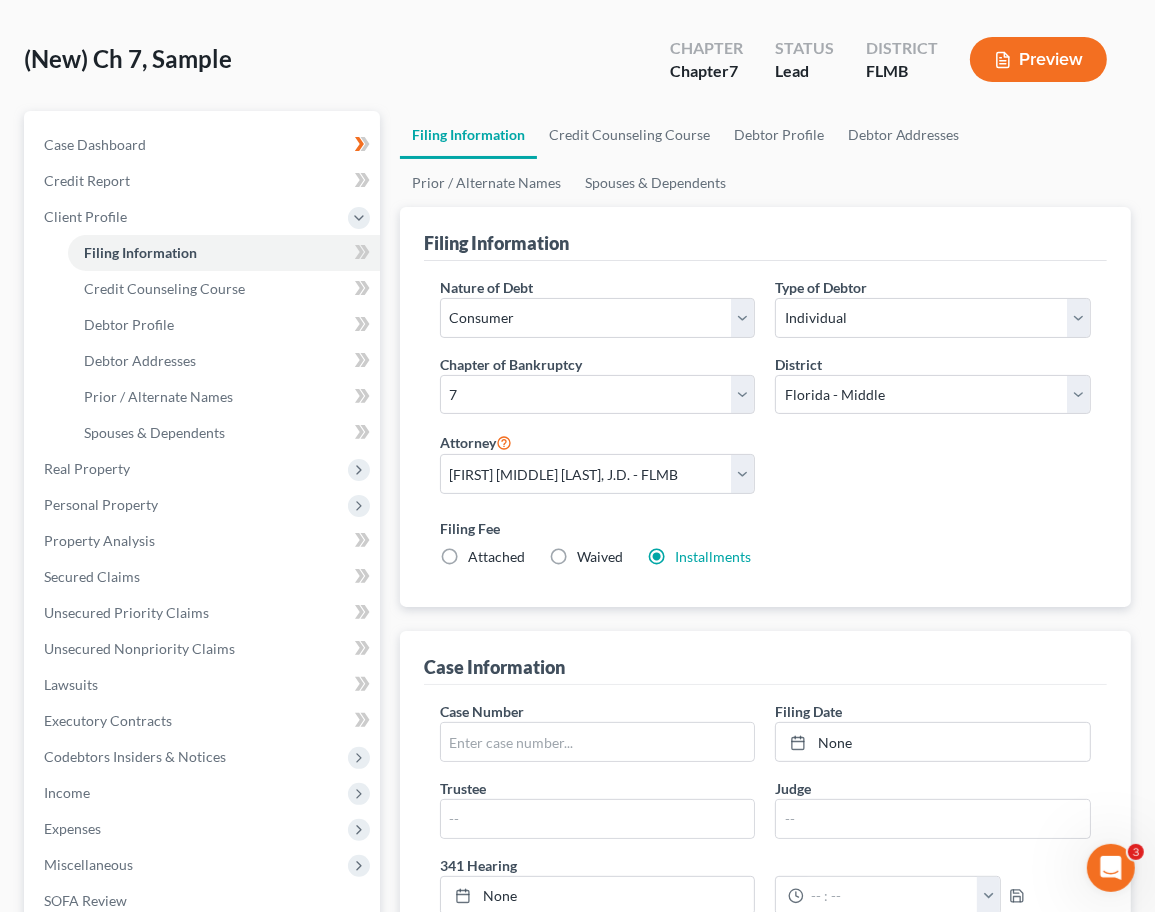 scroll, scrollTop: 0, scrollLeft: 0, axis: both 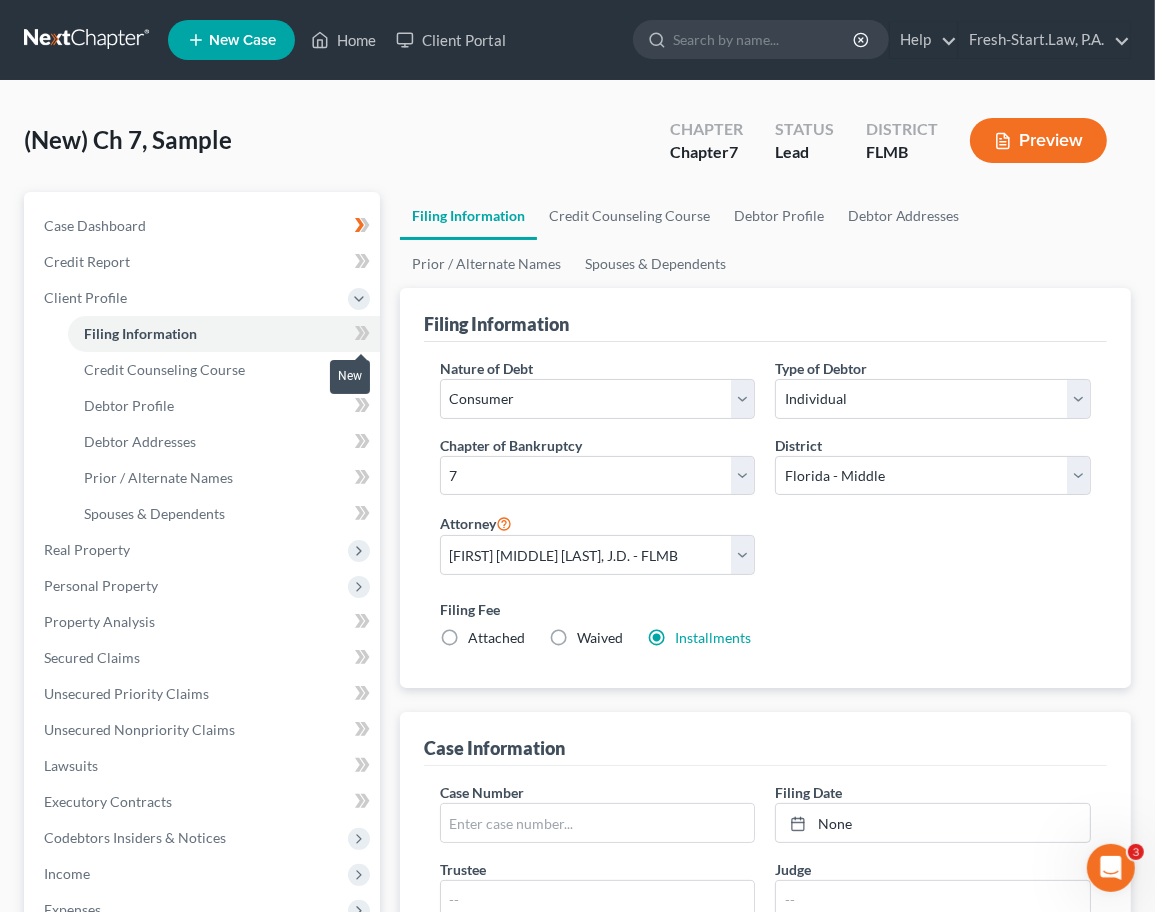 click 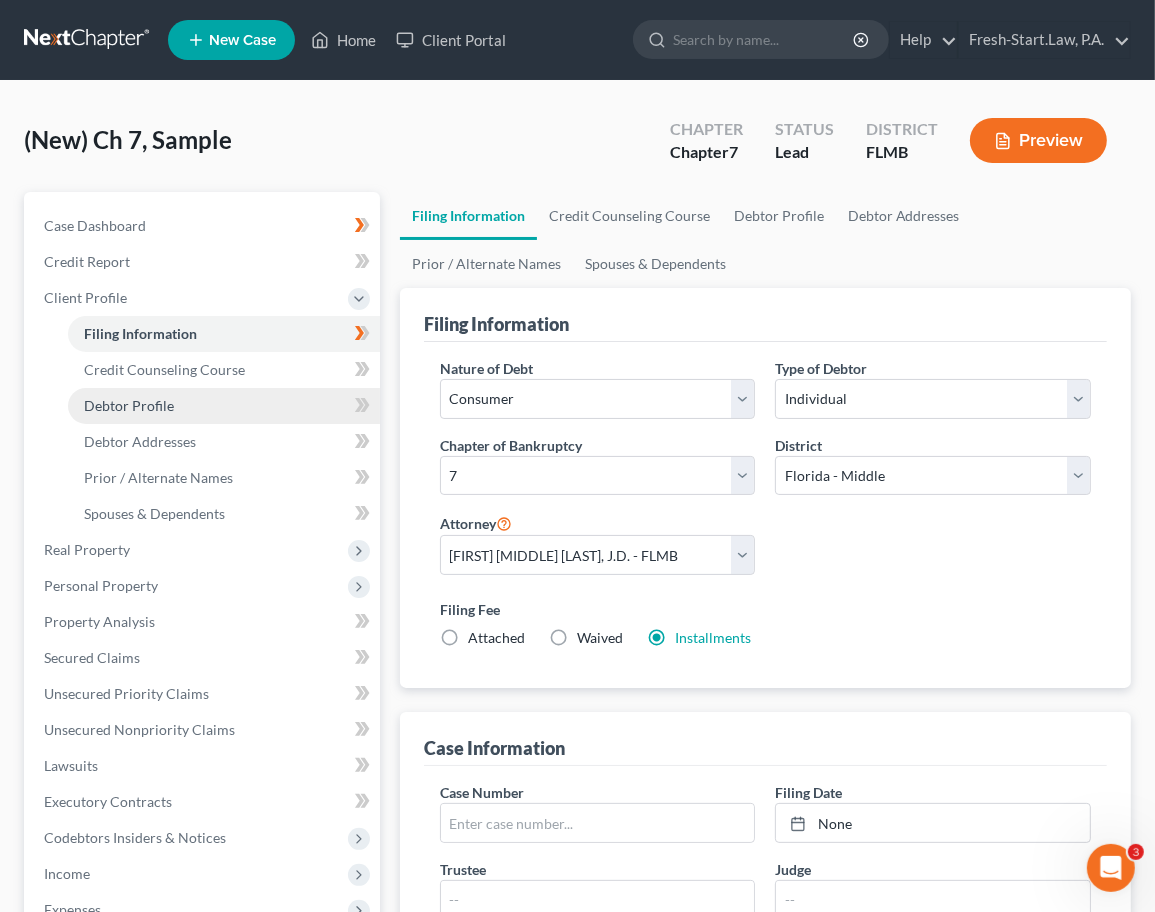 click on "Debtor Profile" at bounding box center (129, 405) 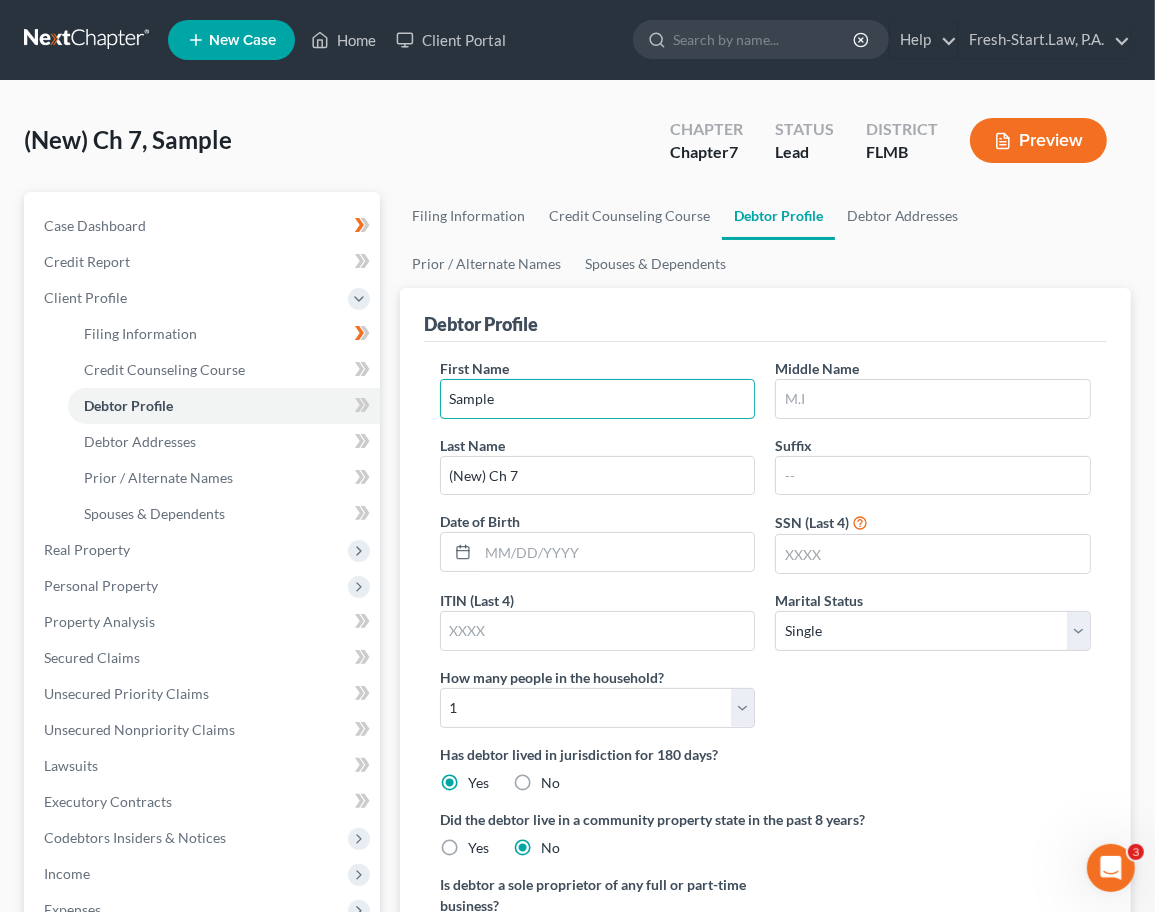 drag, startPoint x: 553, startPoint y: 395, endPoint x: 423, endPoint y: 400, distance: 130.09612 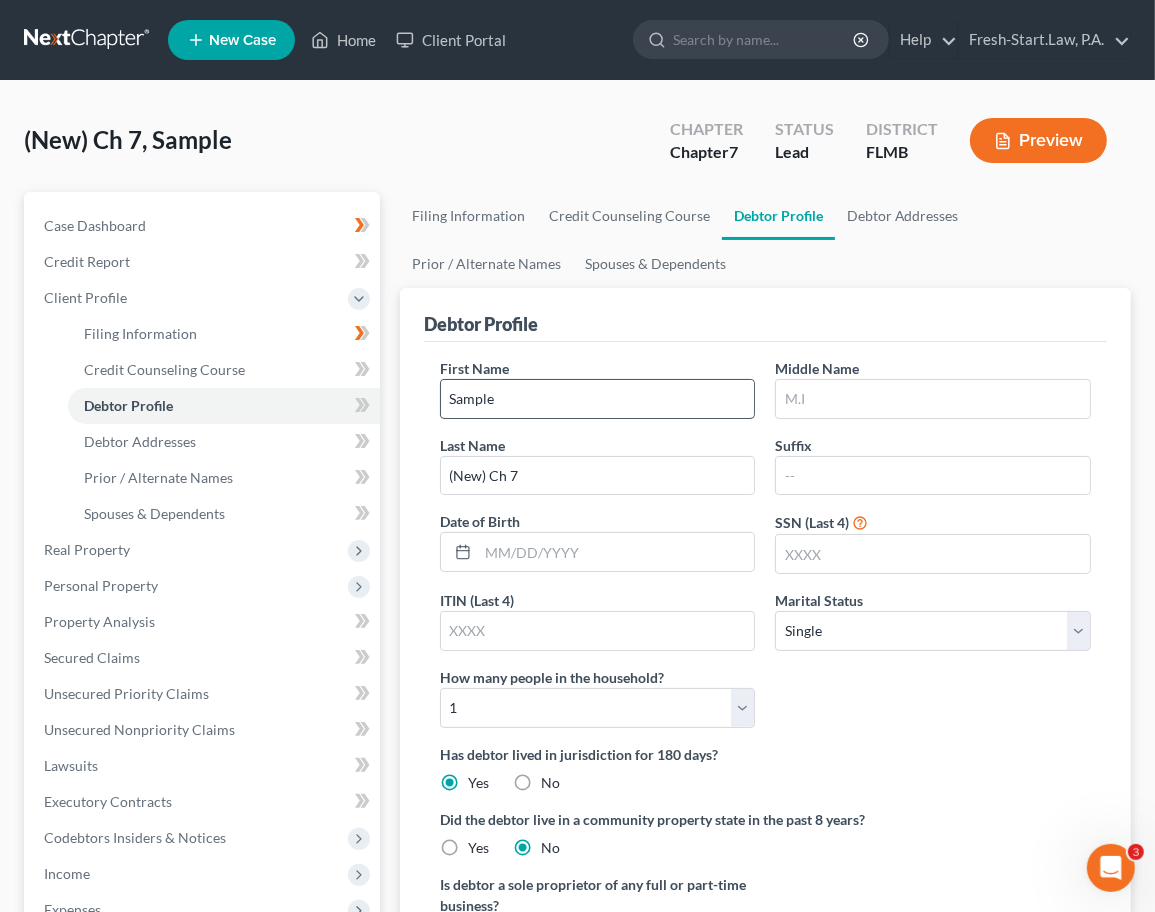 click on "Sample" at bounding box center [598, 399] 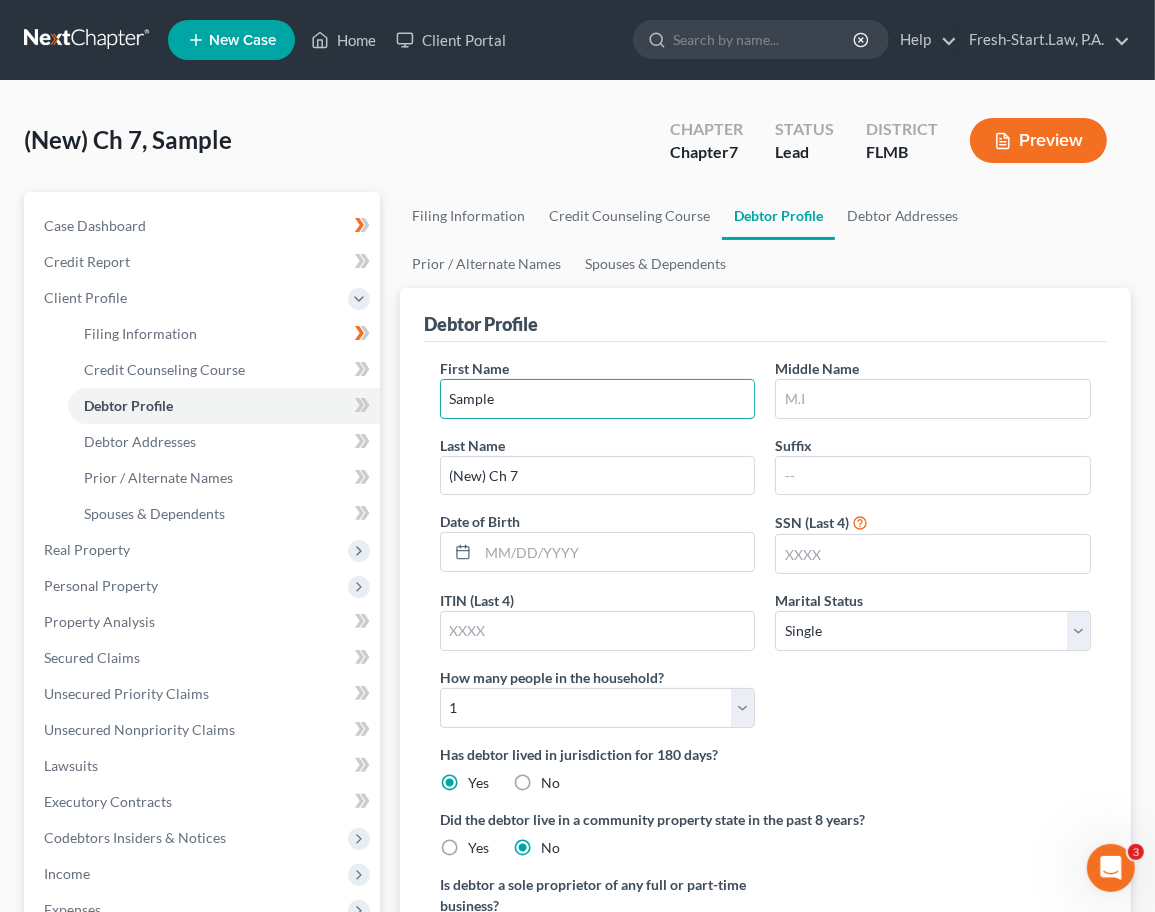 drag, startPoint x: 514, startPoint y: 394, endPoint x: 428, endPoint y: 406, distance: 86.833176 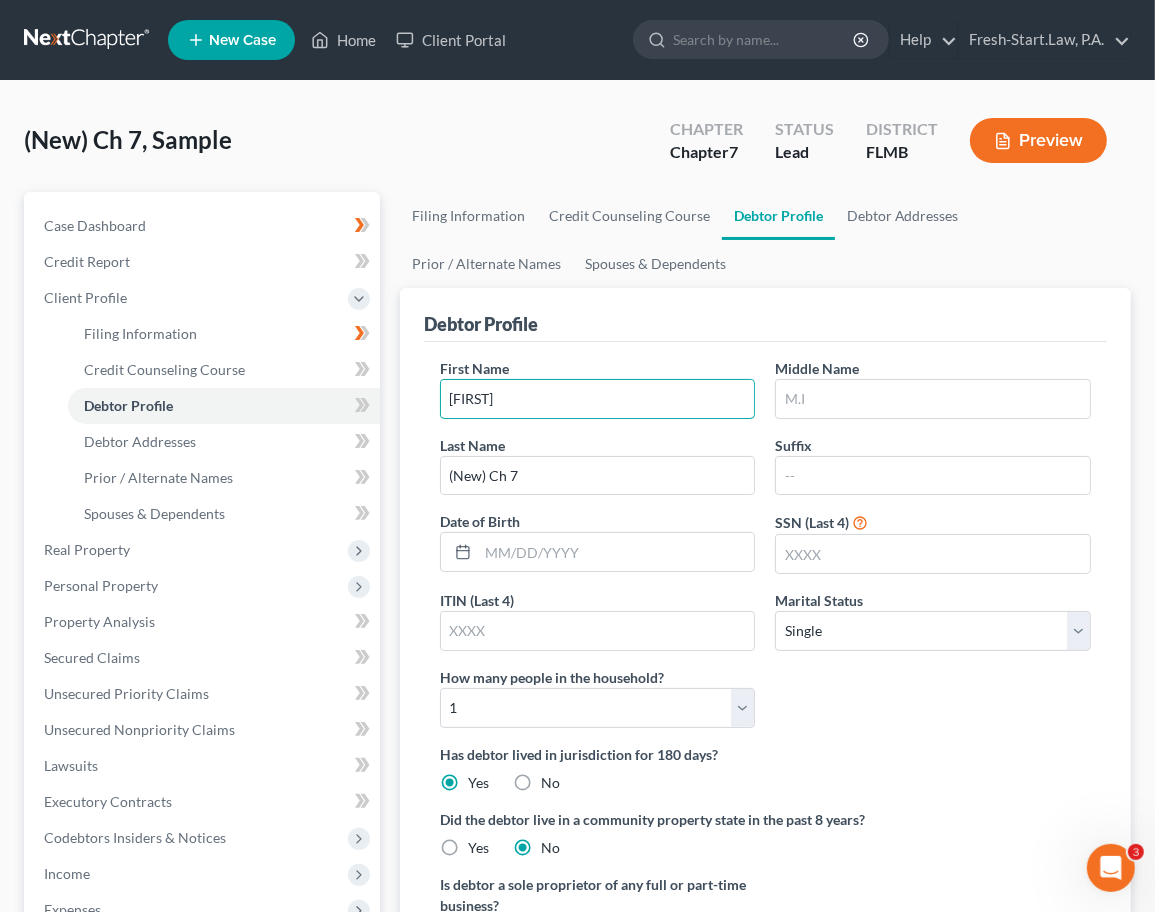 type on "Keri" 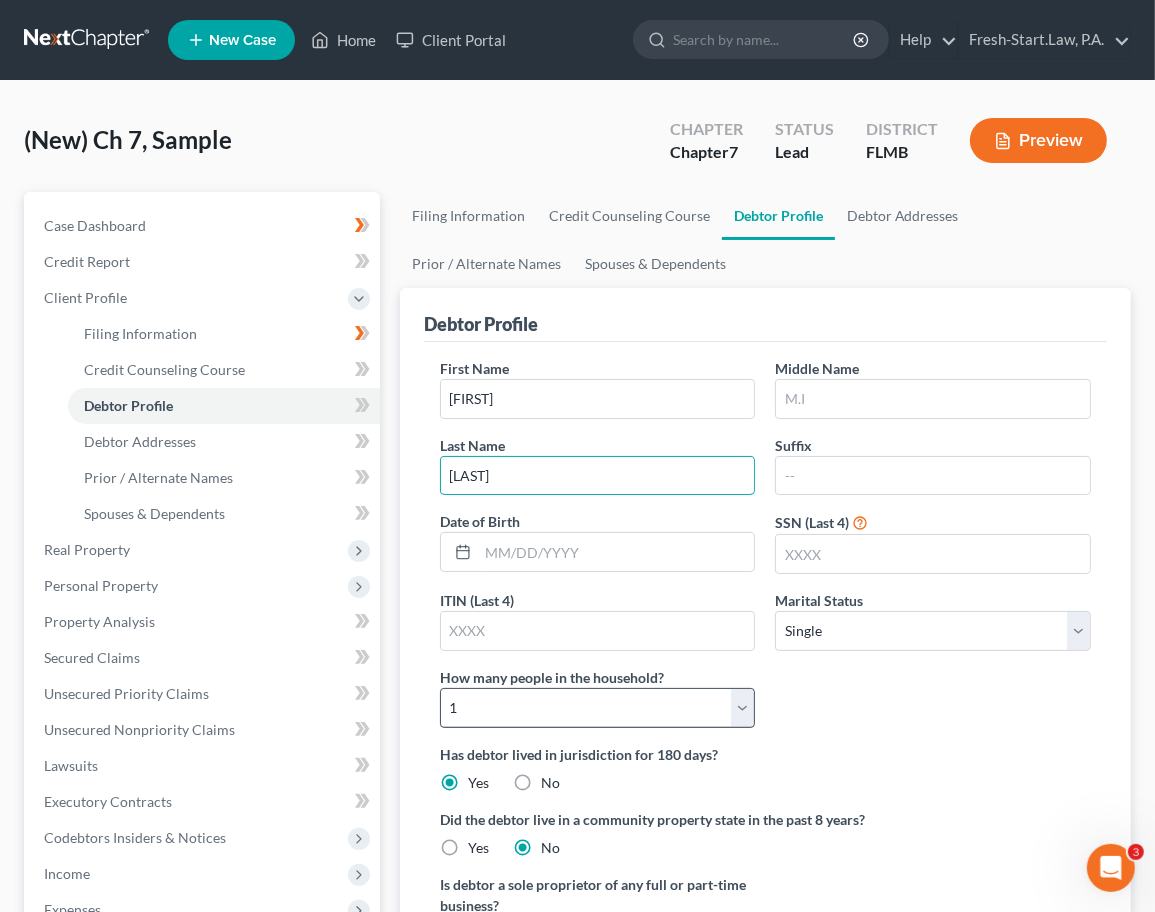 type on "Burry" 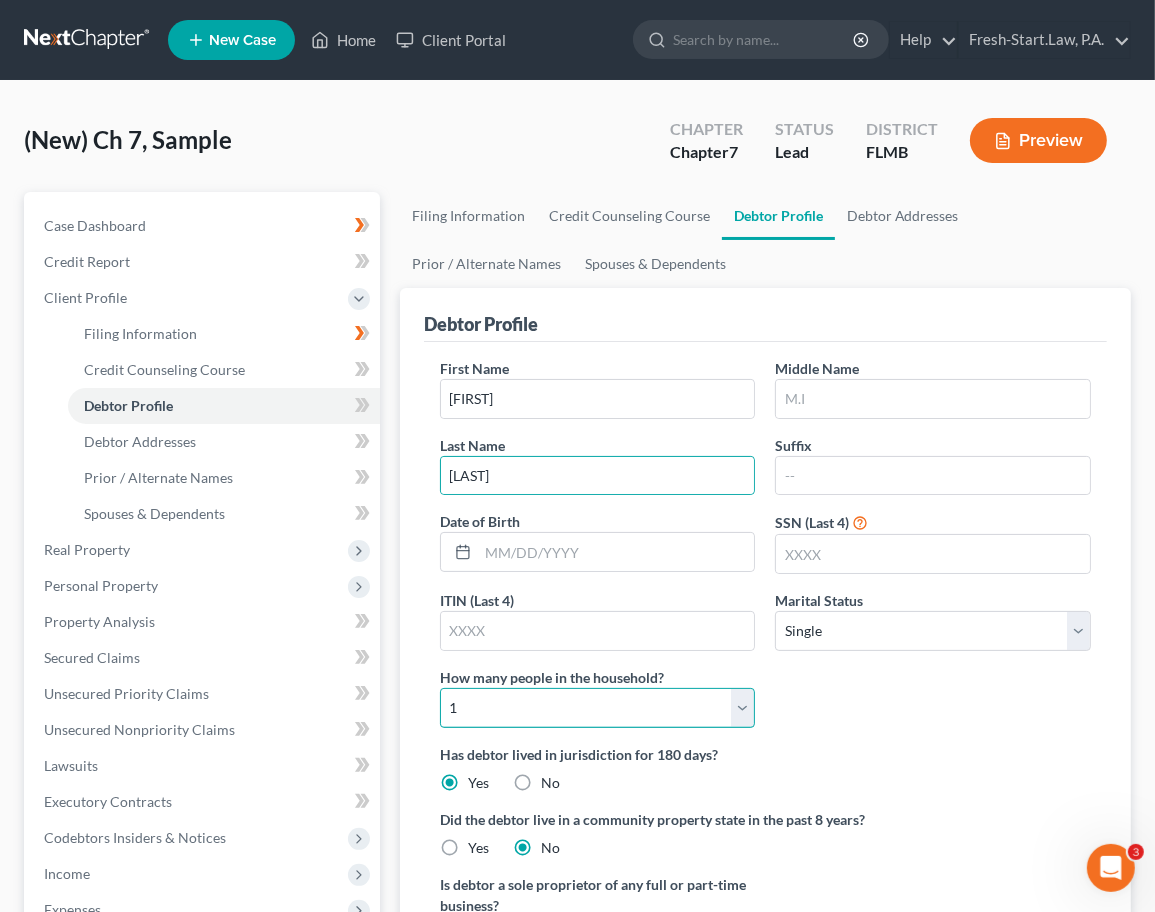click on "Select 1 2 3 4 5 6 7 8 9 10 11 12 13 14 15 16 17 18 19 20" at bounding box center [598, 708] 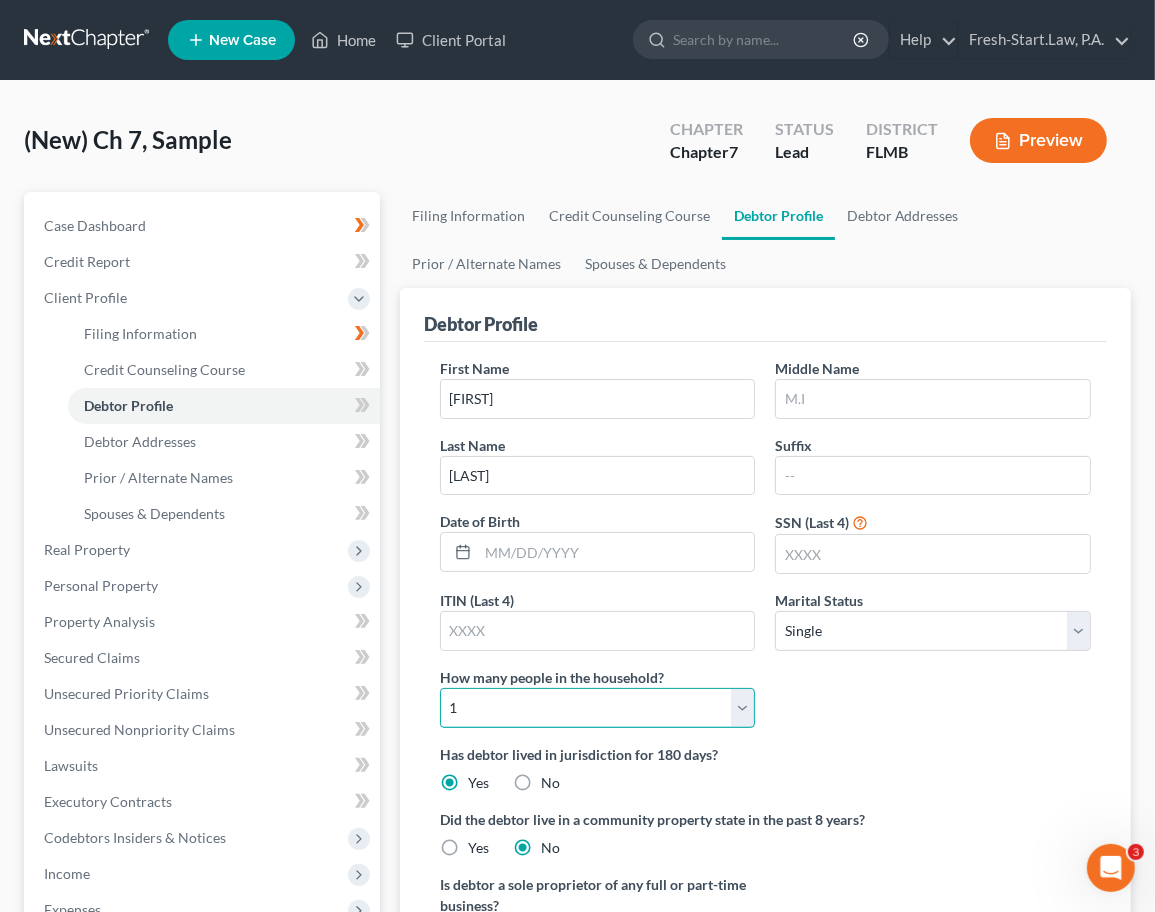 select on "2" 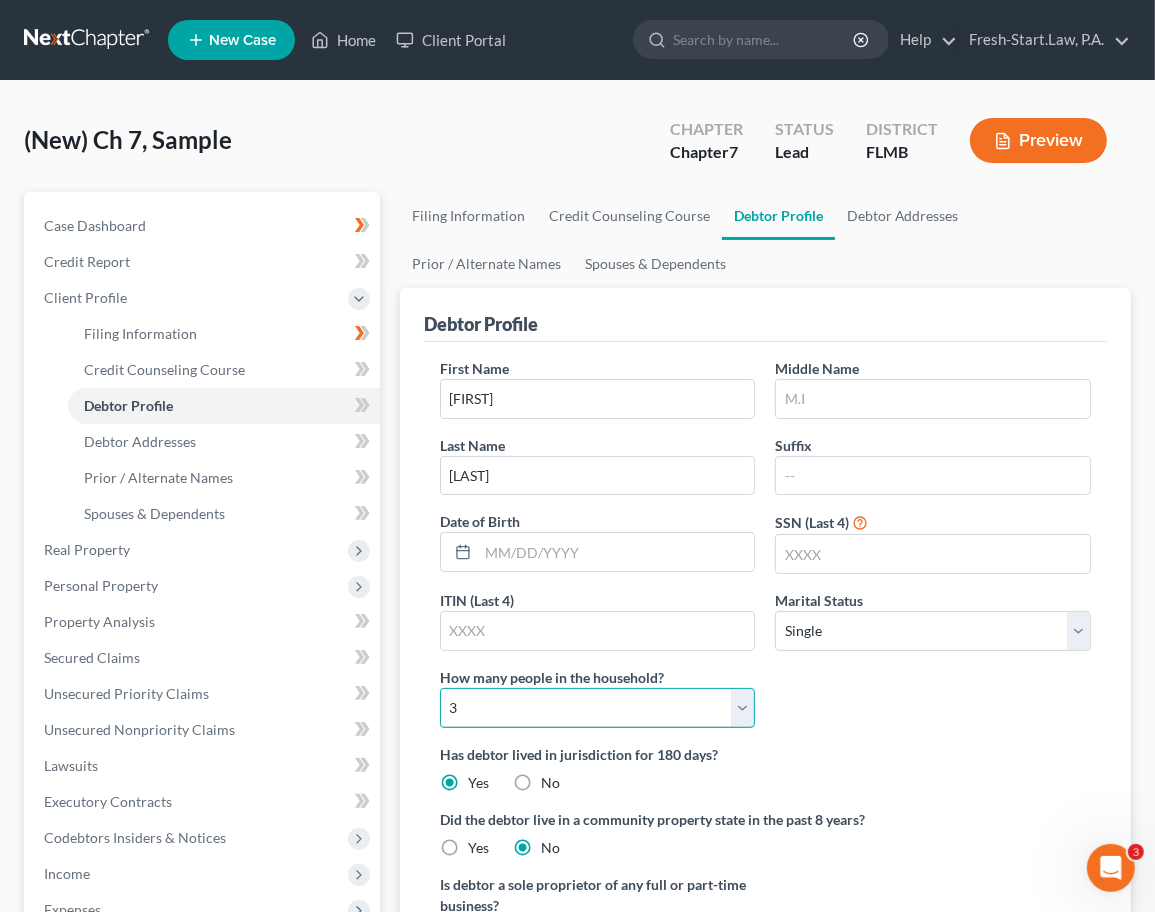 click on "Select 1 2 3 4 5 6 7 8 9 10 11 12 13 14 15 16 17 18 19 20" at bounding box center [598, 708] 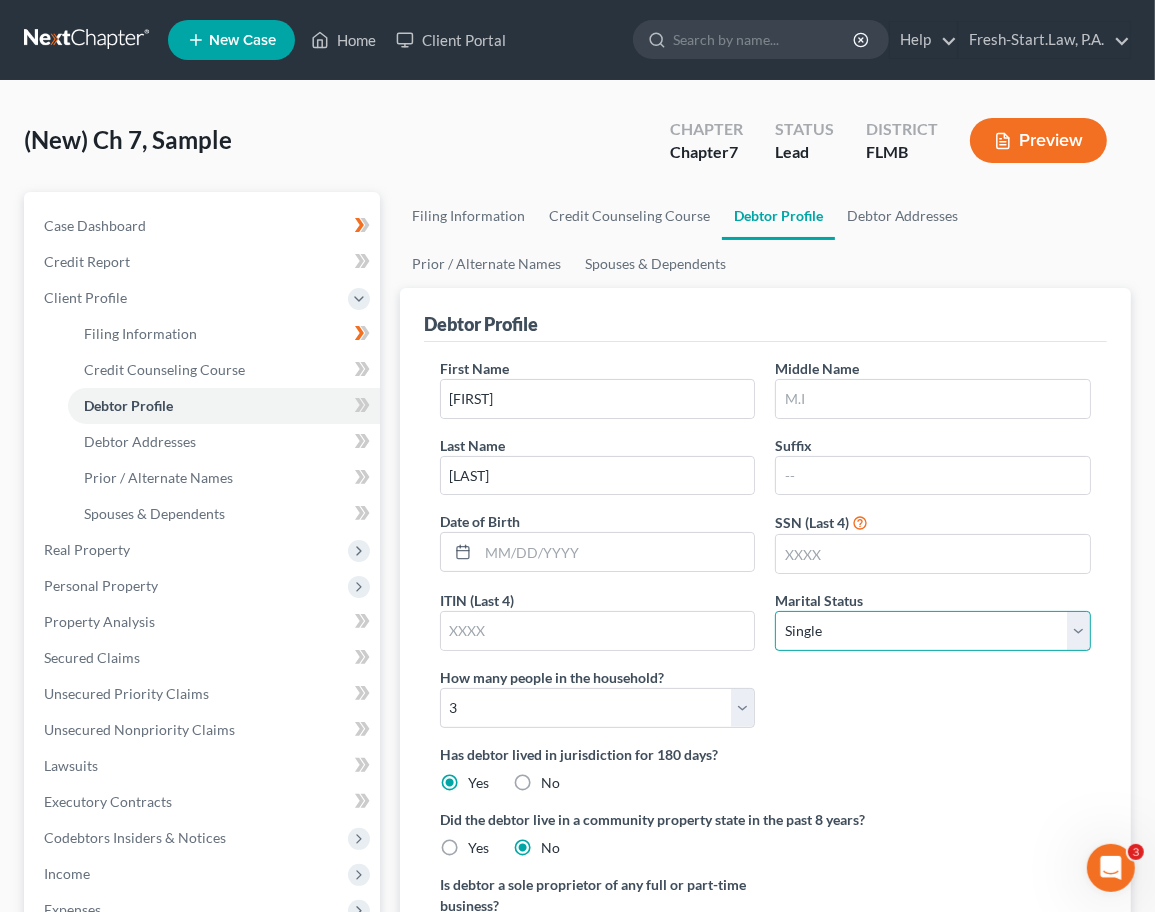 click on "Select Single Married Separated Divorced Widowed" at bounding box center (933, 631) 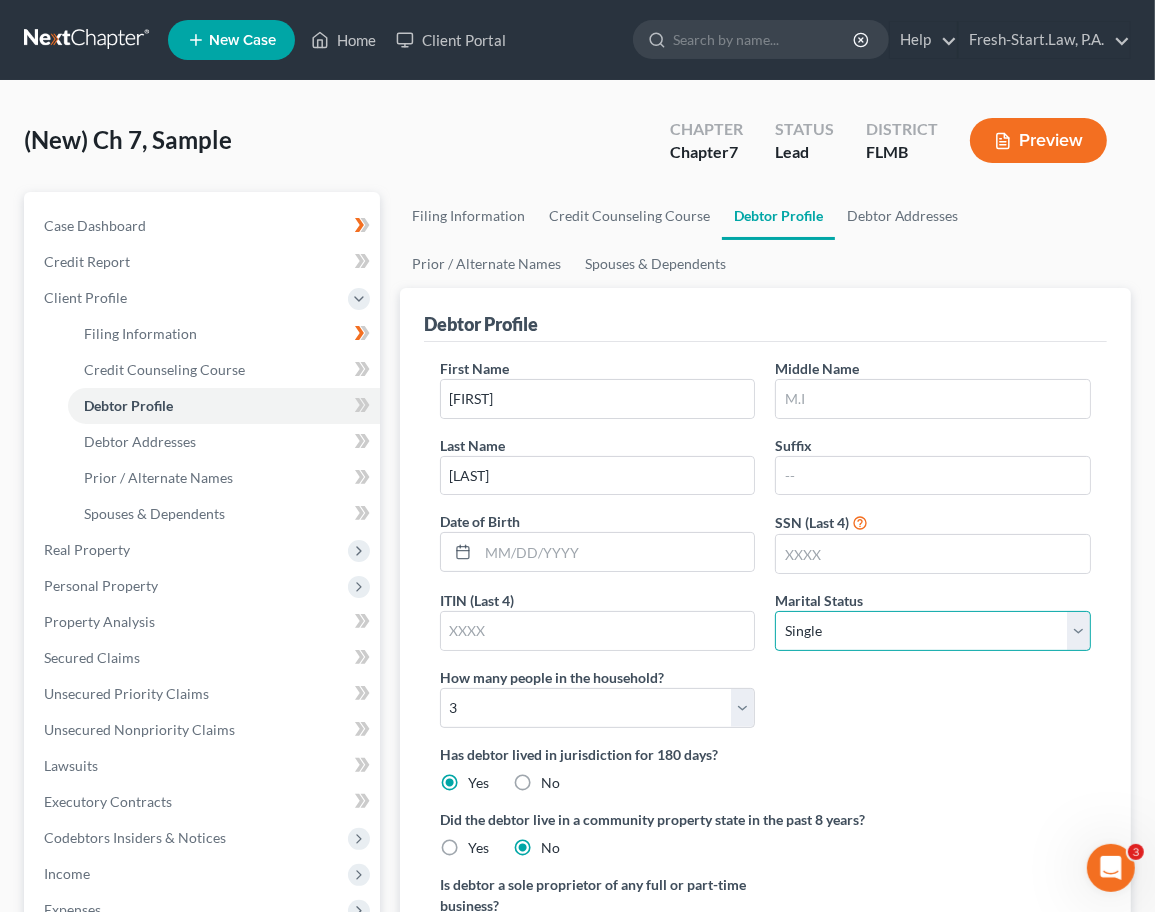 select on "3" 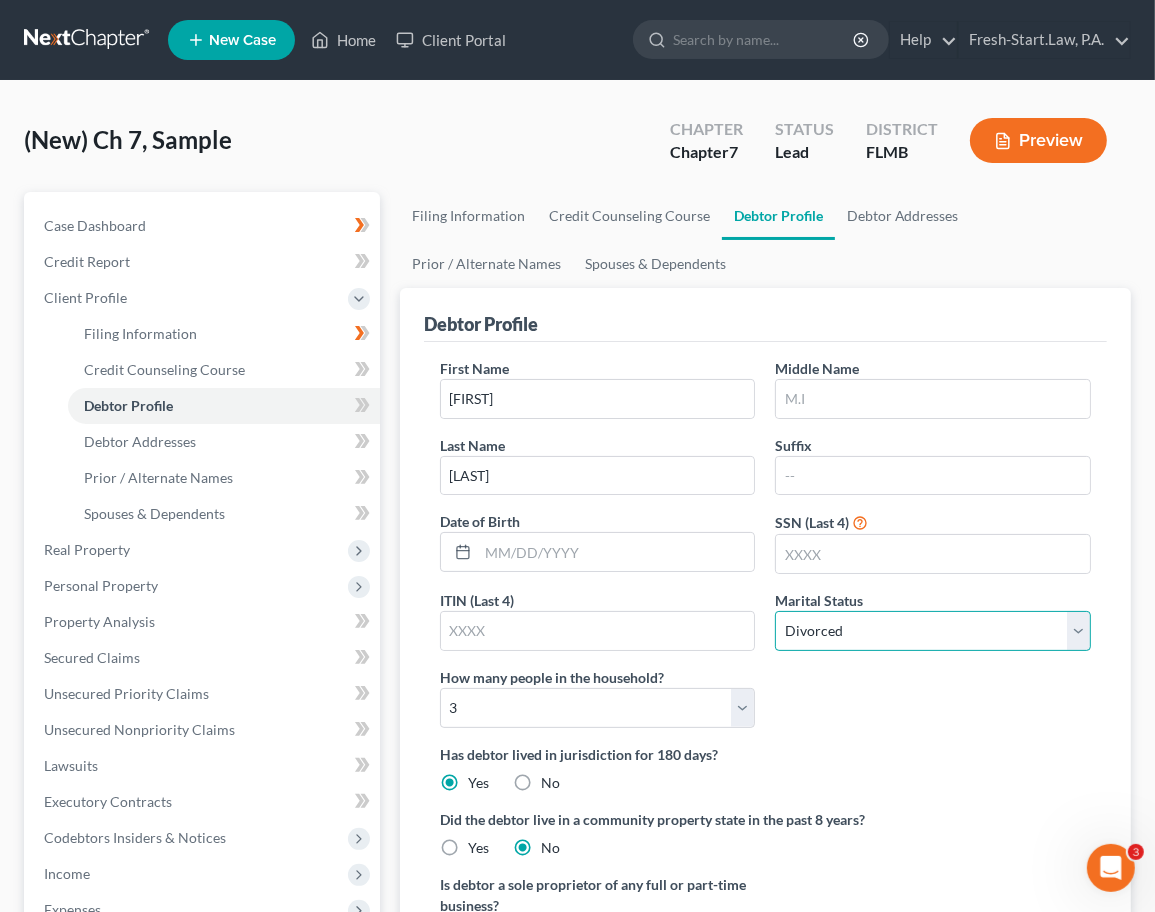 click on "Select Single Married Separated Divorced Widowed" at bounding box center [933, 631] 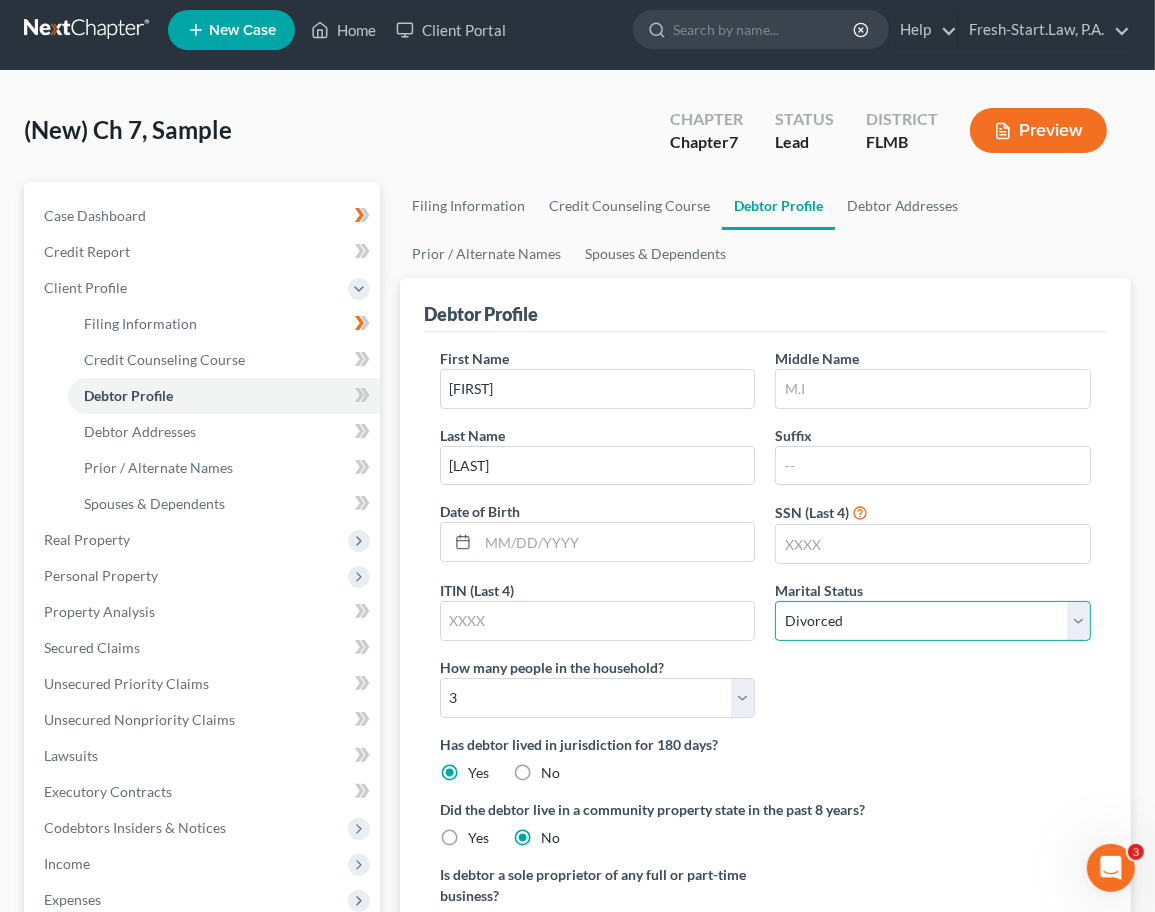 scroll, scrollTop: 0, scrollLeft: 0, axis: both 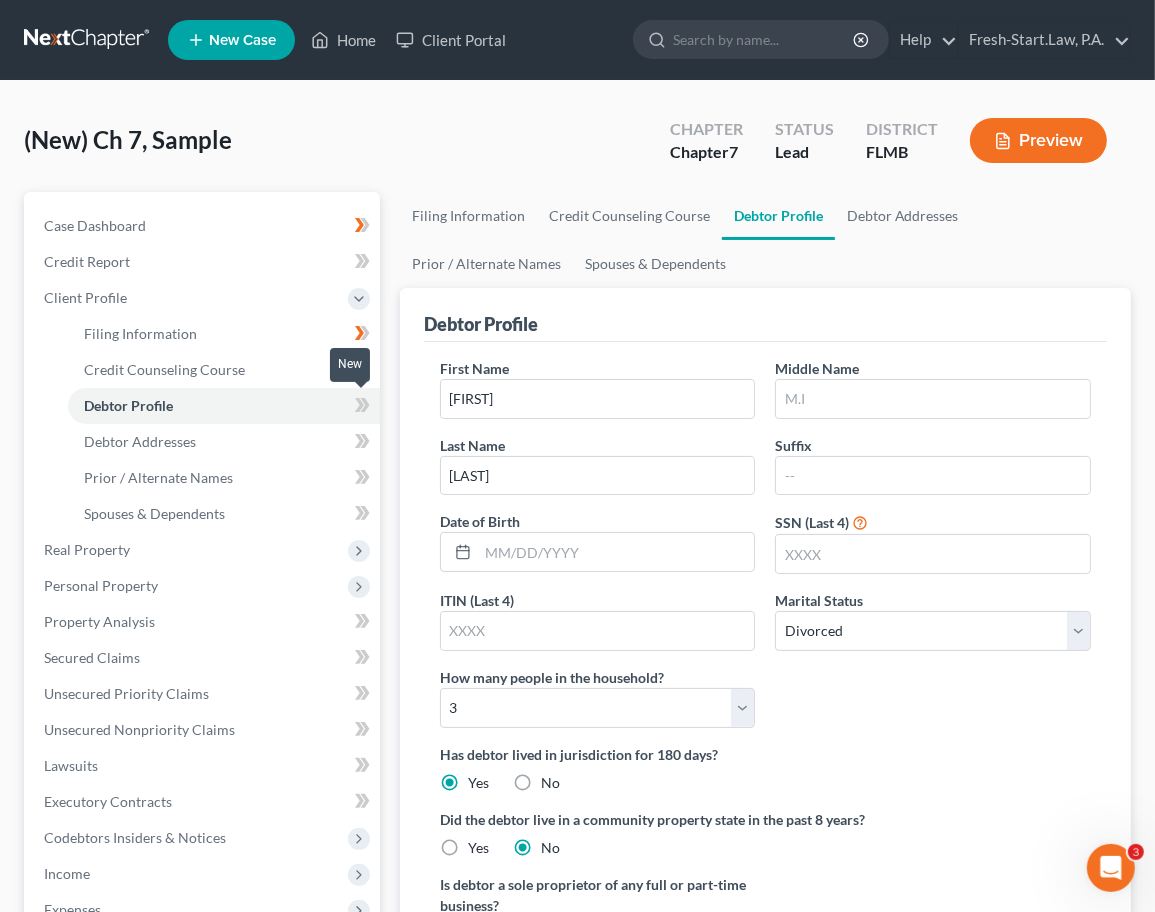 click 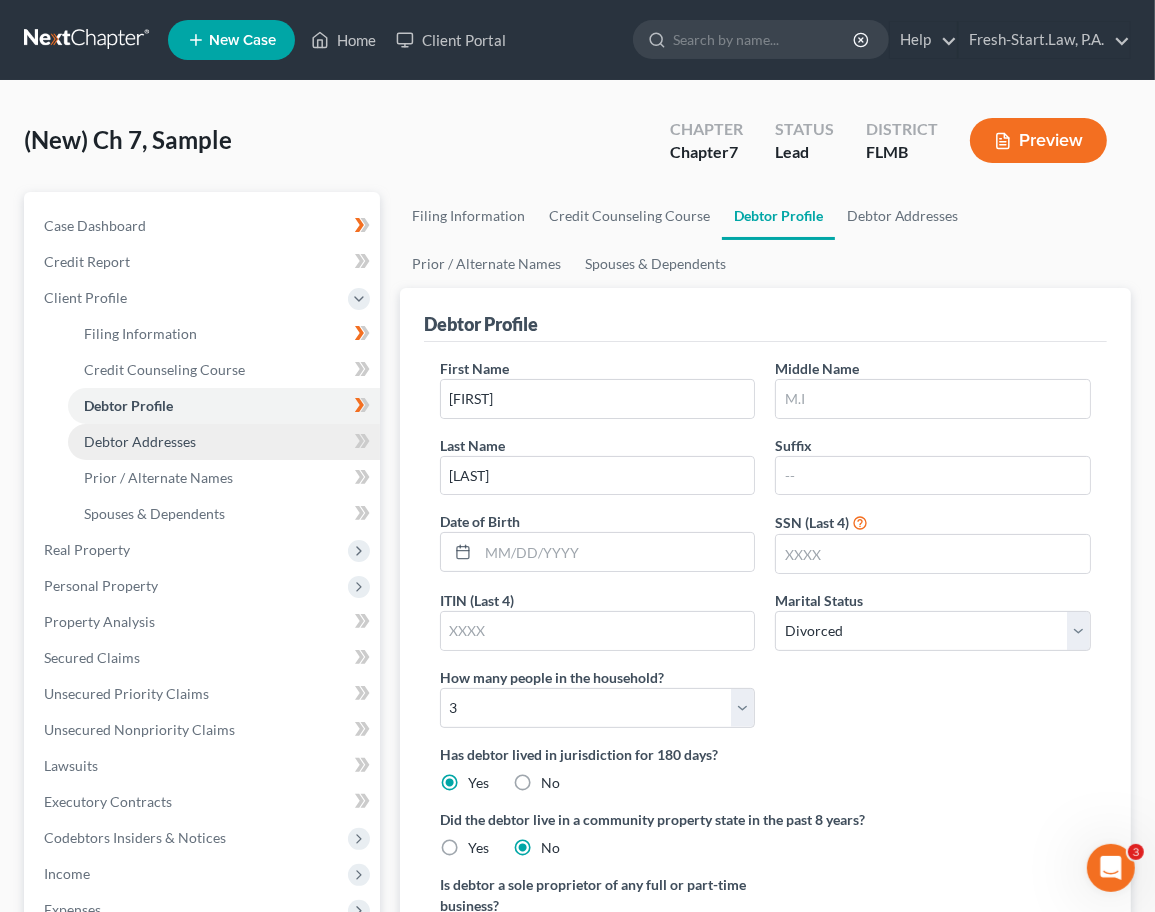 click on "Debtor Addresses" at bounding box center (140, 441) 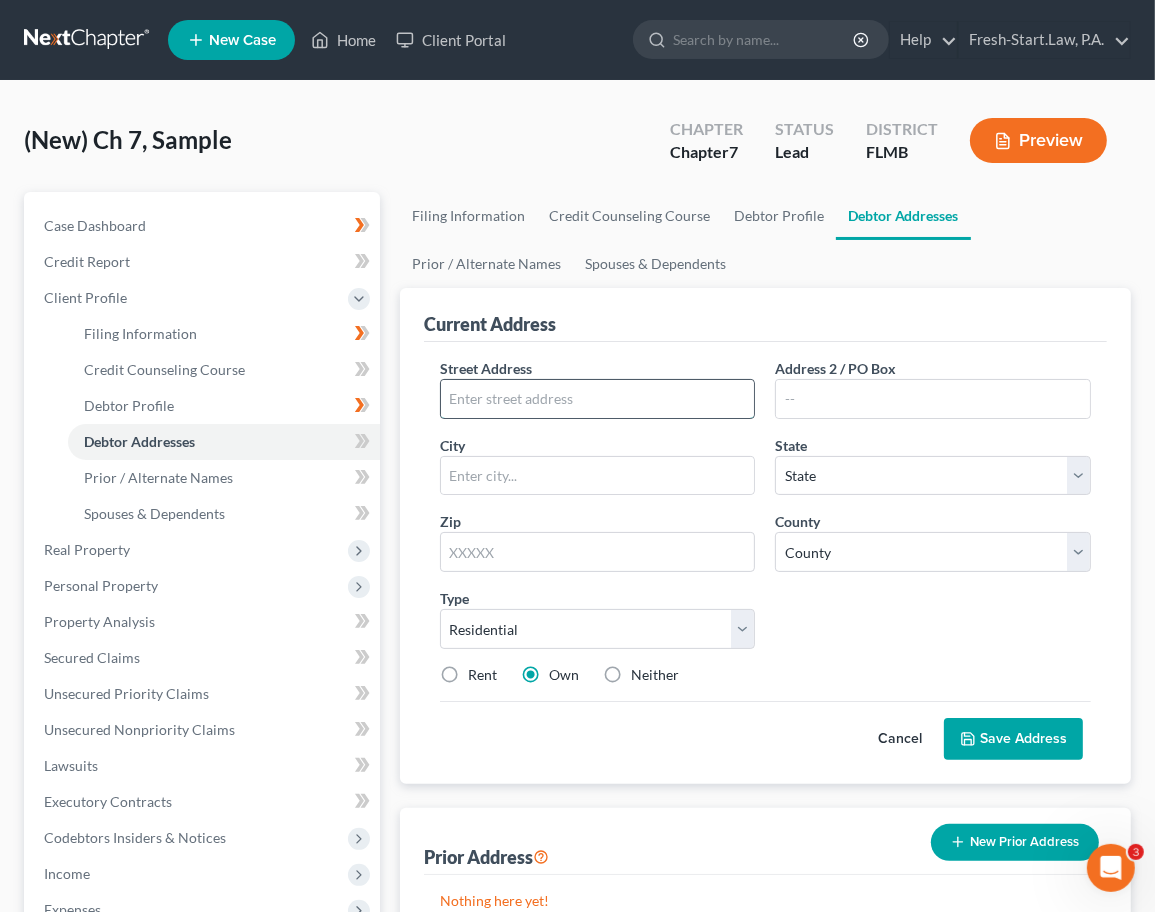 click at bounding box center [598, 399] 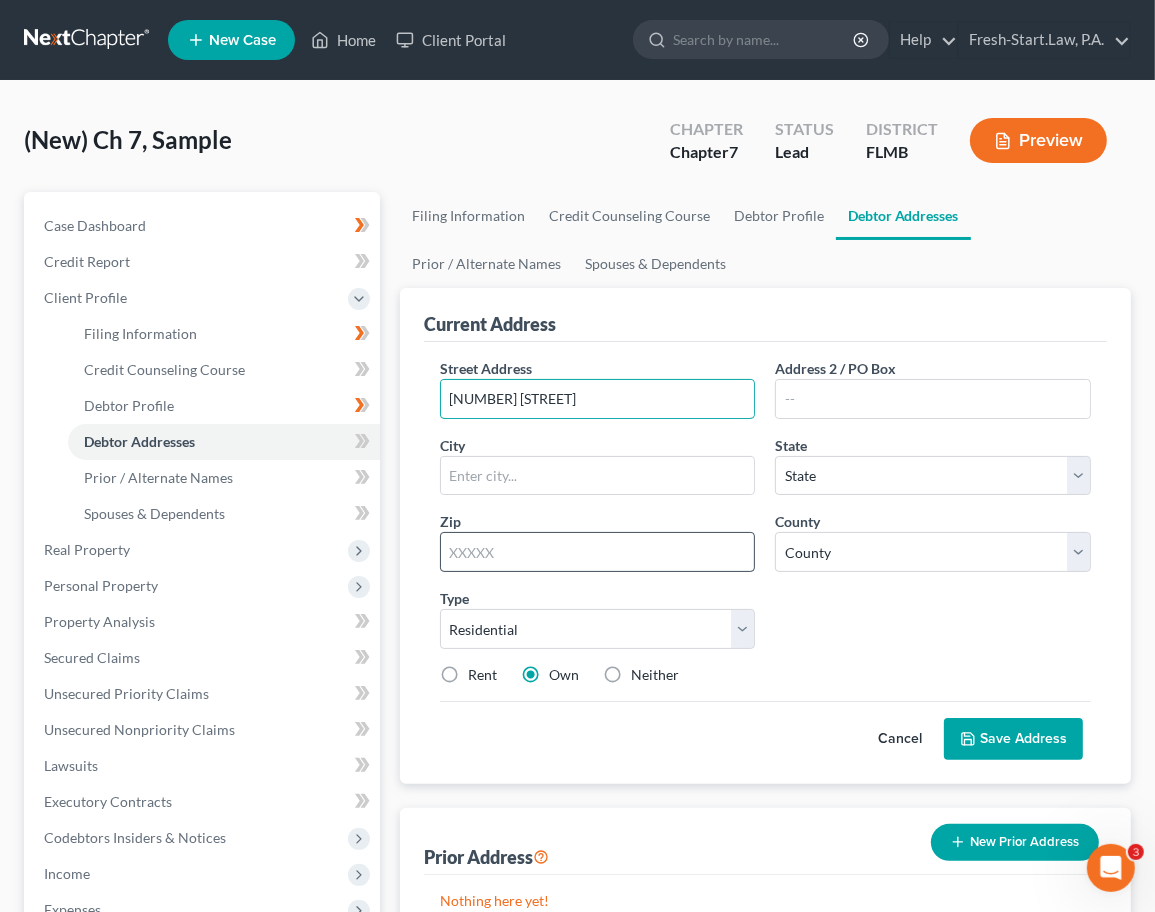 type on "5538 Siracusa Ln" 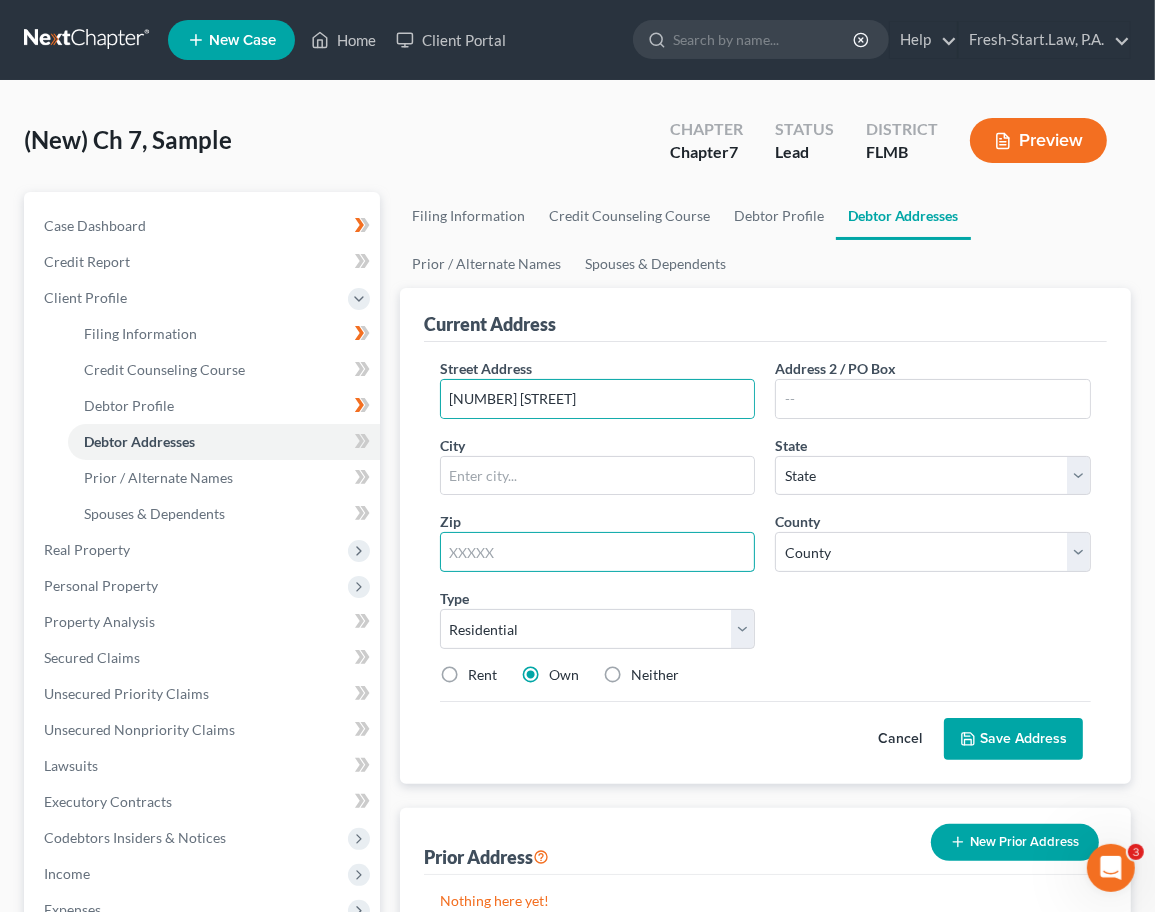 click at bounding box center [598, 552] 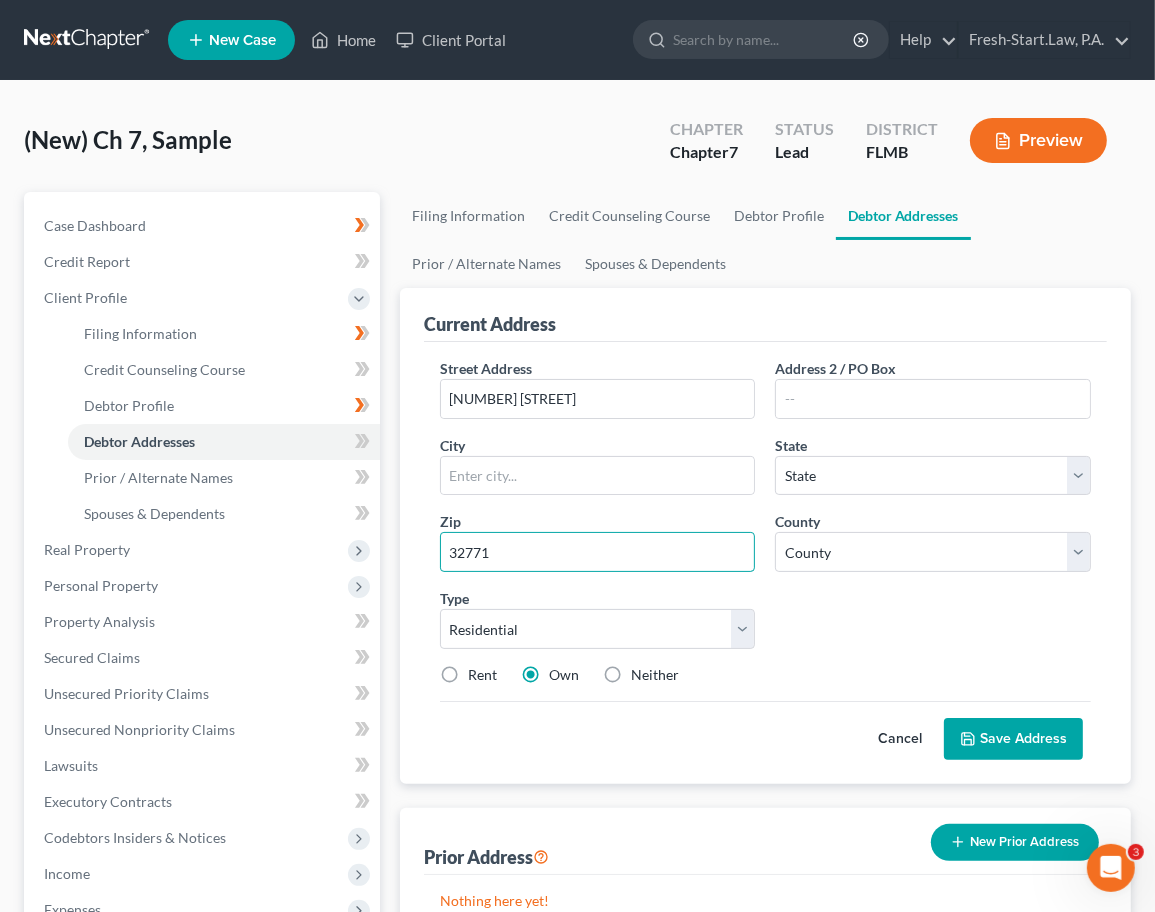 type on "32771" 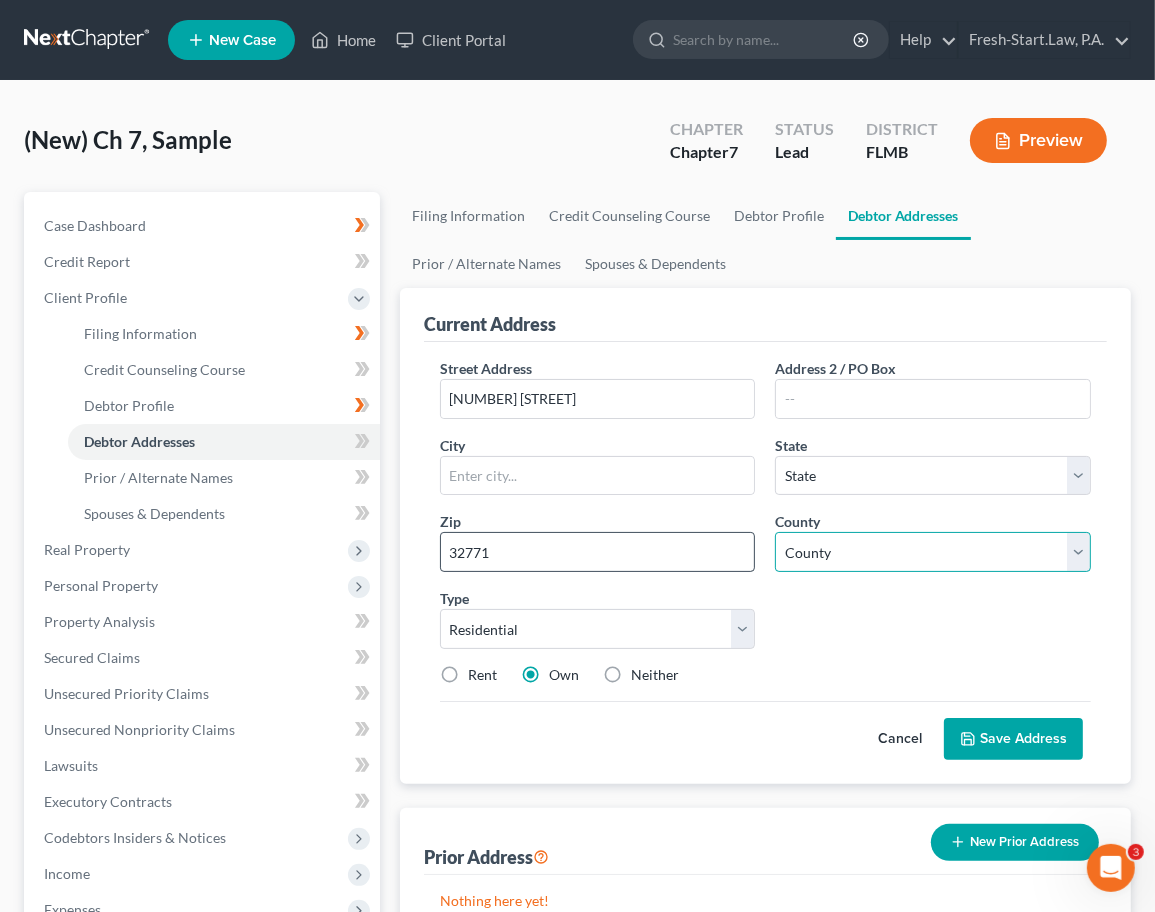 type on "Sanford" 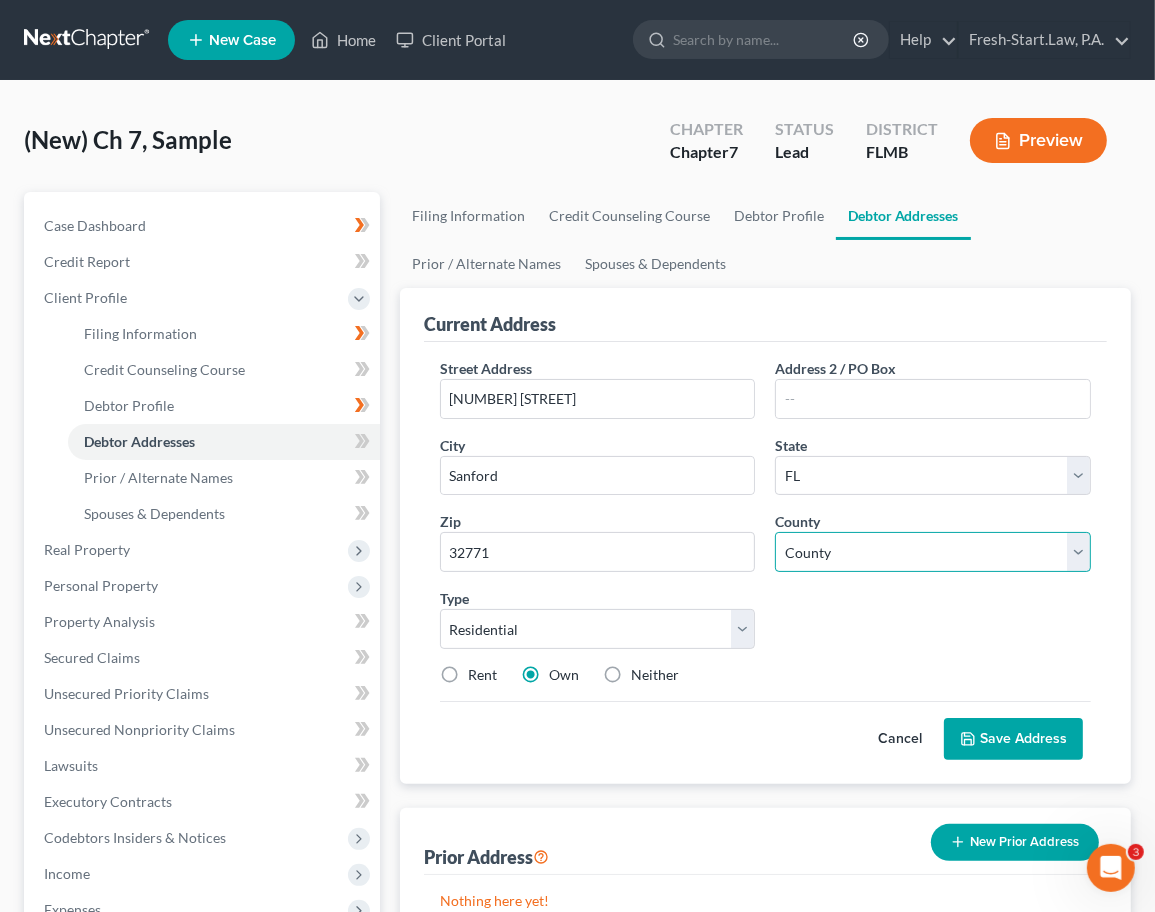click on "County Alachua County Baker County Bay County Bradford County Brevard County Broward County Calhoun County Charlotte County Citrus County Clay County Collier County Columbia County DeSoto County Dixie County Duval County Escambia County Flagler County Franklin County Gadsden County Gilchrist County Glades County Gulf County Hamilton County Hardee County Hendry County Hernando County Highlands County Hillsborough County Holmes County Indian River County Jackson County Jefferson County Lafayette County Lake County Lee County Leon County Levy County Liberty County Madison County Manatee County Marion County Martin County Miami-Dade County Monroe County Nassau County Okaloosa County Okeechobee County Orange County Osceola County Palm Beach County Pasco County Pinellas County Polk County Putnam County Santa Rosa County Sarasota County Seminole County St. Johns County St. Lucie County Sumter County Suwannee County Taylor County Union County Volusia County Wakulla County Walton County Washington County" at bounding box center [933, 552] 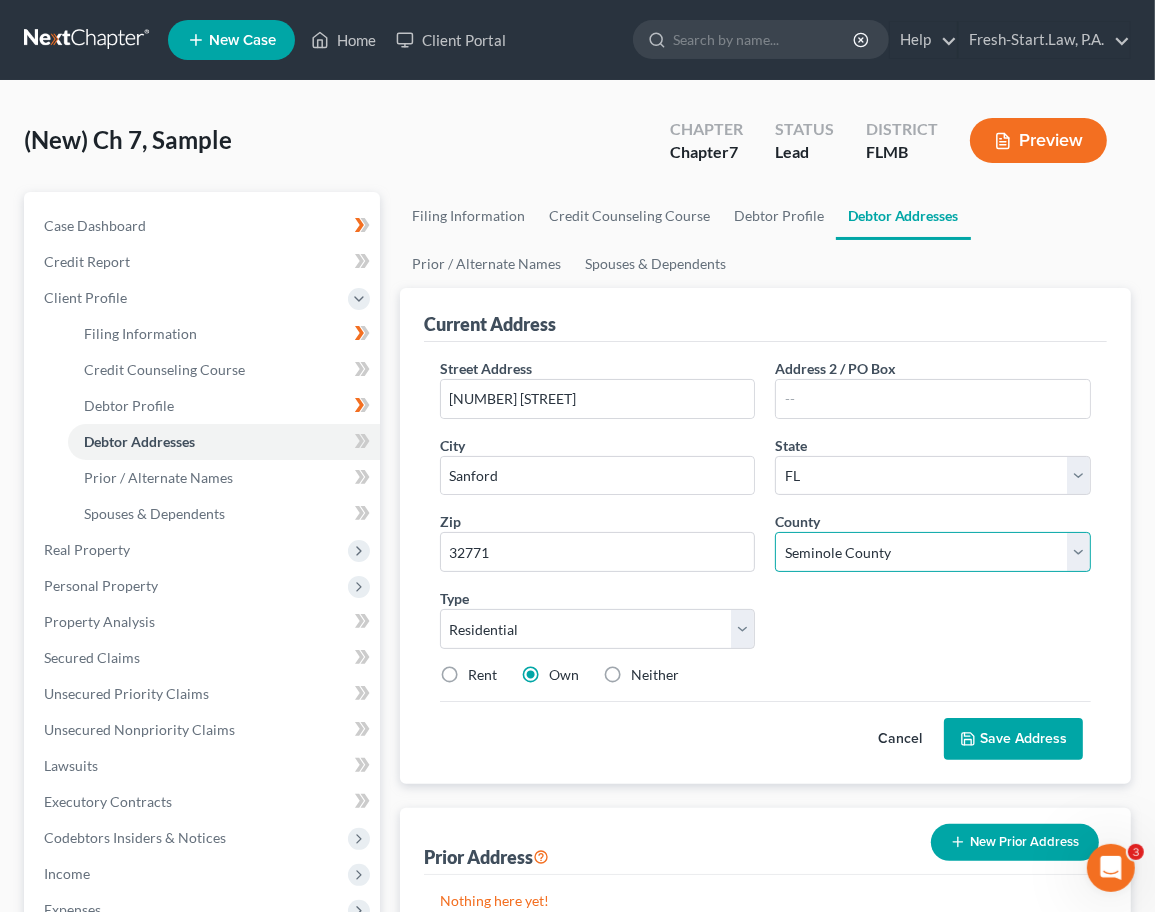 click on "County Alachua County Baker County Bay County Bradford County Brevard County Broward County Calhoun County Charlotte County Citrus County Clay County Collier County Columbia County DeSoto County Dixie County Duval County Escambia County Flagler County Franklin County Gadsden County Gilchrist County Glades County Gulf County Hamilton County Hardee County Hendry County Hernando County Highlands County Hillsborough County Holmes County Indian River County Jackson County Jefferson County Lafayette County Lake County Lee County Leon County Levy County Liberty County Madison County Manatee County Marion County Martin County Miami-Dade County Monroe County Nassau County Okaloosa County Okeechobee County Orange County Osceola County Palm Beach County Pasco County Pinellas County Polk County Putnam County Santa Rosa County Sarasota County Seminole County St. Johns County St. Lucie County Sumter County Suwannee County Taylor County Union County Volusia County Wakulla County Walton County Washington County" at bounding box center (933, 552) 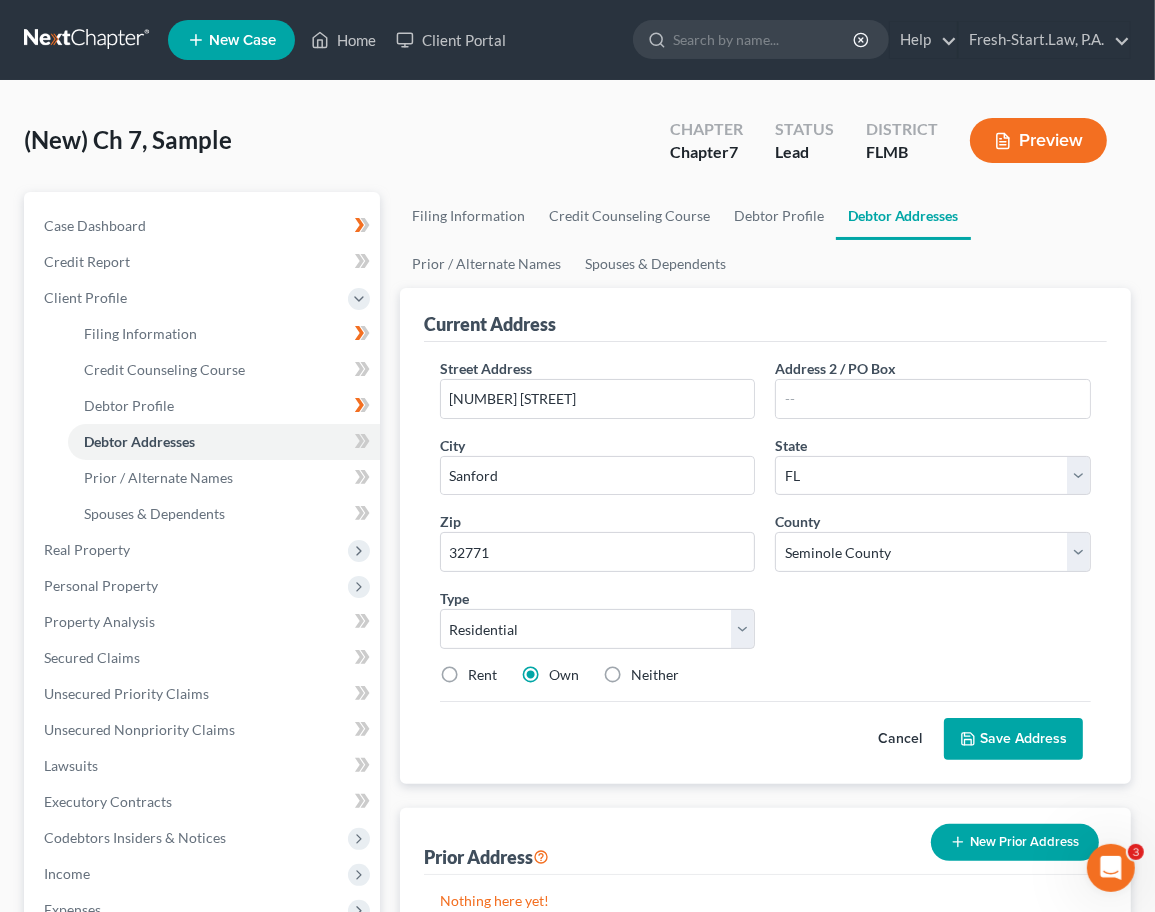 click on "Save Address" at bounding box center [1013, 739] 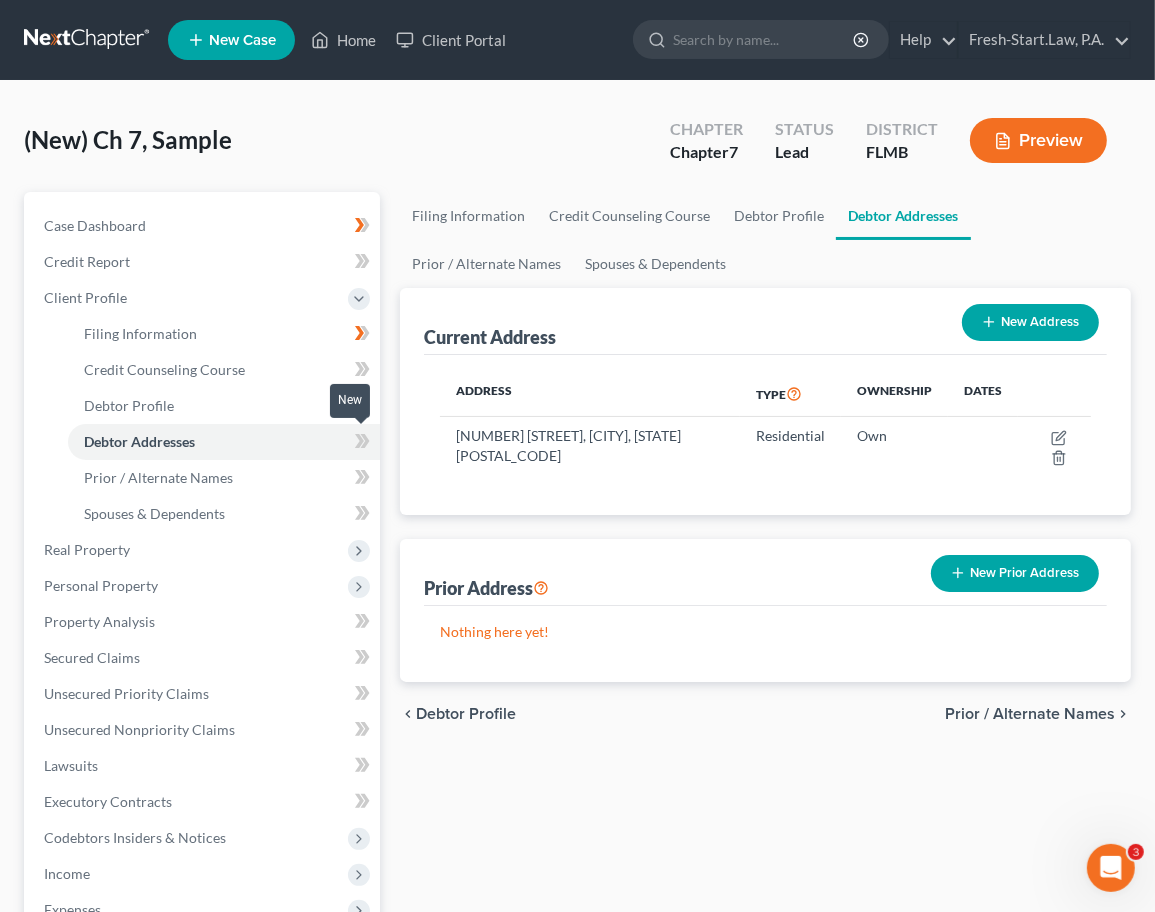 click 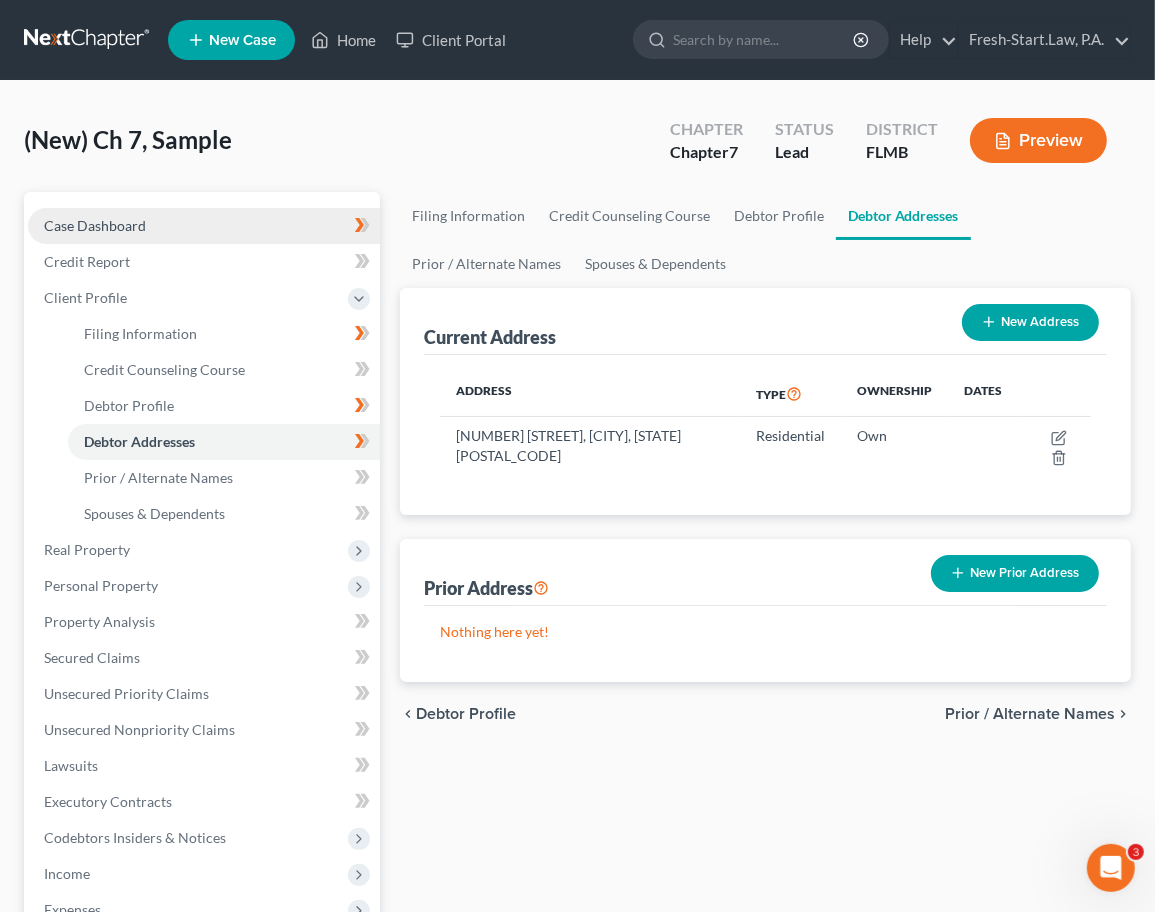 click on "Case Dashboard" at bounding box center [95, 225] 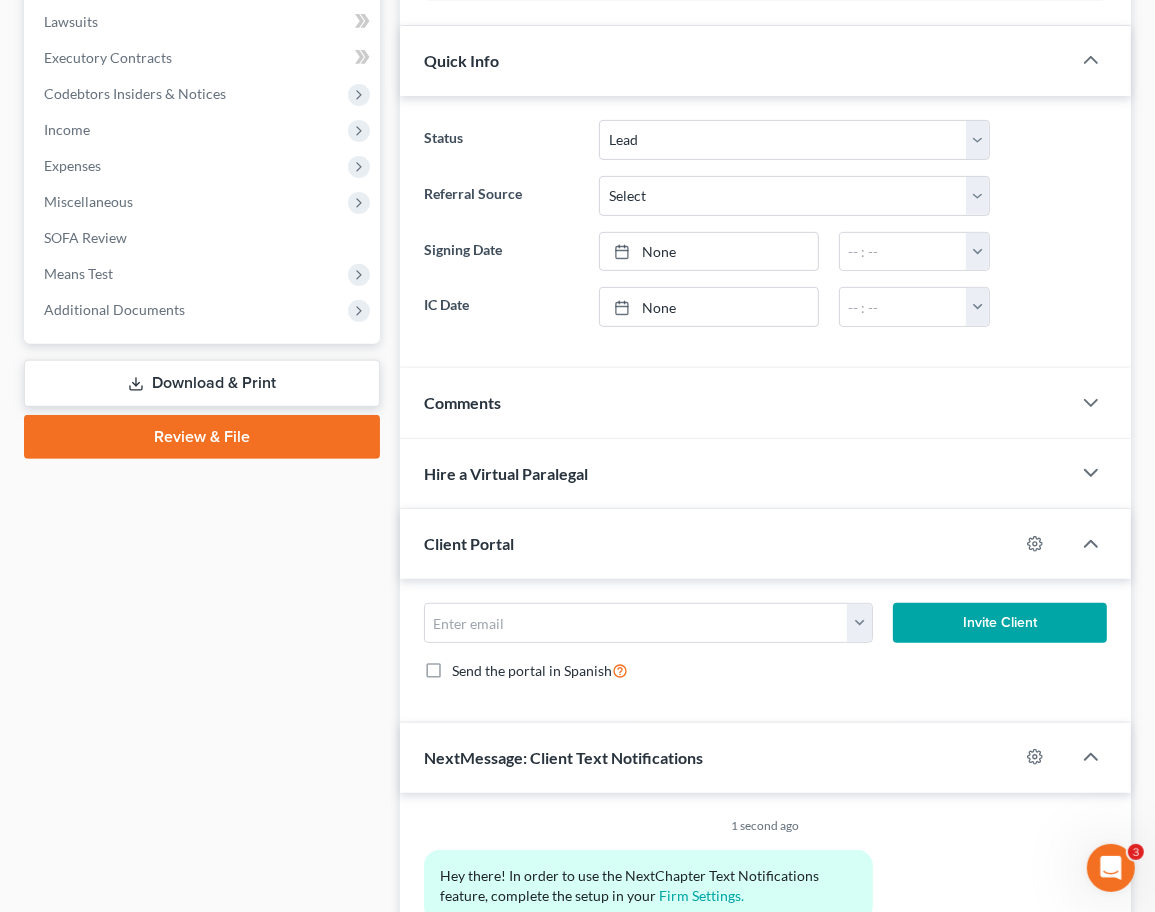 scroll, scrollTop: 533, scrollLeft: 0, axis: vertical 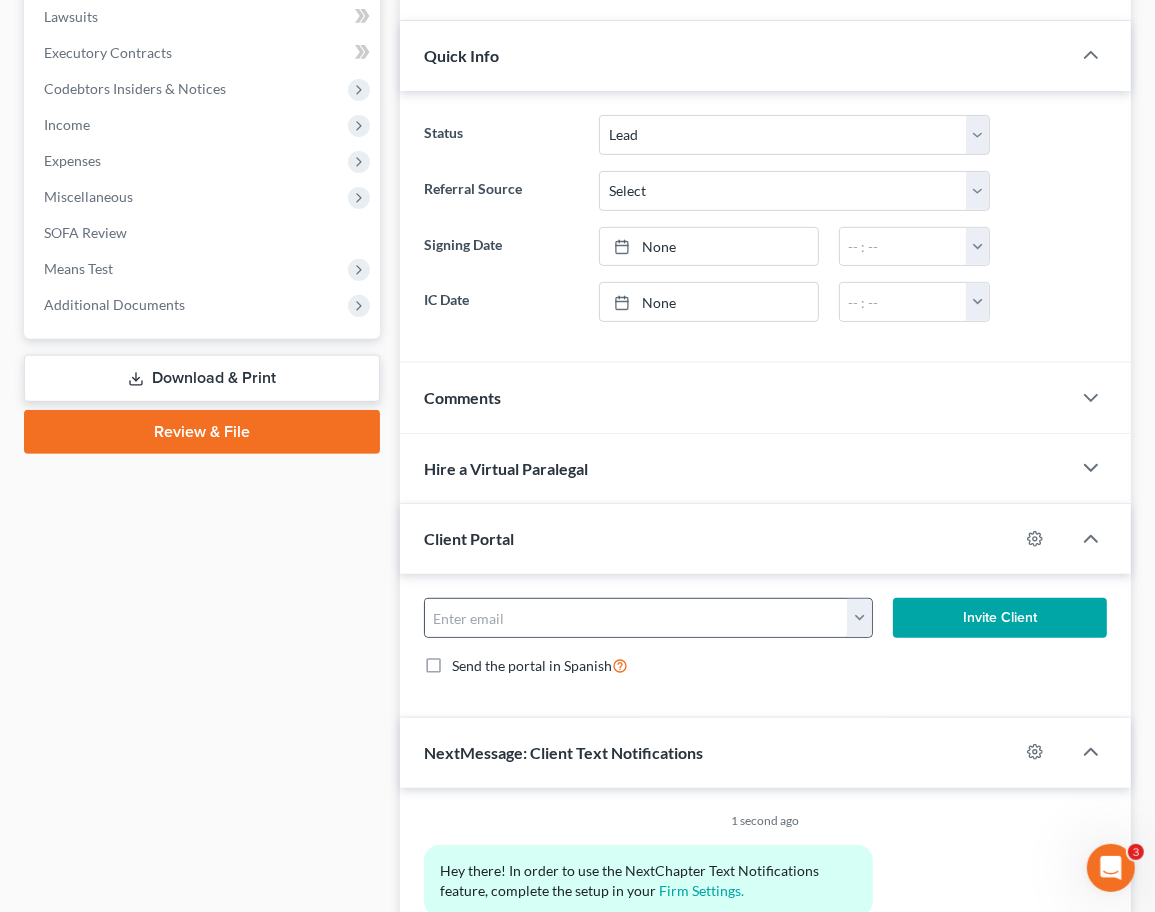 click at bounding box center [859, 618] 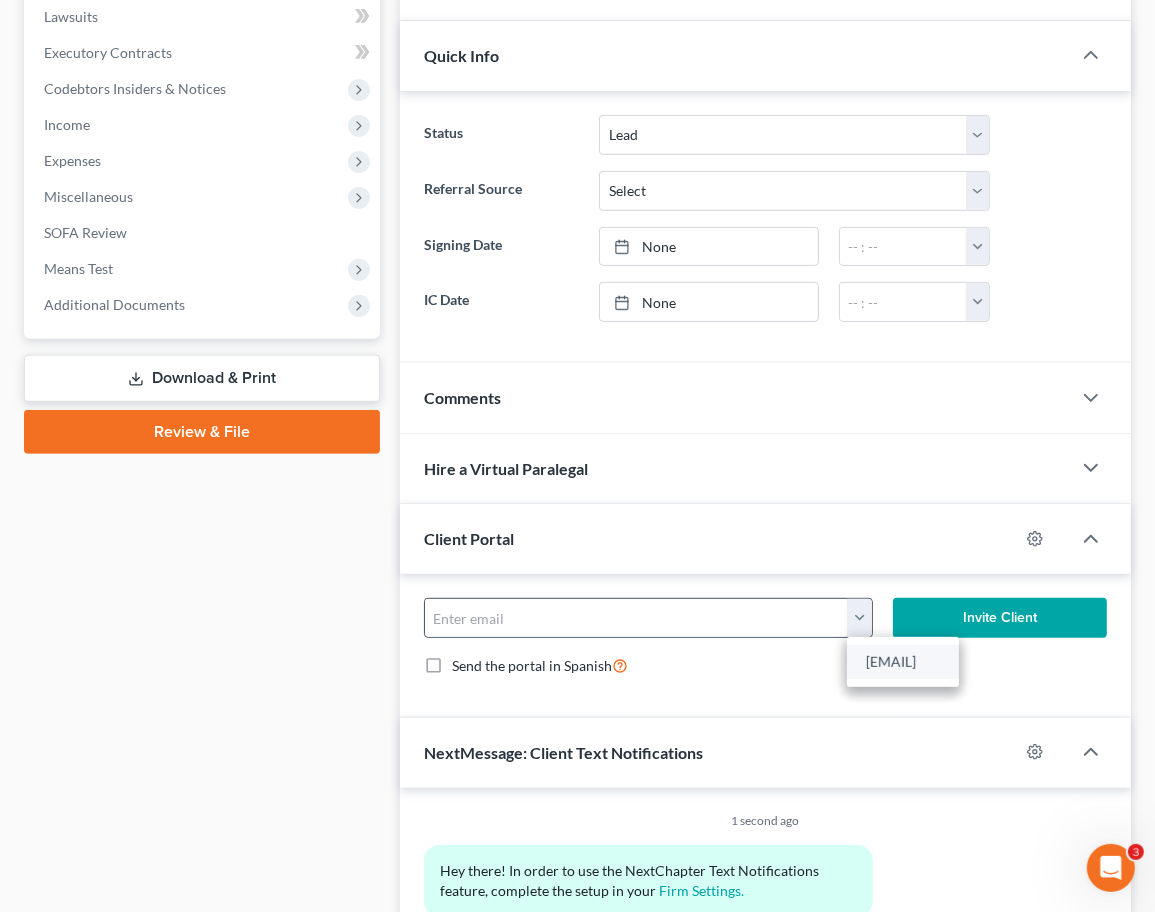 click on "[EMAIL]" at bounding box center (903, 662) 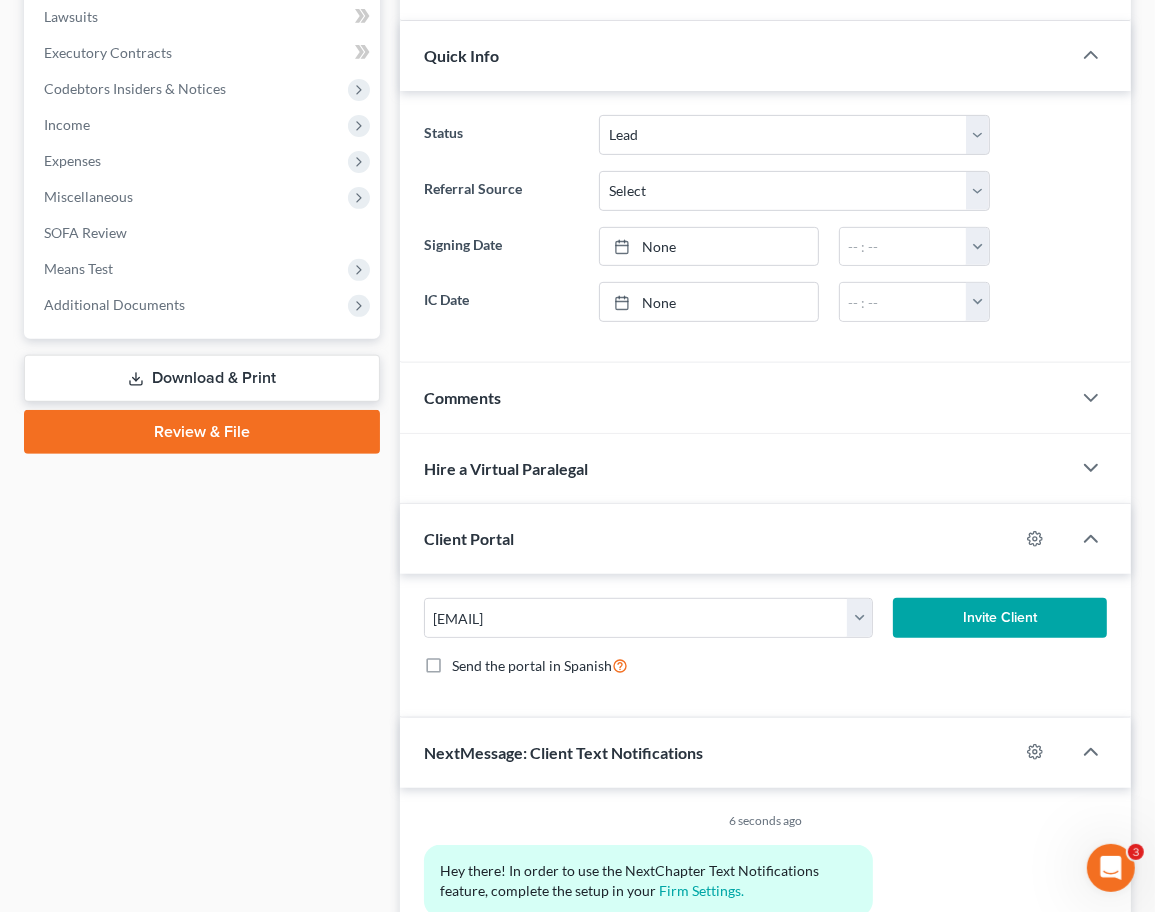 click on "Invite Client" at bounding box center [1000, 618] 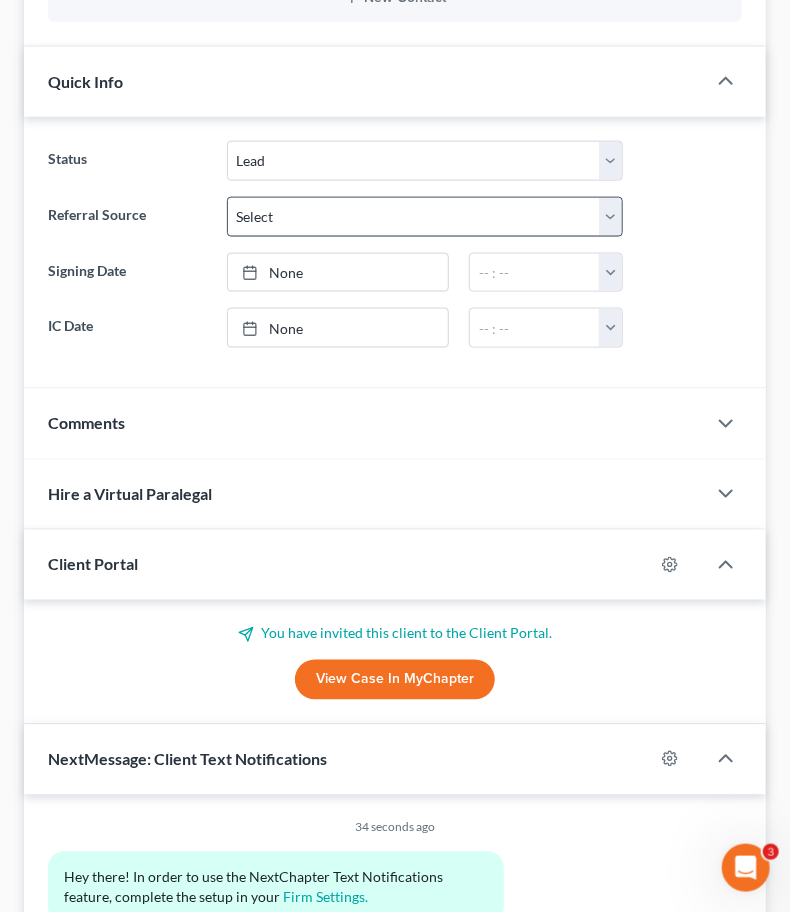 scroll, scrollTop: 0, scrollLeft: 0, axis: both 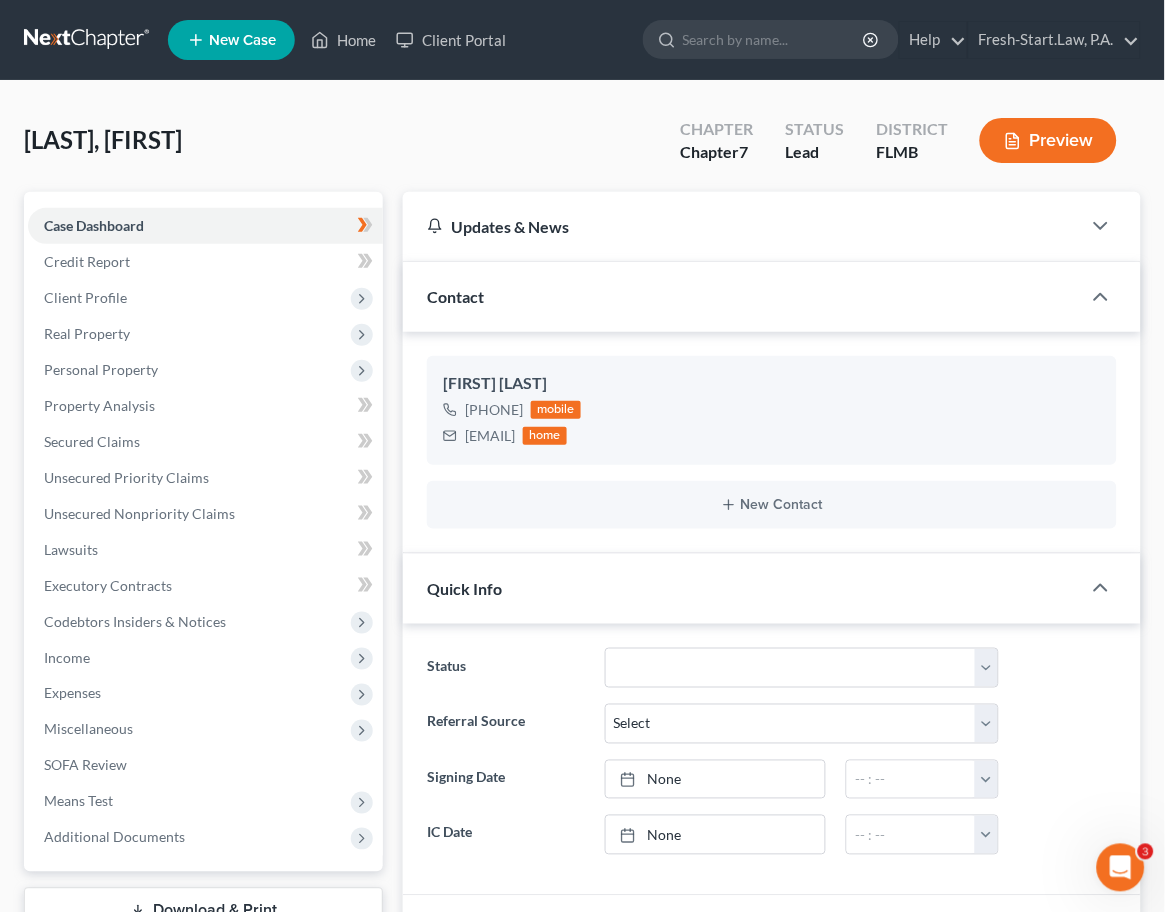 click at bounding box center (88, 40) 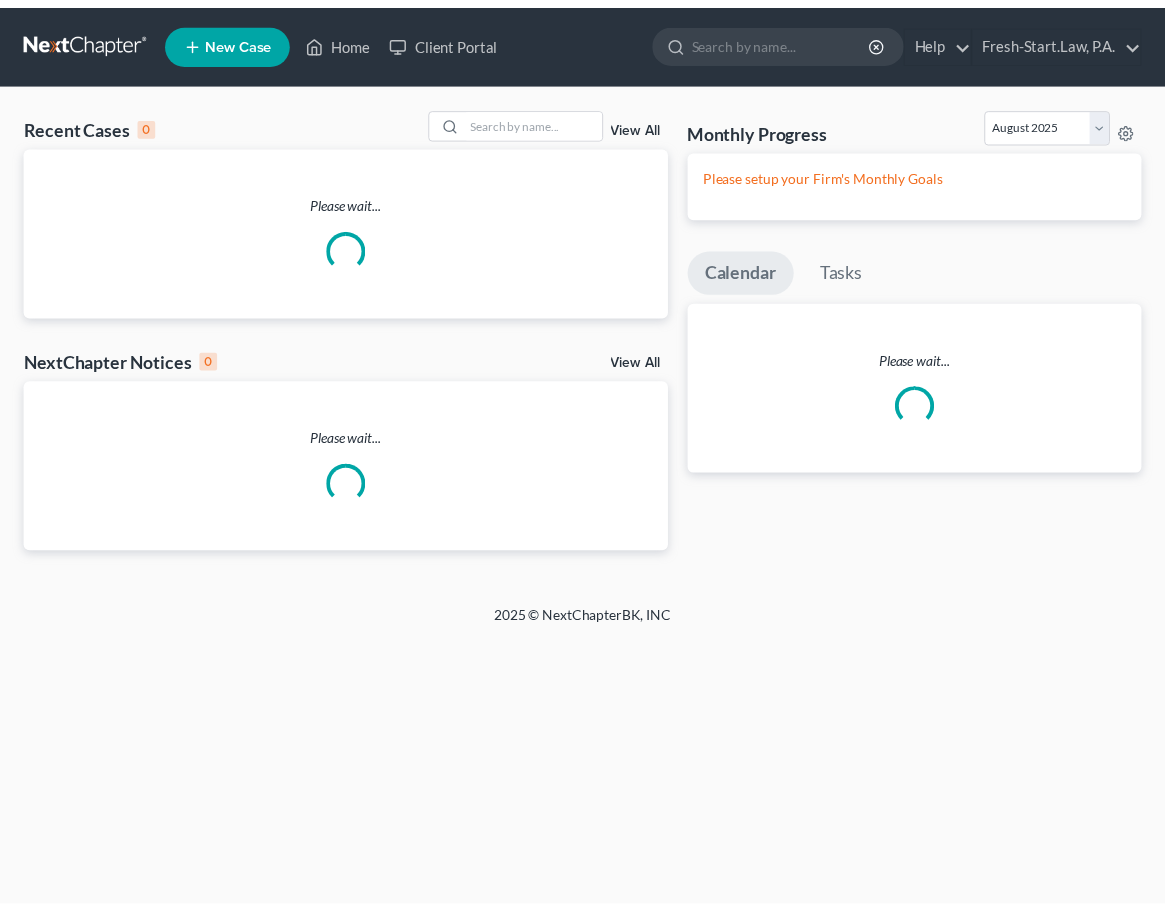 scroll, scrollTop: 0, scrollLeft: 0, axis: both 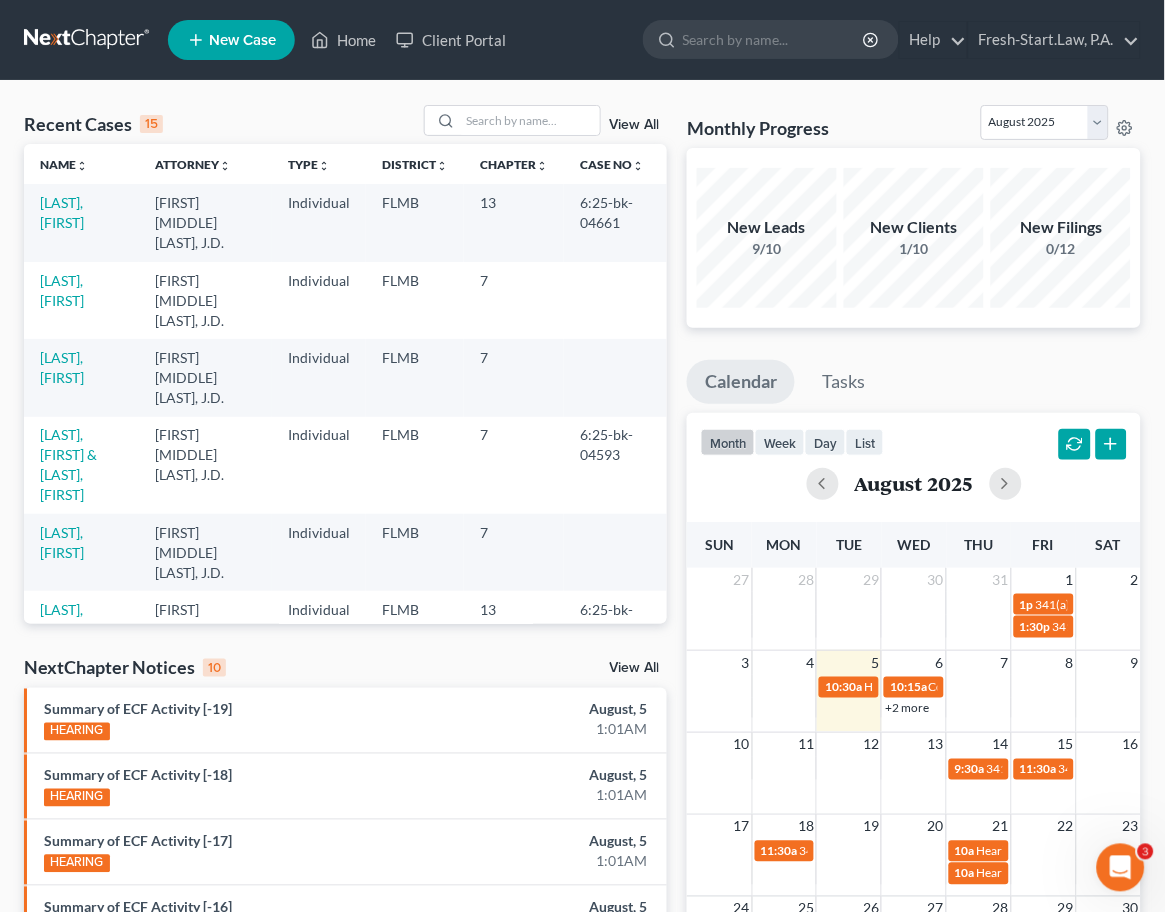 click on "View All" at bounding box center (634, 125) 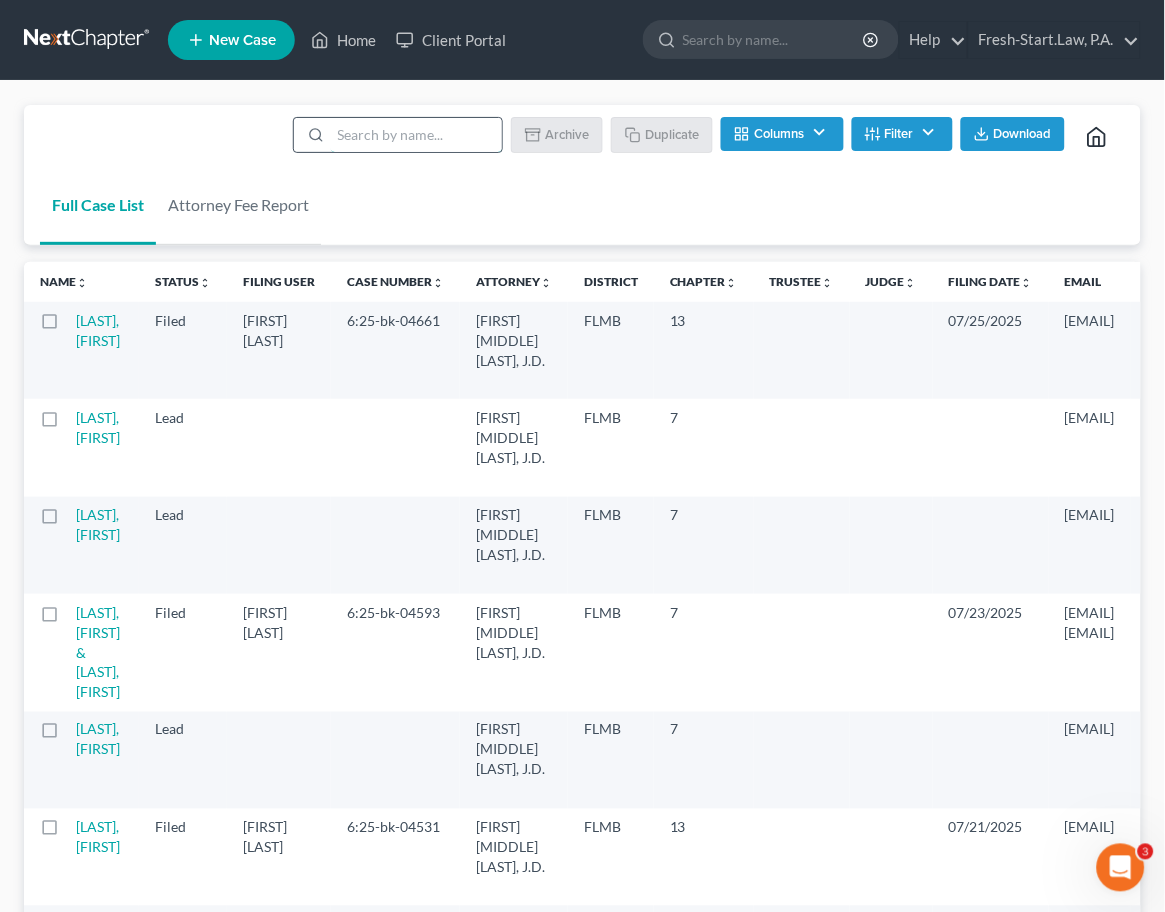 click at bounding box center [416, 135] 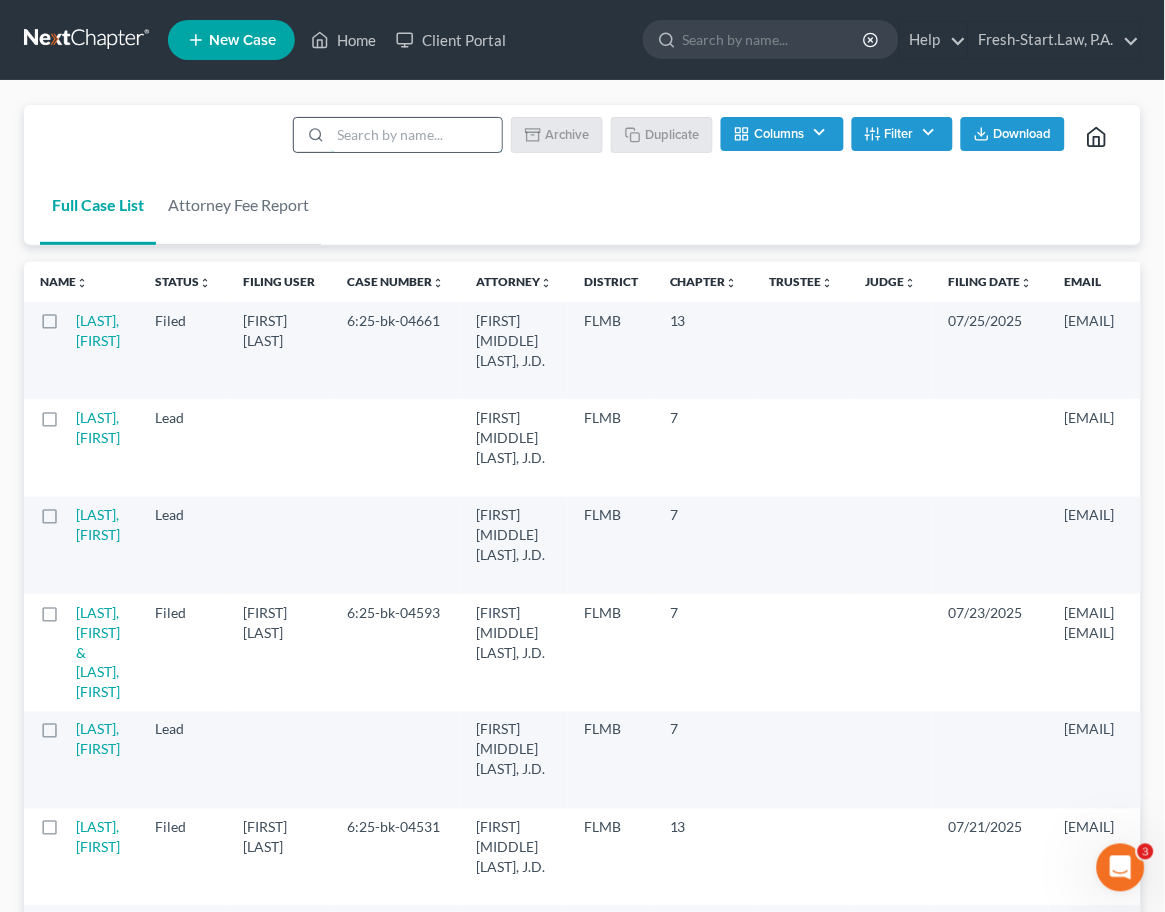 type on "sample" 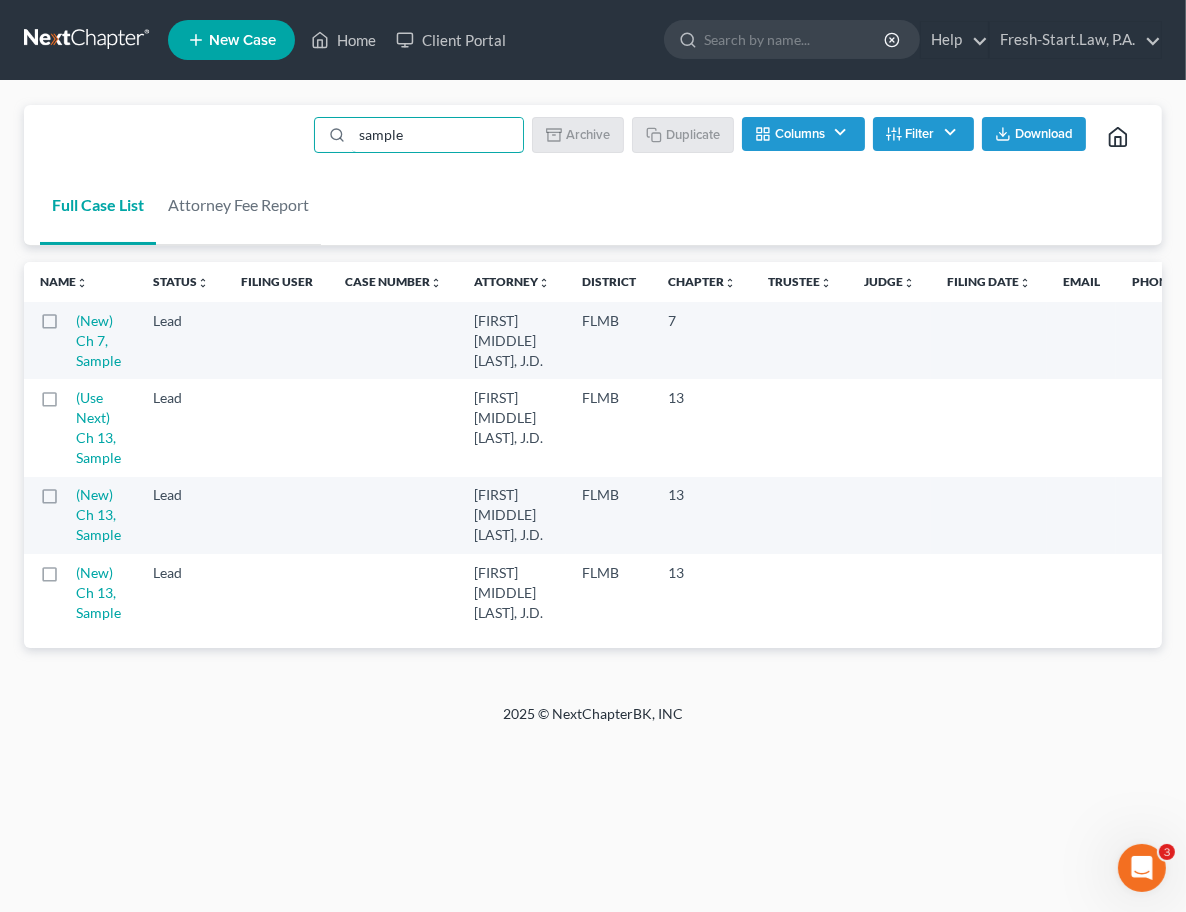 click at bounding box center [68, 326] 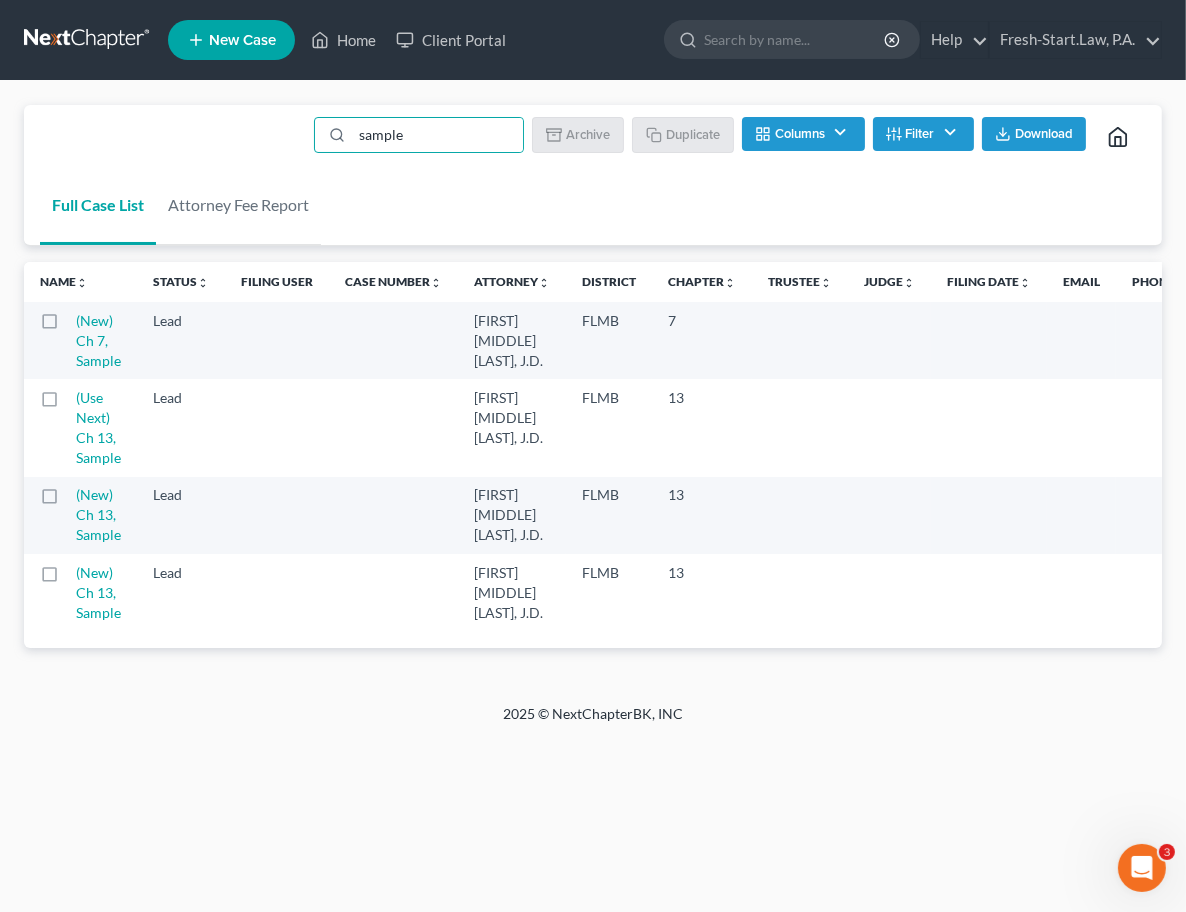 click at bounding box center [82, 317] 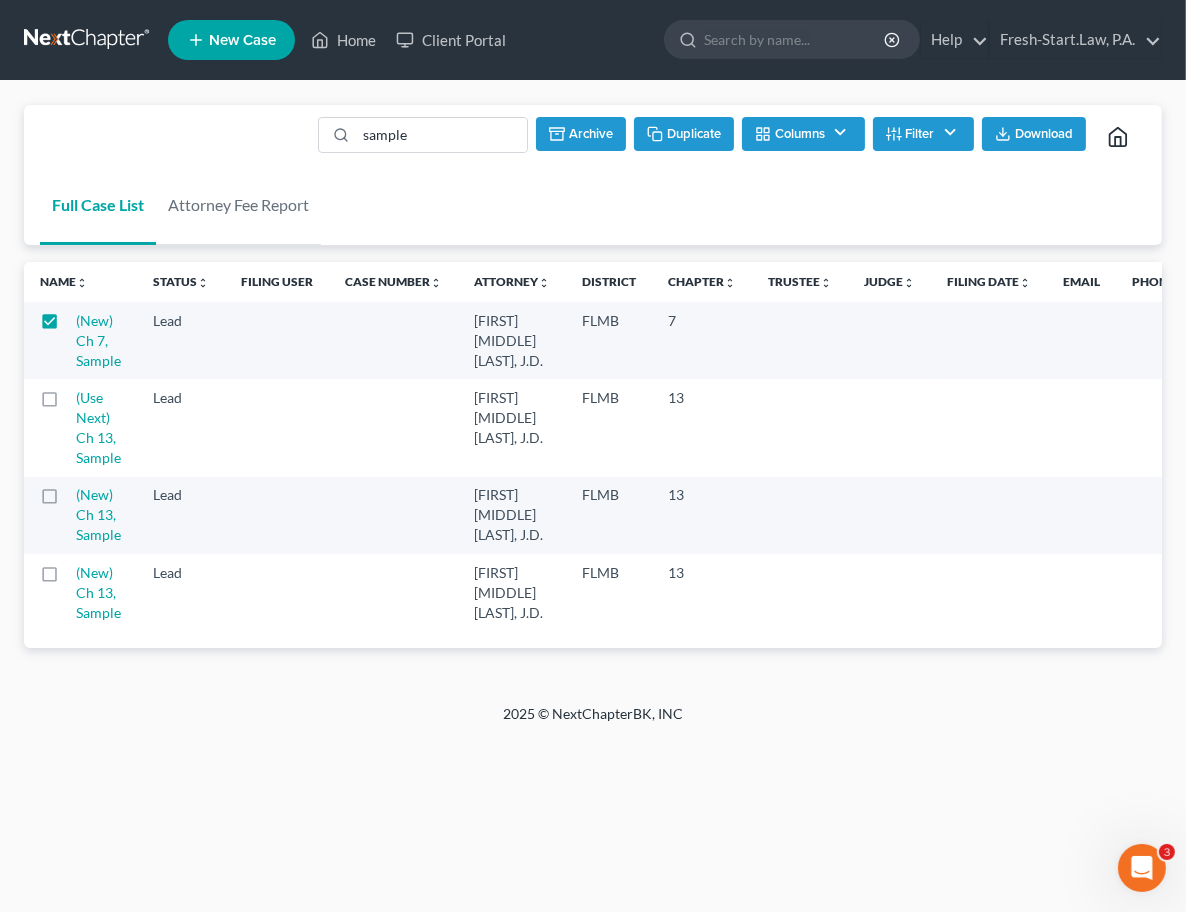 click on "Duplicate" at bounding box center (684, 134) 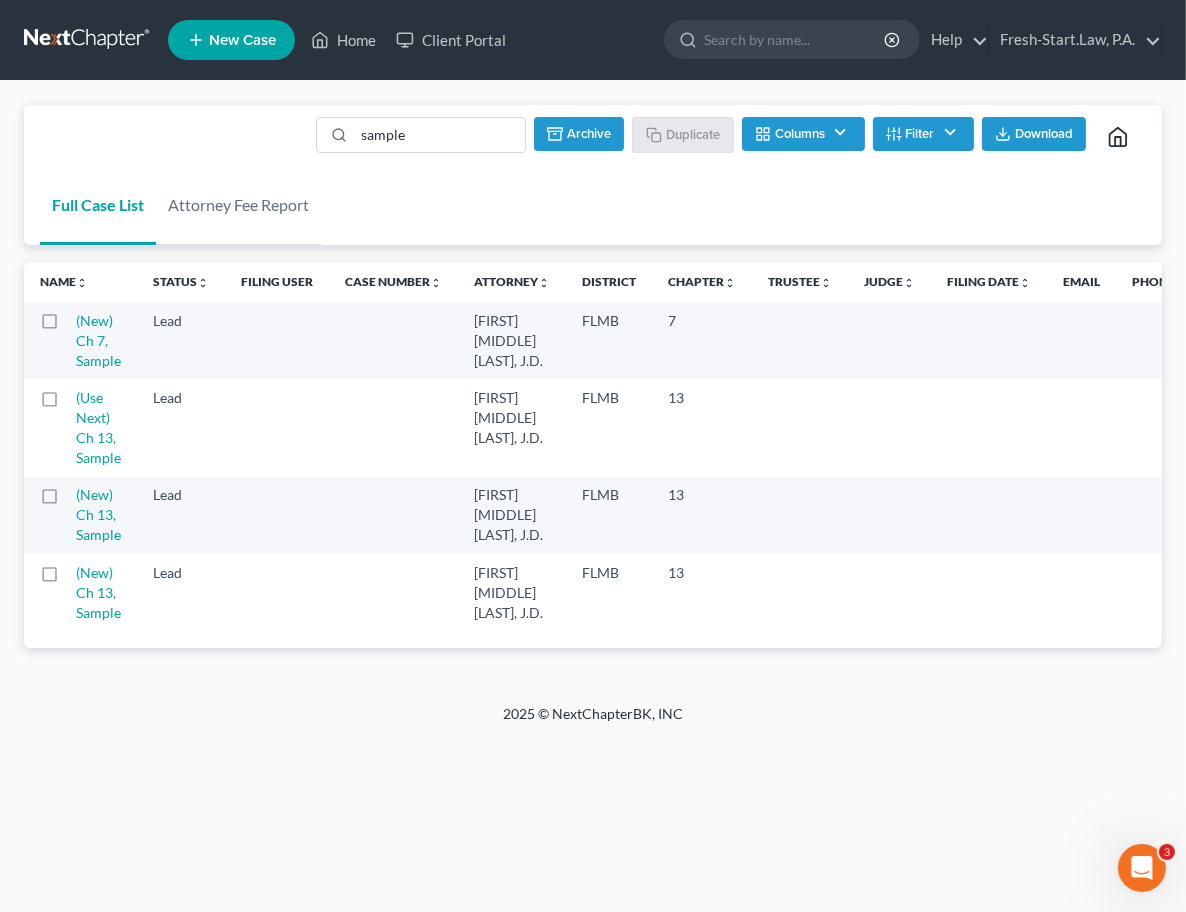 checkbox on "false" 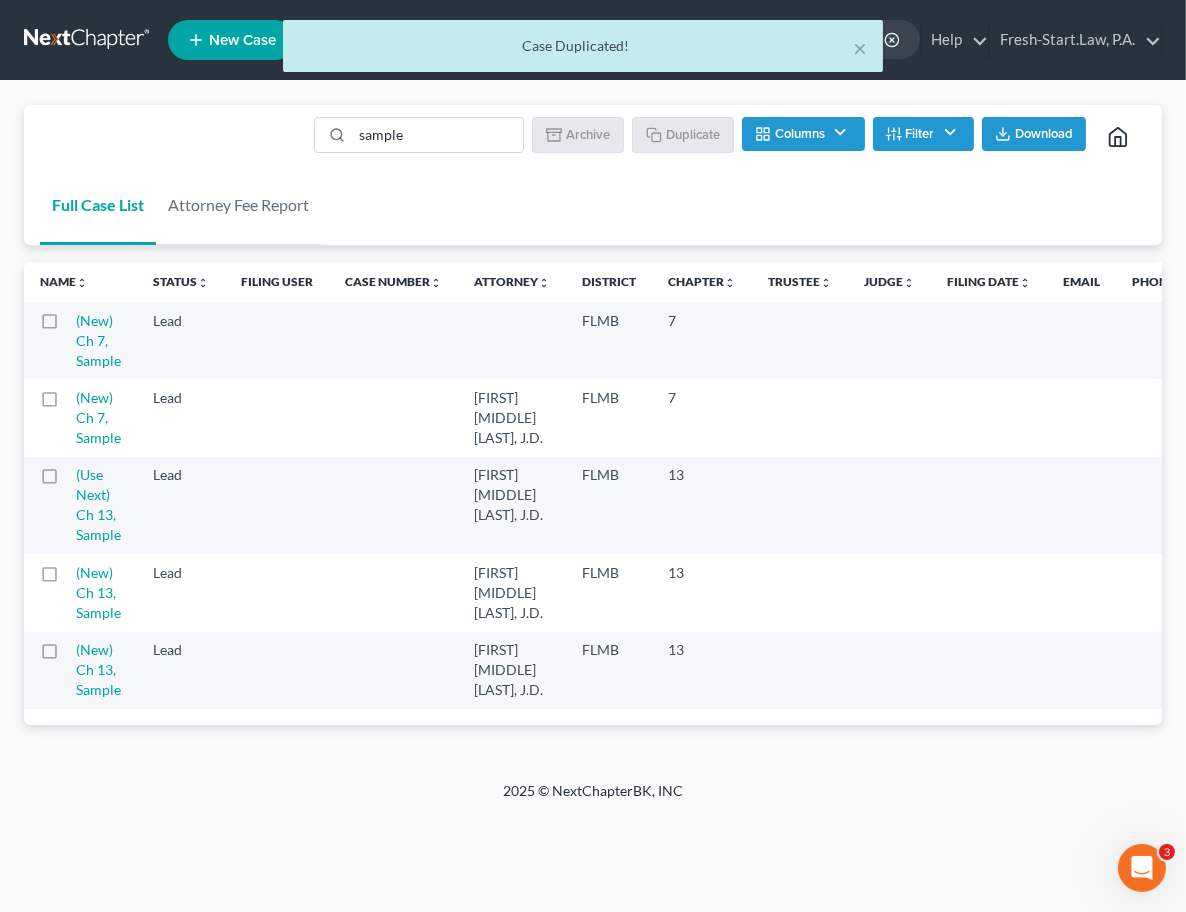 click on "(New) Ch 7, Sample" at bounding box center [106, 340] 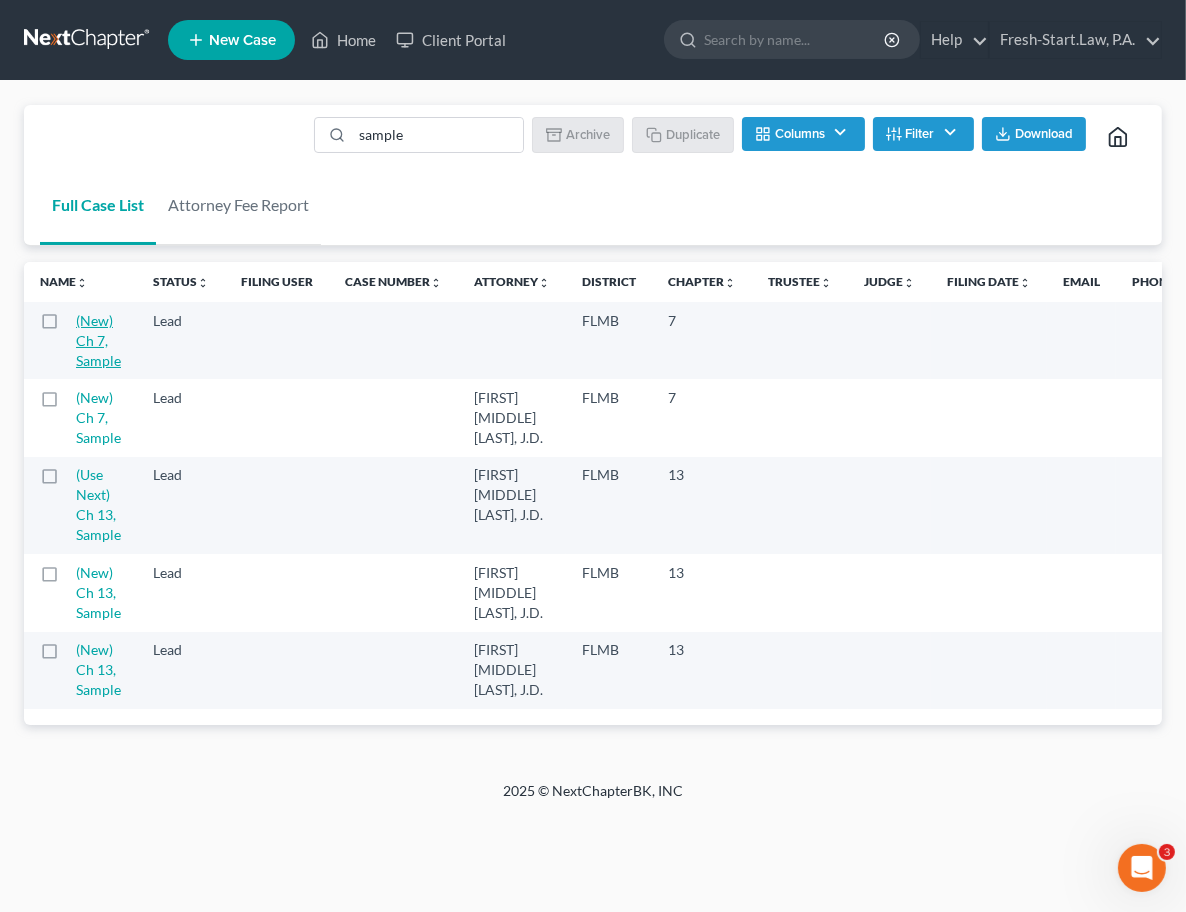 click on "(New) Ch 7, Sample" at bounding box center [98, 340] 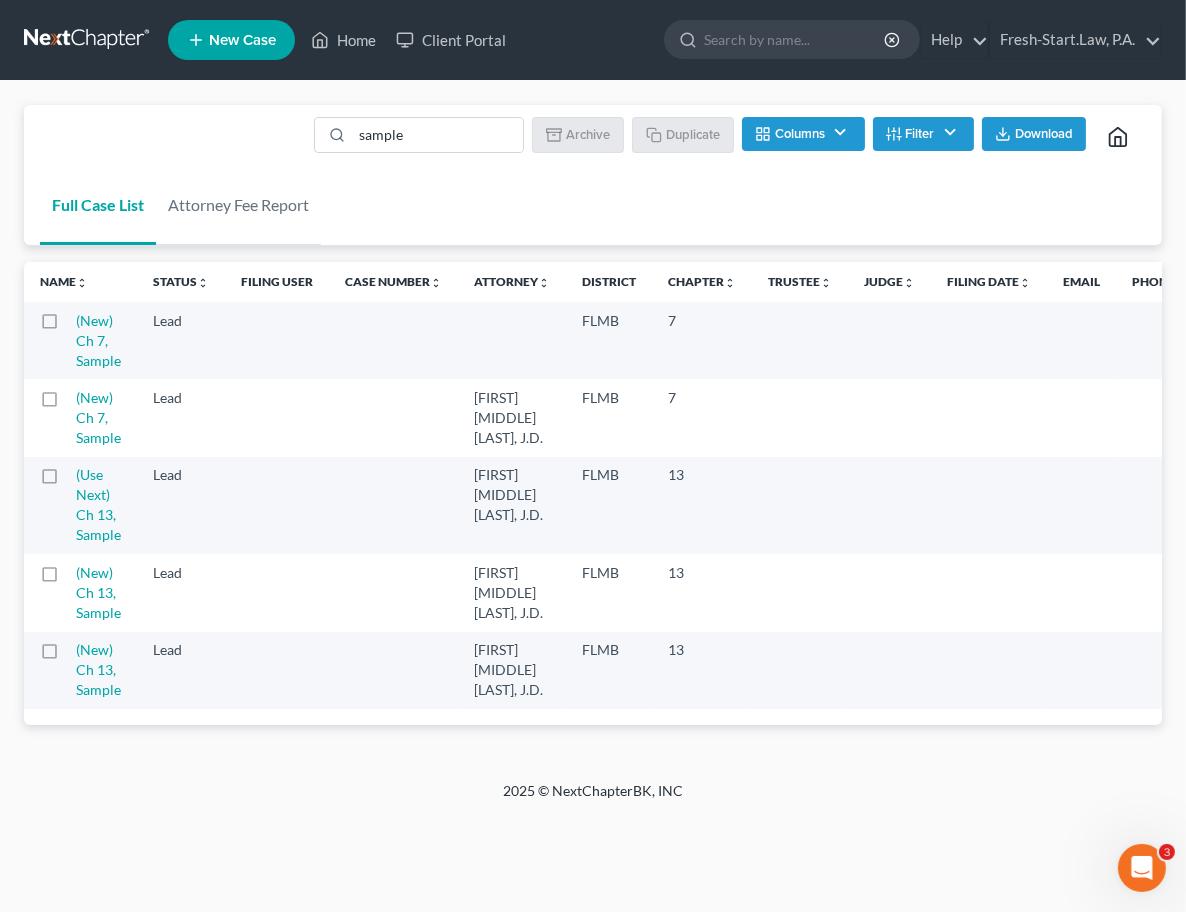 select on "4" 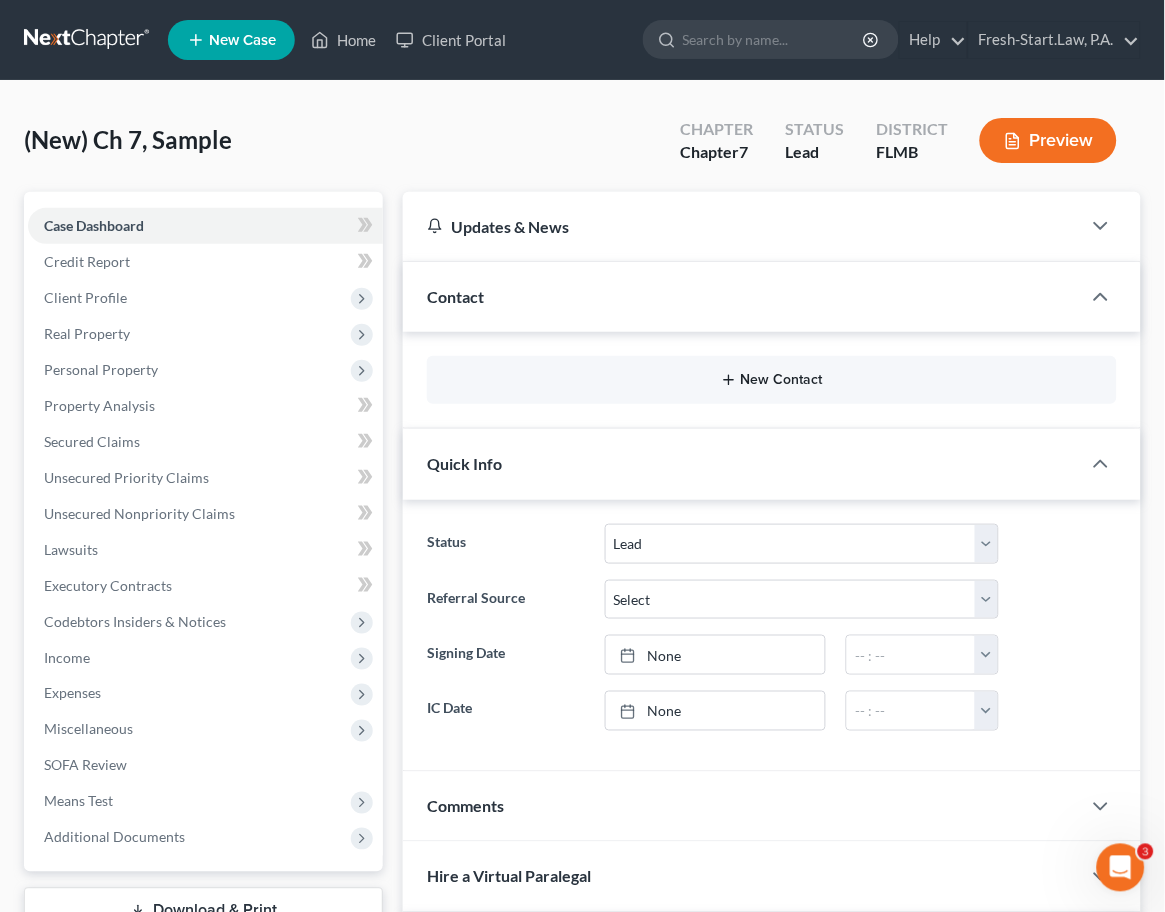 click on "New Contact" at bounding box center (772, 380) 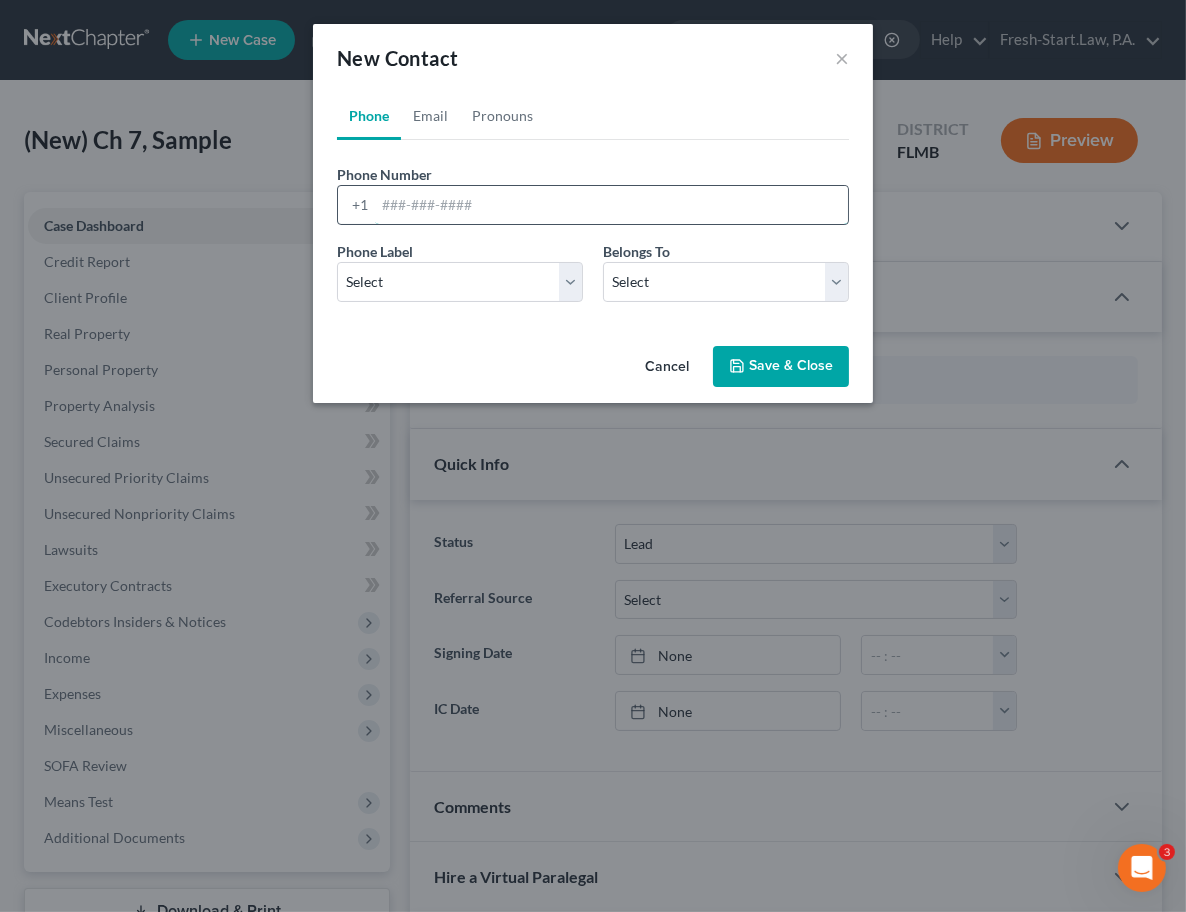click at bounding box center [611, 205] 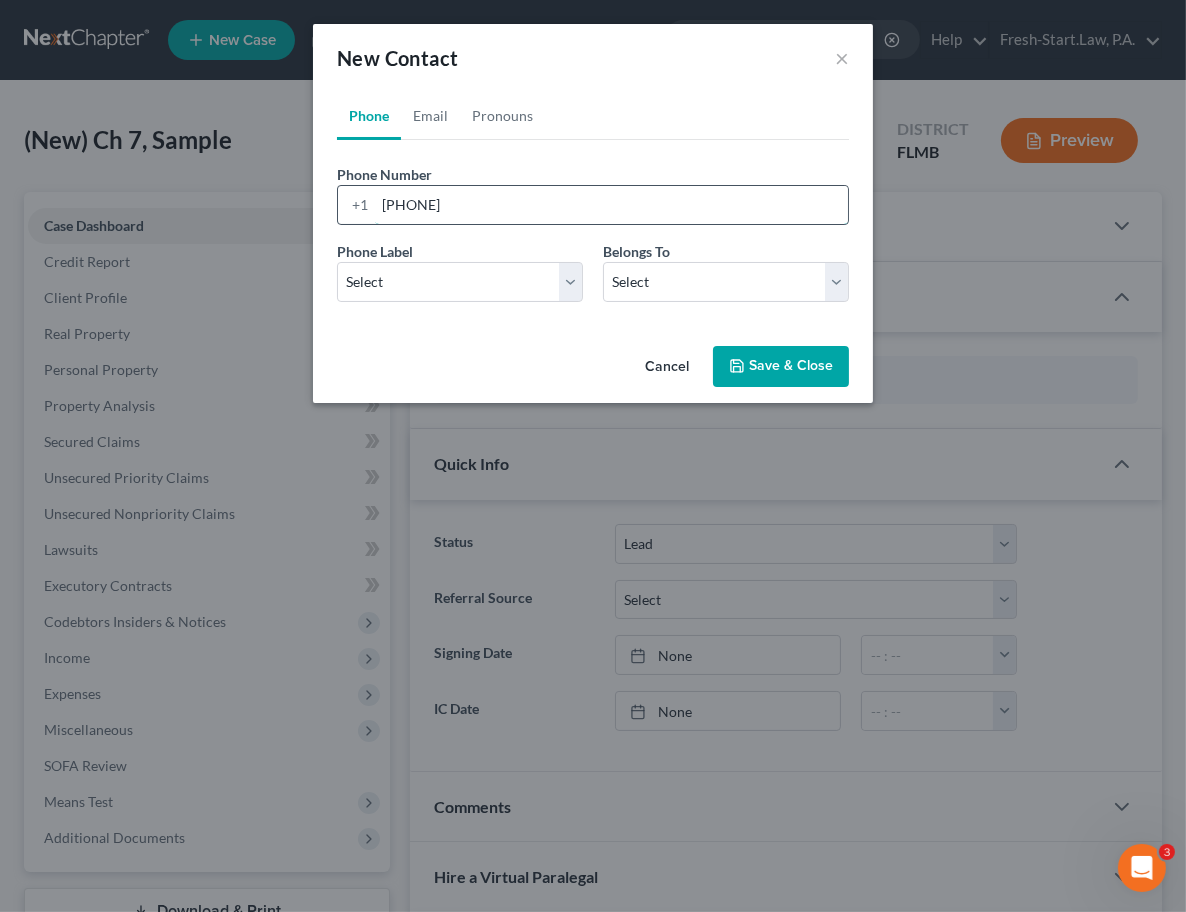 click on "[PHONE]" at bounding box center (611, 205) 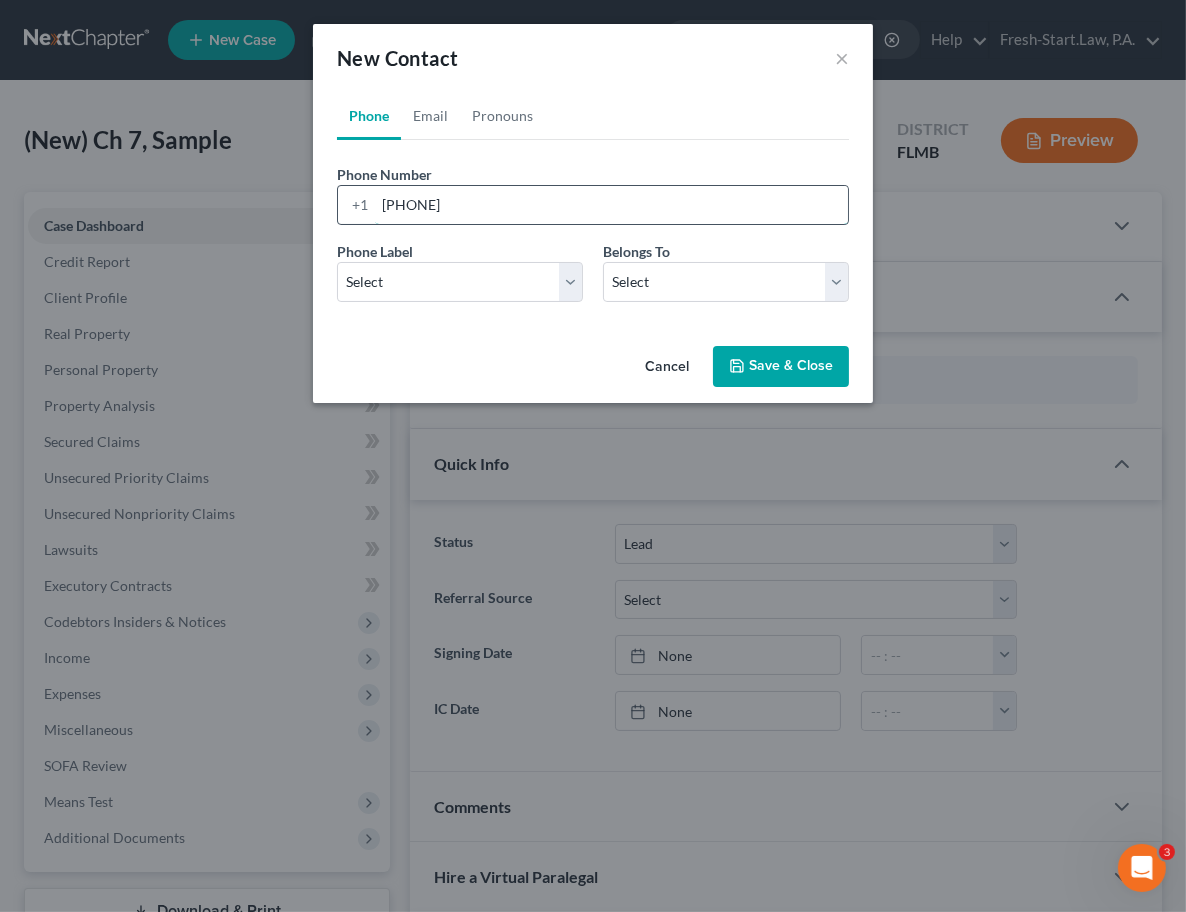 click on "[PHONE]" at bounding box center [611, 205] 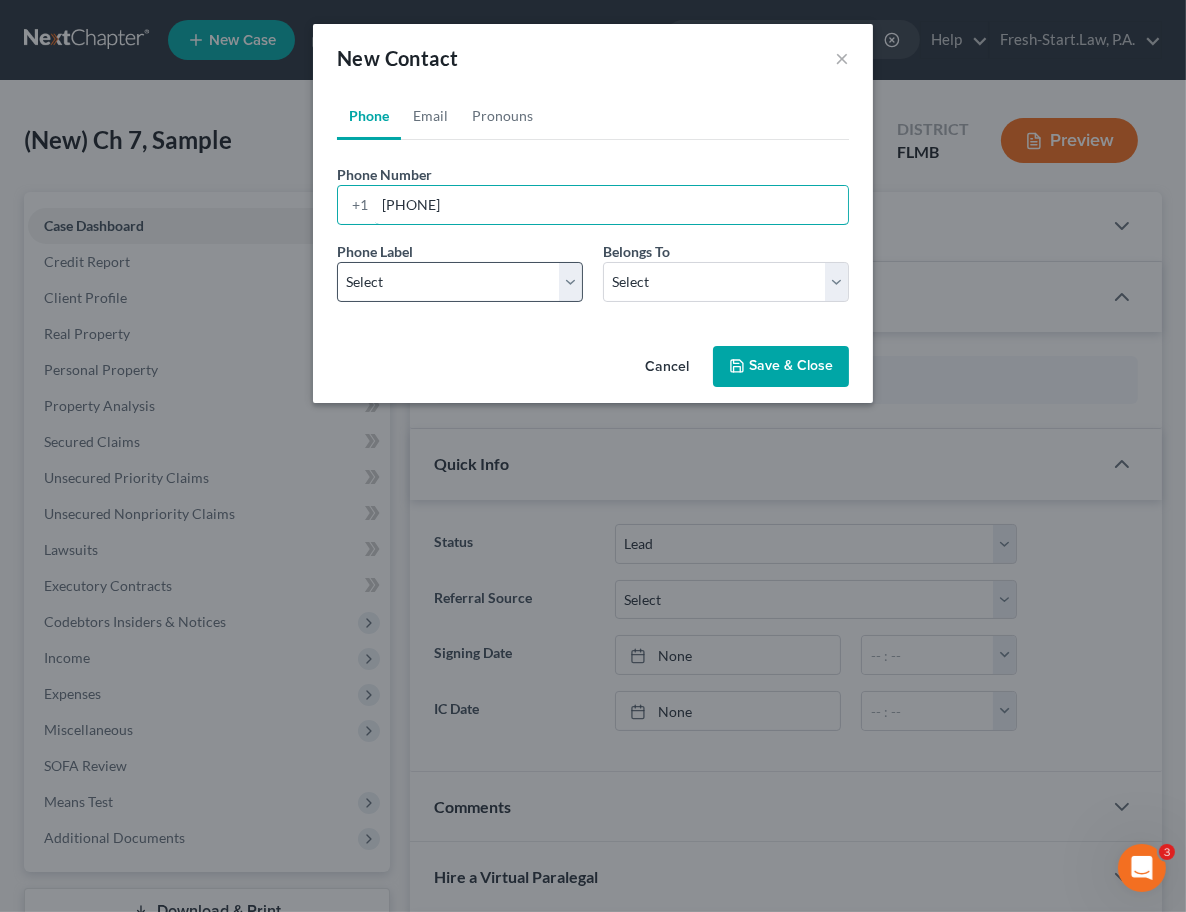 type on "[PHONE]" 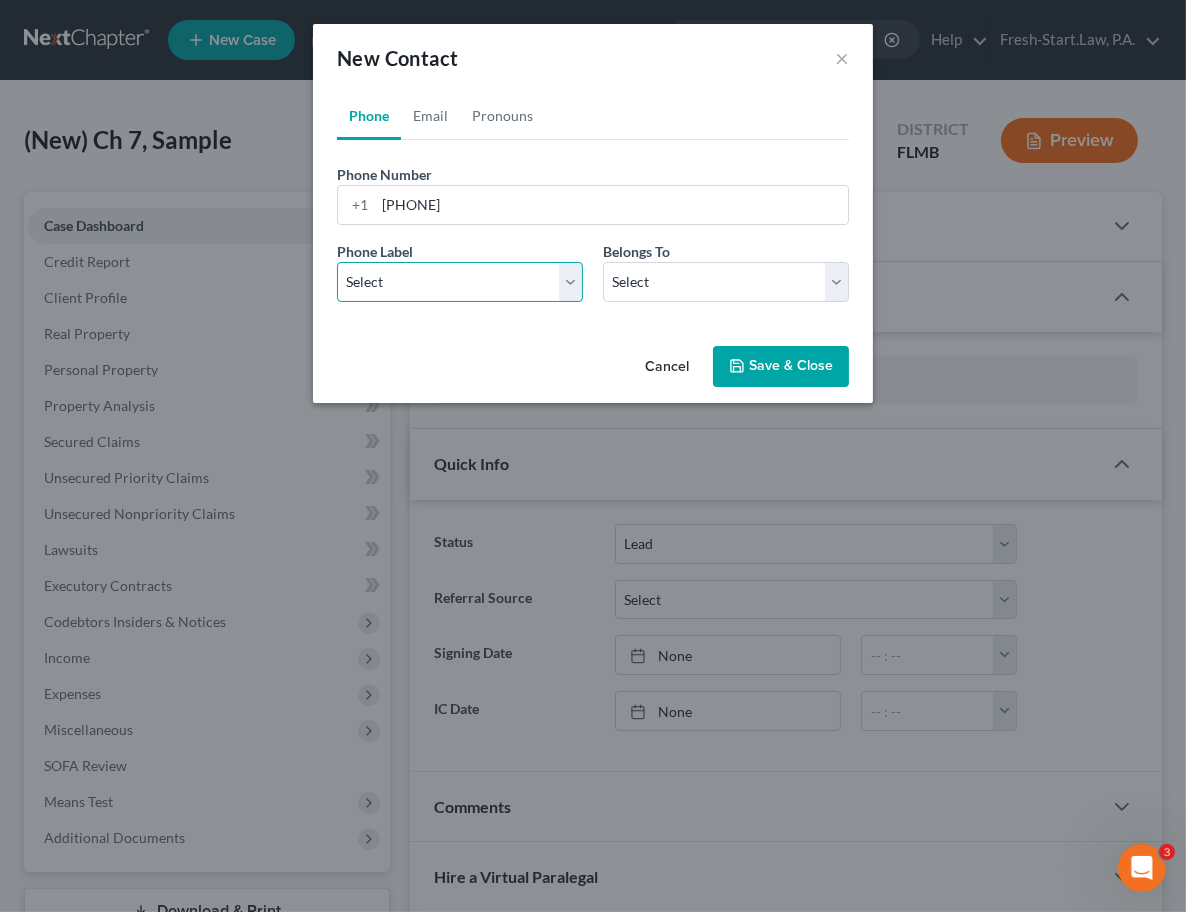 click on "Select Mobile Home Work Other" at bounding box center (460, 282) 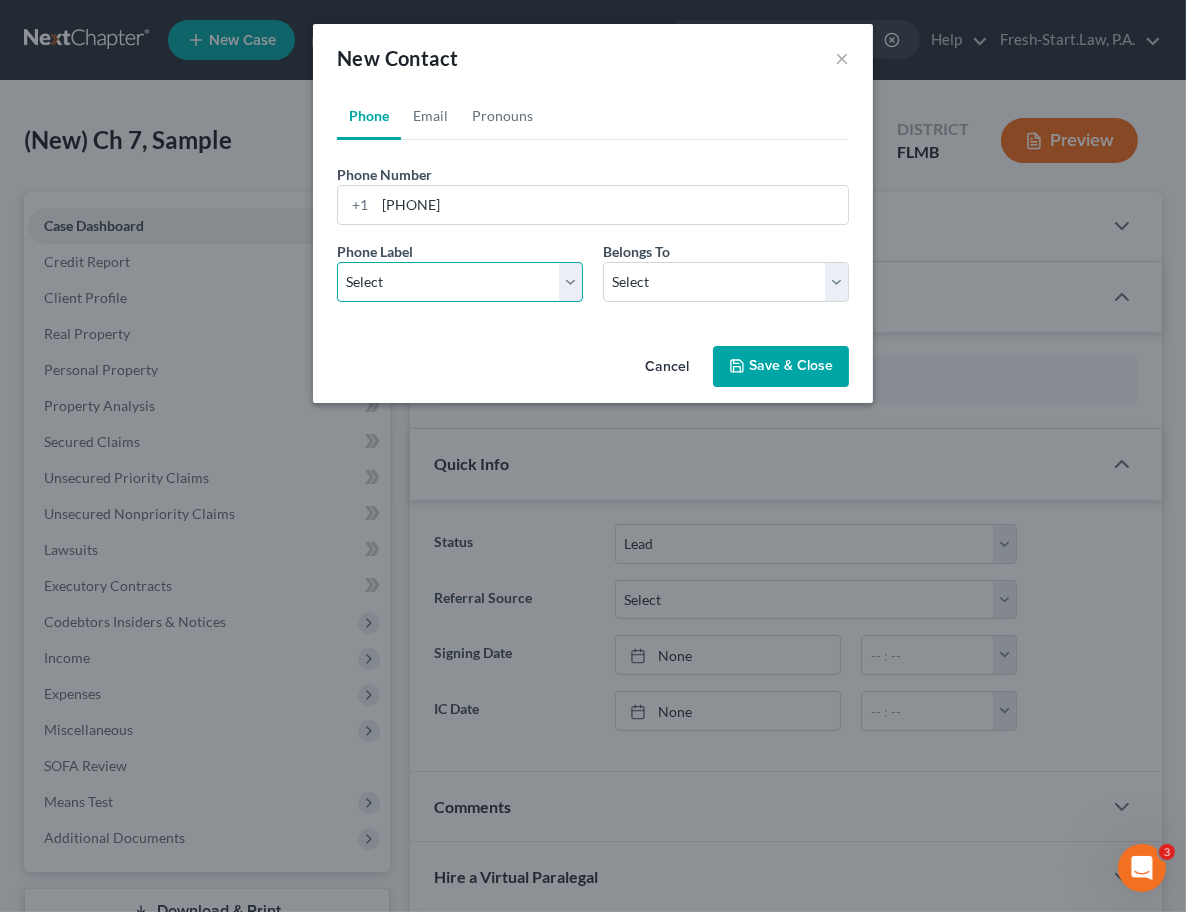 select on "0" 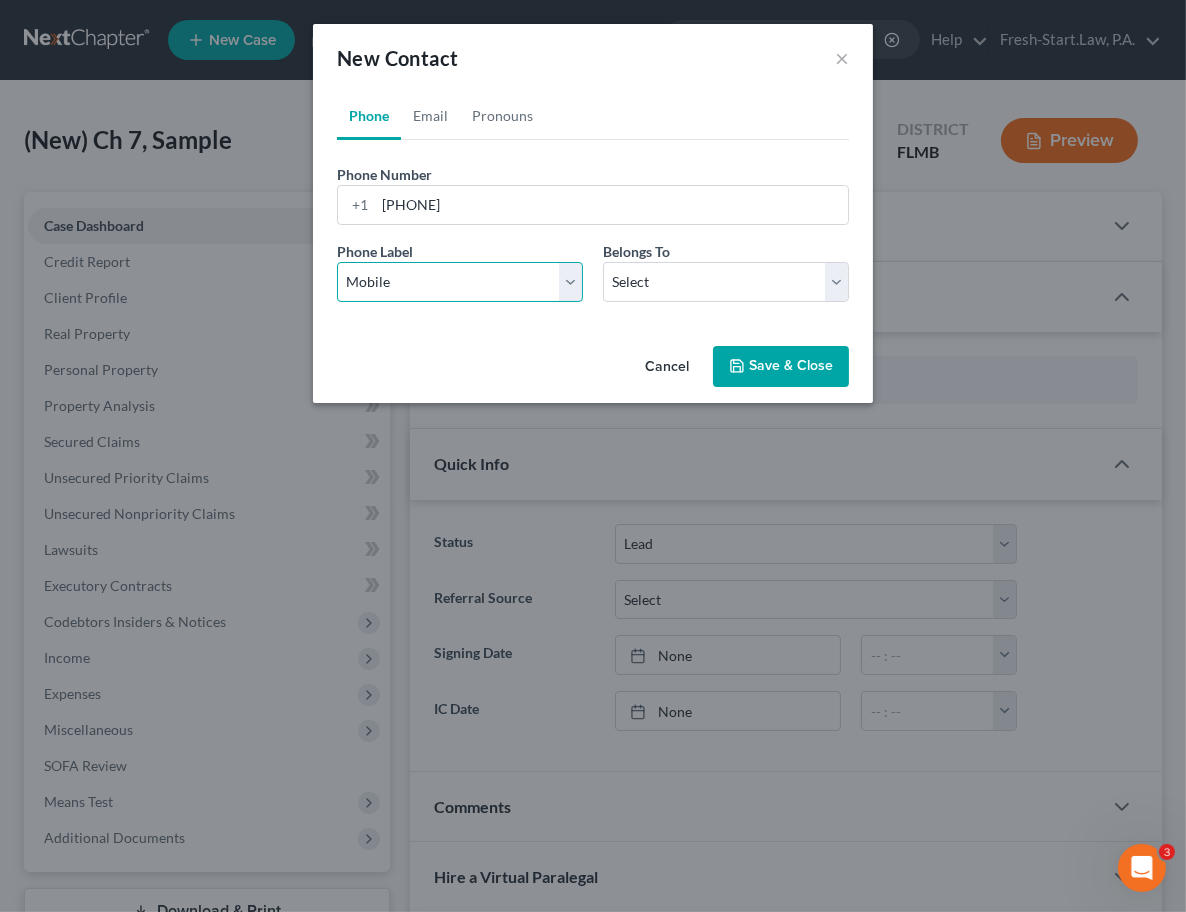 click on "Select Mobile Home Work Other" at bounding box center [460, 282] 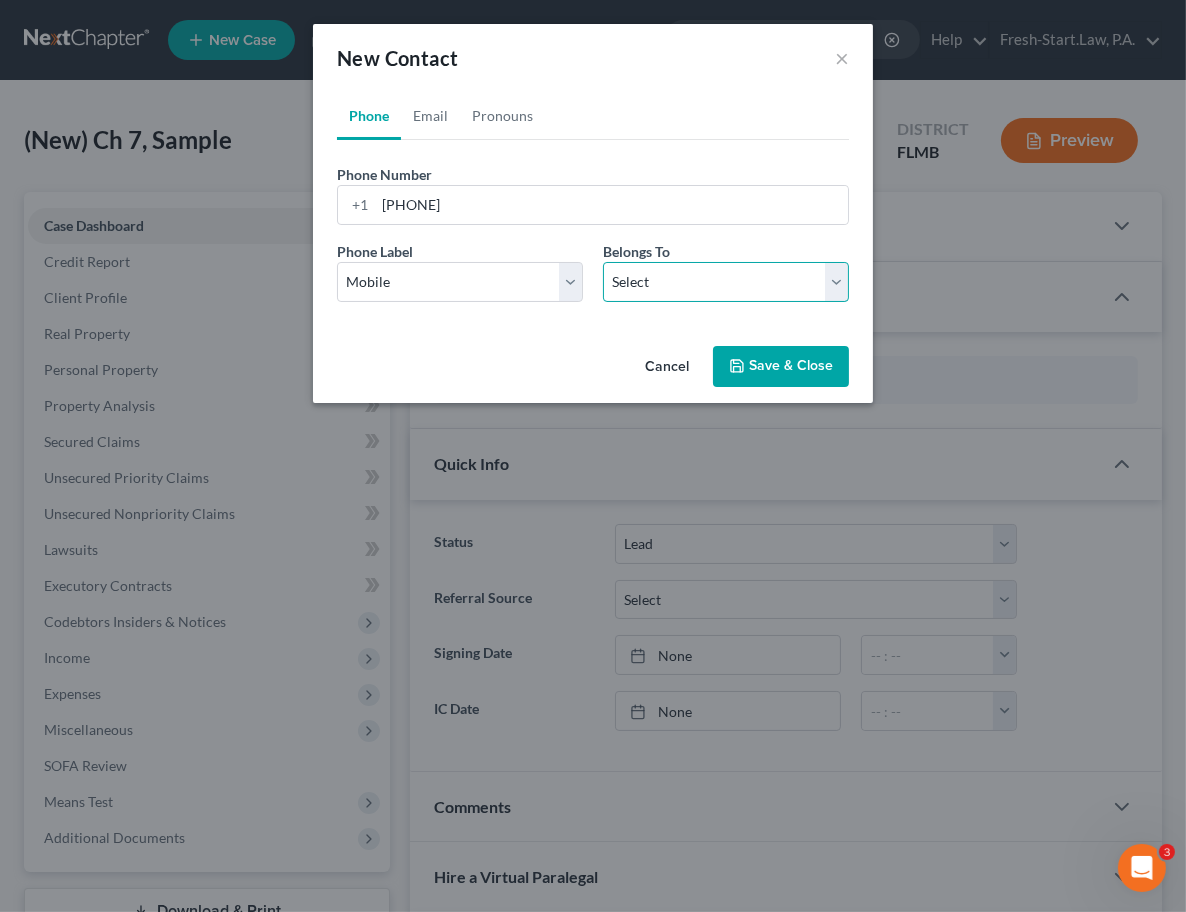 click on "Select Client Other" at bounding box center [726, 282] 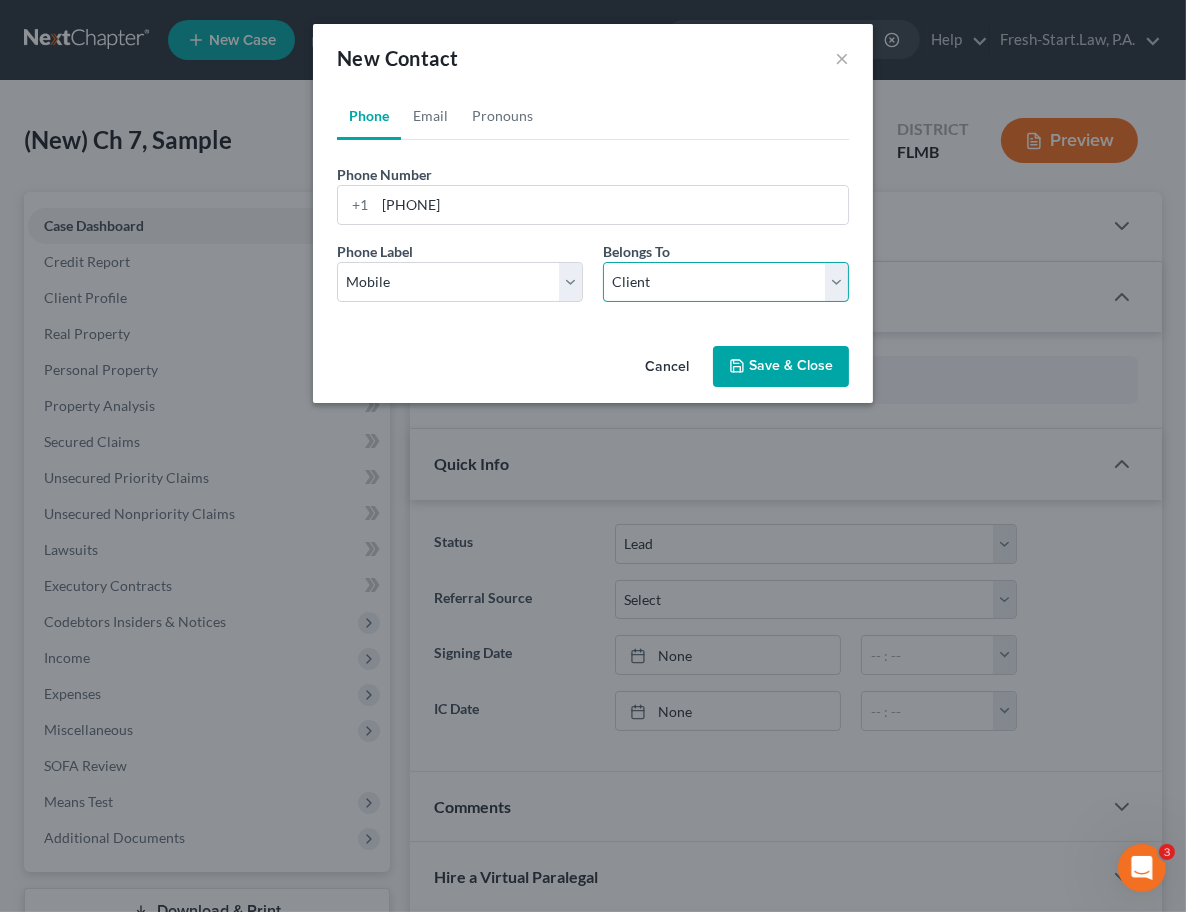 click on "Select Client Other" at bounding box center (726, 282) 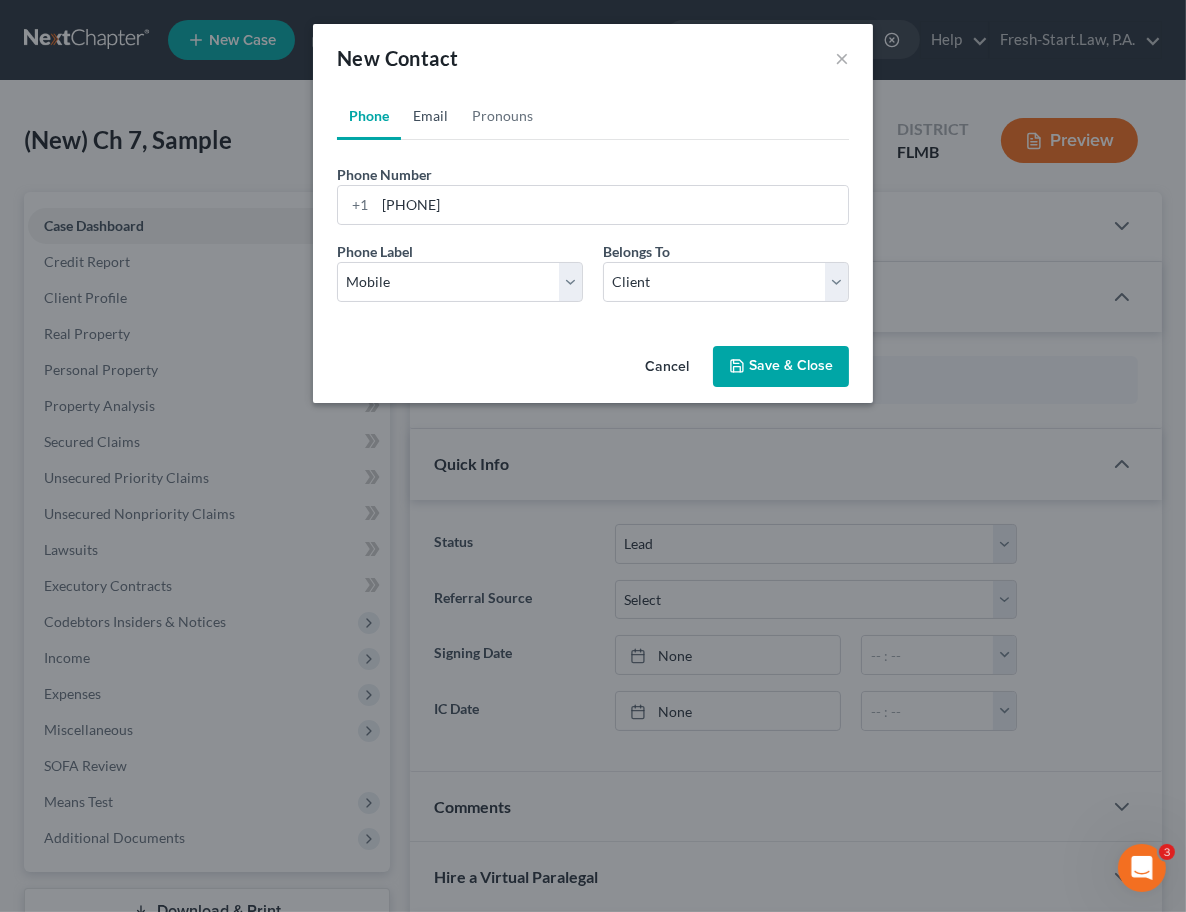 drag, startPoint x: 430, startPoint y: 120, endPoint x: 401, endPoint y: 120, distance: 29 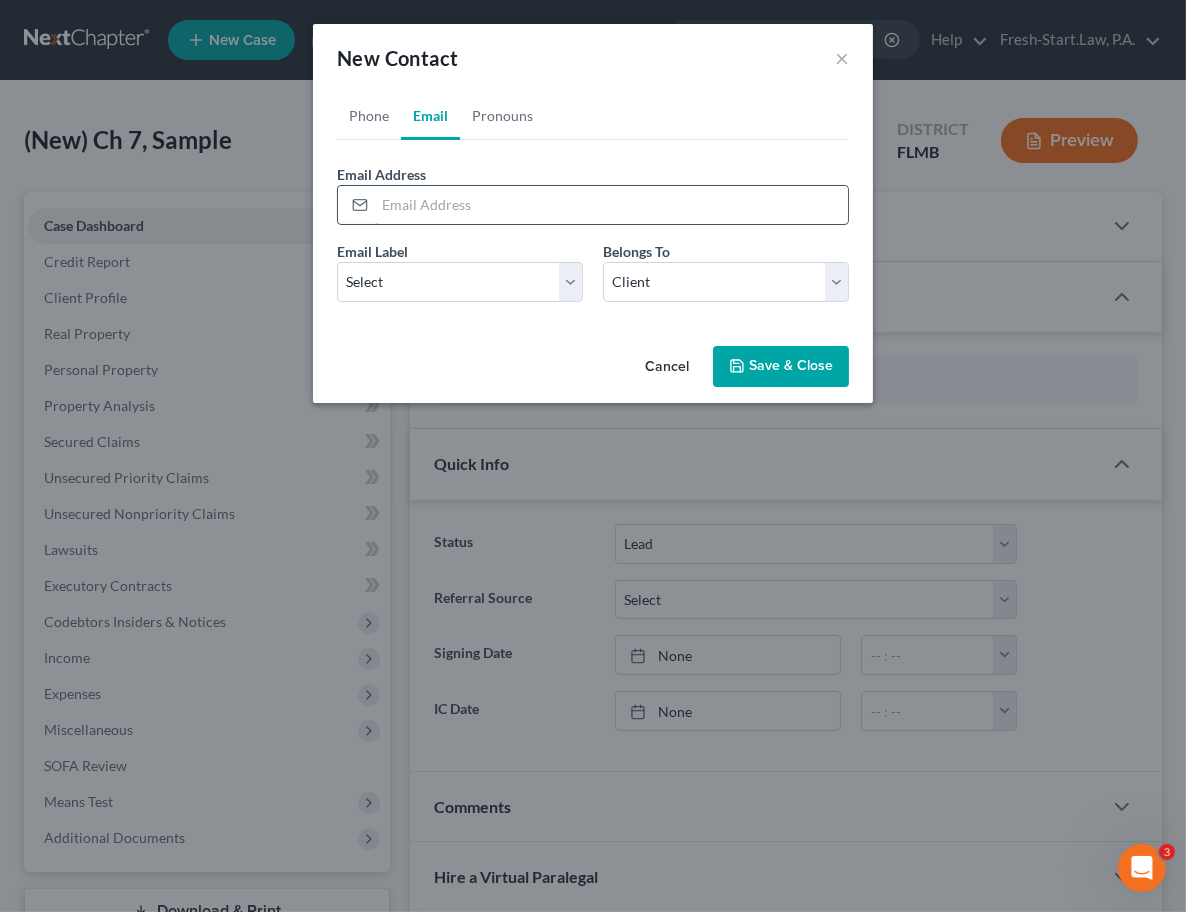 click at bounding box center (611, 205) 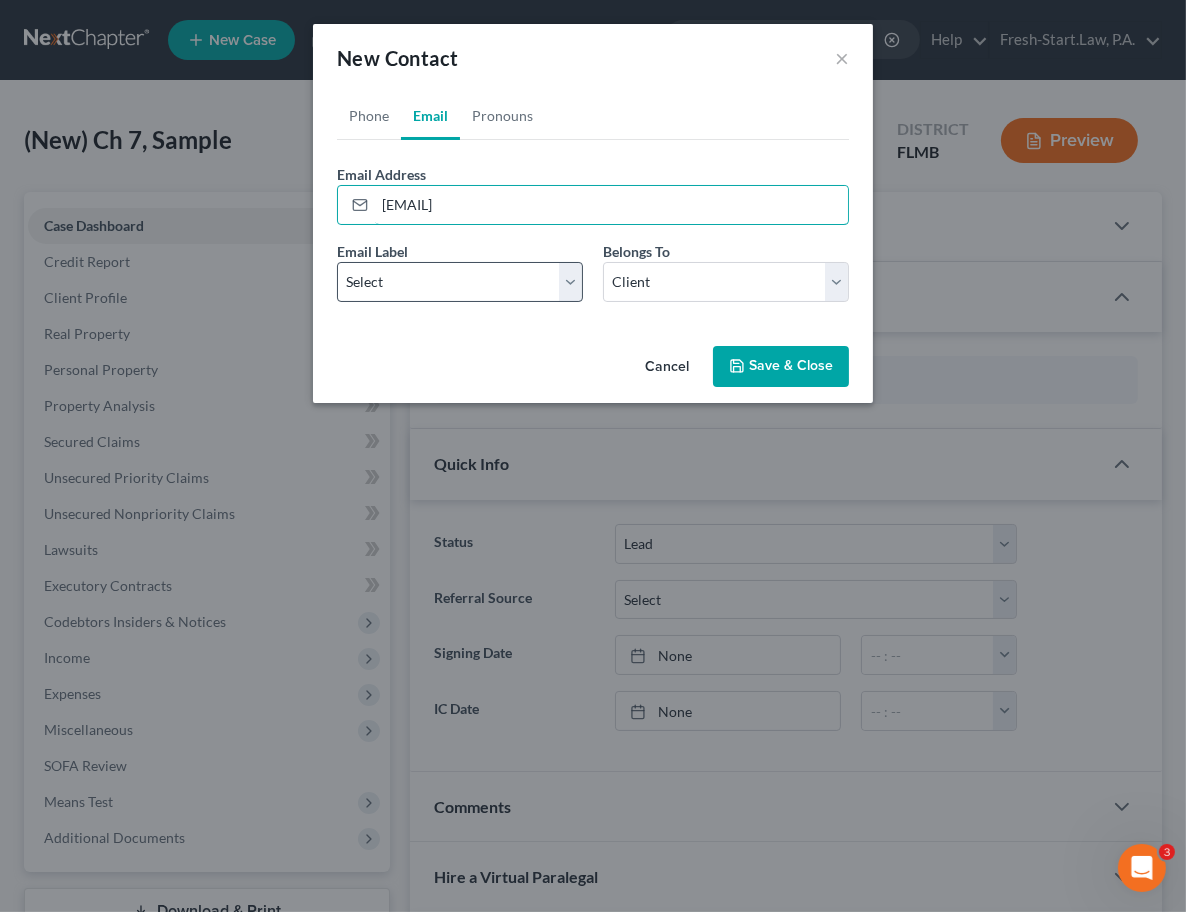 type on "[EMAIL]" 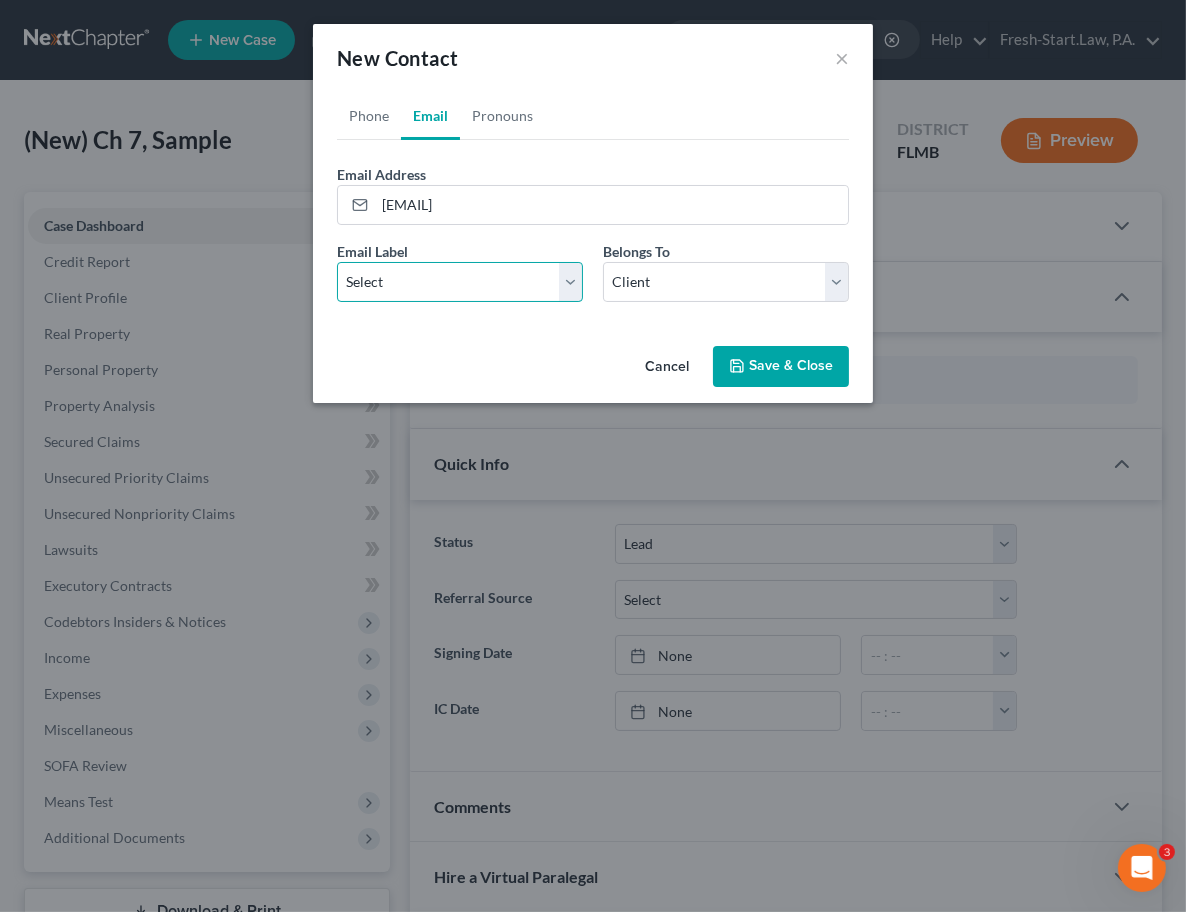 click on "Select Home Work Other" at bounding box center [460, 282] 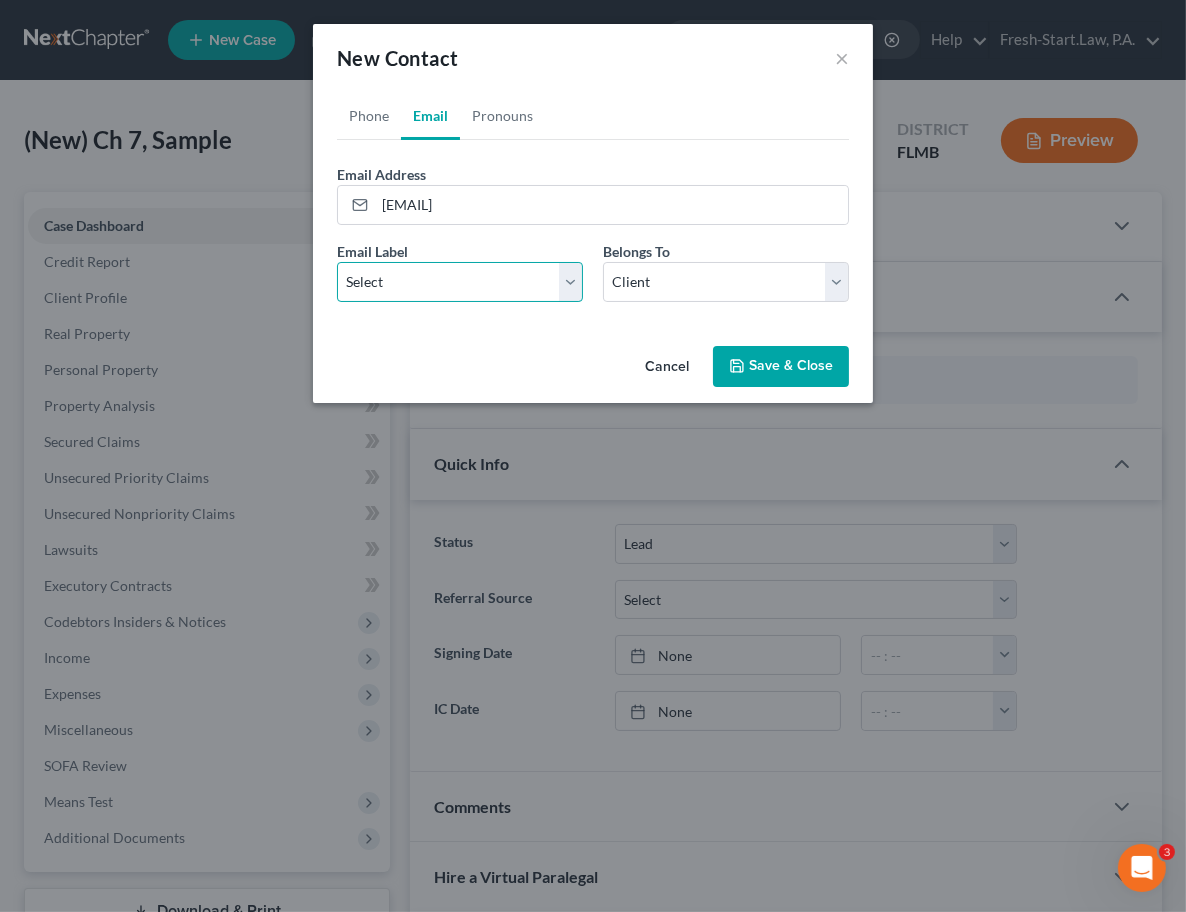 select on "0" 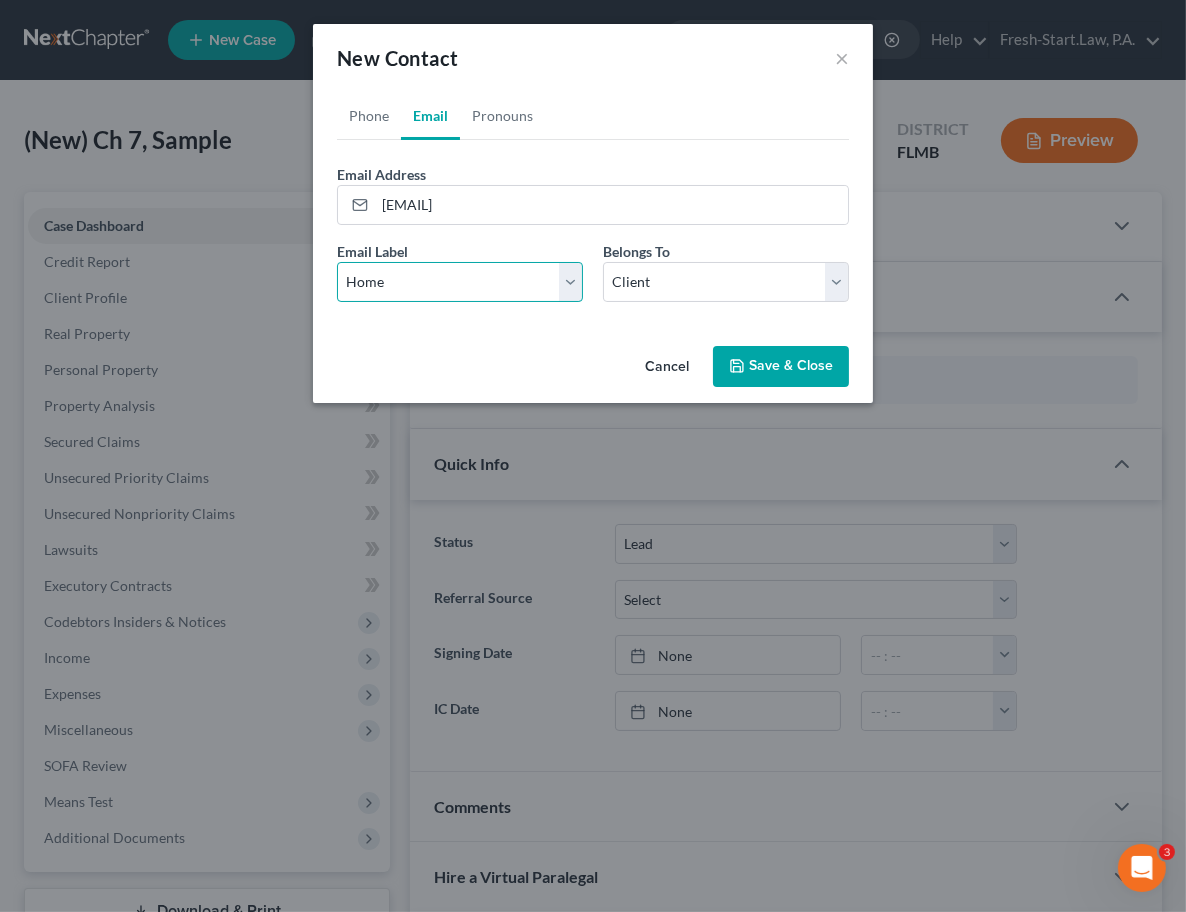 click on "Select Home Work Other" at bounding box center (460, 282) 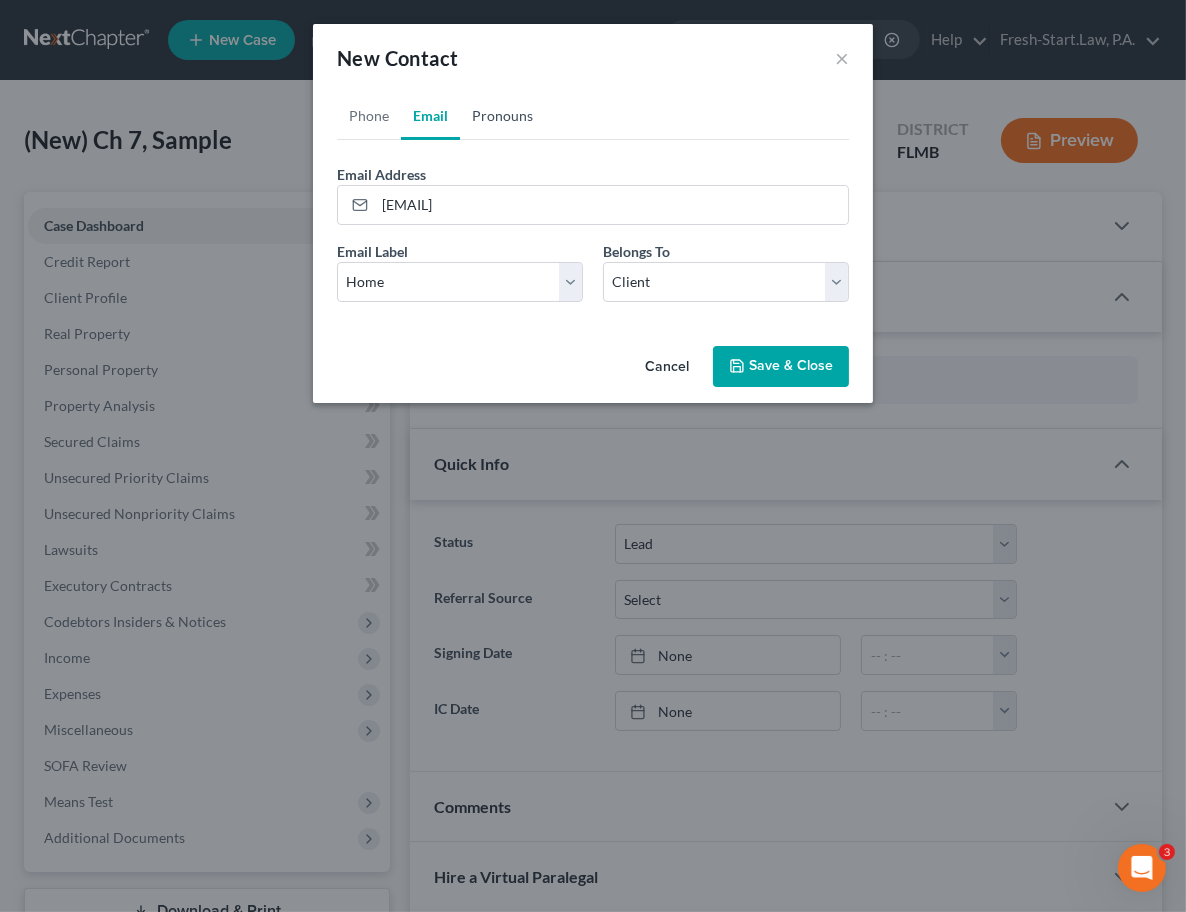 click on "Pronouns" at bounding box center (502, 116) 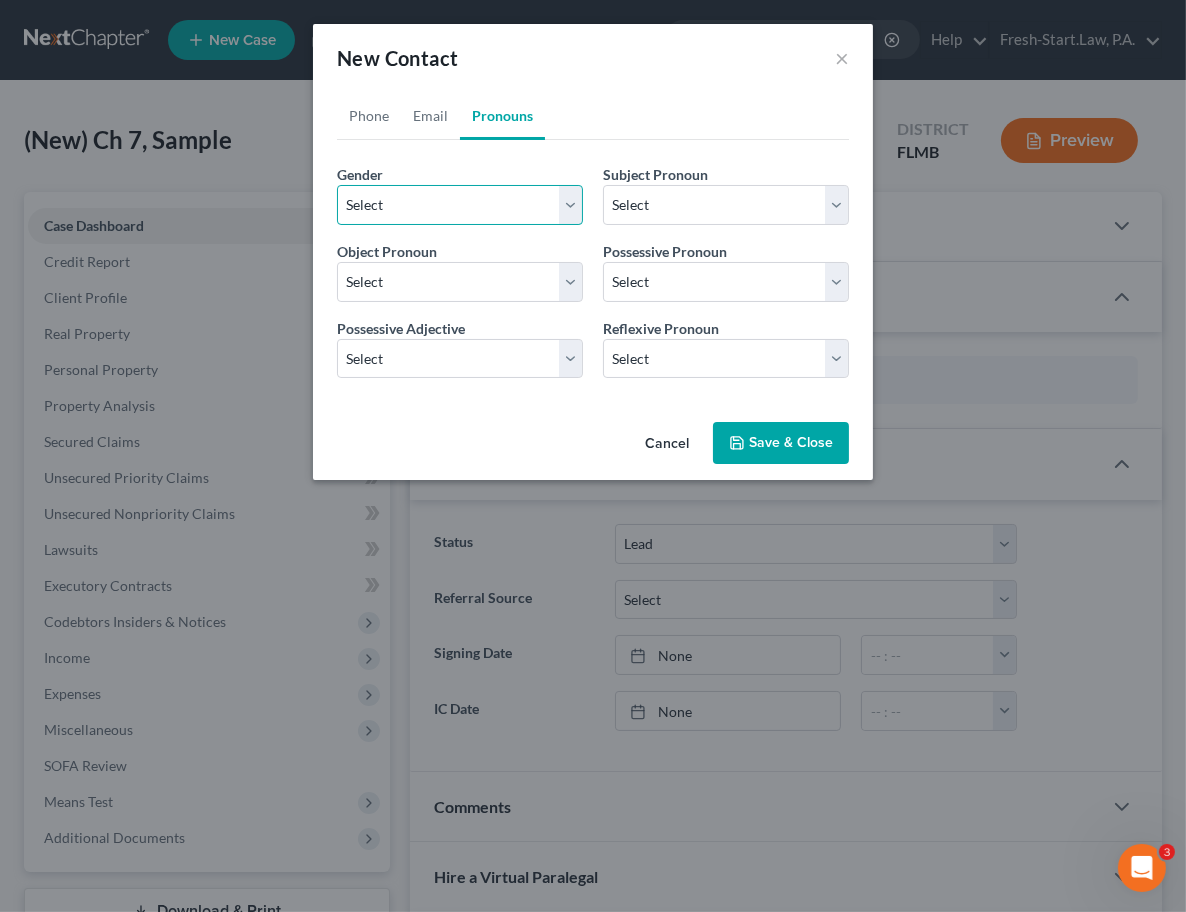 click on "Select Male Female Non Binary More Than One Person" at bounding box center [460, 205] 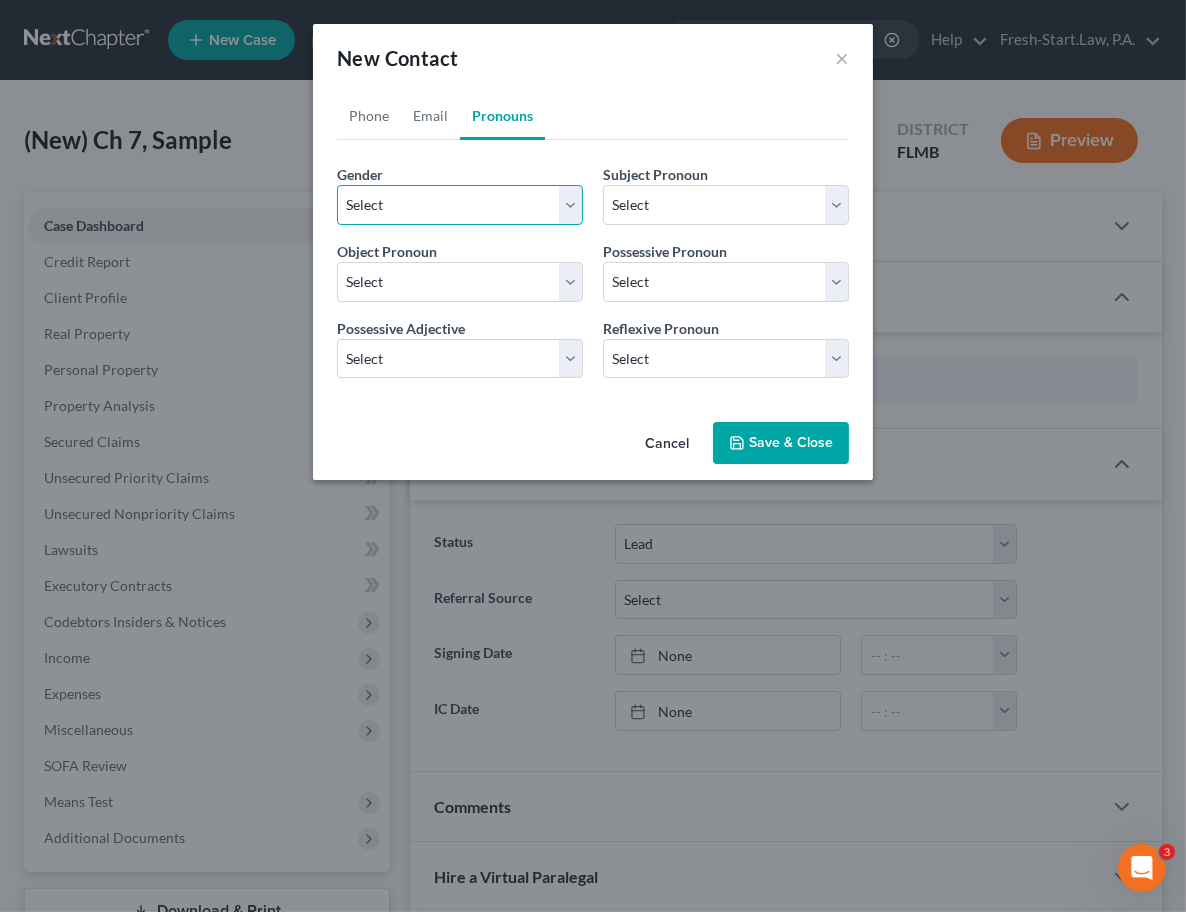 select on "1" 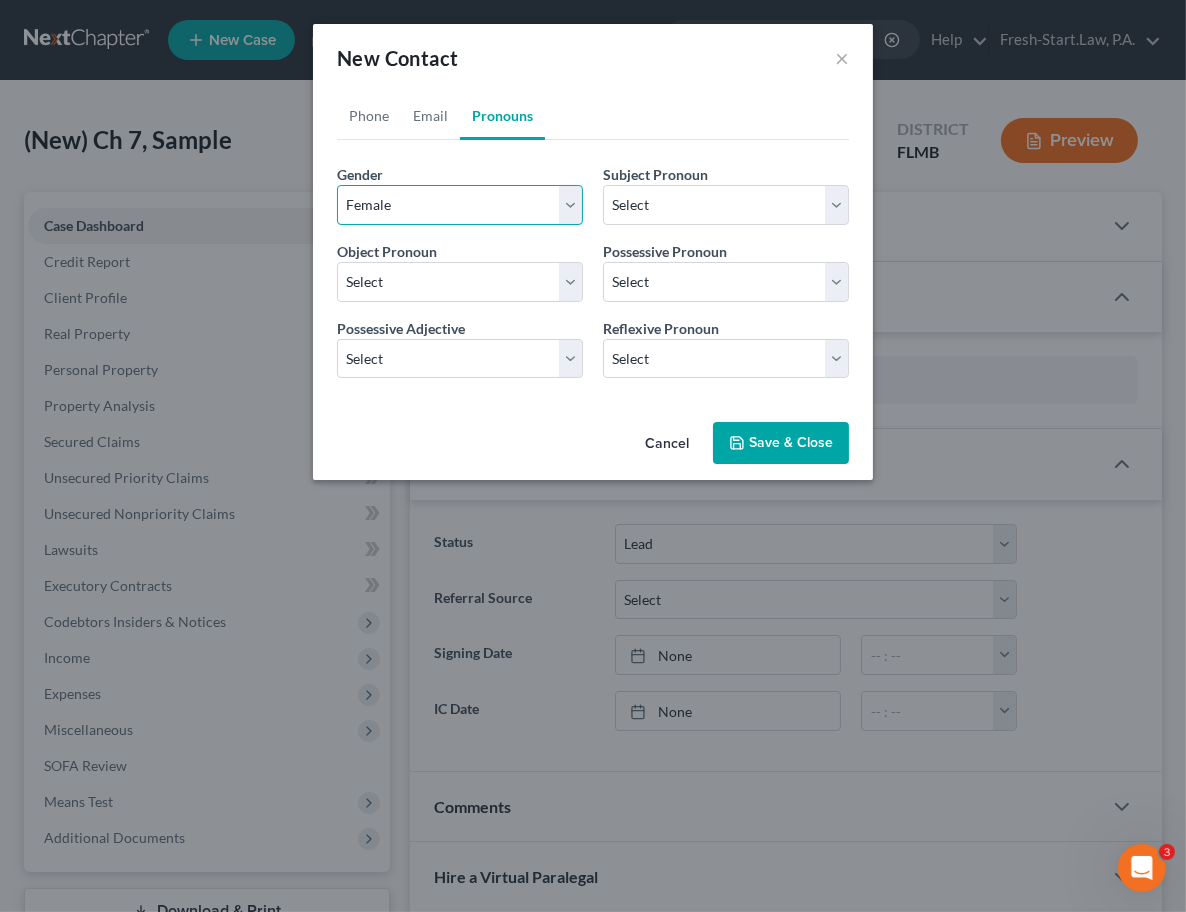 click on "Select Male Female Non Binary More Than One Person" at bounding box center [460, 205] 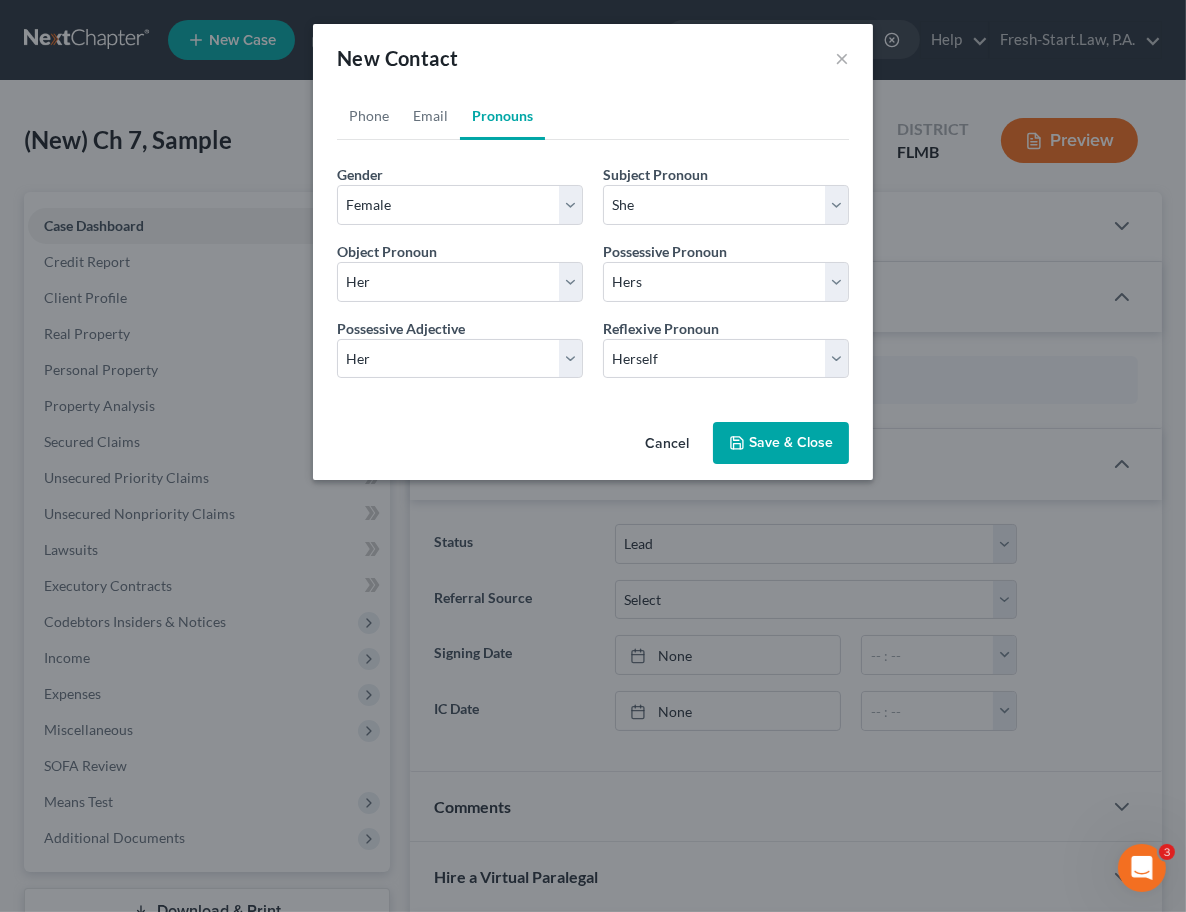 click on "Save & Close" at bounding box center [781, 443] 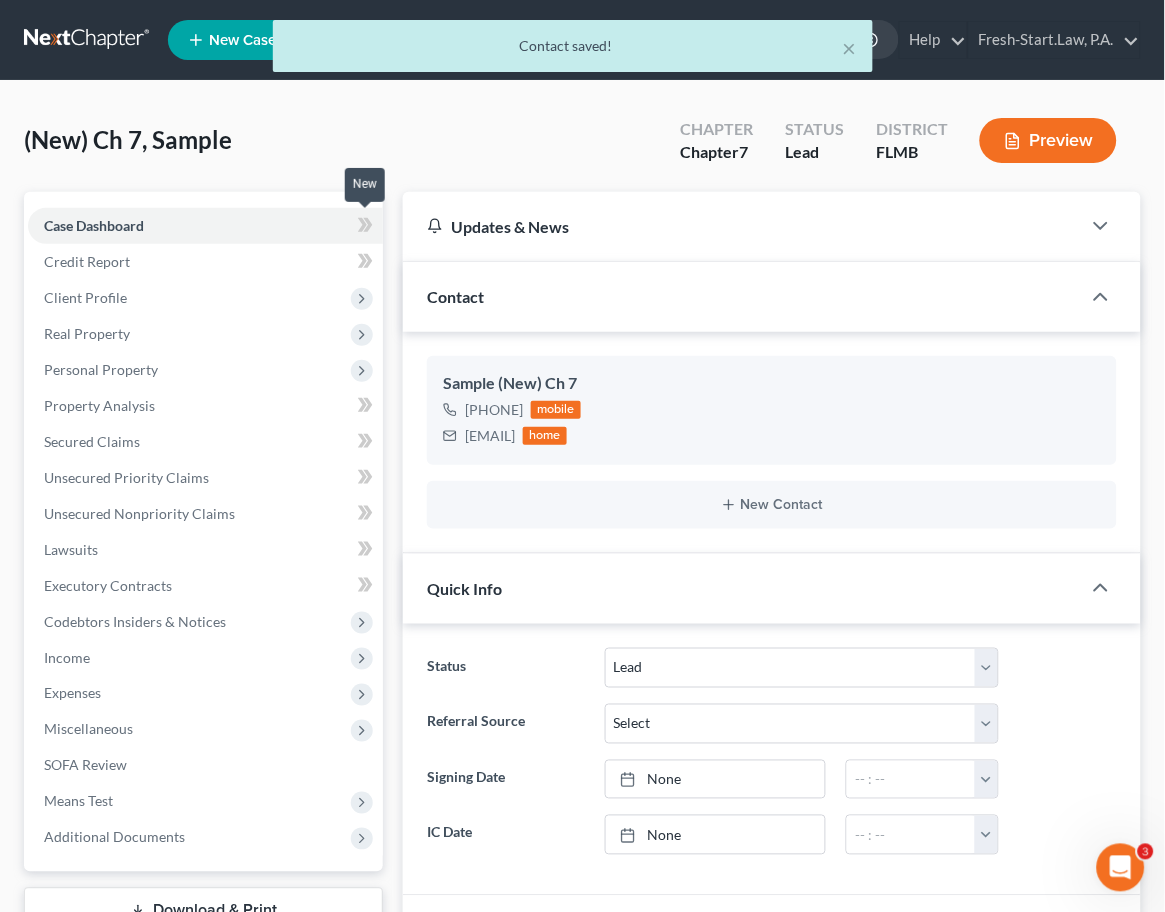 click 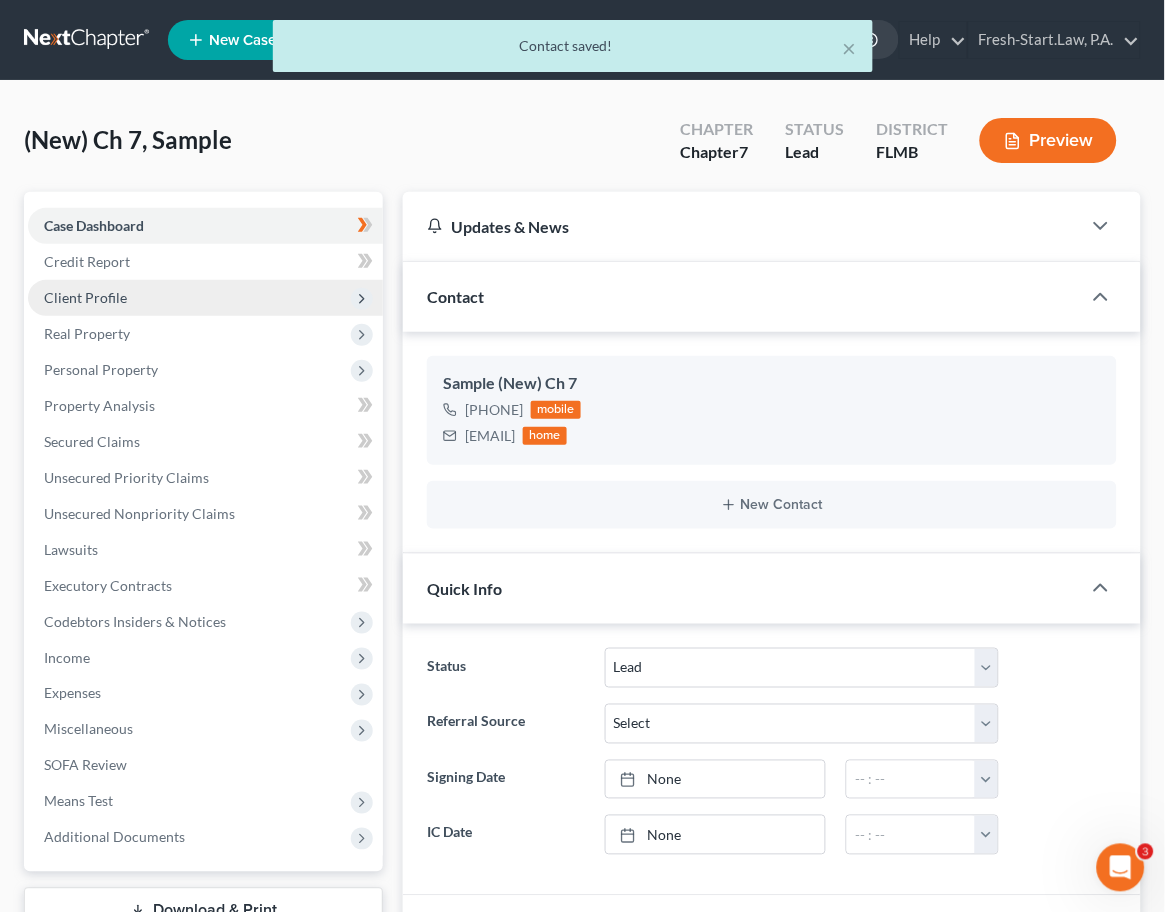 click on "Client Profile" at bounding box center (85, 297) 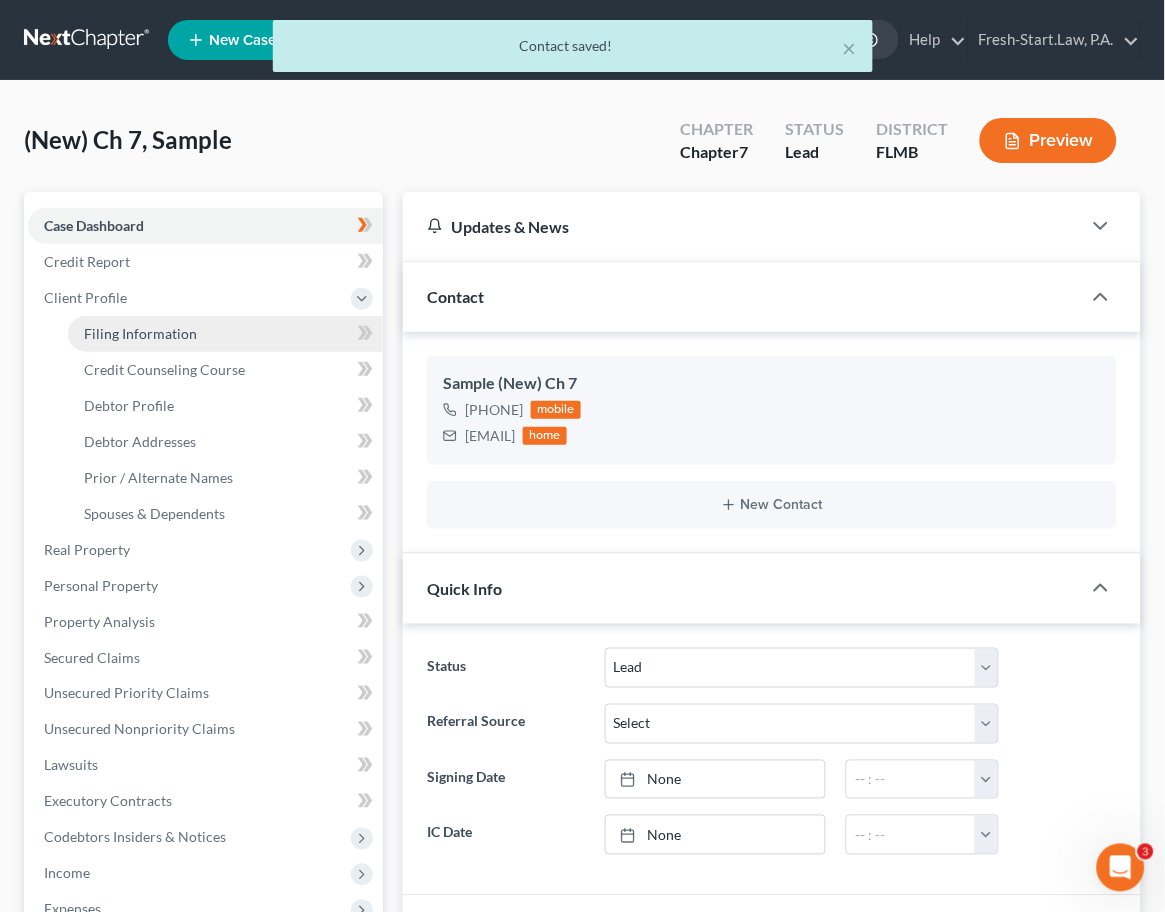 click on "Filing Information" at bounding box center [140, 333] 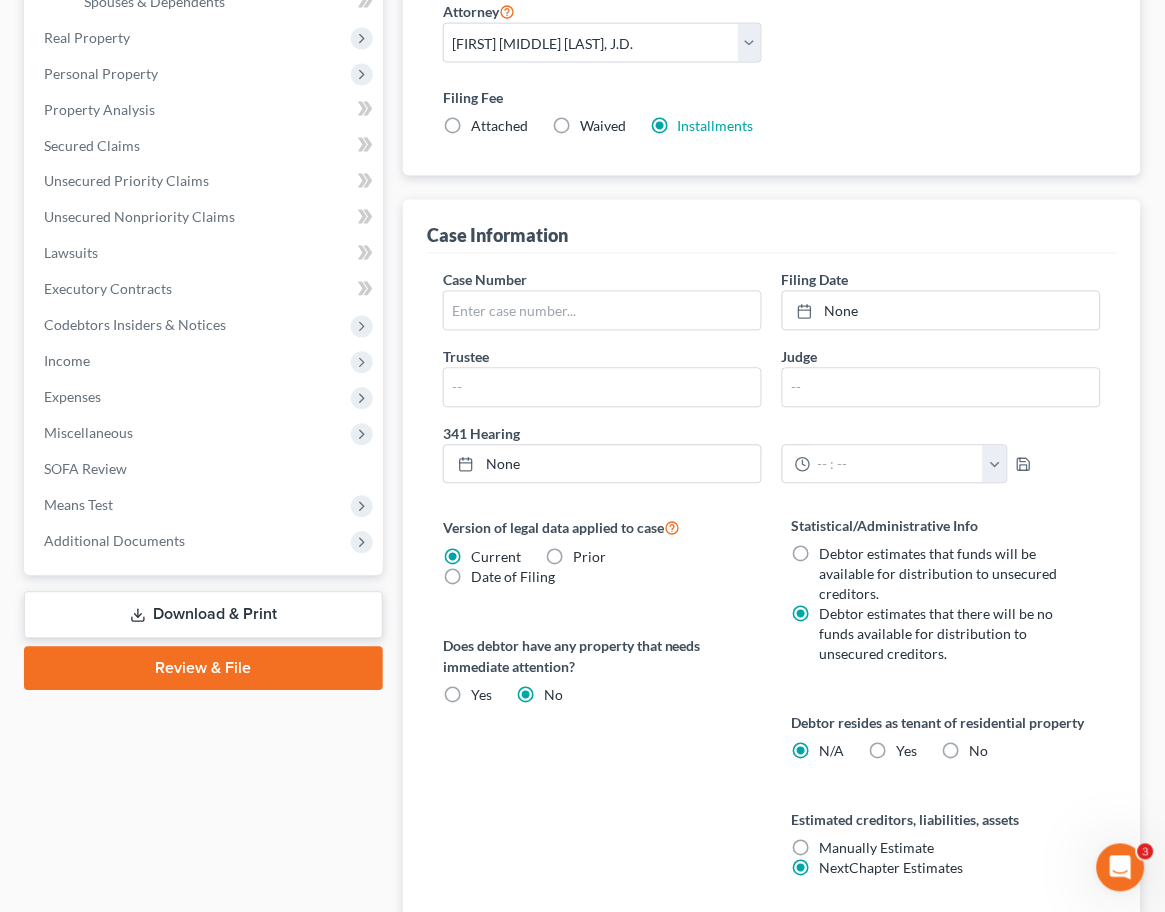 scroll, scrollTop: 666, scrollLeft: 0, axis: vertical 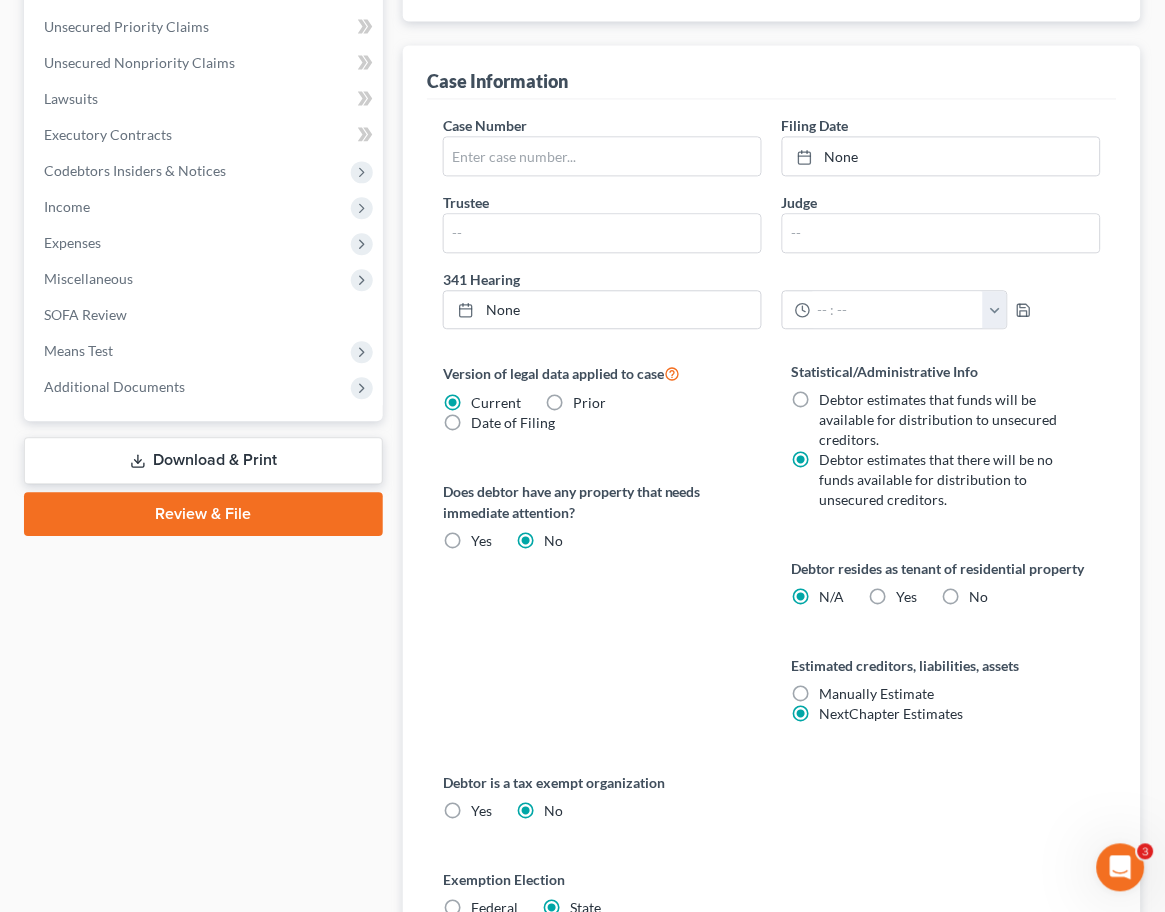 click on "Yes Yes" at bounding box center [907, 598] 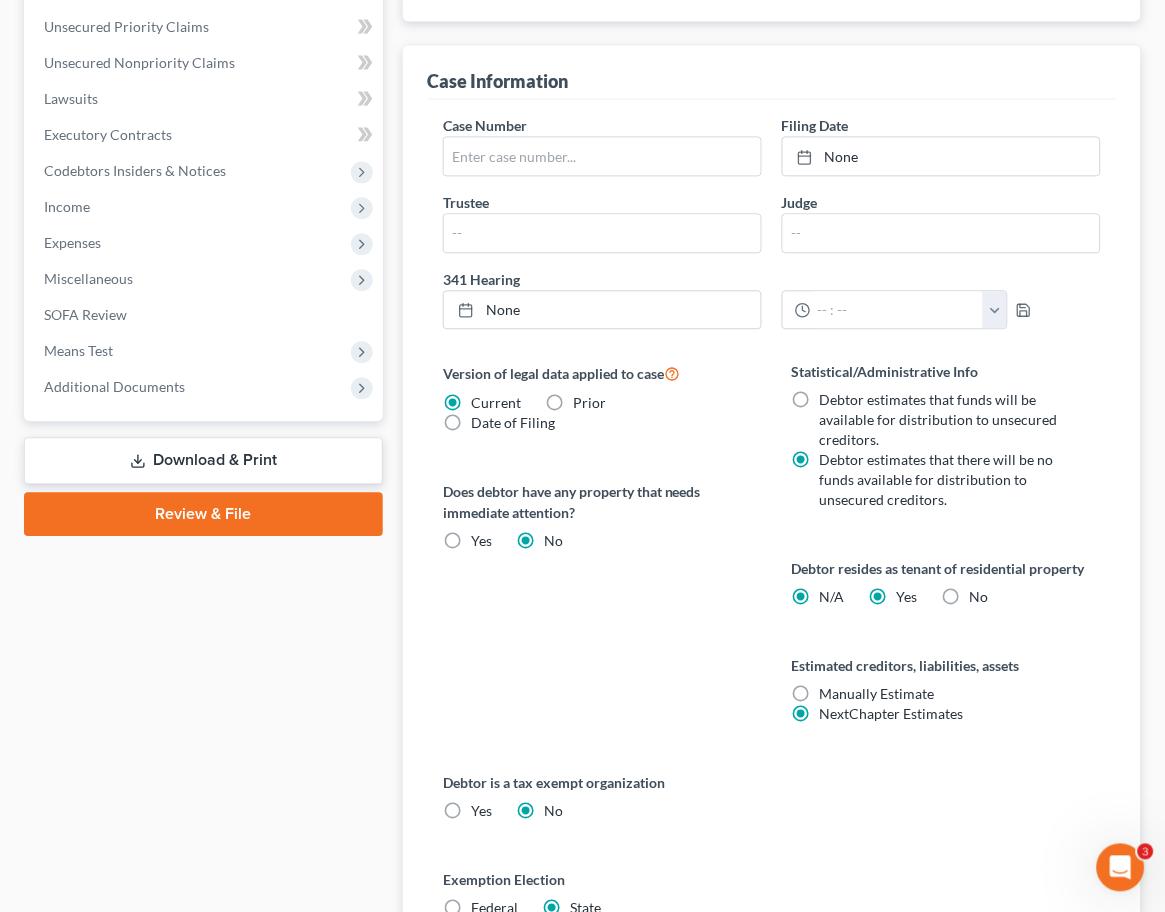 radio on "false" 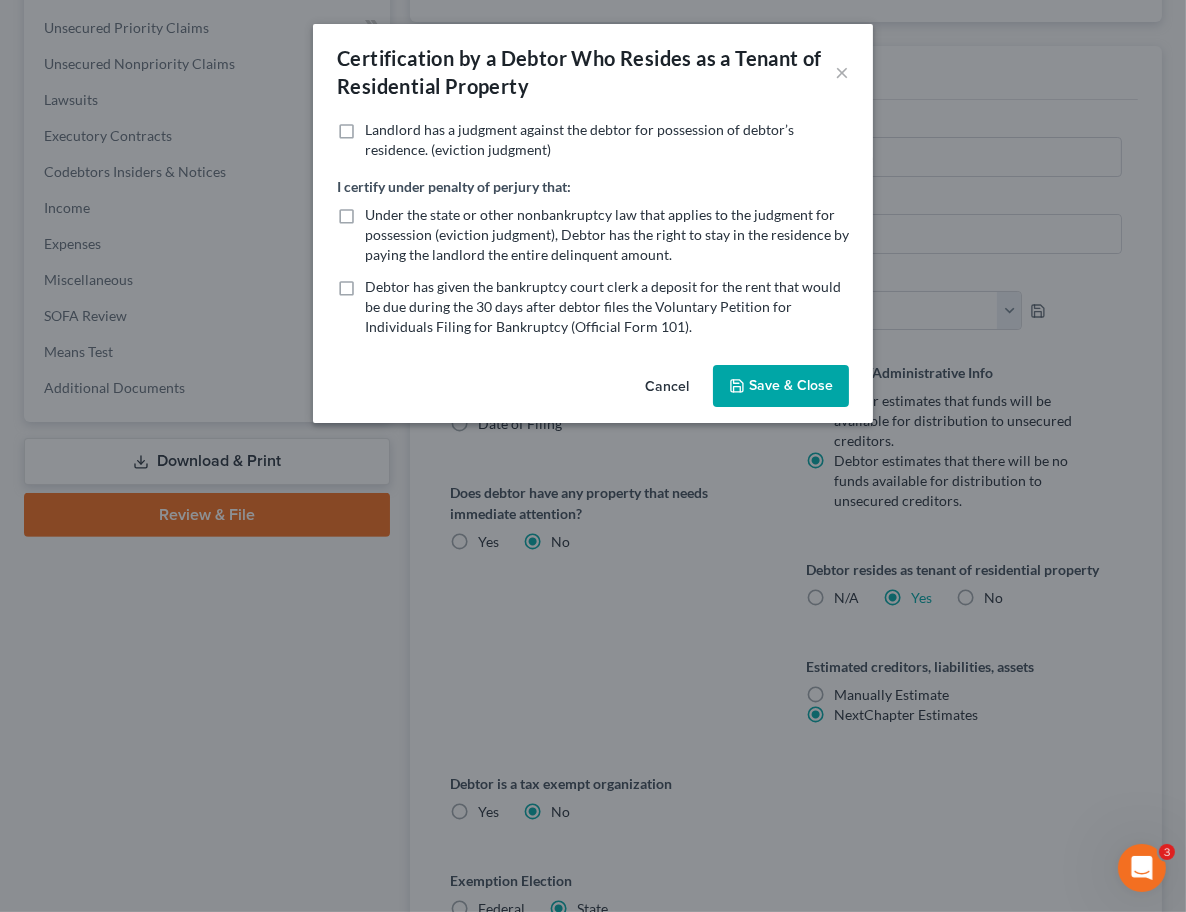 click on "Save & Close" at bounding box center [781, 386] 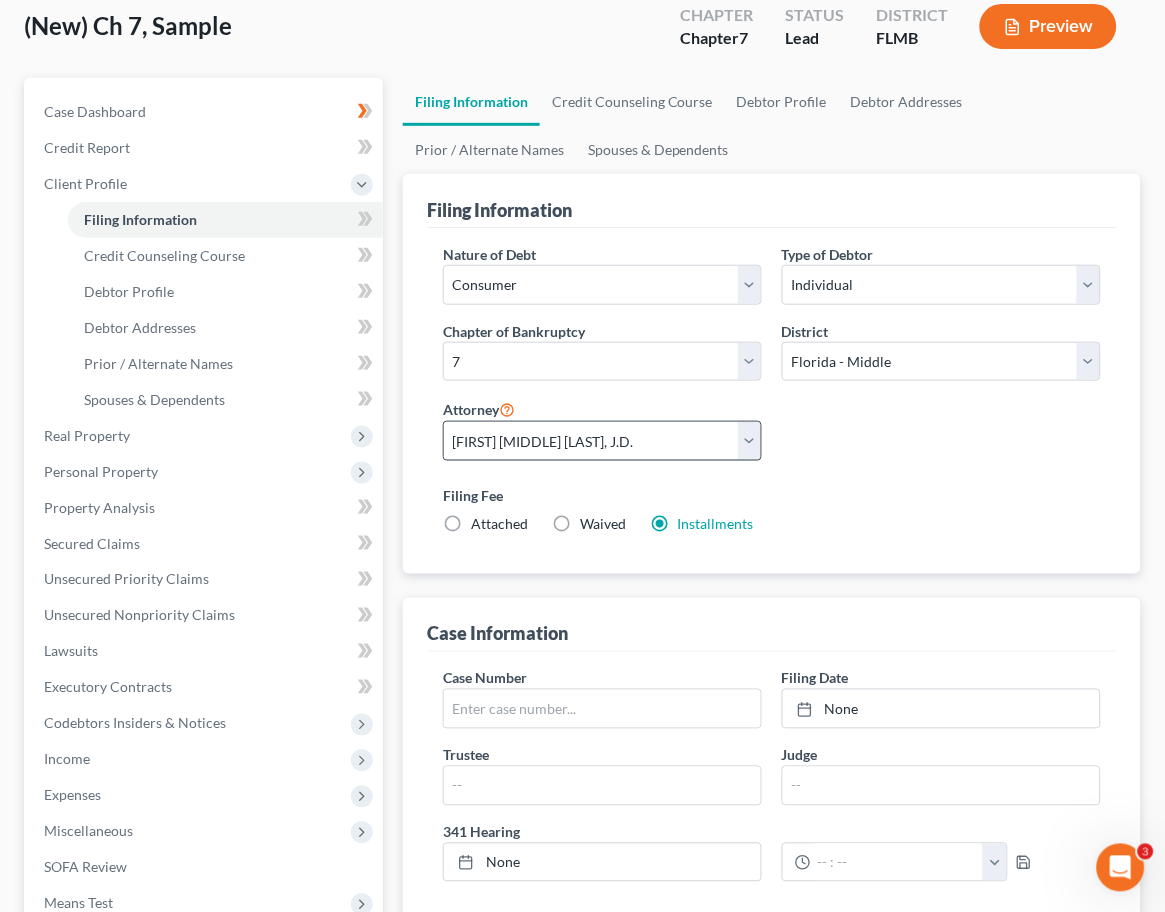 scroll, scrollTop: 0, scrollLeft: 0, axis: both 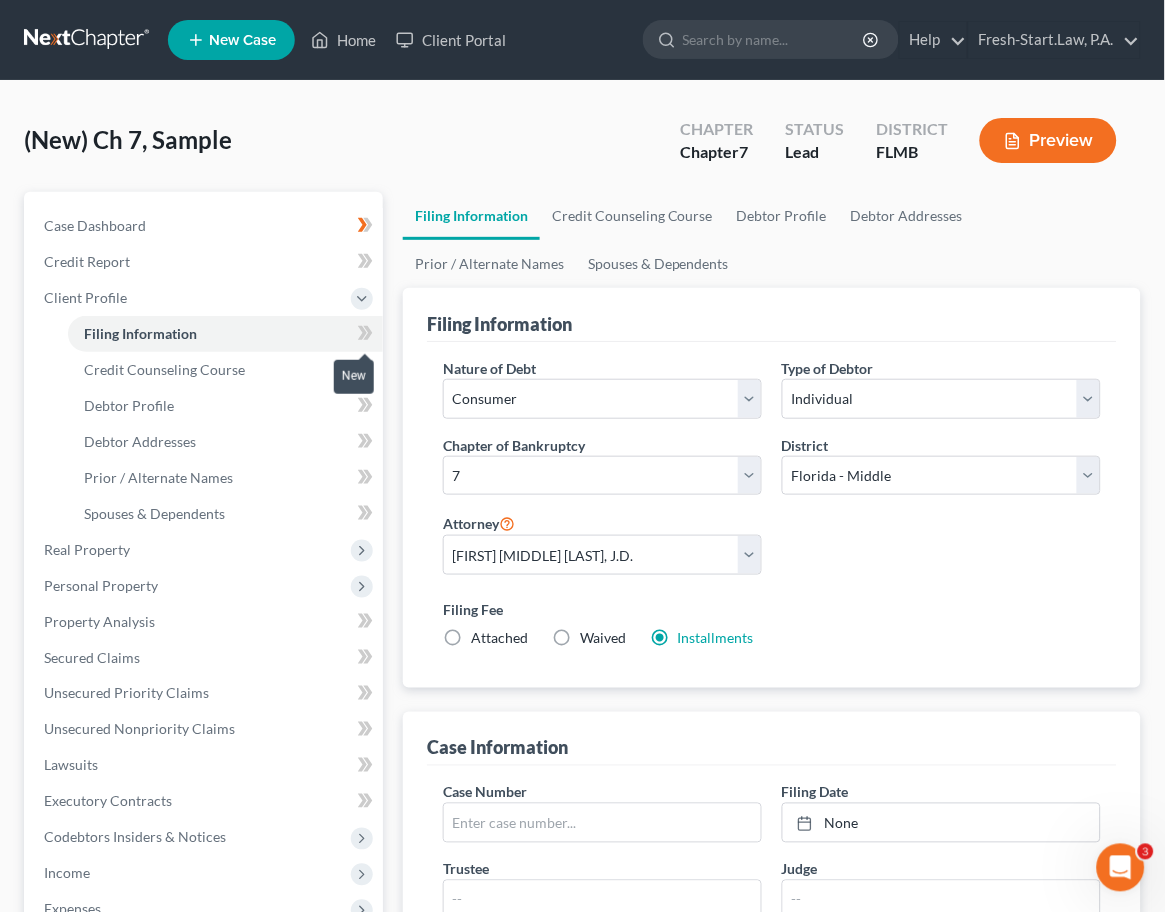 click at bounding box center [365, 336] 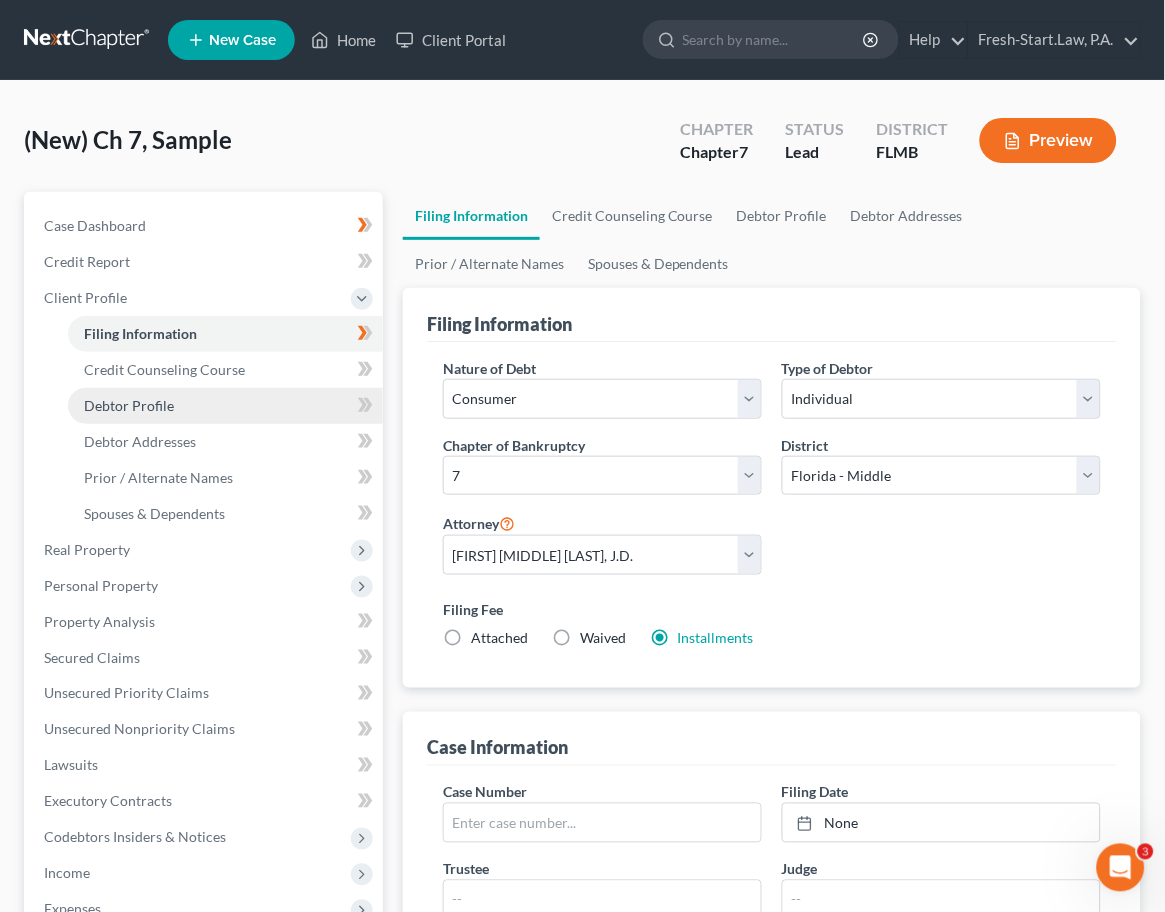 click on "Debtor Profile" at bounding box center (129, 405) 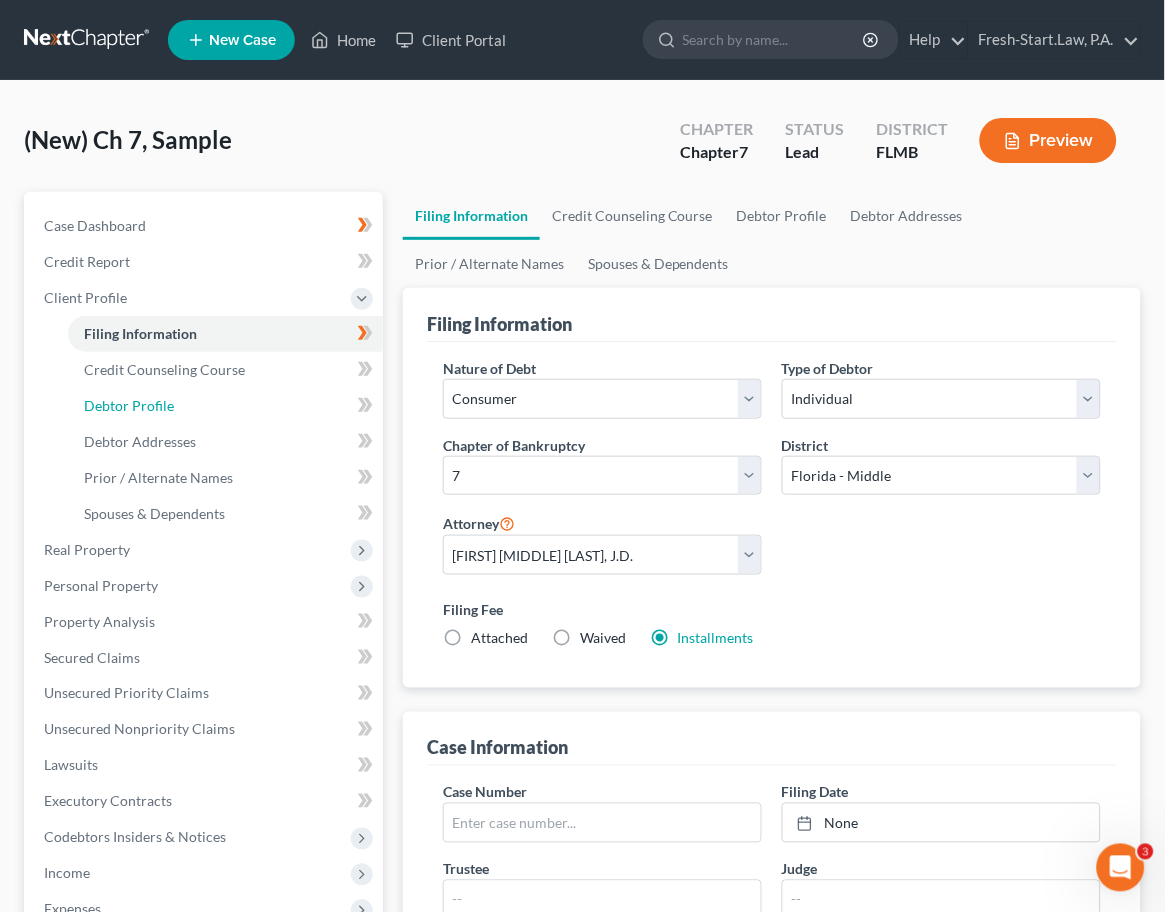 select on "0" 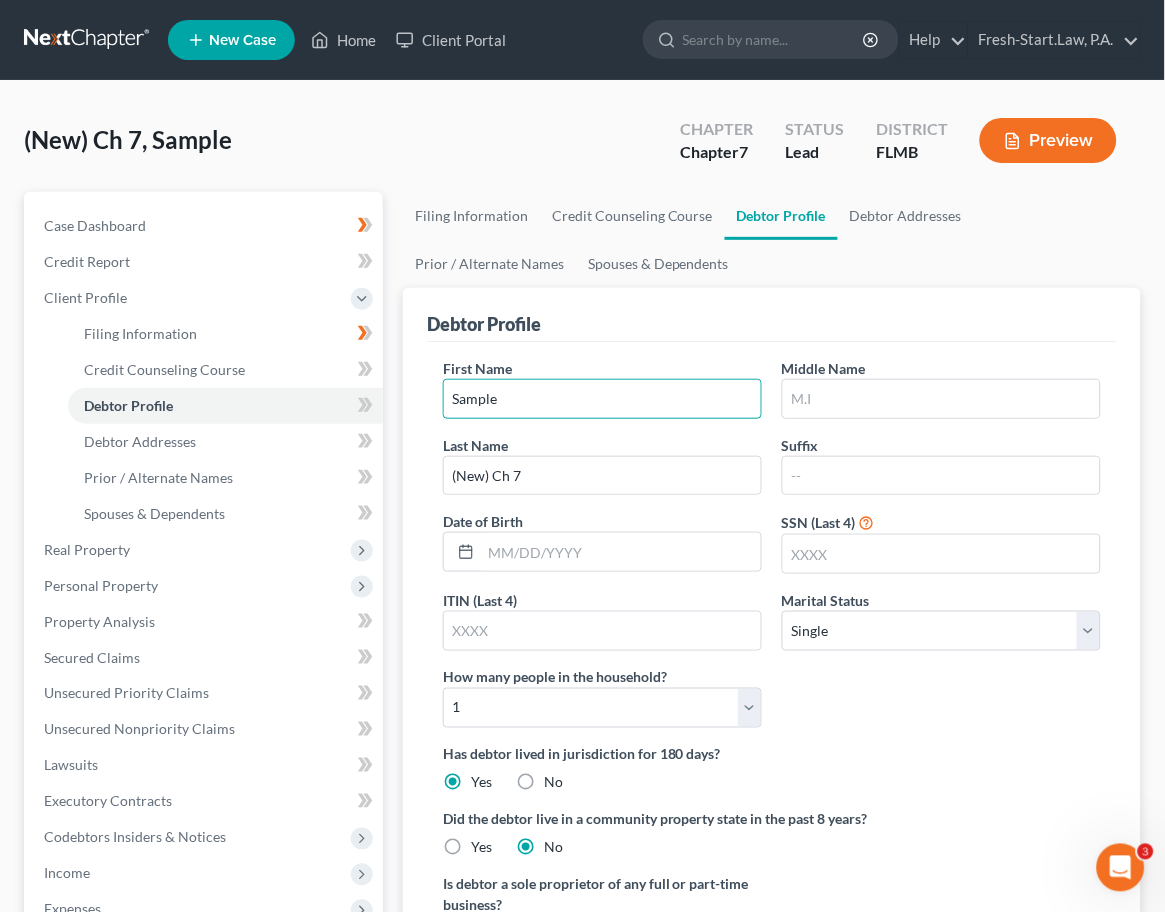 drag, startPoint x: 540, startPoint y: 389, endPoint x: 412, endPoint y: 392, distance: 128.03516 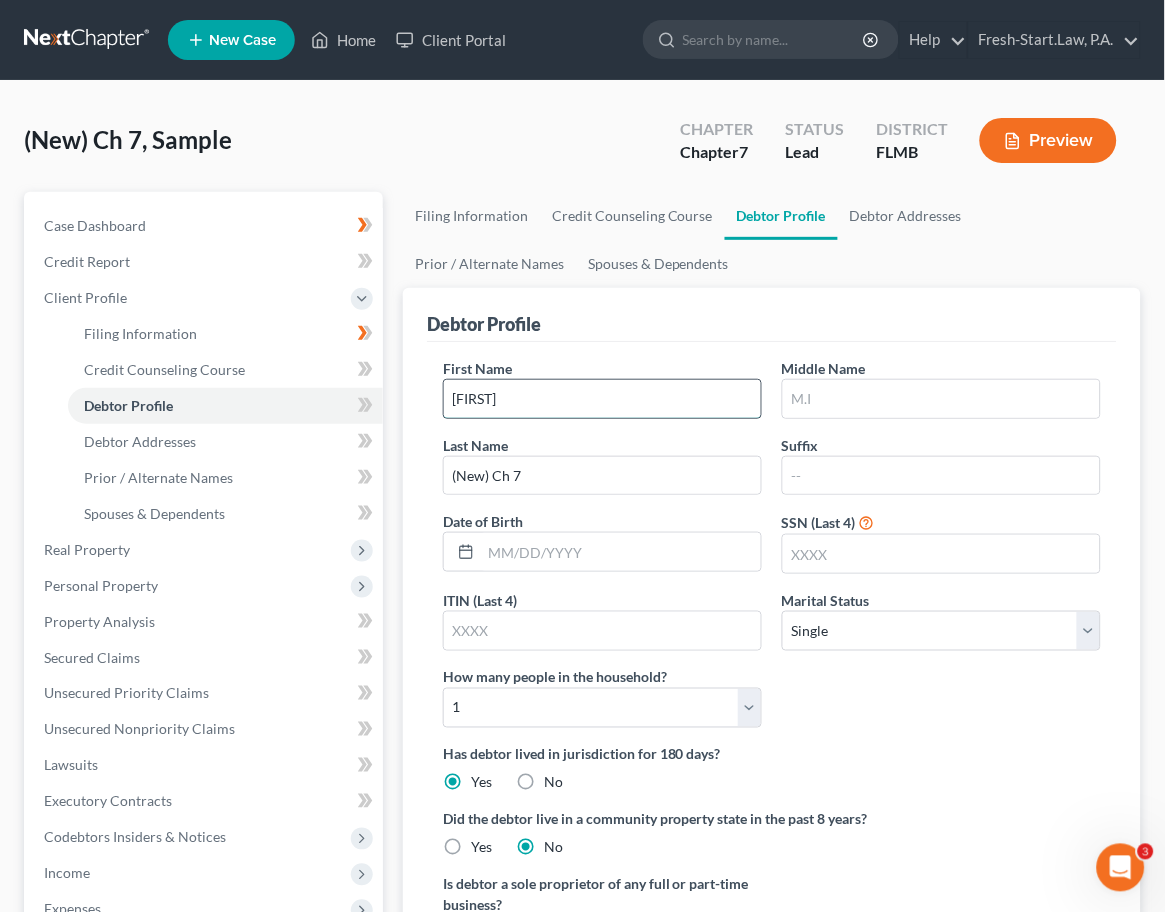 type on "[FIRST]" 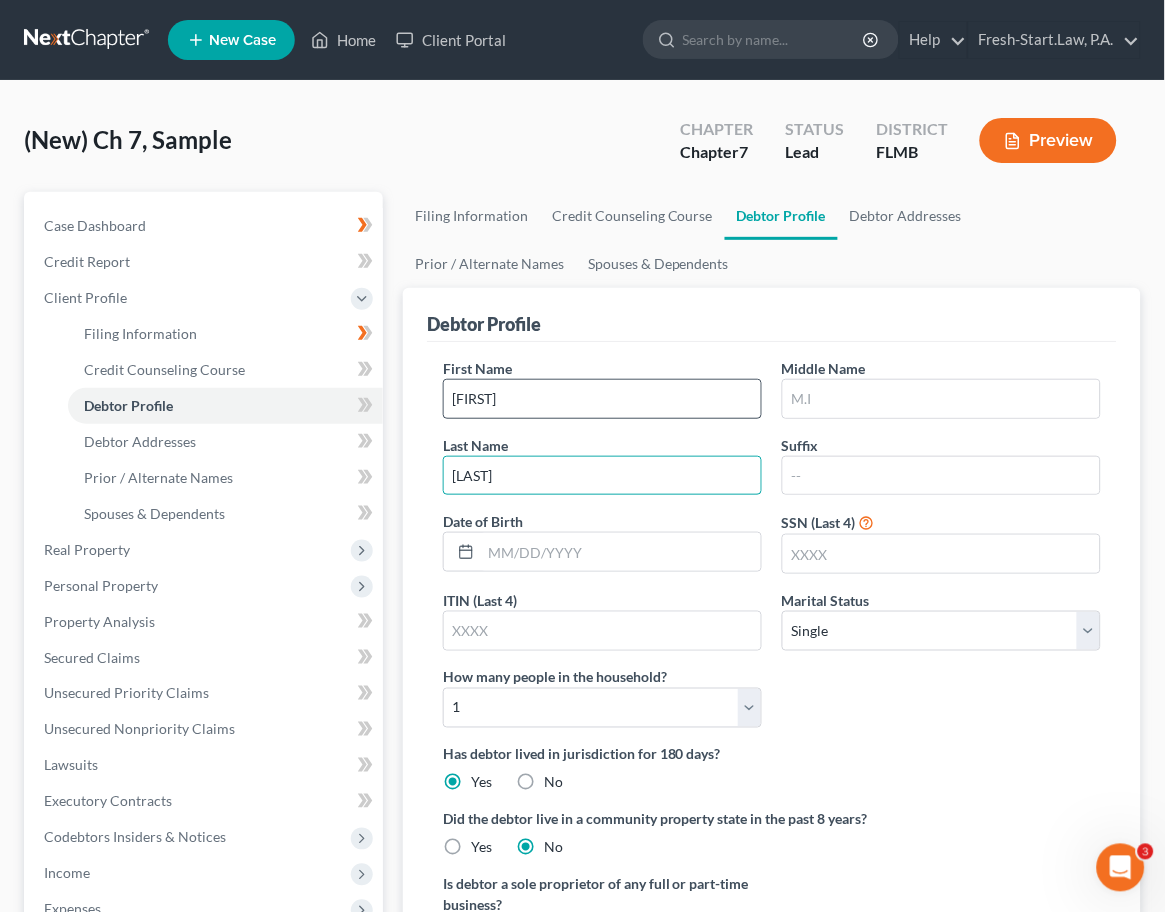 type on "[LAST]" 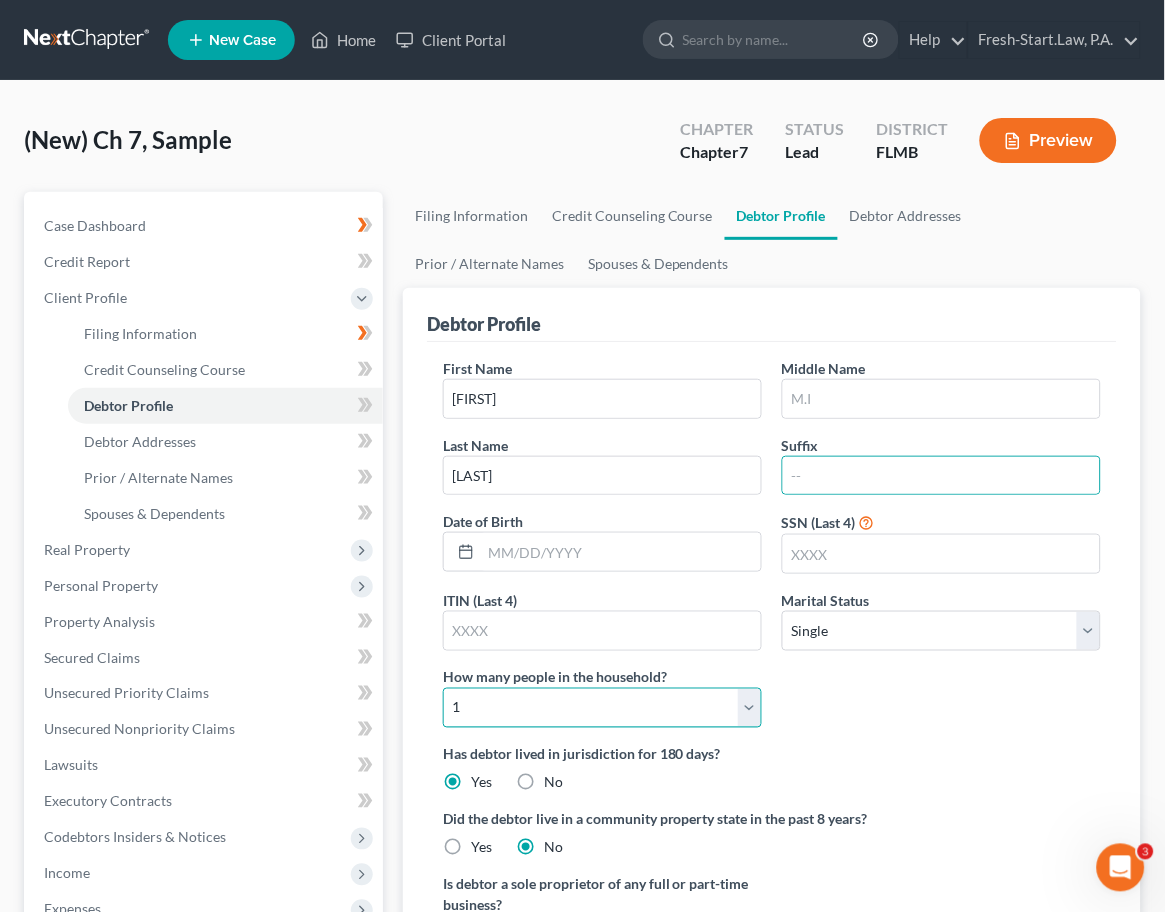 click on "Select 1 2 3 4 5 6 7 8 9 10 11 12 13 14 15 16 17 18 19 20" at bounding box center (602, 708) 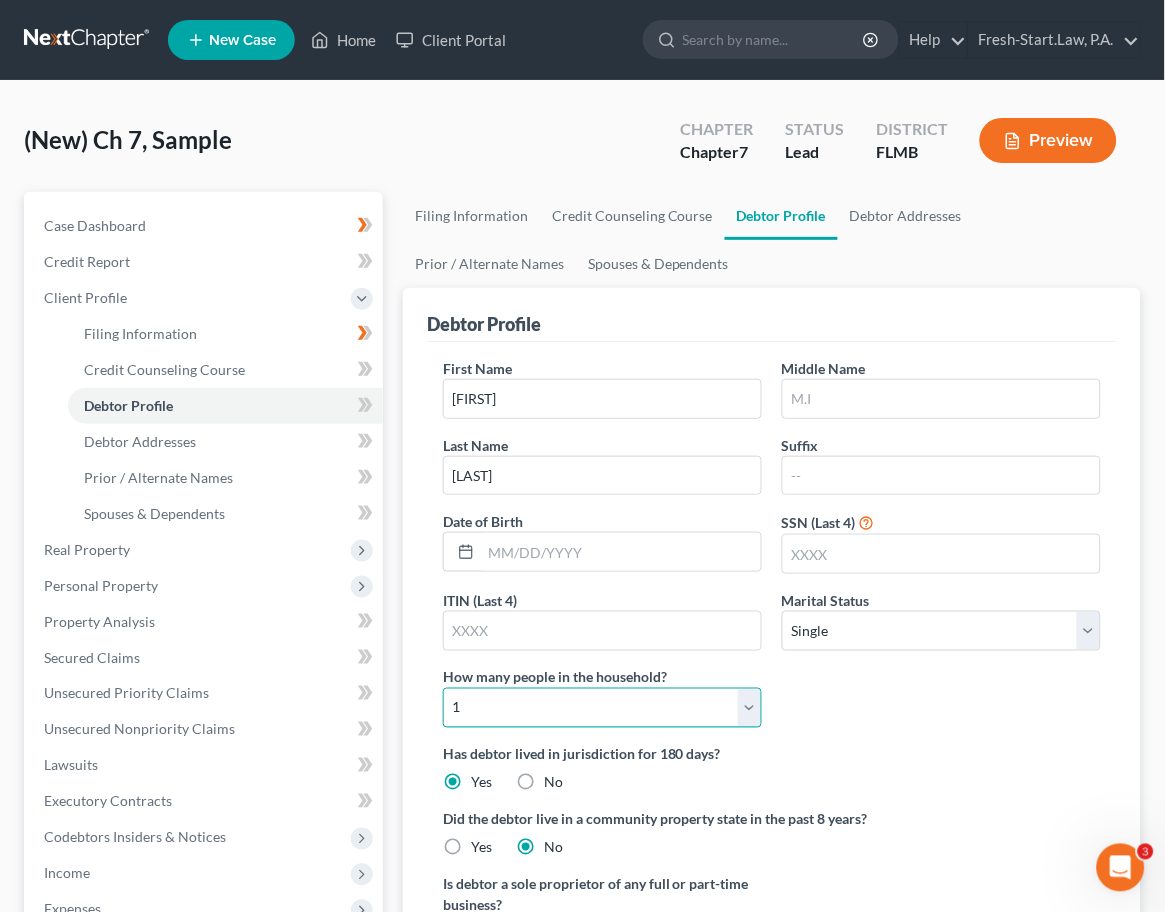 select on "1" 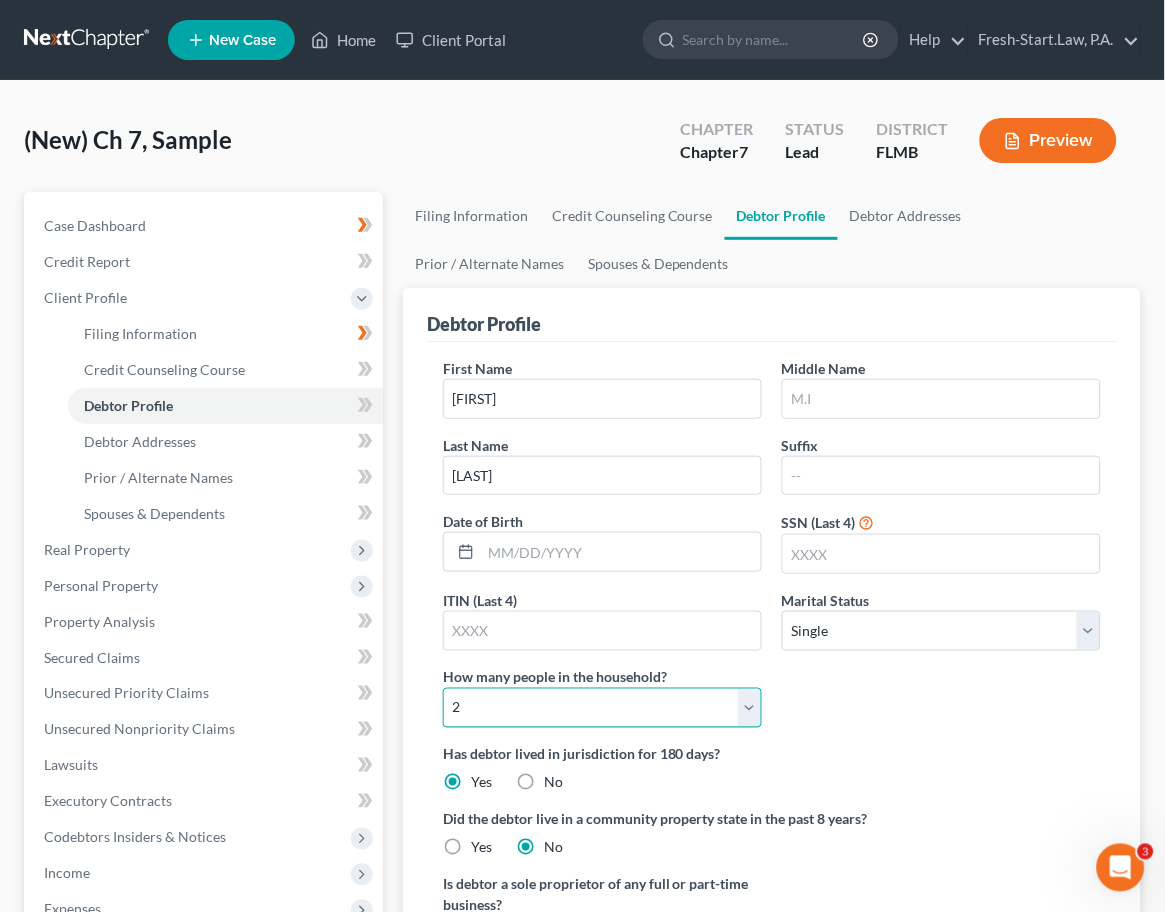 click on "Select 1 2 3 4 5 6 7 8 9 10 11 12 13 14 15 16 17 18 19 20" at bounding box center (602, 708) 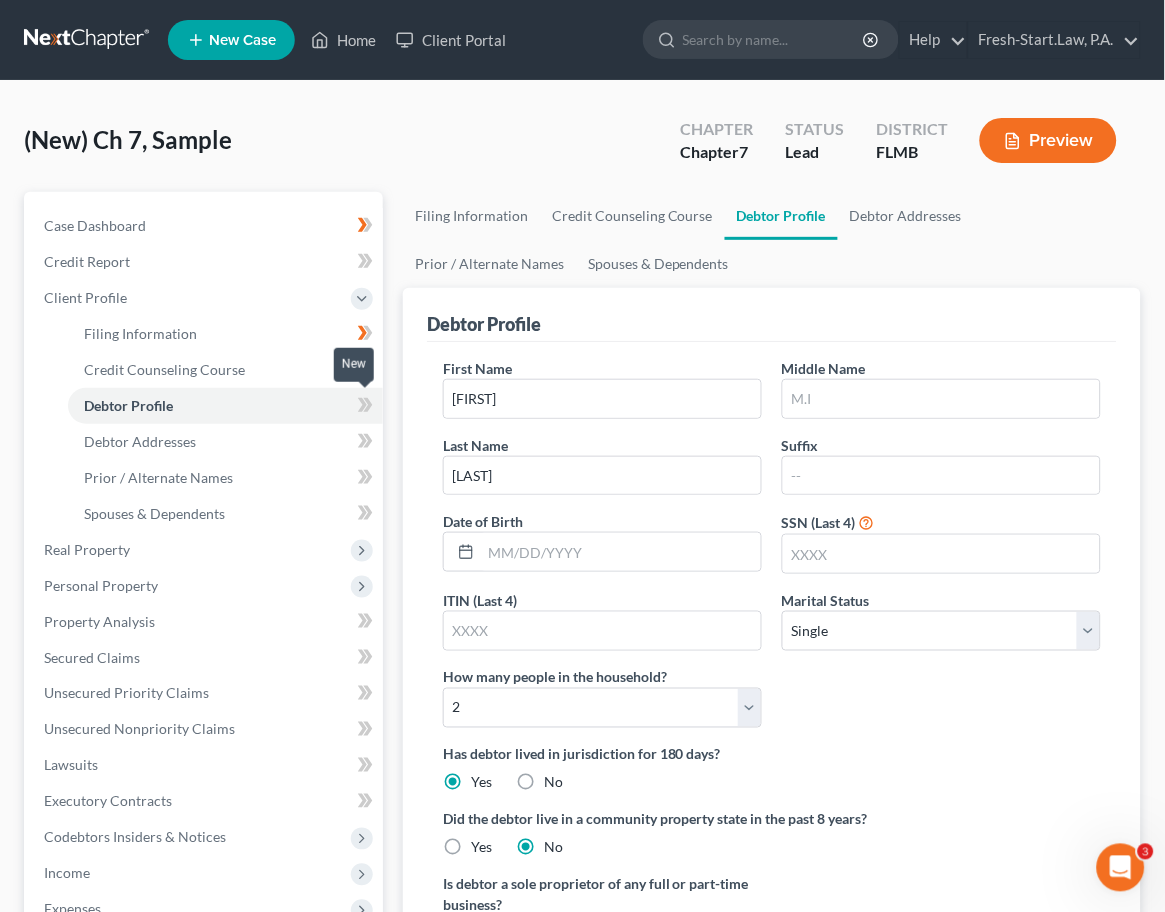 click 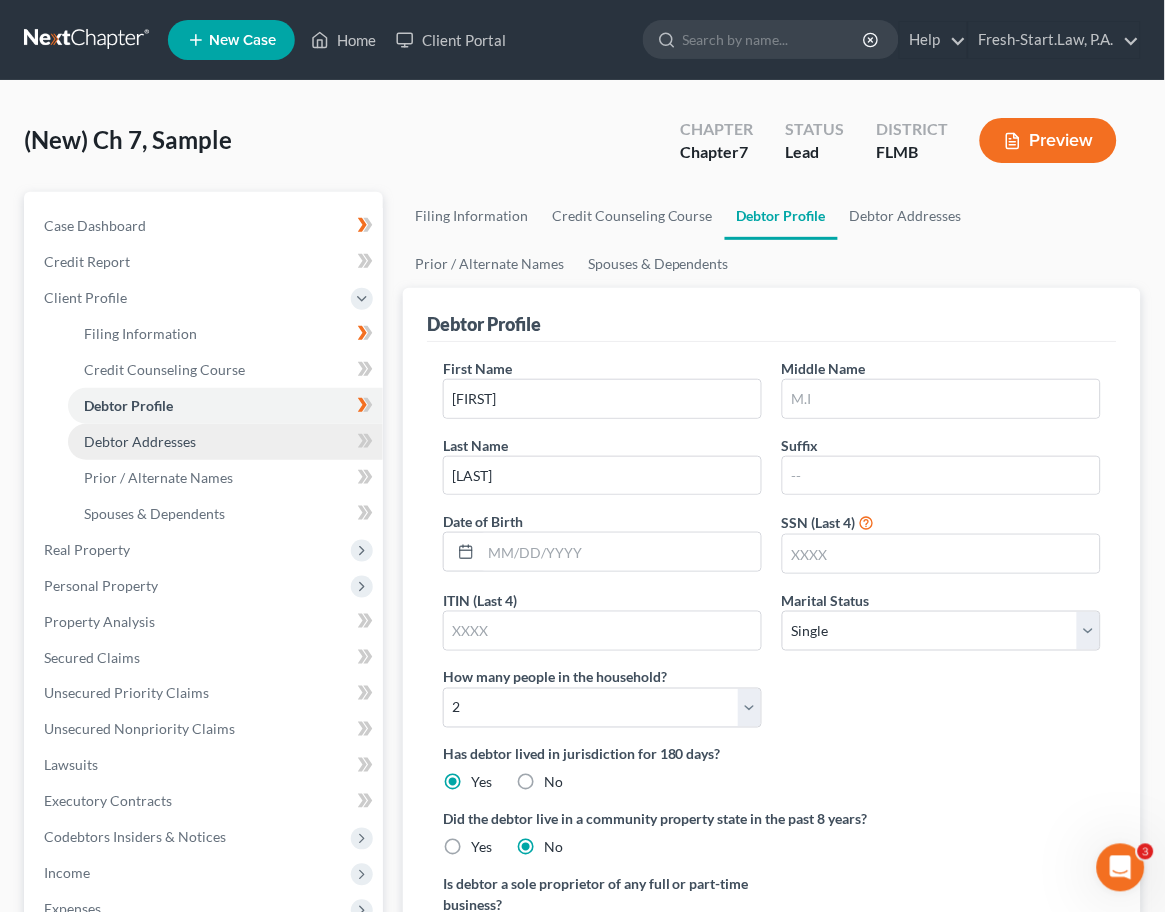 click on "Debtor Addresses" at bounding box center [140, 441] 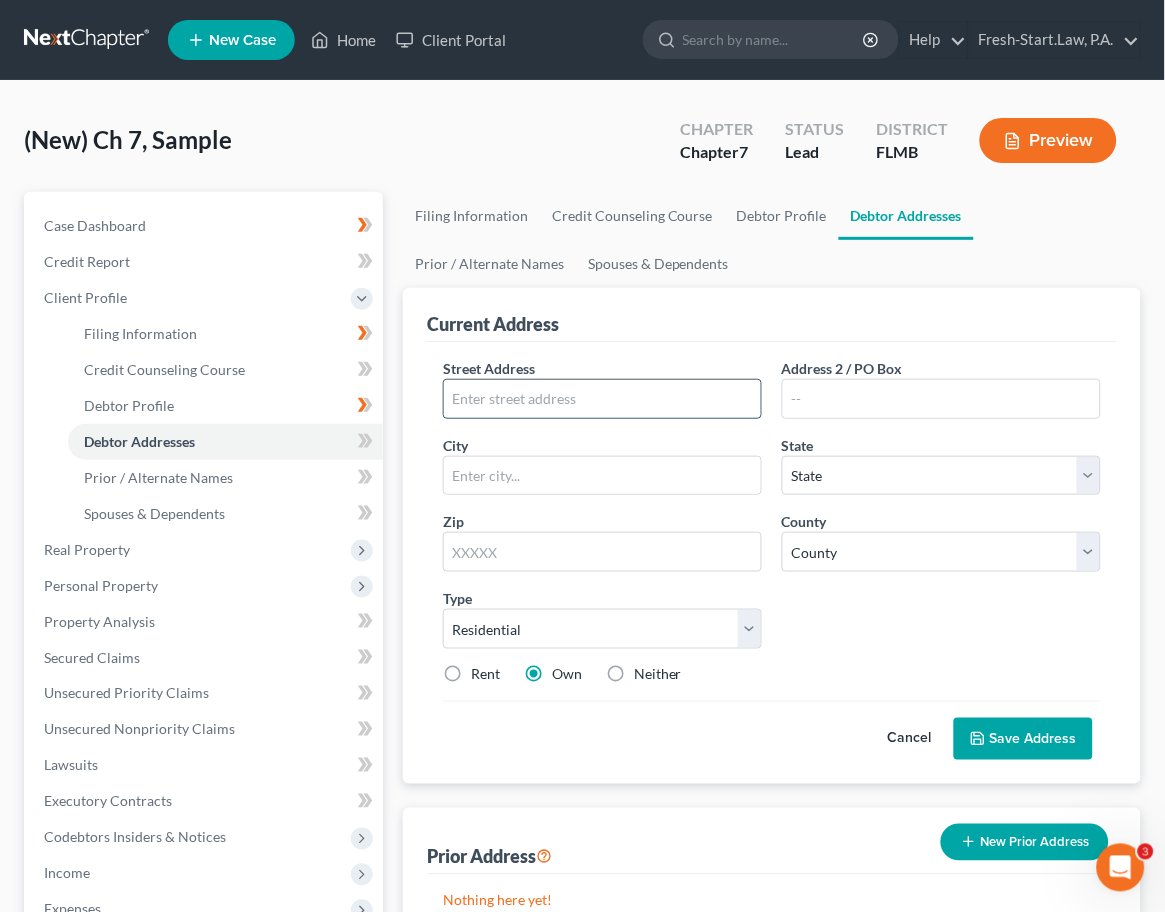 click at bounding box center (602, 399) 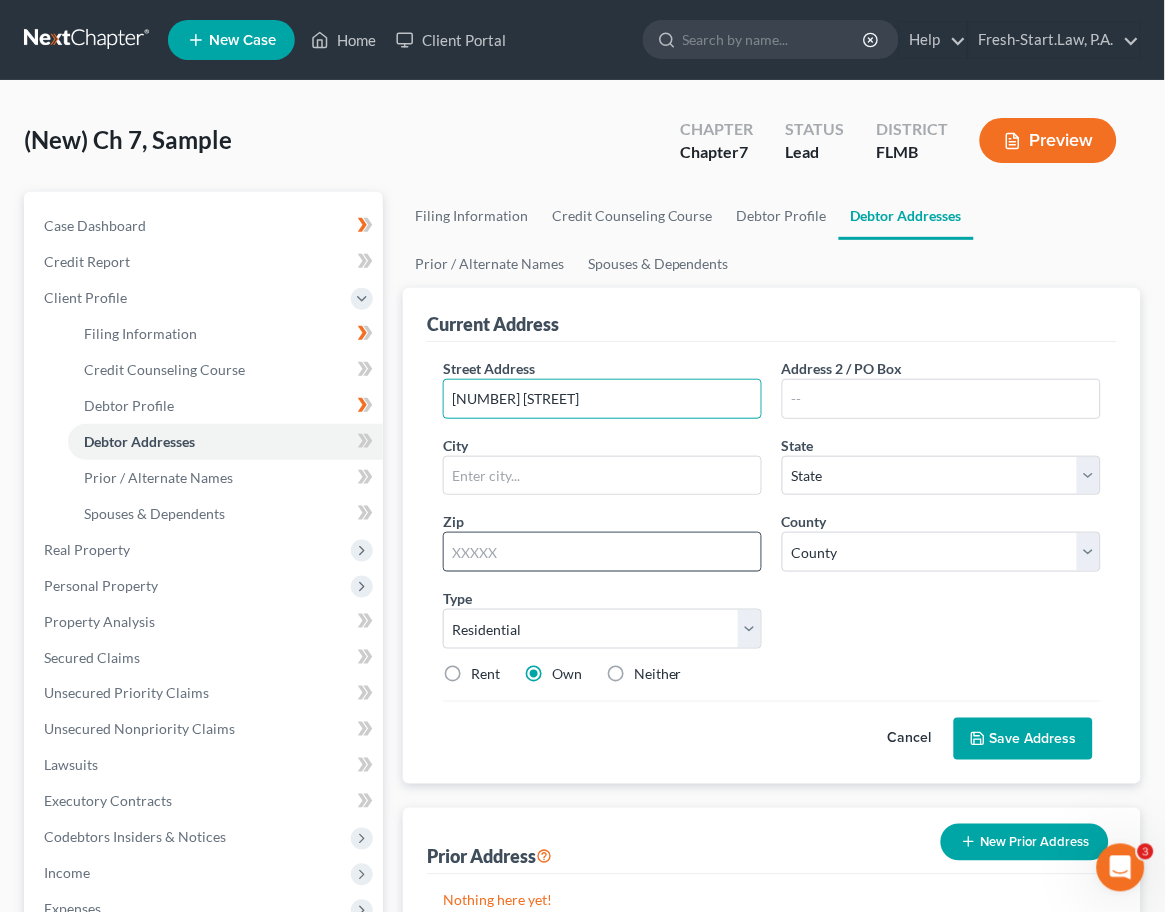 type on "[NUMBER] [STREET]" 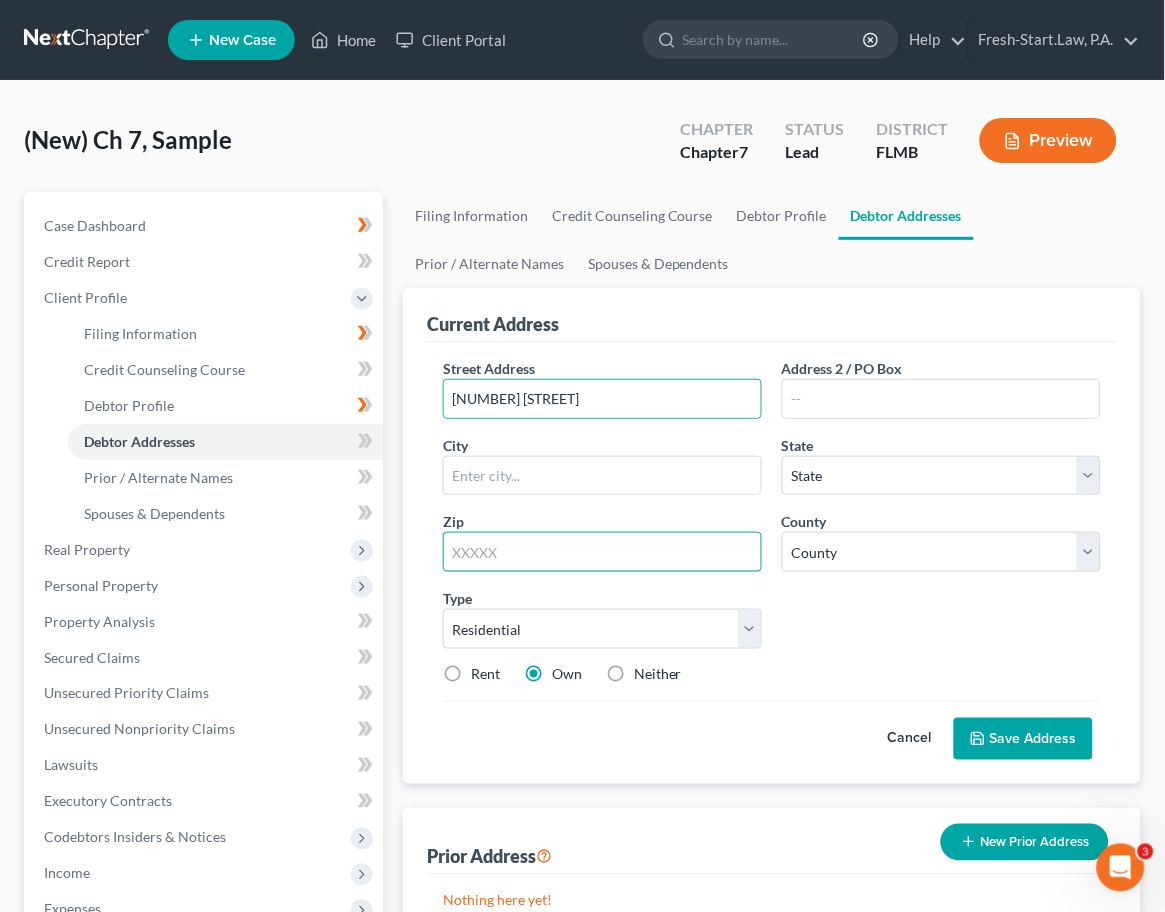 click at bounding box center [602, 552] 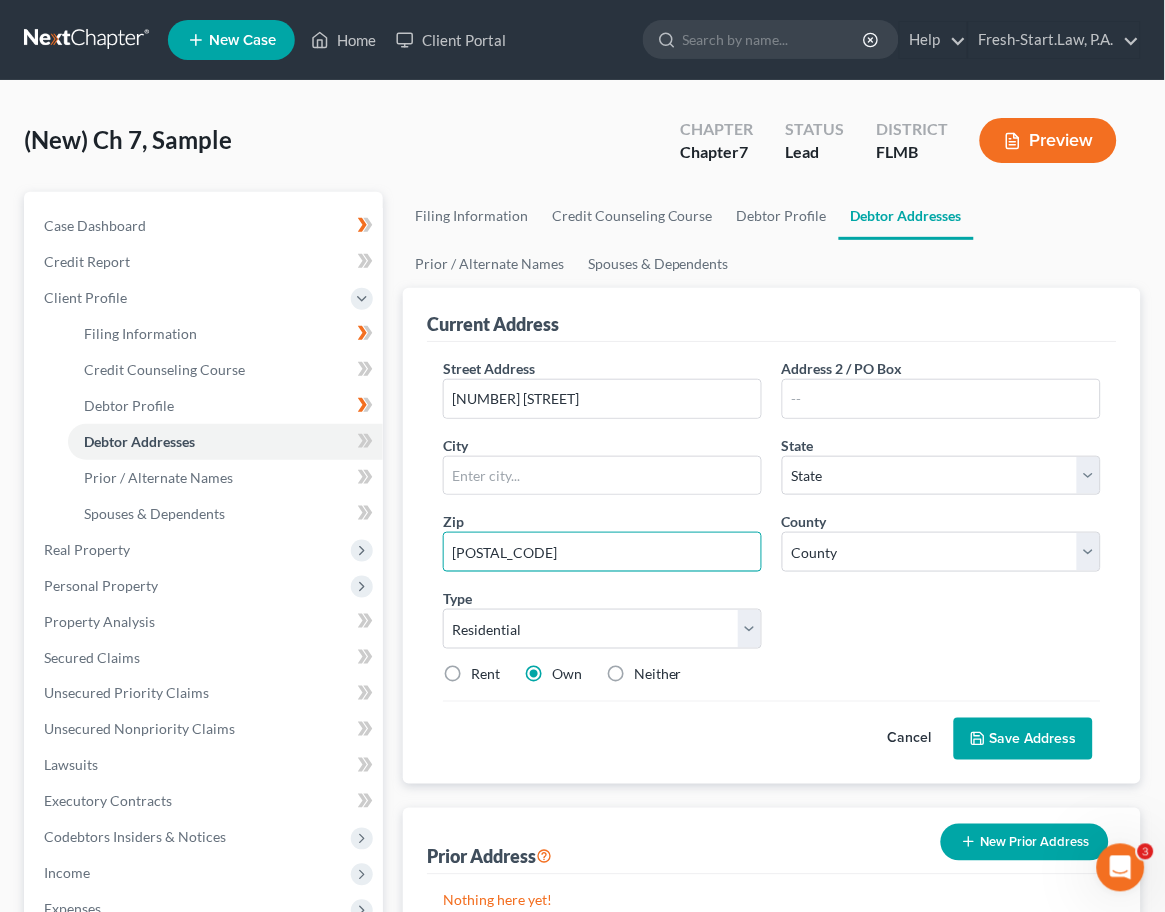 type on "[POSTAL_CODE]" 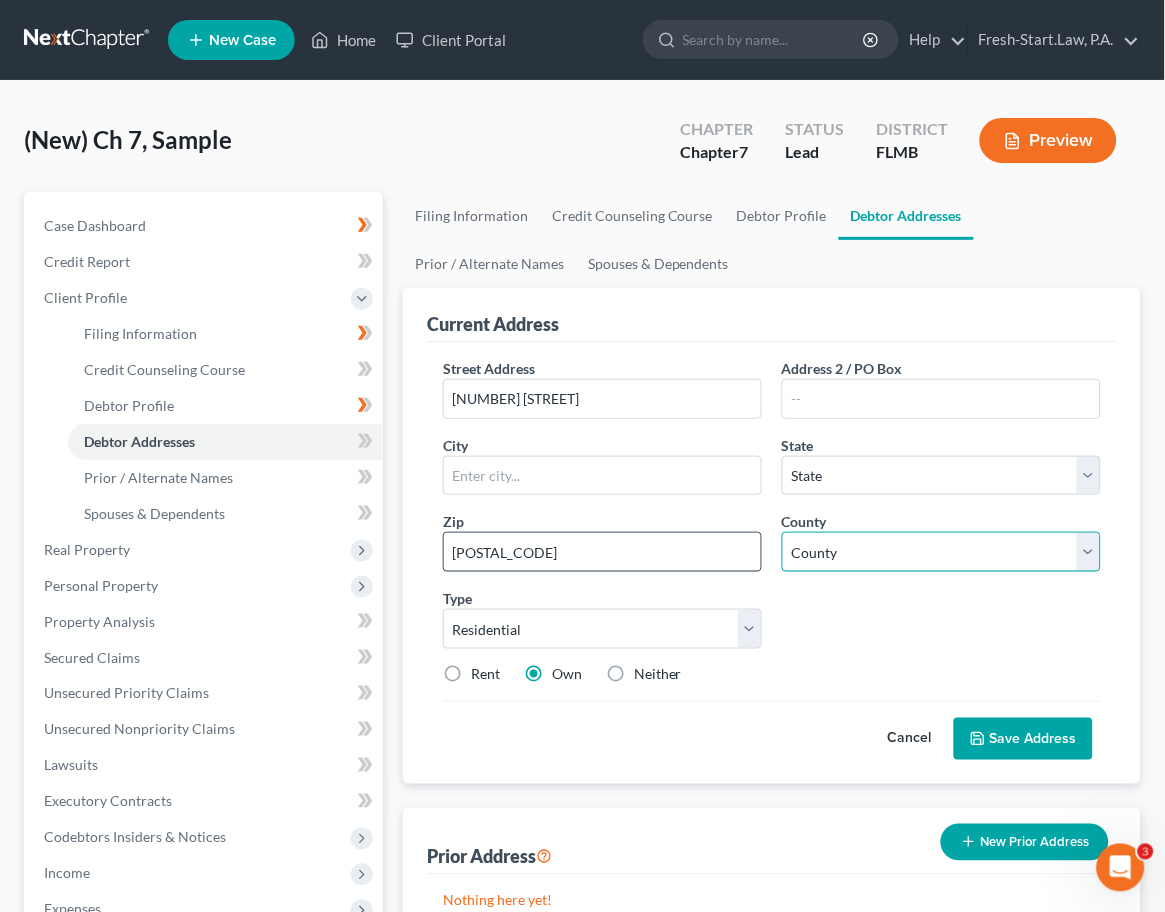 type on "[CITY]" 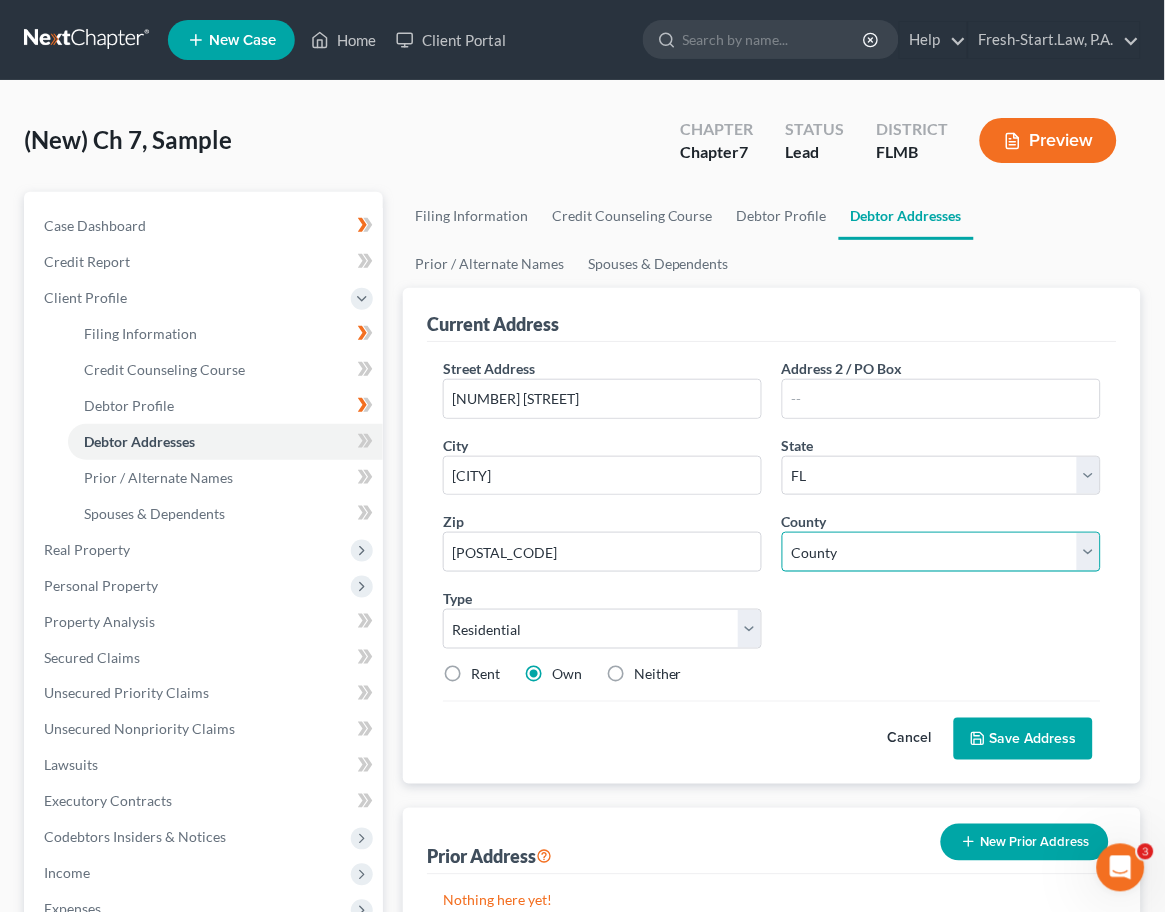 click on "County Alachua County Baker County Bay County Bradford County Brevard County Broward County Calhoun County Charlotte County Citrus County Clay County Collier County Columbia County DeSoto County Dixie County Duval County Escambia County Flagler County Franklin County Gadsden County Gilchrist County Glades County Gulf County Hamilton County Hardee County Hendry County Hernando County Highlands County Hillsborough County Holmes County Indian River County Jackson County Jefferson County Lafayette County Lake County Lee County Leon County Levy County Liberty County Madison County Manatee County Marion County Martin County Miami-Dade County Monroe County Nassau County Okaloosa County Okeechobee County Orange County Osceola County Palm Beach County Pasco County Pinellas County Polk County Putnam County Santa Rosa County Sarasota County Seminole County St. Johns County St. Lucie County Sumter County Suwannee County Taylor County Union County Volusia County Wakulla County Walton County Washington County" at bounding box center (941, 552) 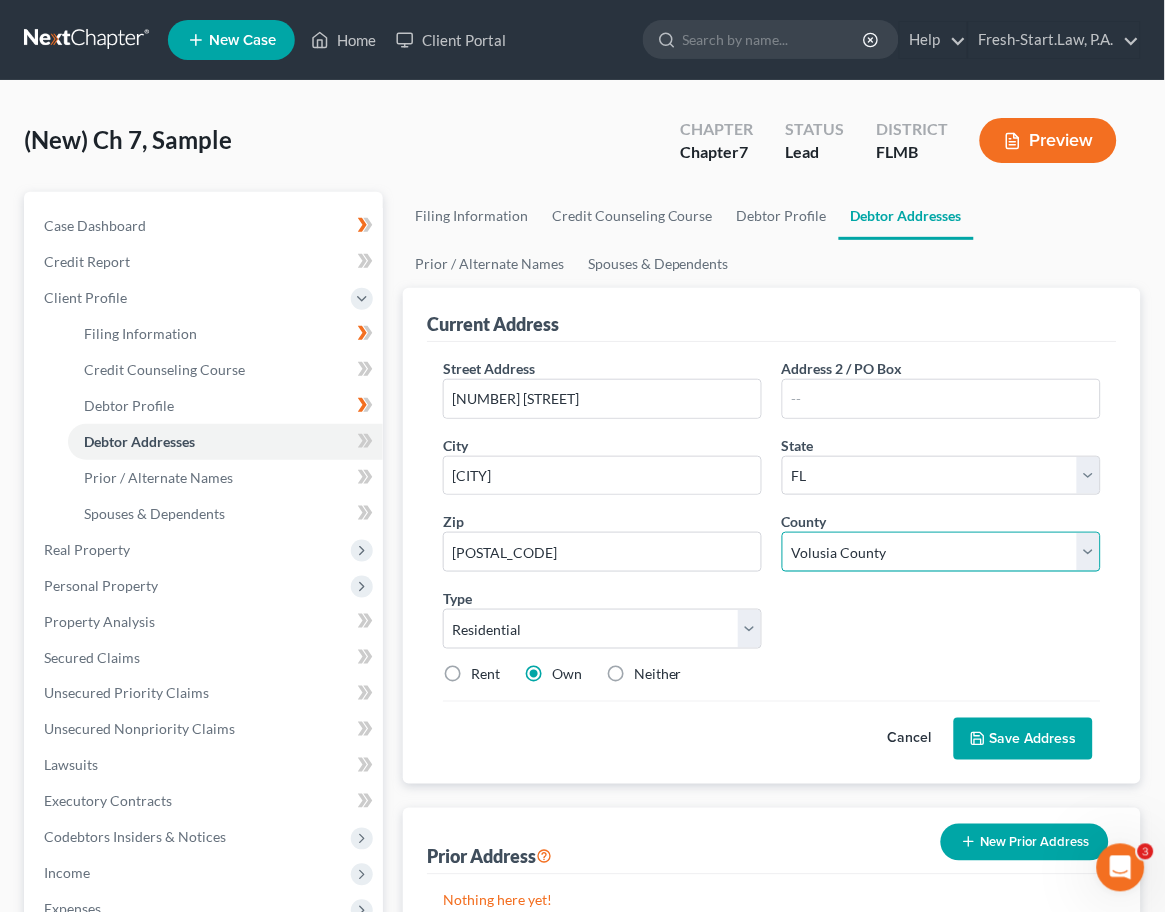 click on "County Alachua County Baker County Bay County Bradford County Brevard County Broward County Calhoun County Charlotte County Citrus County Clay County Collier County Columbia County DeSoto County Dixie County Duval County Escambia County Flagler County Franklin County Gadsden County Gilchrist County Glades County Gulf County Hamilton County Hardee County Hendry County Hernando County Highlands County Hillsborough County Holmes County Indian River County Jackson County Jefferson County Lafayette County Lake County Lee County Leon County Levy County Liberty County Madison County Manatee County Marion County Martin County Miami-Dade County Monroe County Nassau County Okaloosa County Okeechobee County Orange County Osceola County Palm Beach County Pasco County Pinellas County Polk County Putnam County Santa Rosa County Sarasota County Seminole County St. Johns County St. Lucie County Sumter County Suwannee County Taylor County Union County Volusia County Wakulla County Walton County Washington County" at bounding box center [941, 552] 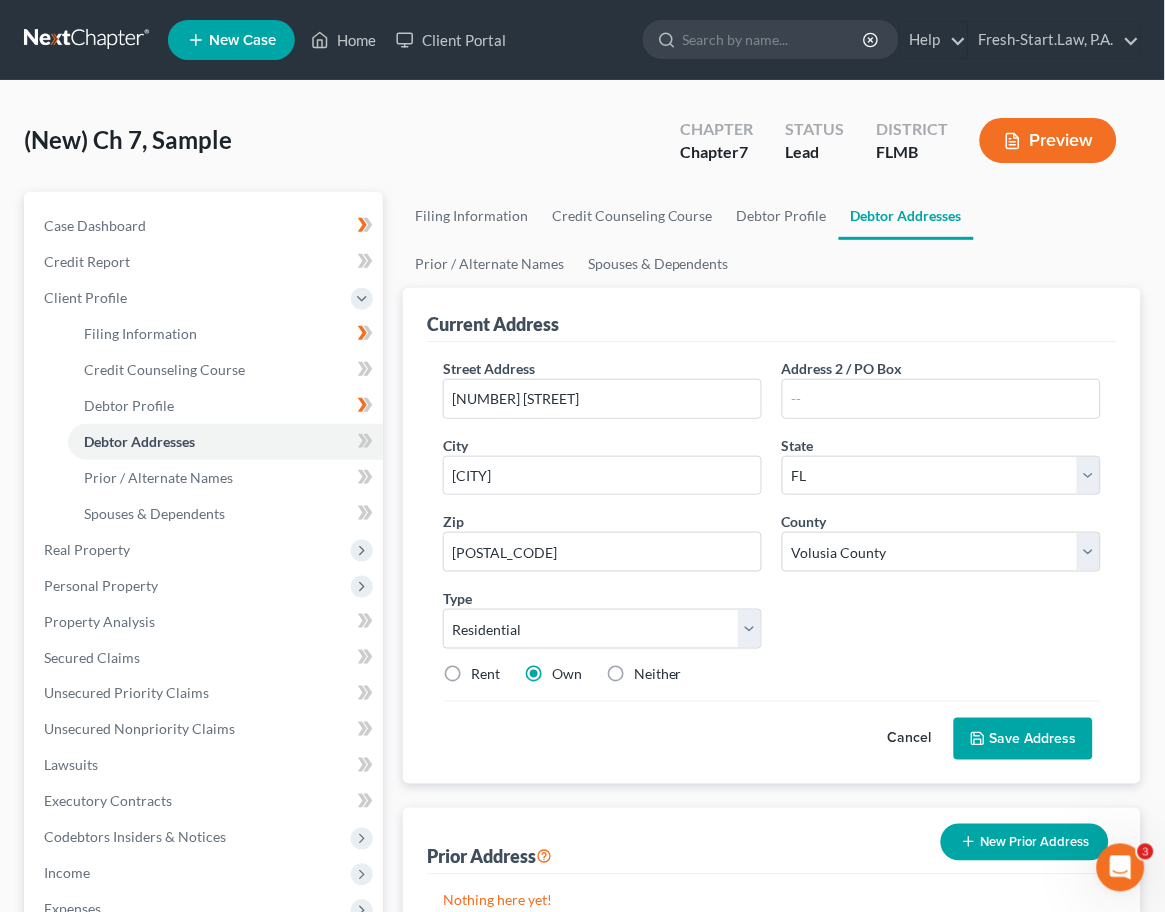click on "Rent" at bounding box center (485, 675) 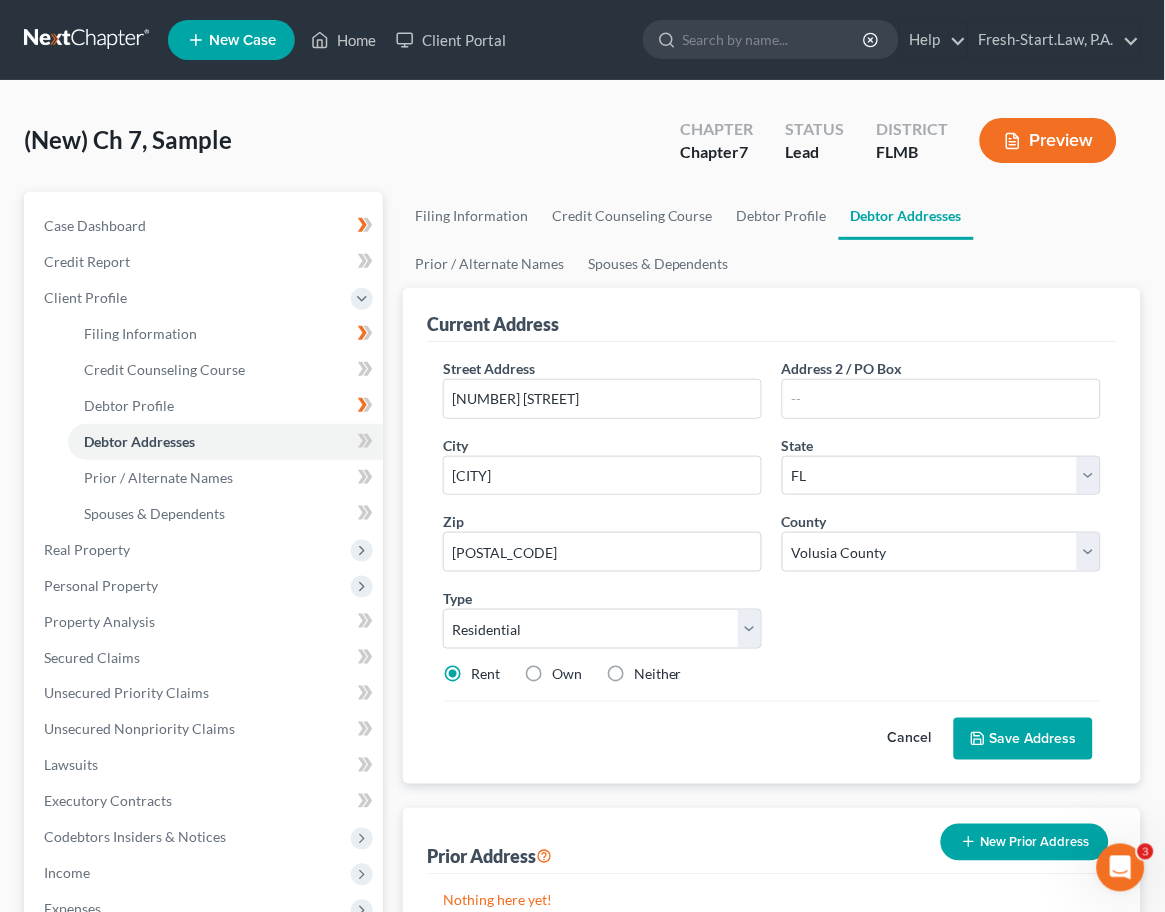 click on "Save Address" at bounding box center [1023, 739] 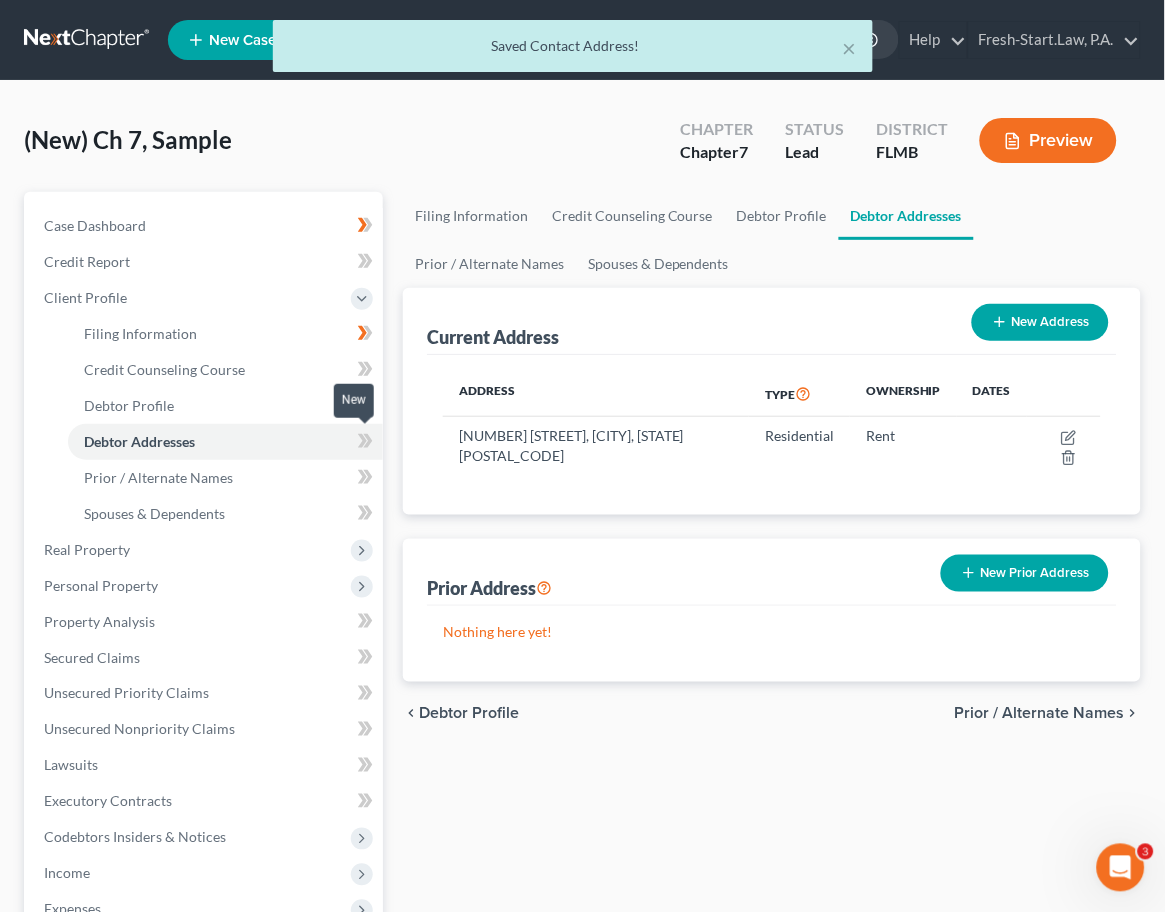 click 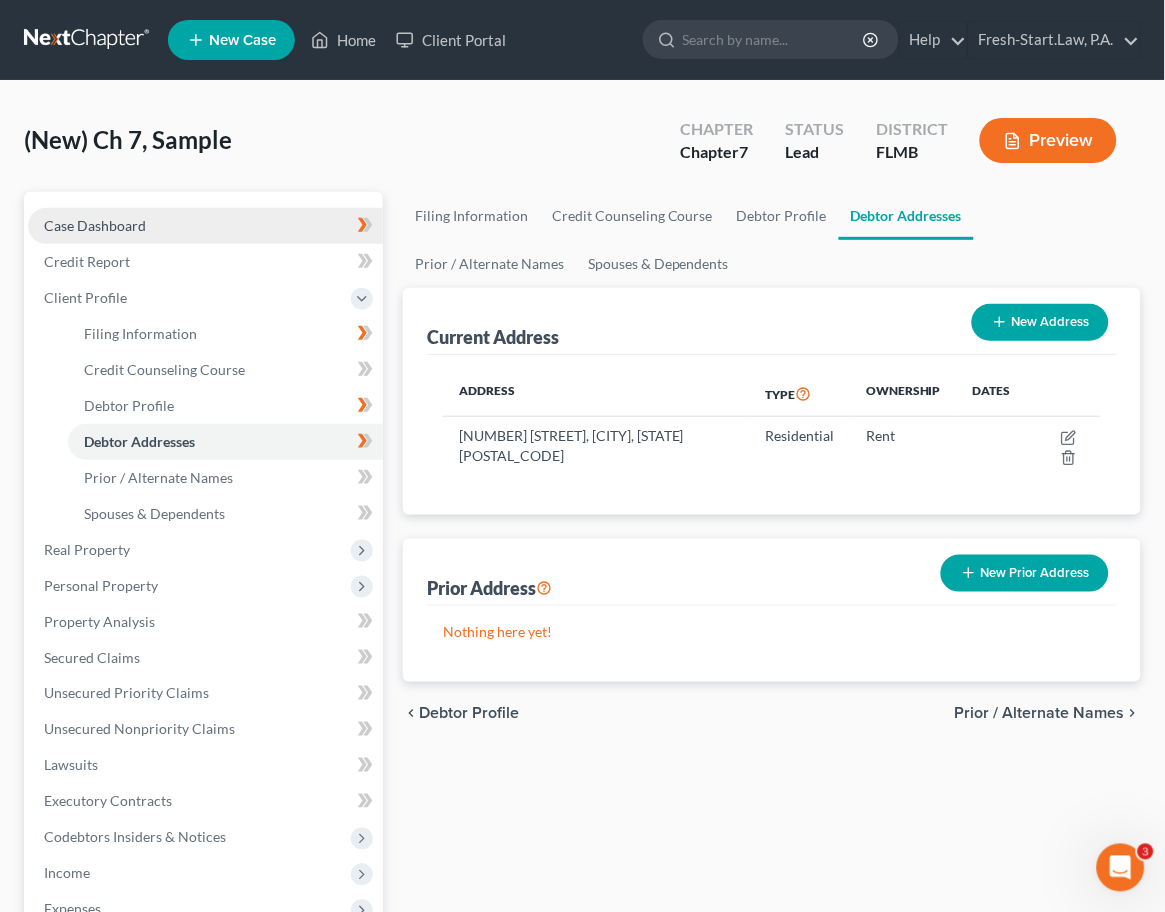 click on "Case Dashboard" at bounding box center [95, 225] 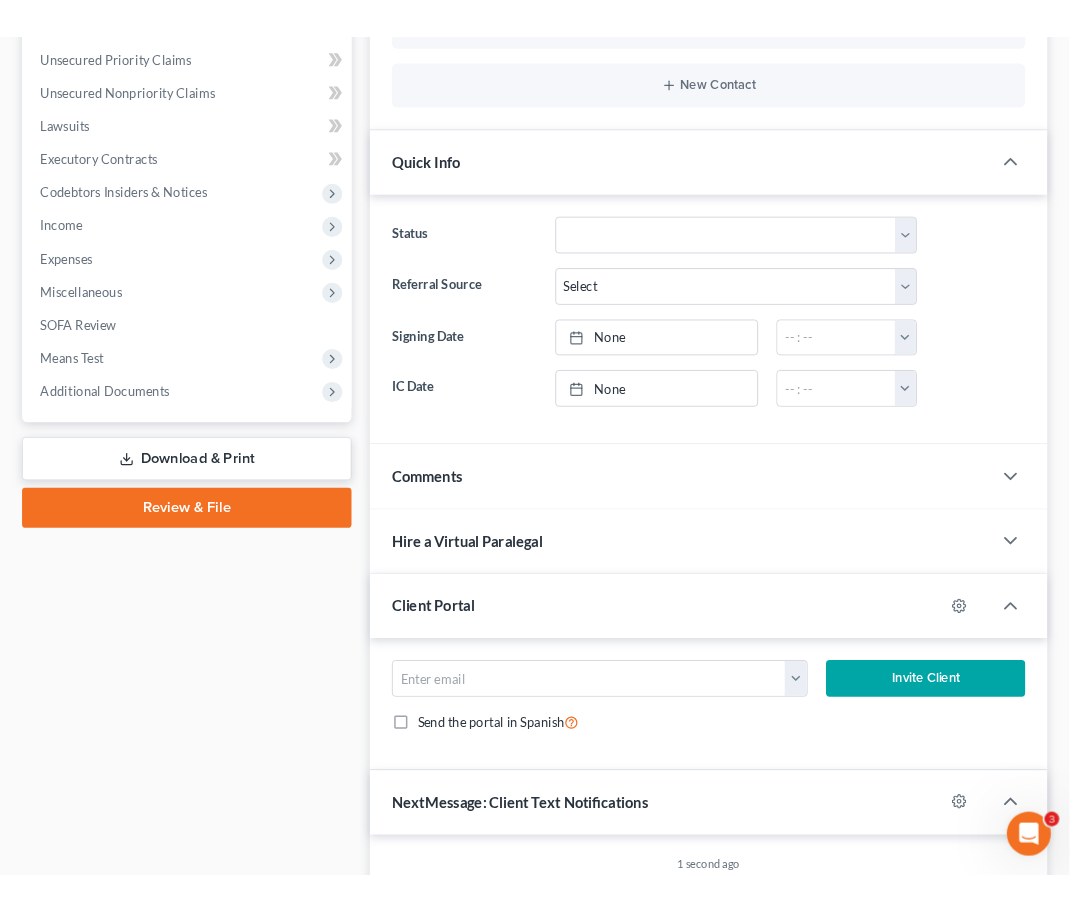 scroll, scrollTop: 533, scrollLeft: 0, axis: vertical 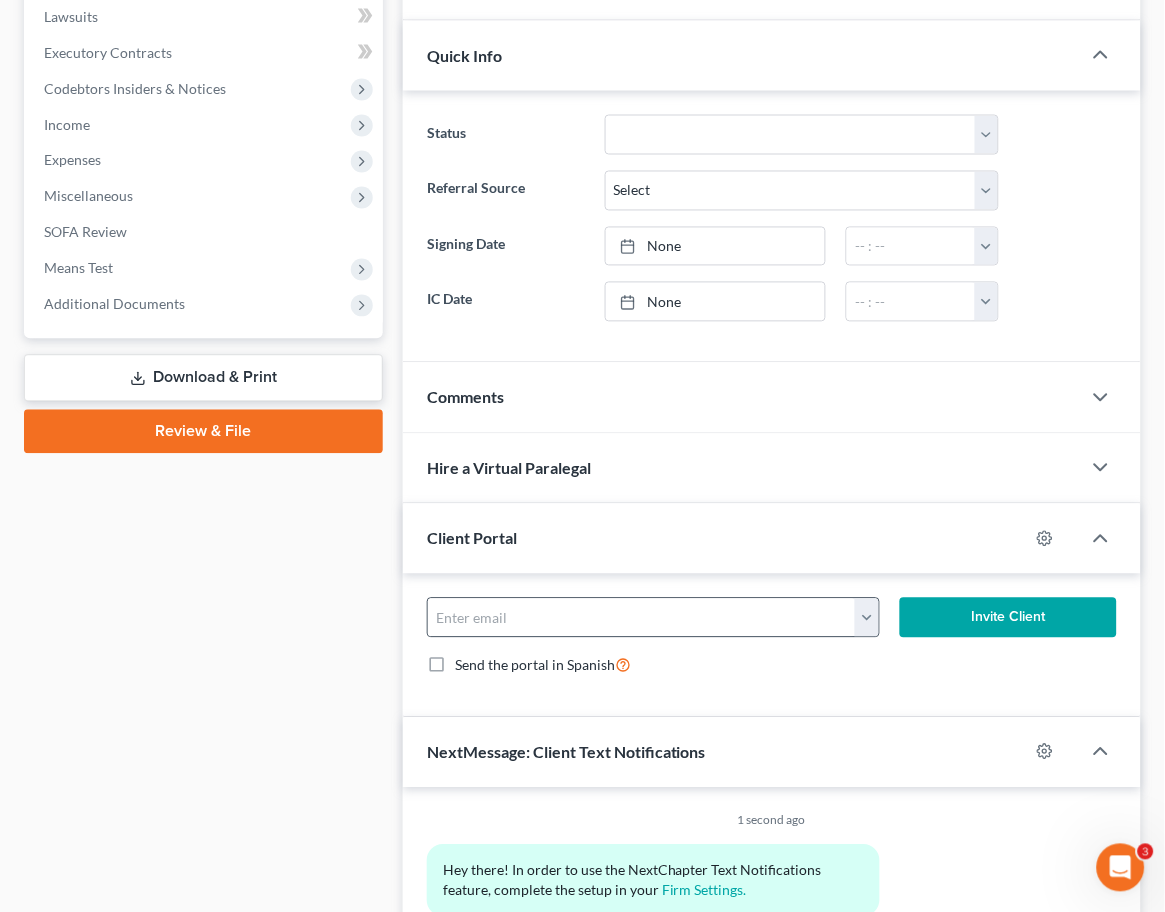 click at bounding box center (867, 618) 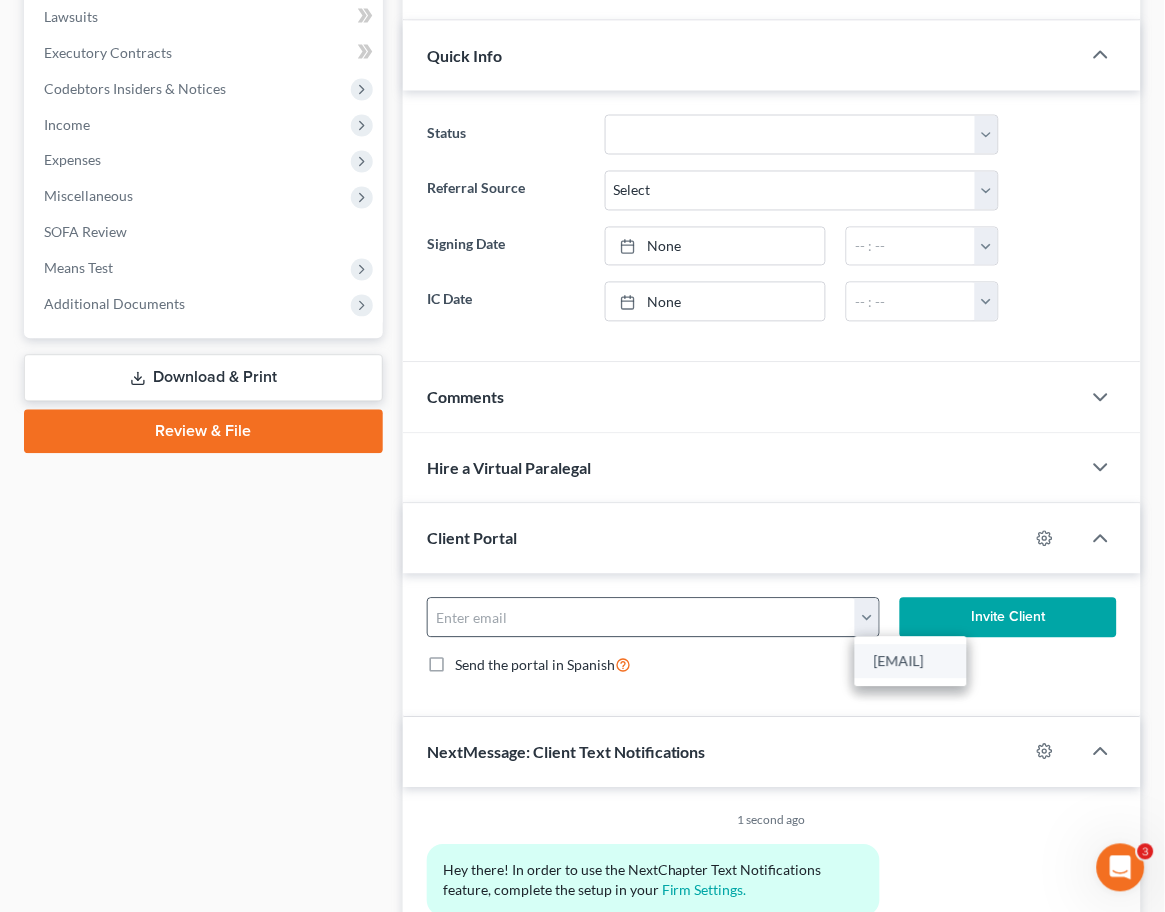 click on "[EMAIL]" at bounding box center [911, 662] 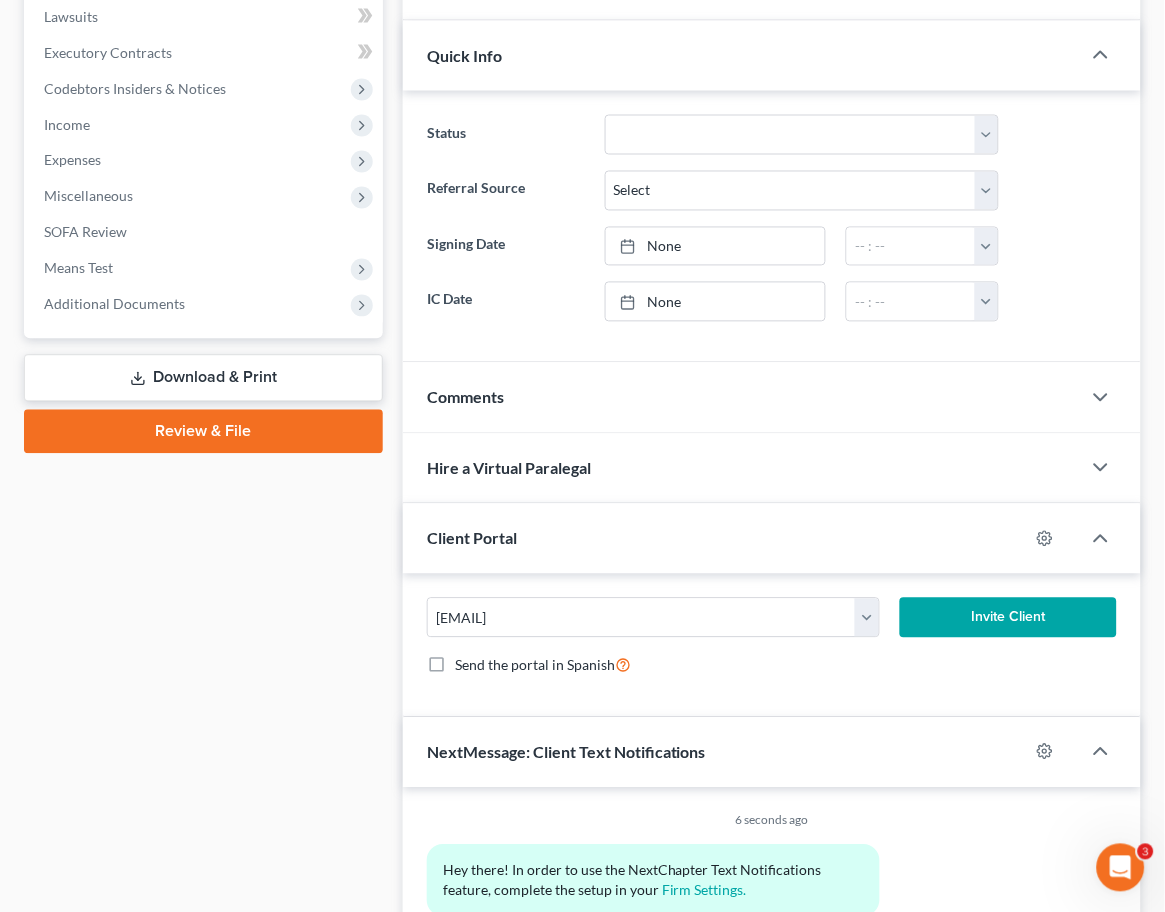 click on "Invite Client" at bounding box center (1008, 618) 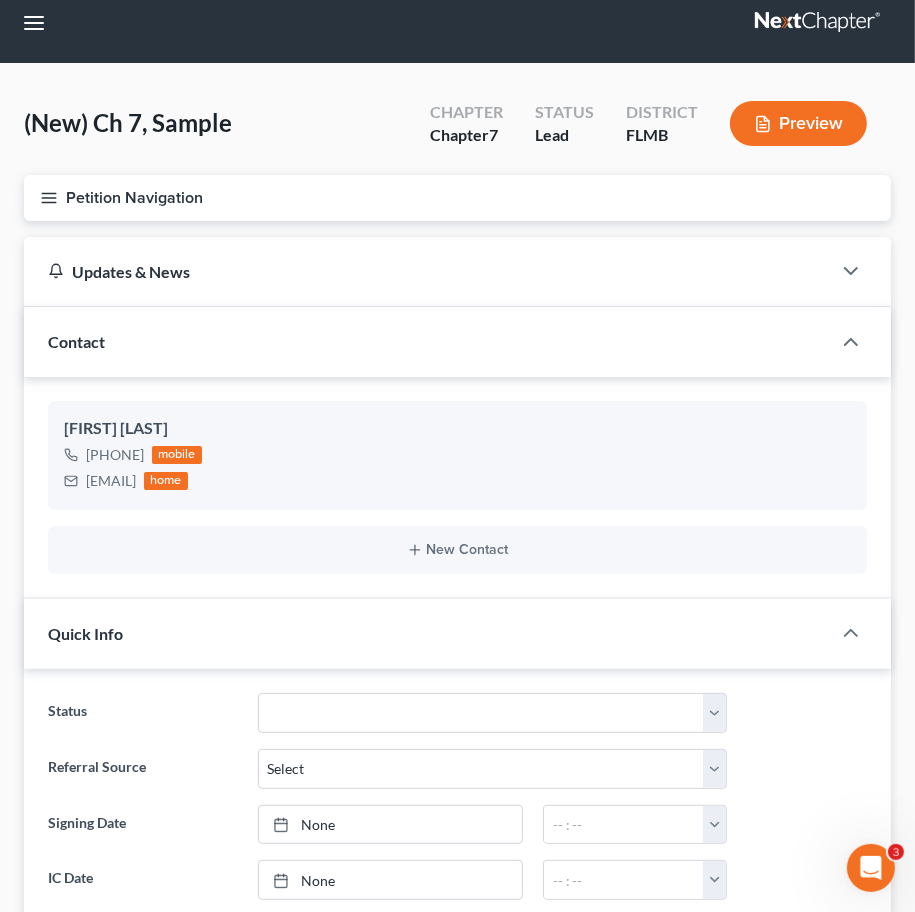 scroll, scrollTop: 0, scrollLeft: 0, axis: both 